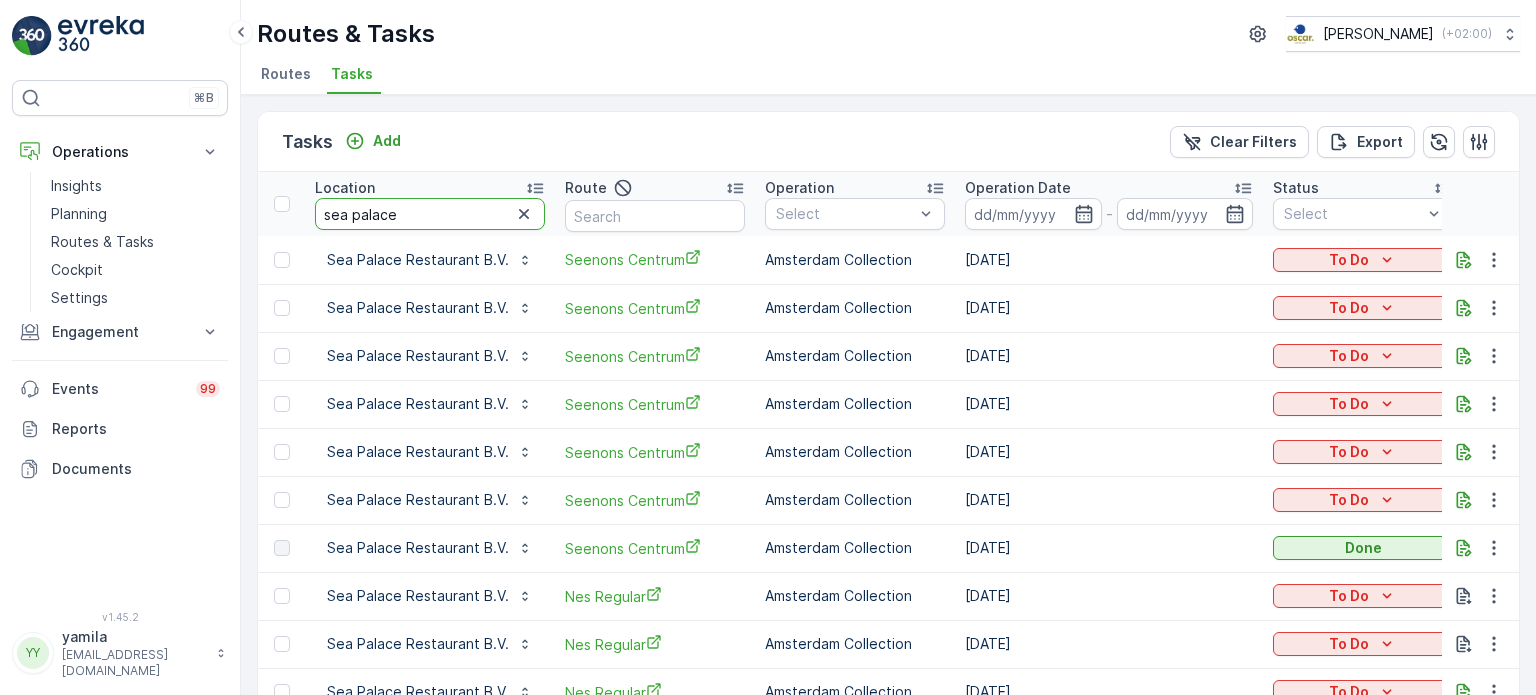 scroll, scrollTop: 0, scrollLeft: 0, axis: both 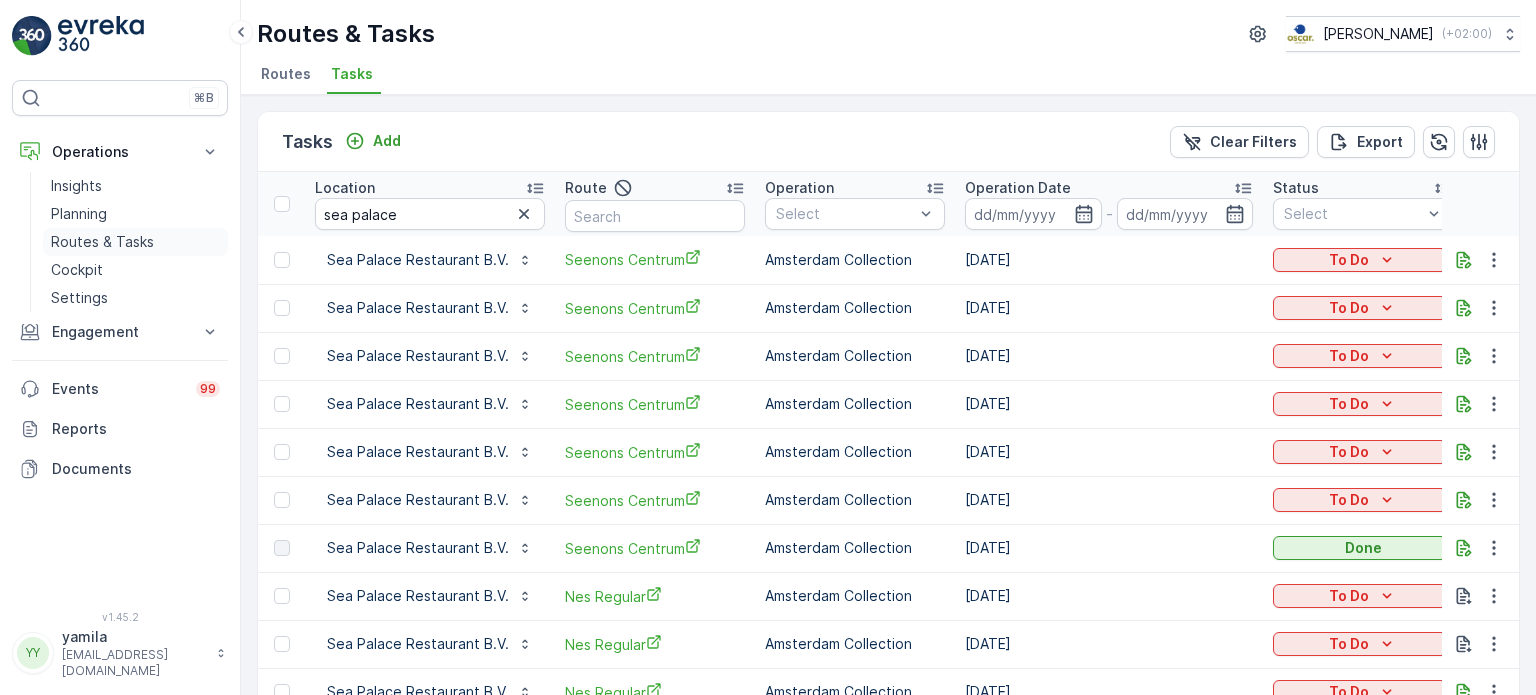 click on "Routes & Tasks" at bounding box center [102, 242] 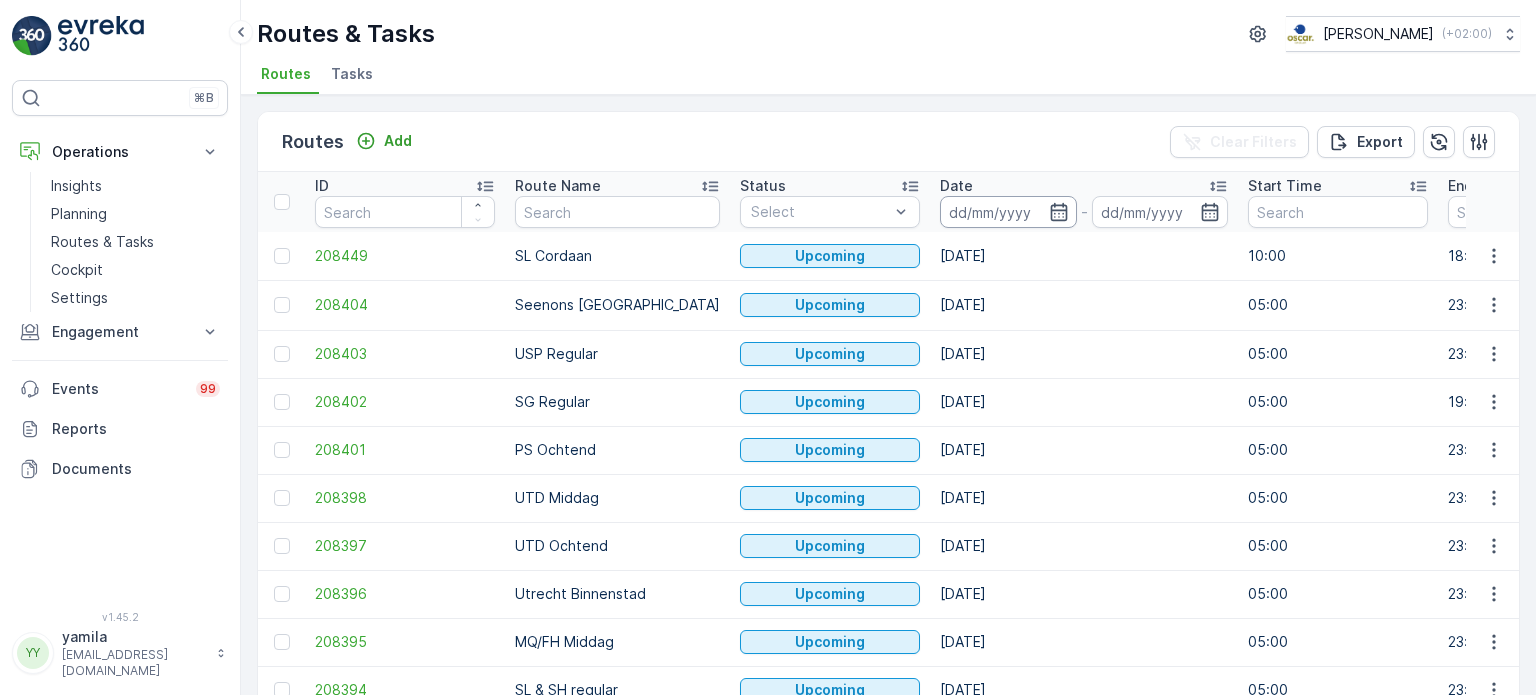 click at bounding box center (1008, 212) 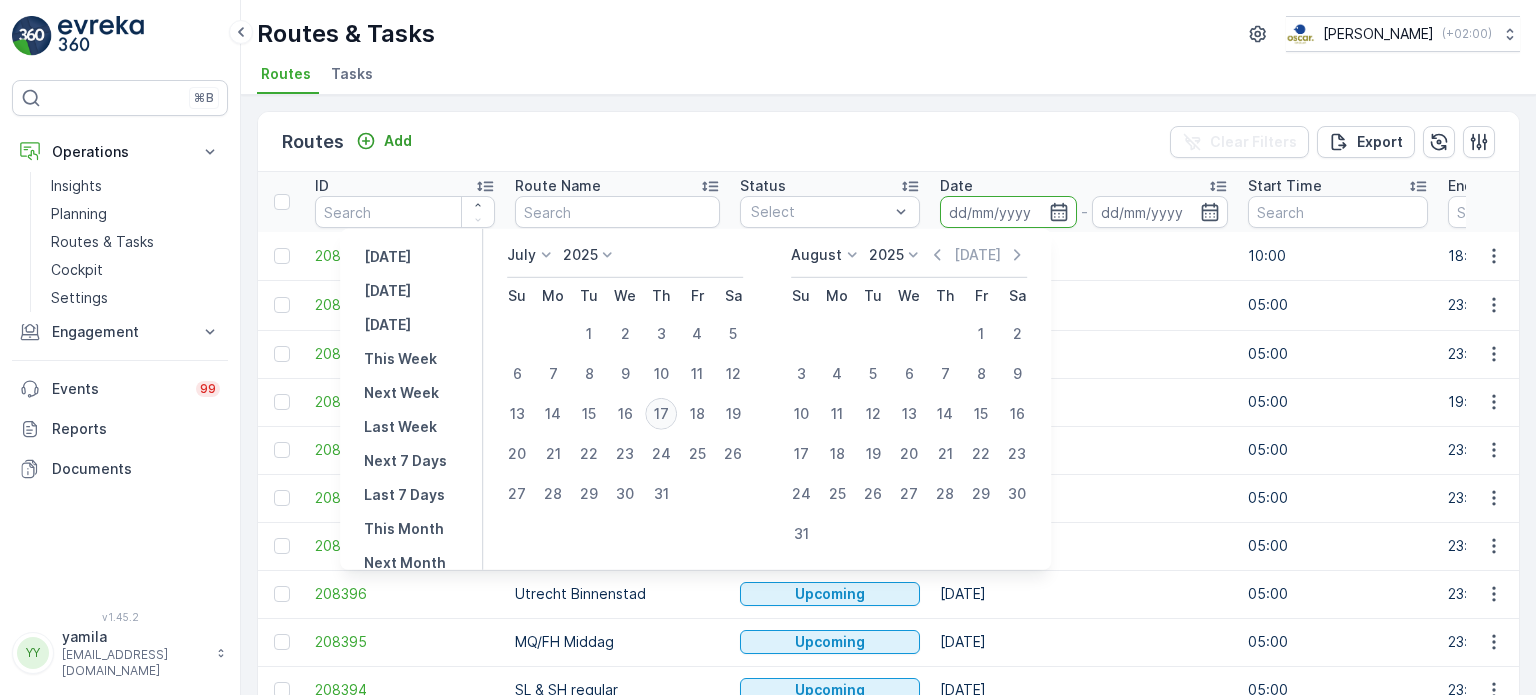 click on "17" at bounding box center [661, 414] 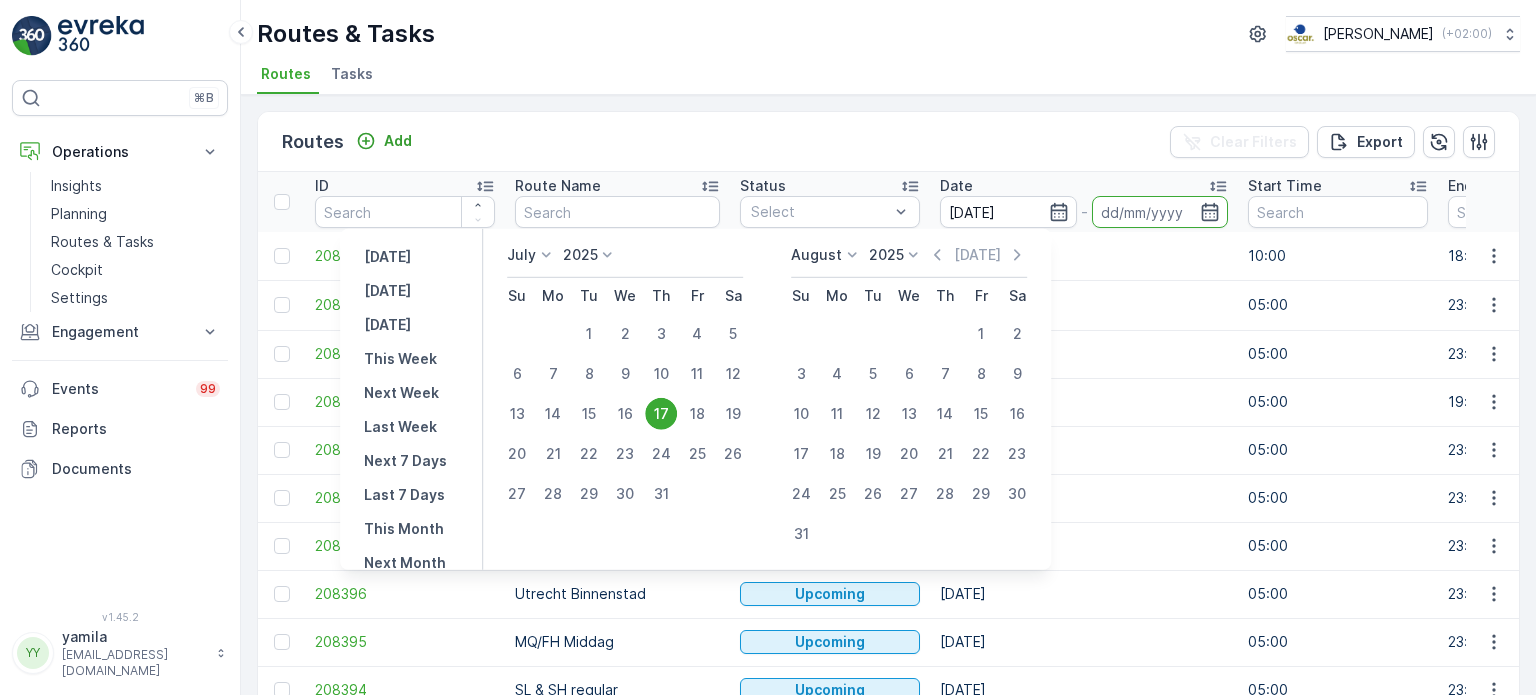 click on "17" at bounding box center [661, 414] 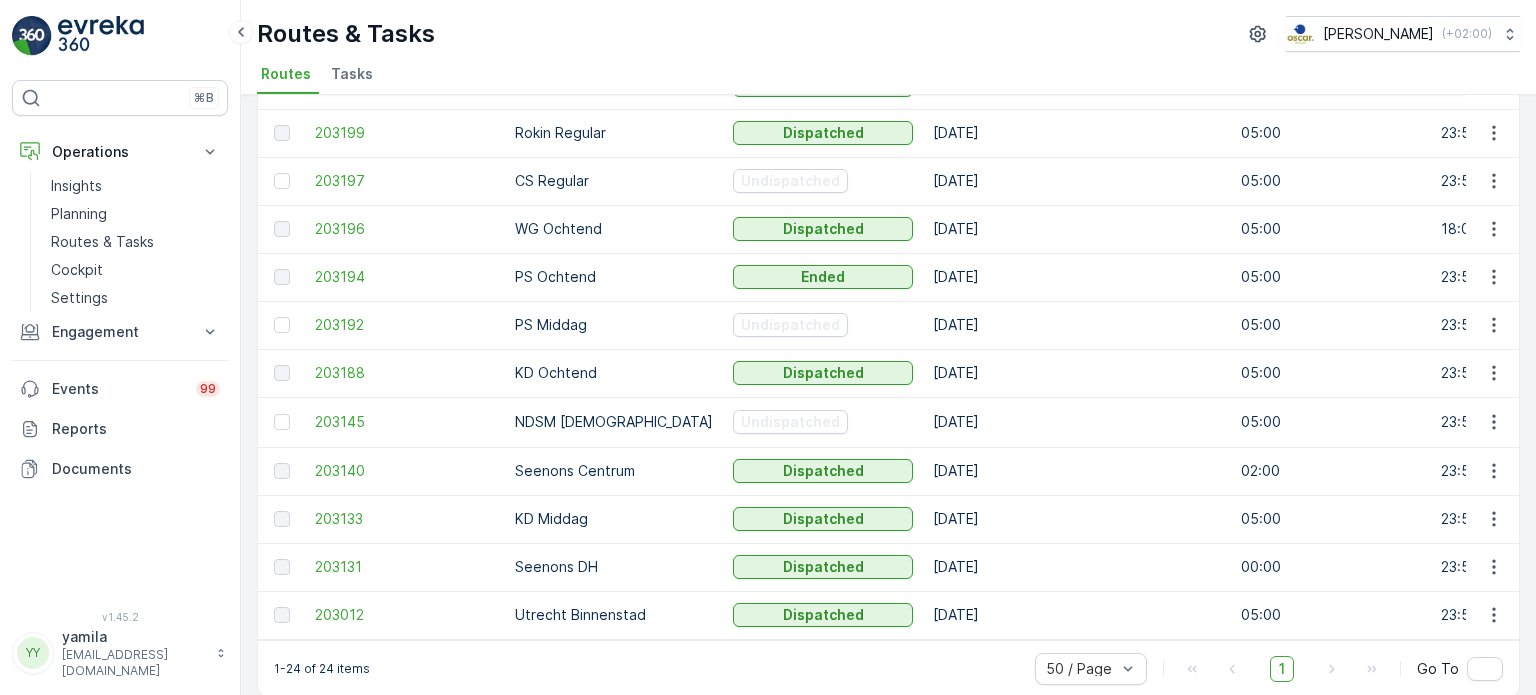 scroll, scrollTop: 771, scrollLeft: 0, axis: vertical 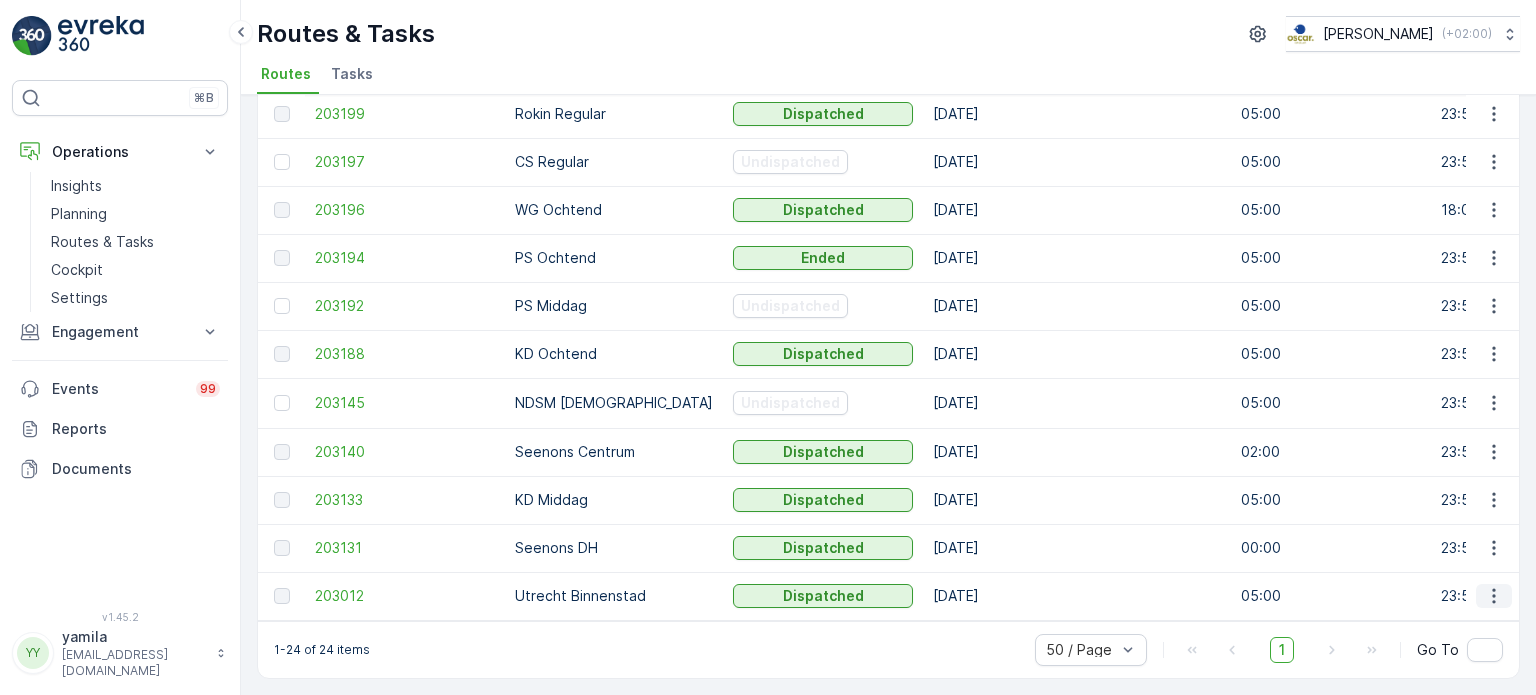 click 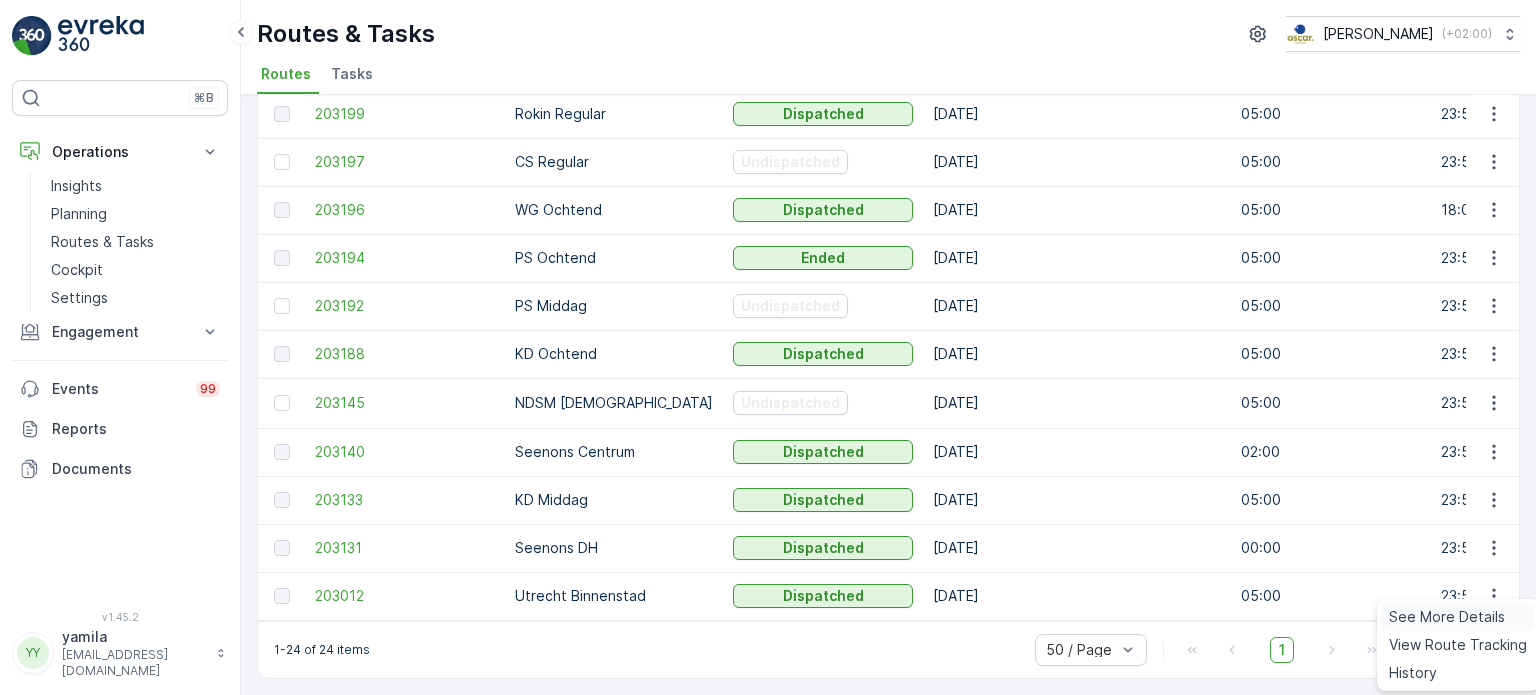 click on "See More Details" at bounding box center (1447, 617) 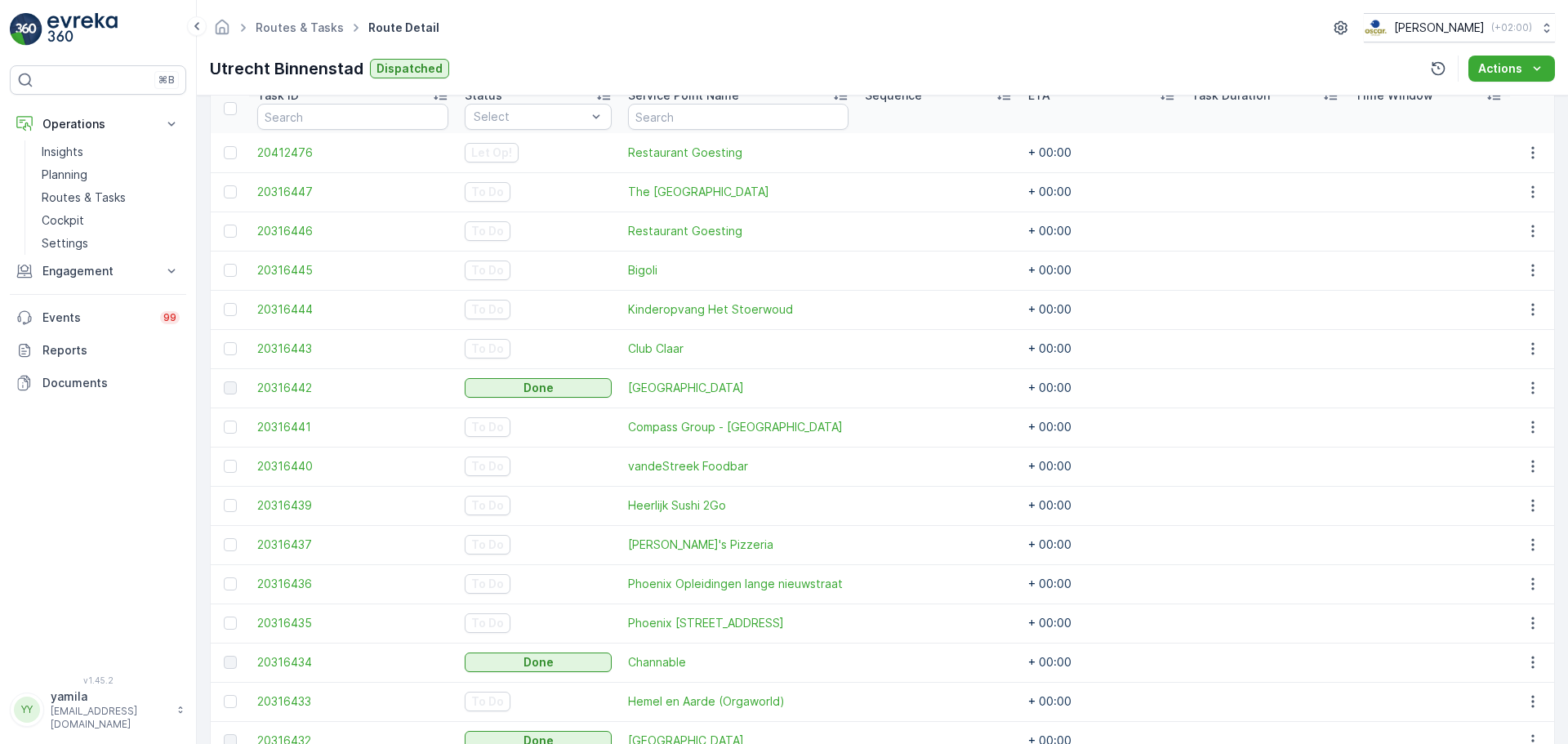 scroll, scrollTop: 442, scrollLeft: 0, axis: vertical 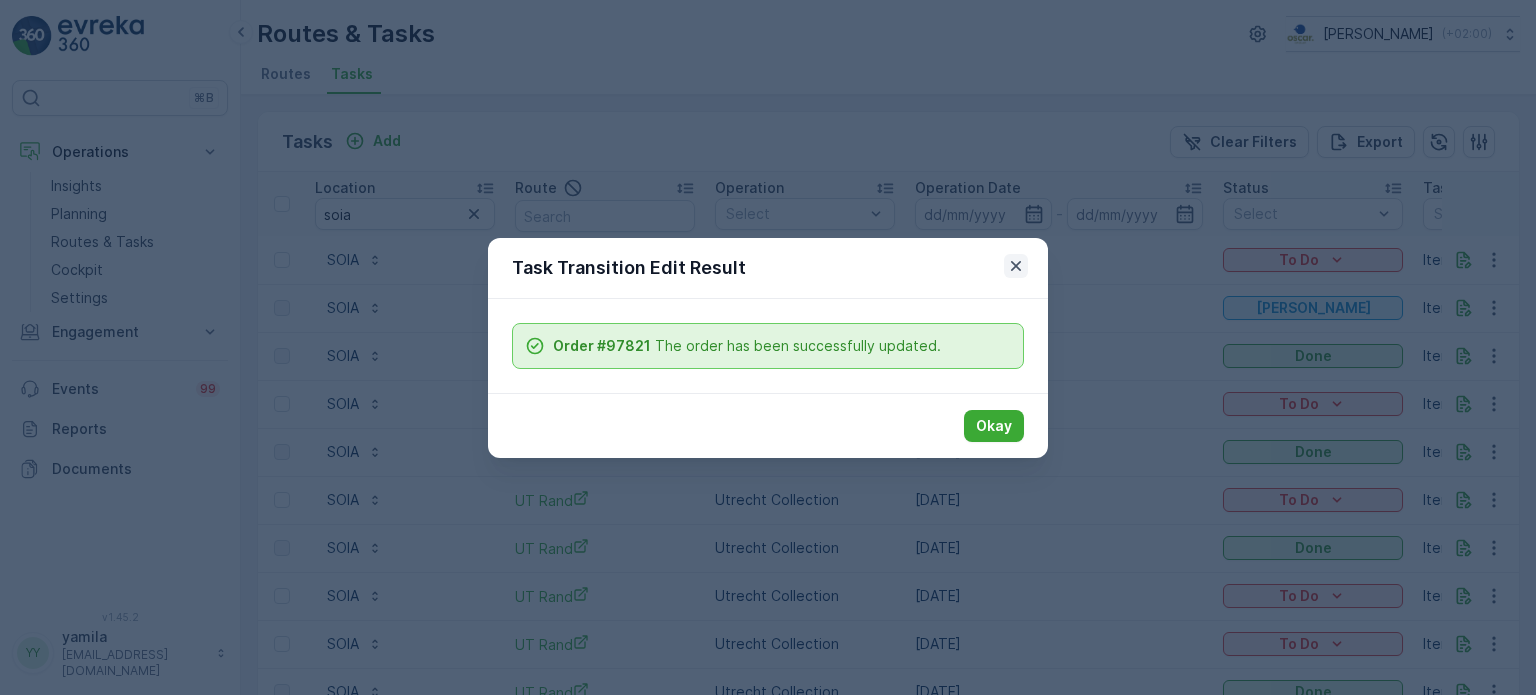 click 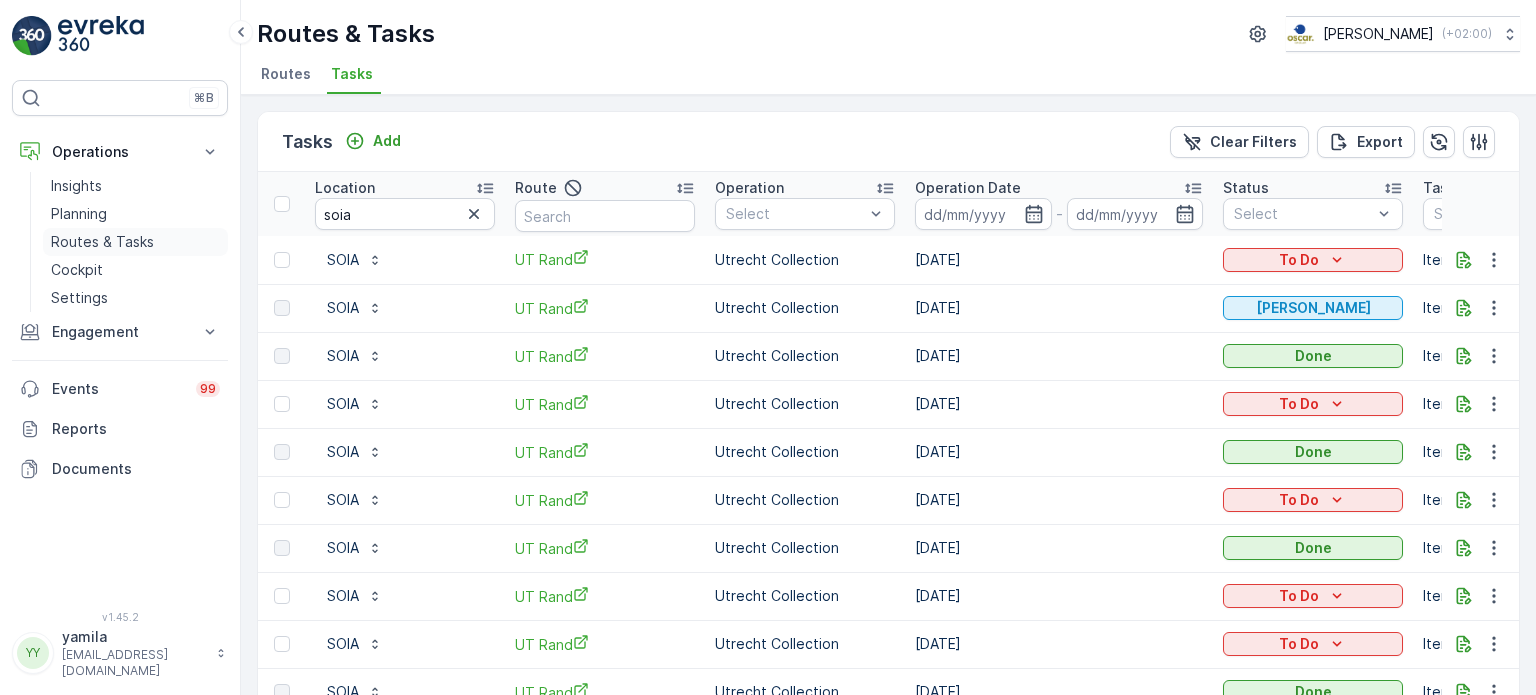 click on "Routes & Tasks" at bounding box center [102, 242] 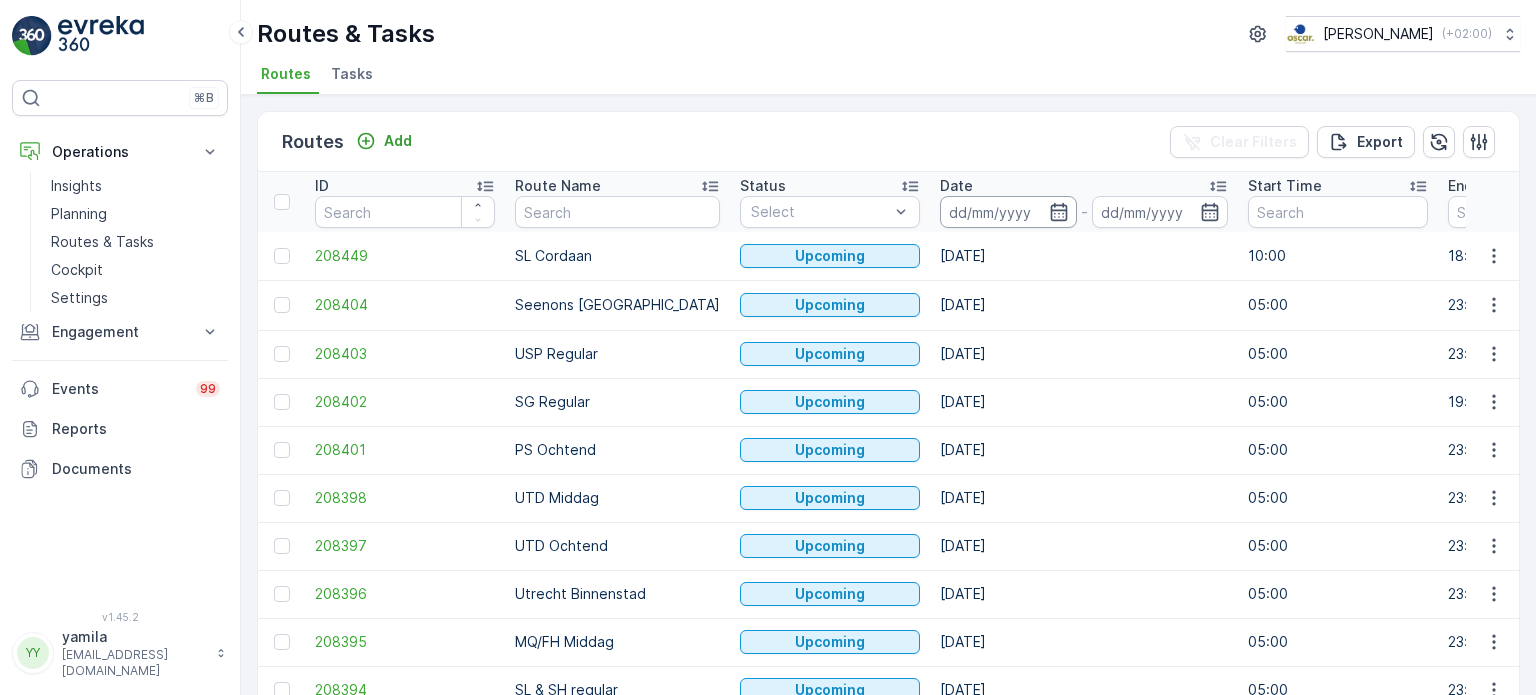 click at bounding box center [1008, 212] 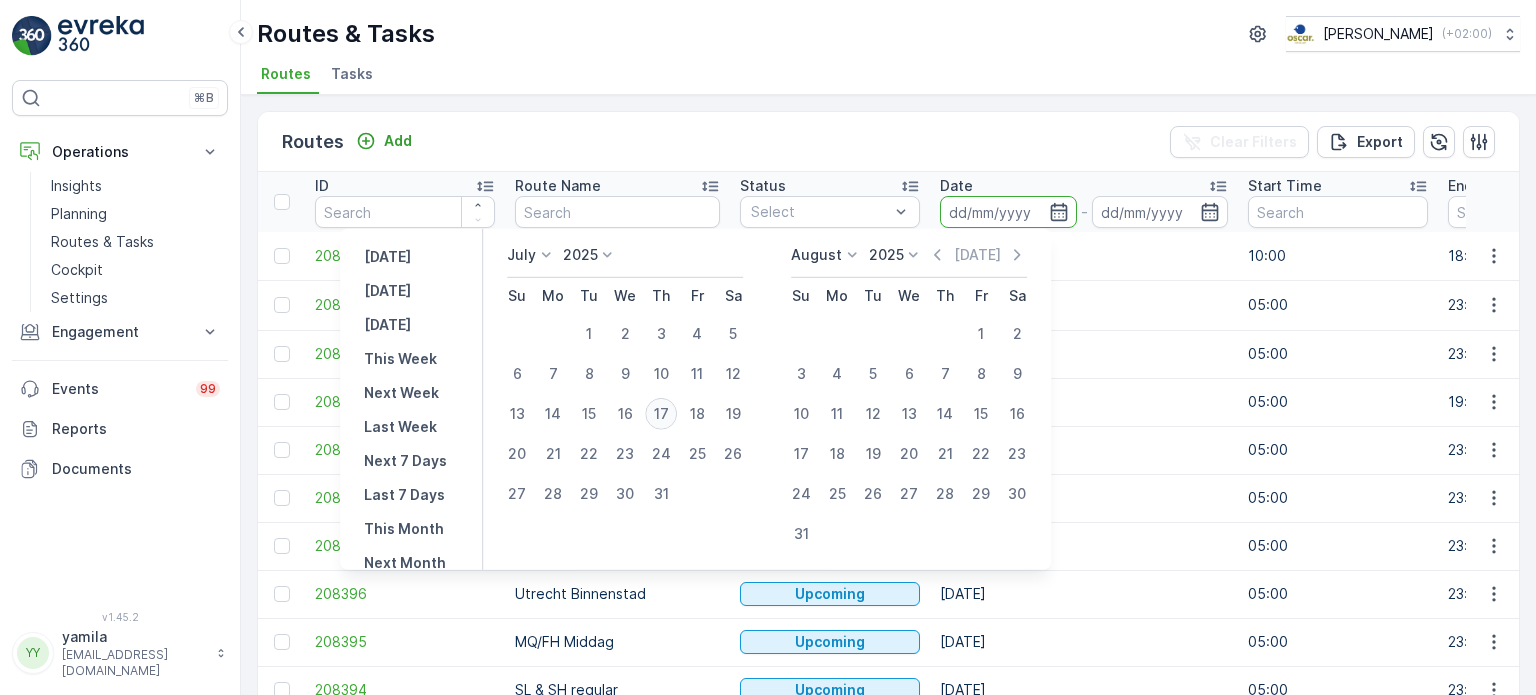 click on "17" at bounding box center (661, 414) 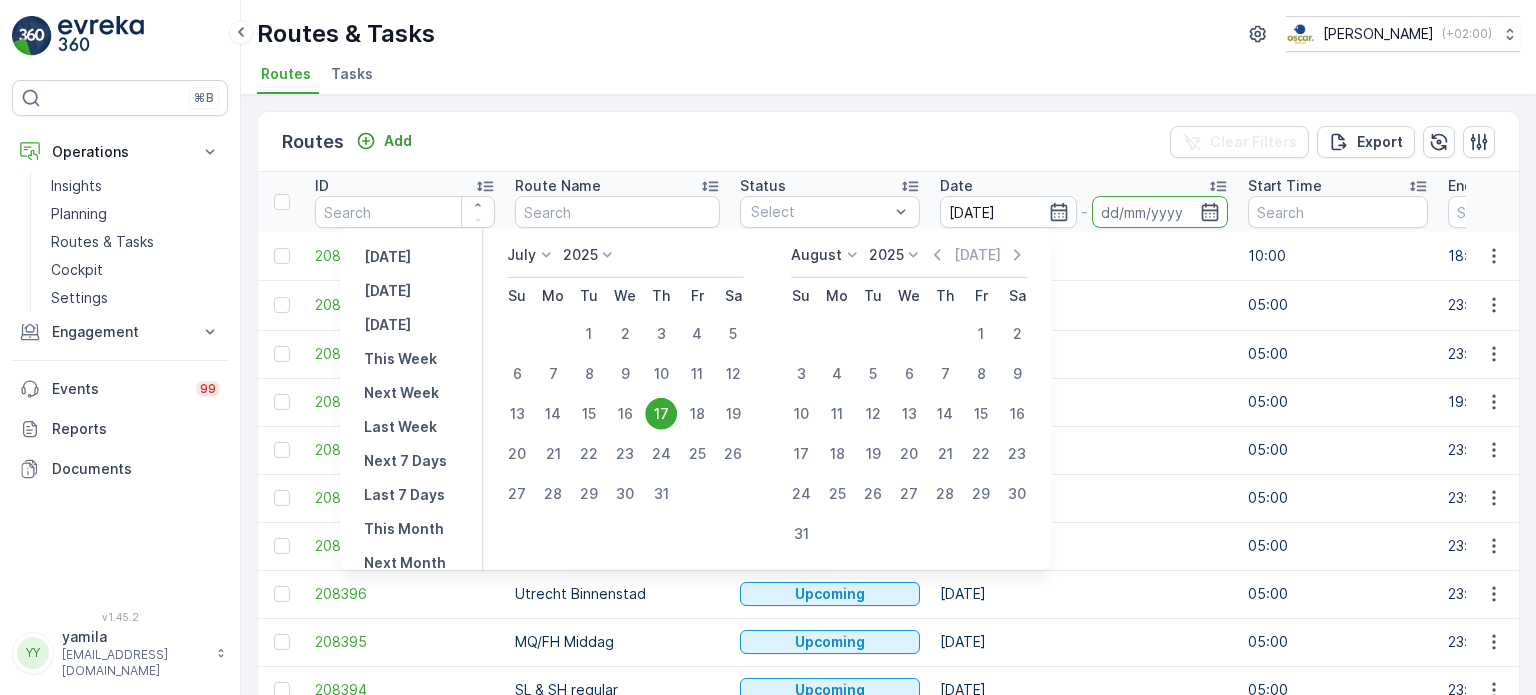 click on "17" at bounding box center (661, 414) 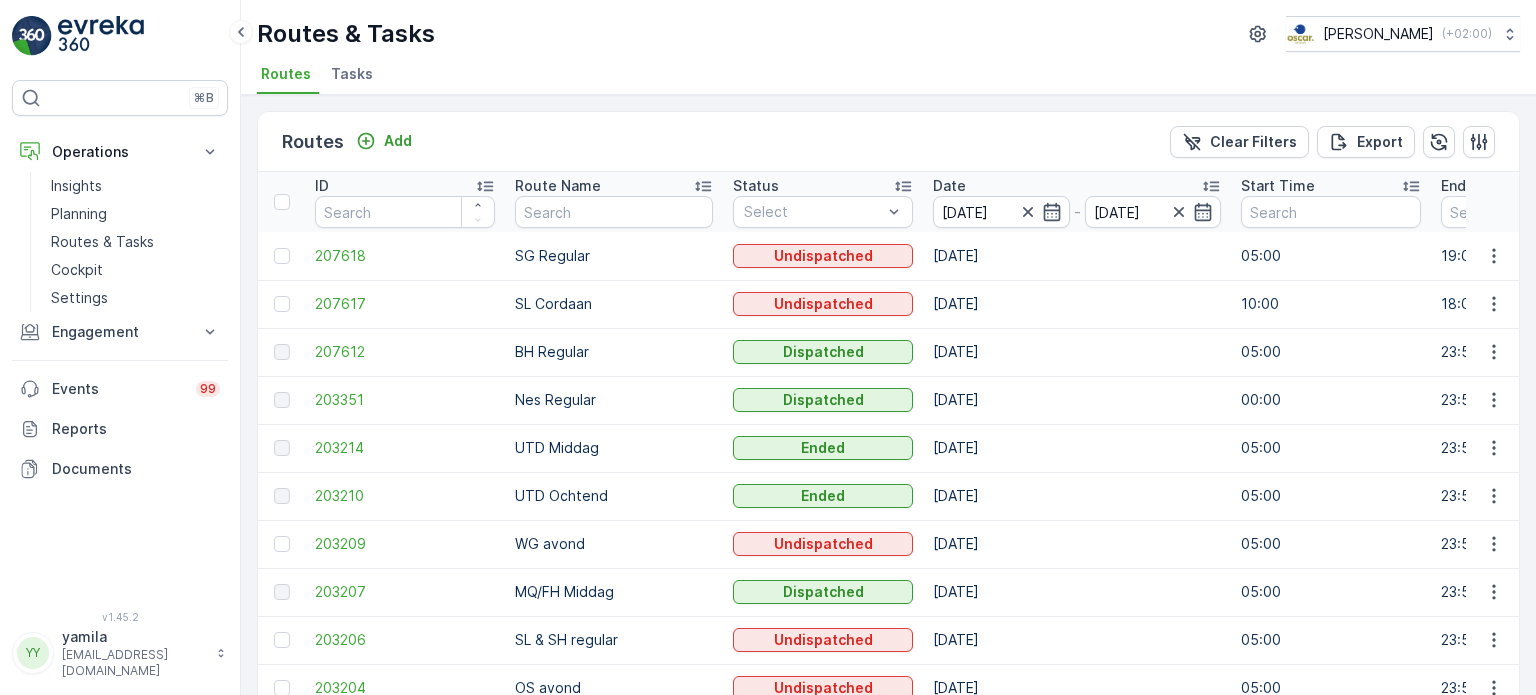 click at bounding box center [614, 212] 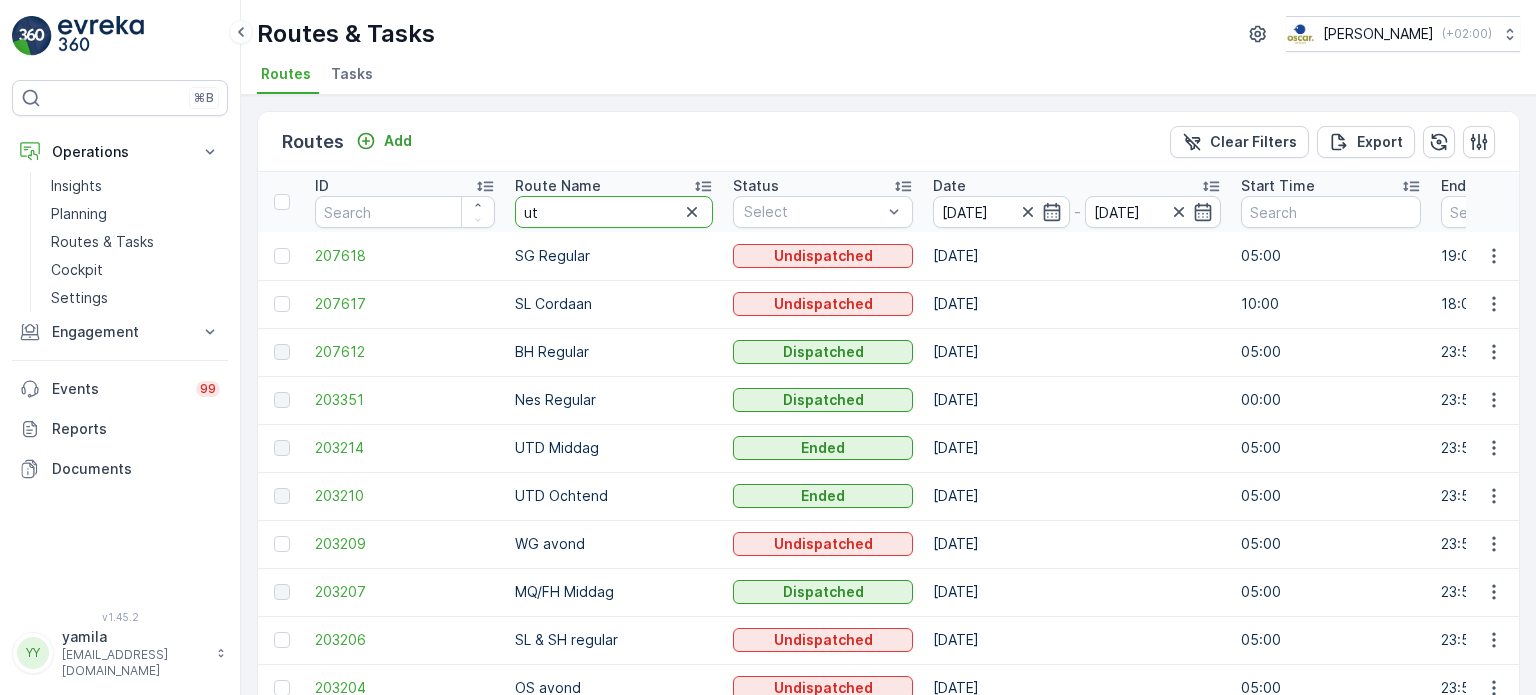 type on "utd" 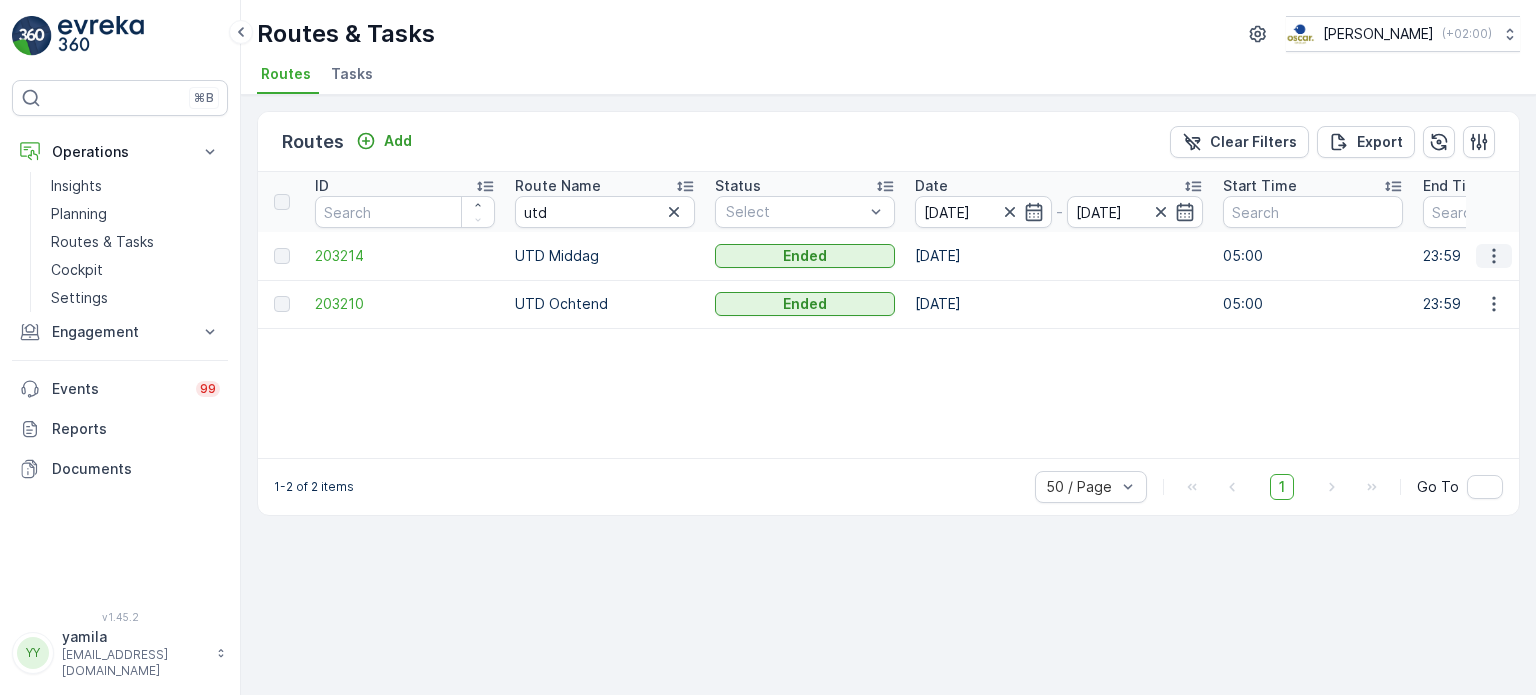click 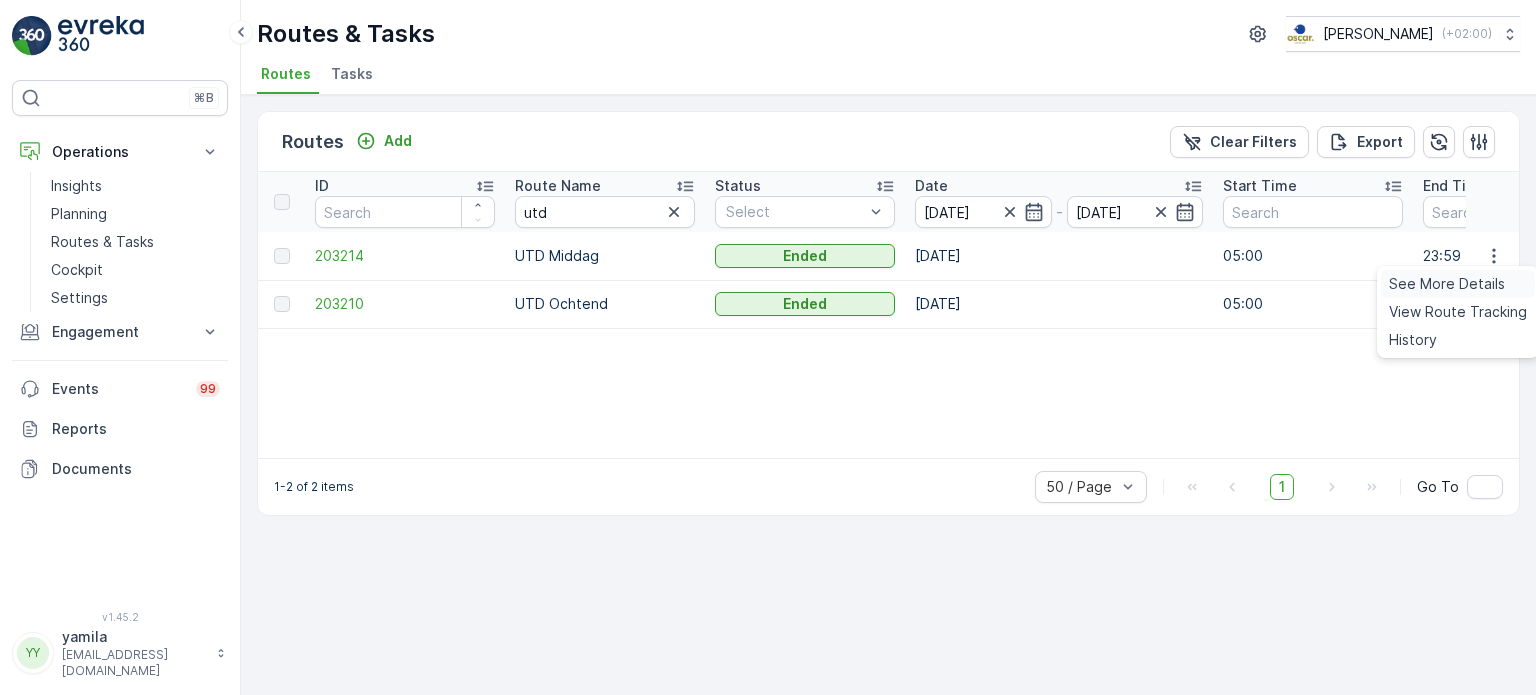 click on "See More Details" at bounding box center (1447, 284) 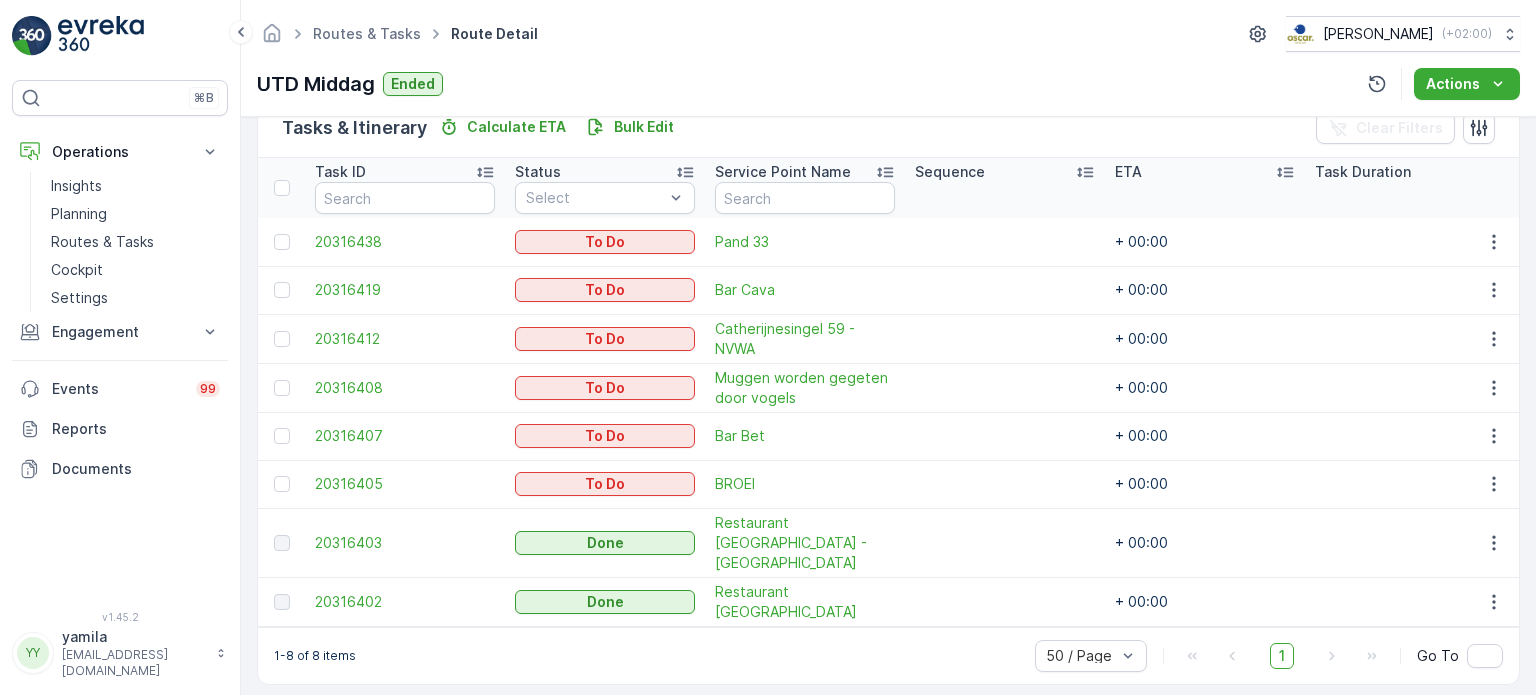 scroll, scrollTop: 505, scrollLeft: 0, axis: vertical 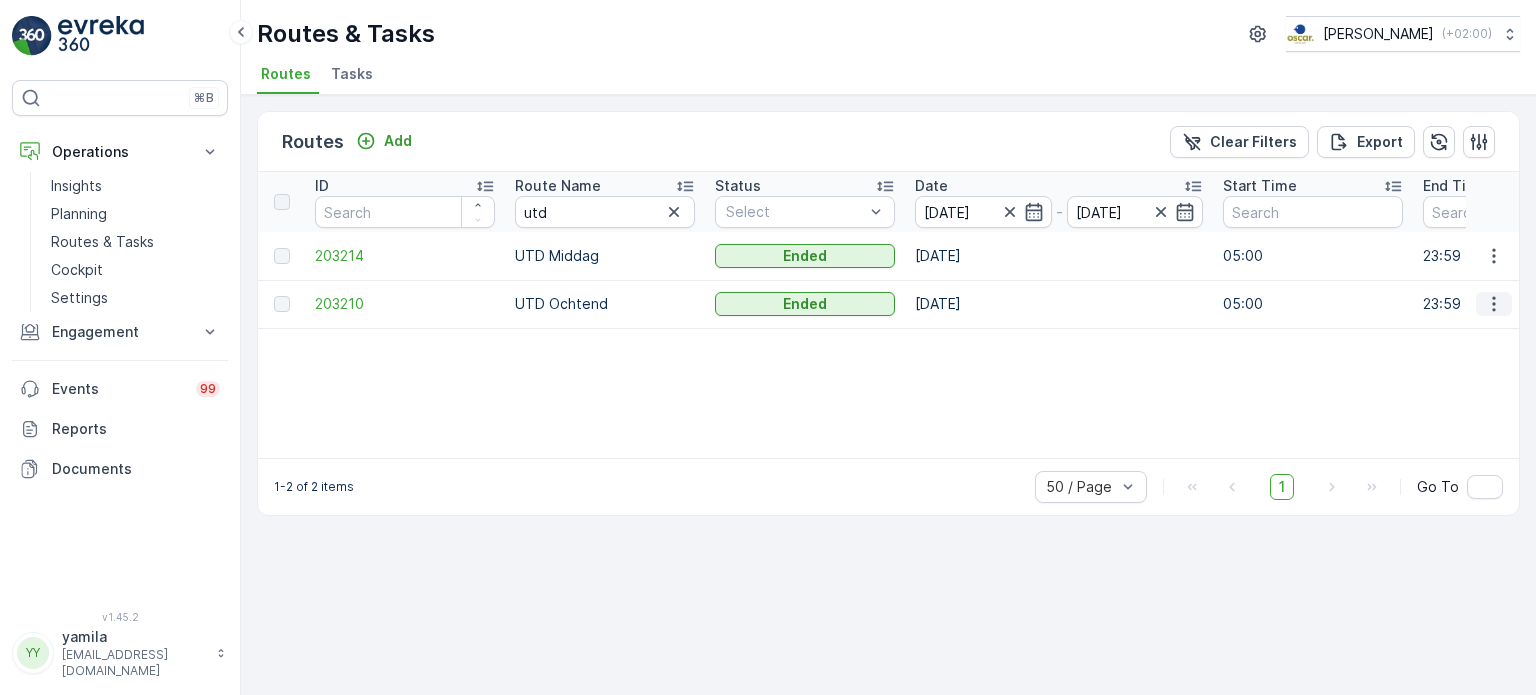 click at bounding box center (1494, 304) 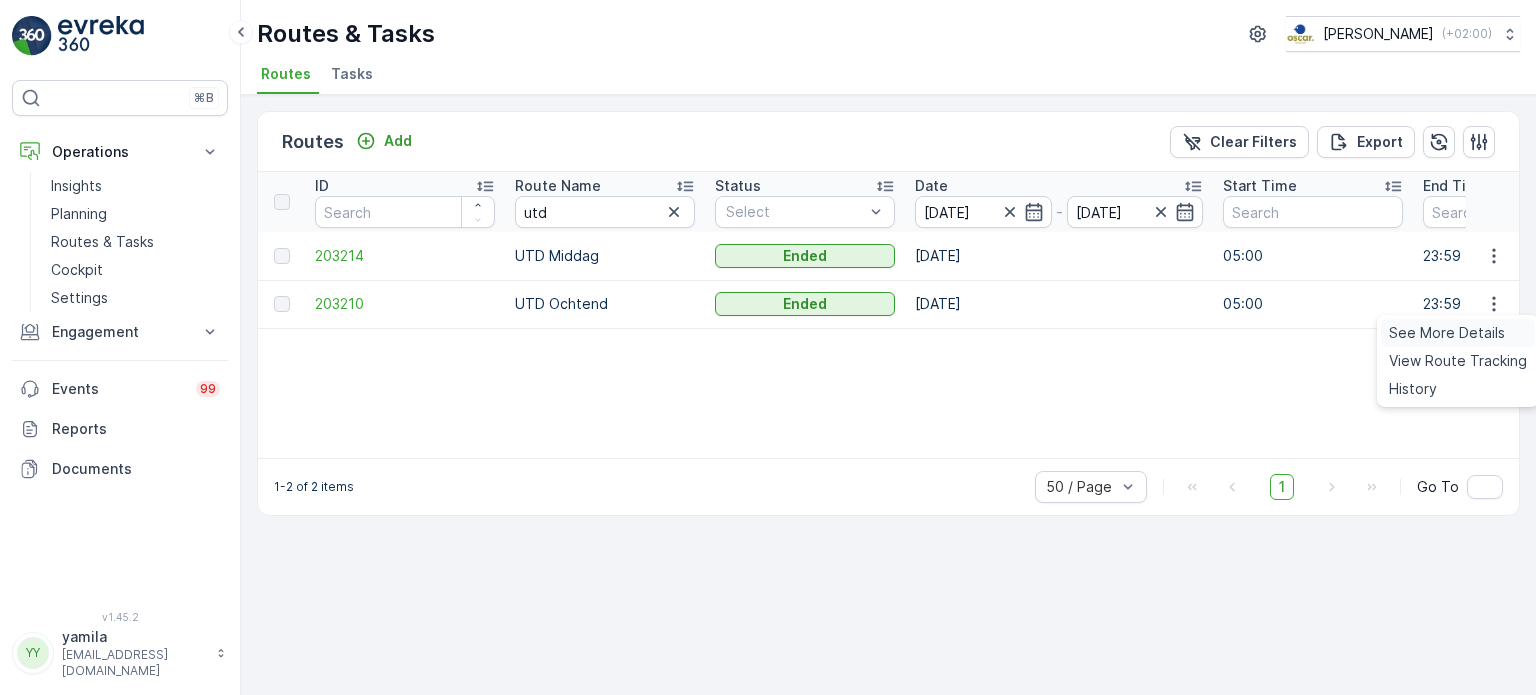 click on "See More Details" at bounding box center [1447, 333] 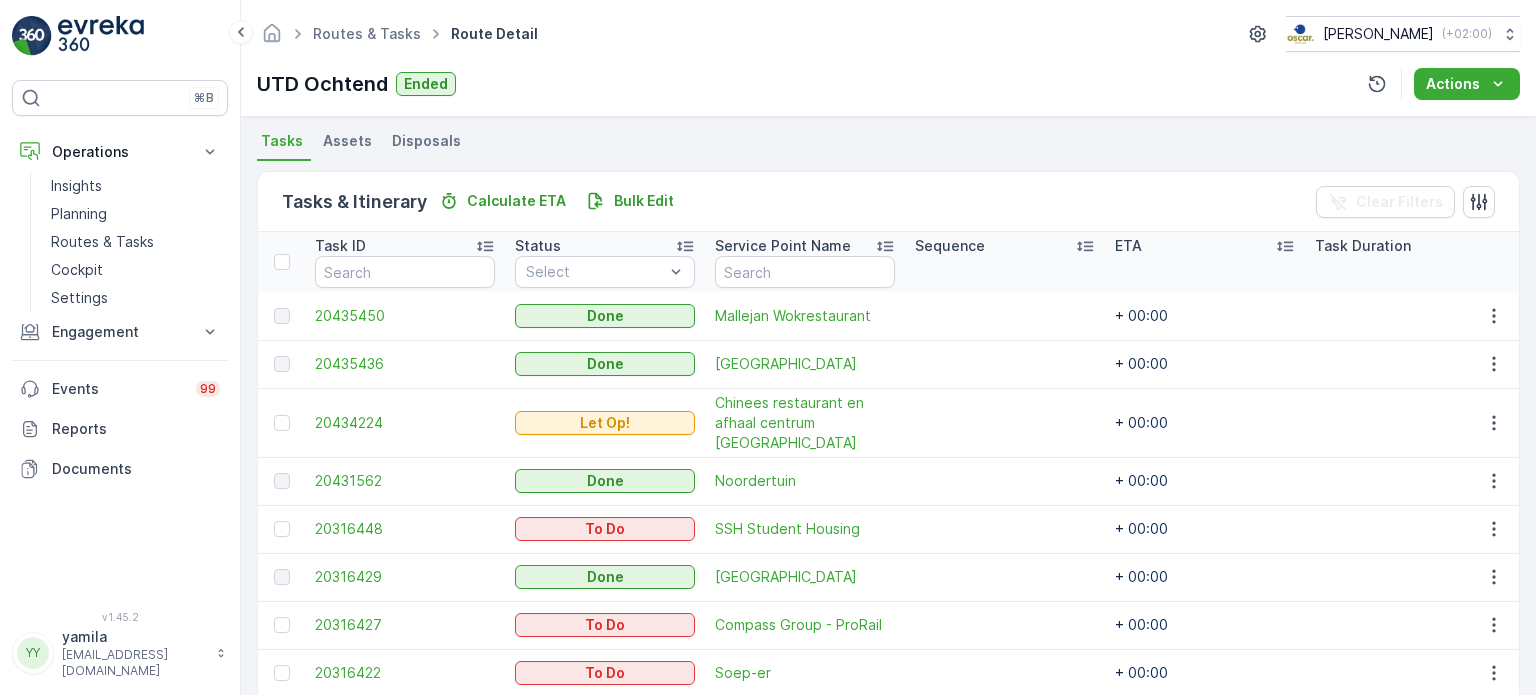 scroll, scrollTop: 235, scrollLeft: 0, axis: vertical 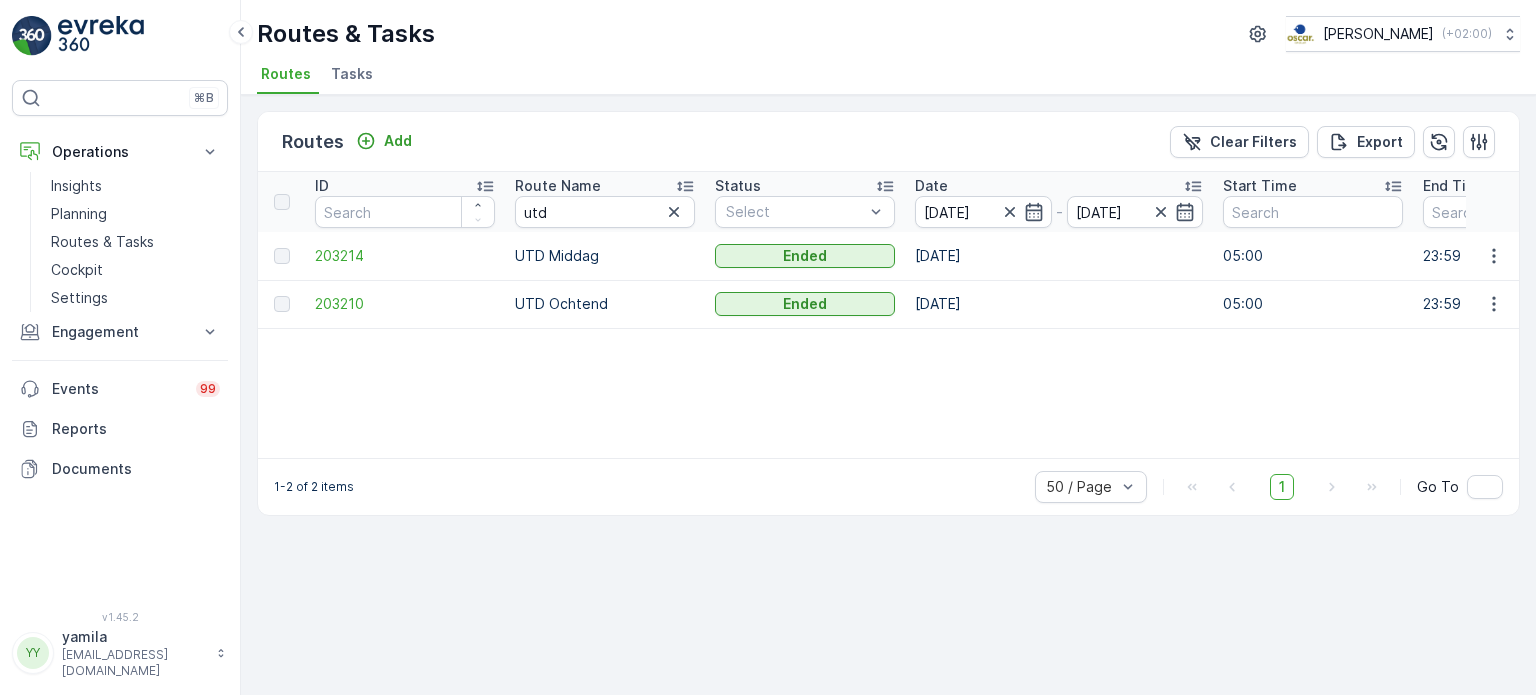 drag, startPoint x: 1489, startPoint y: 306, endPoint x: 1415, endPoint y: 379, distance: 103.947105 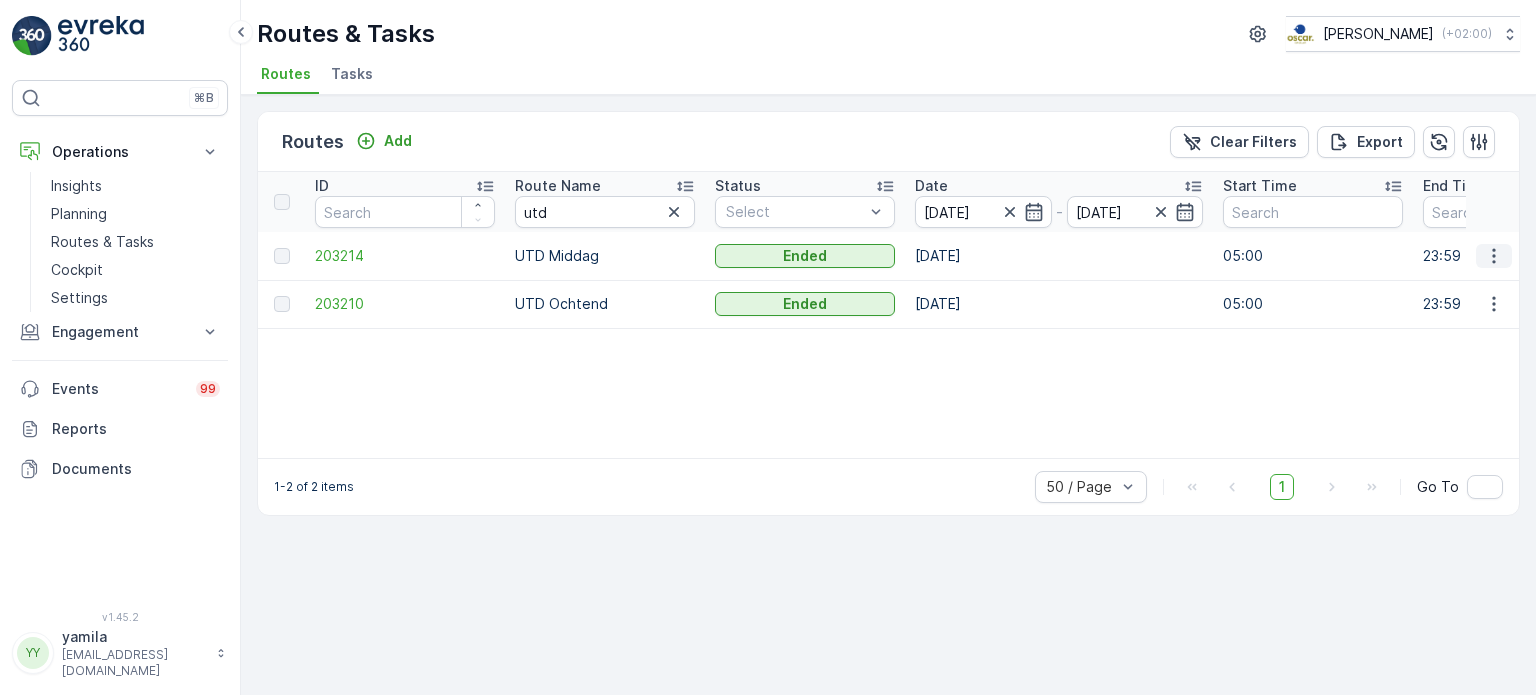 click 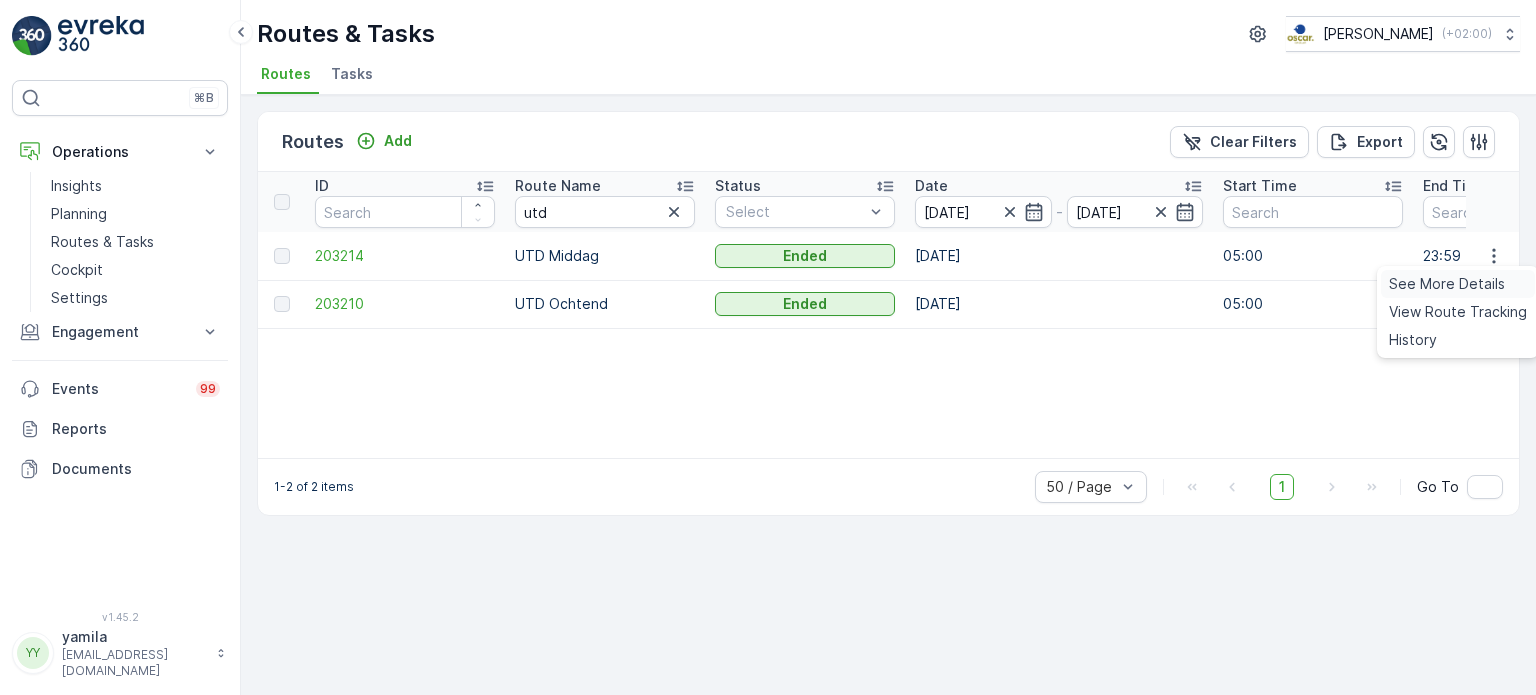 click on "See More Details" at bounding box center (1447, 284) 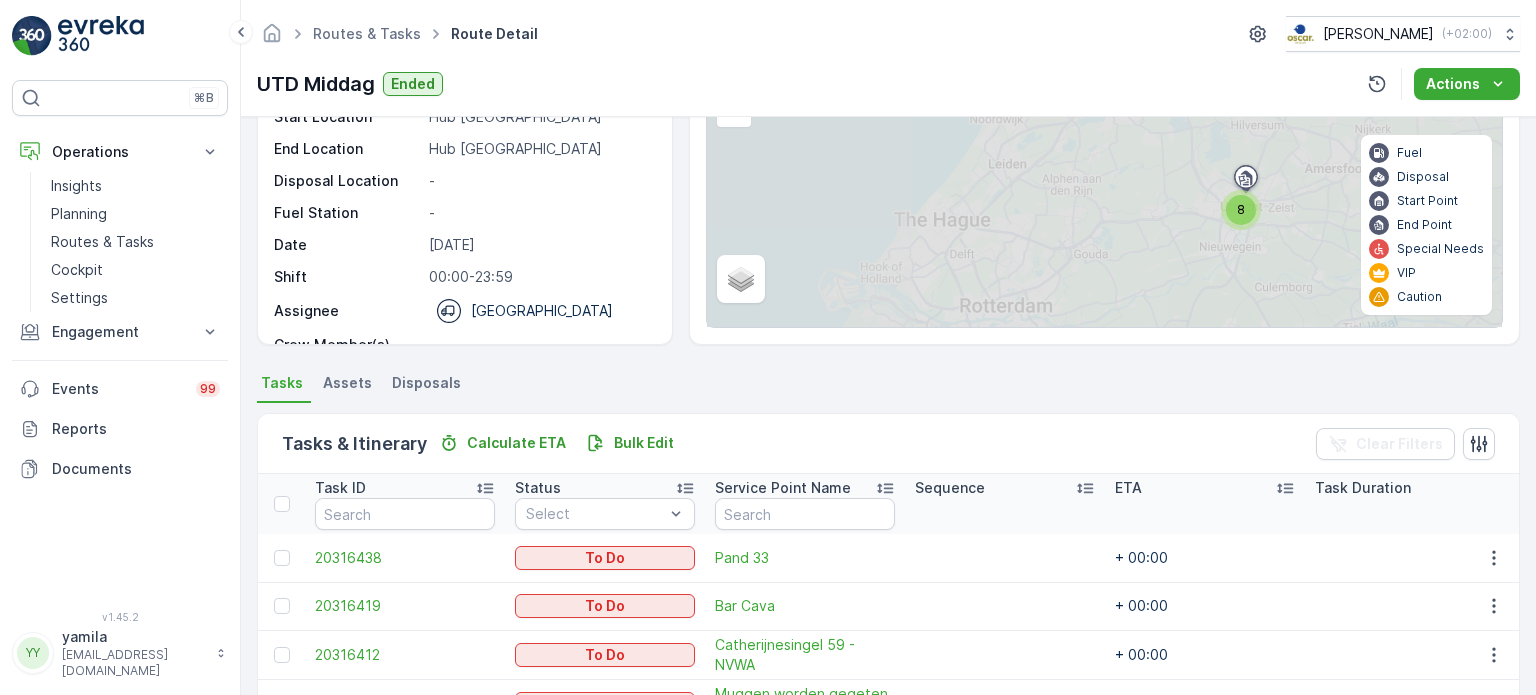 scroll, scrollTop: 500, scrollLeft: 0, axis: vertical 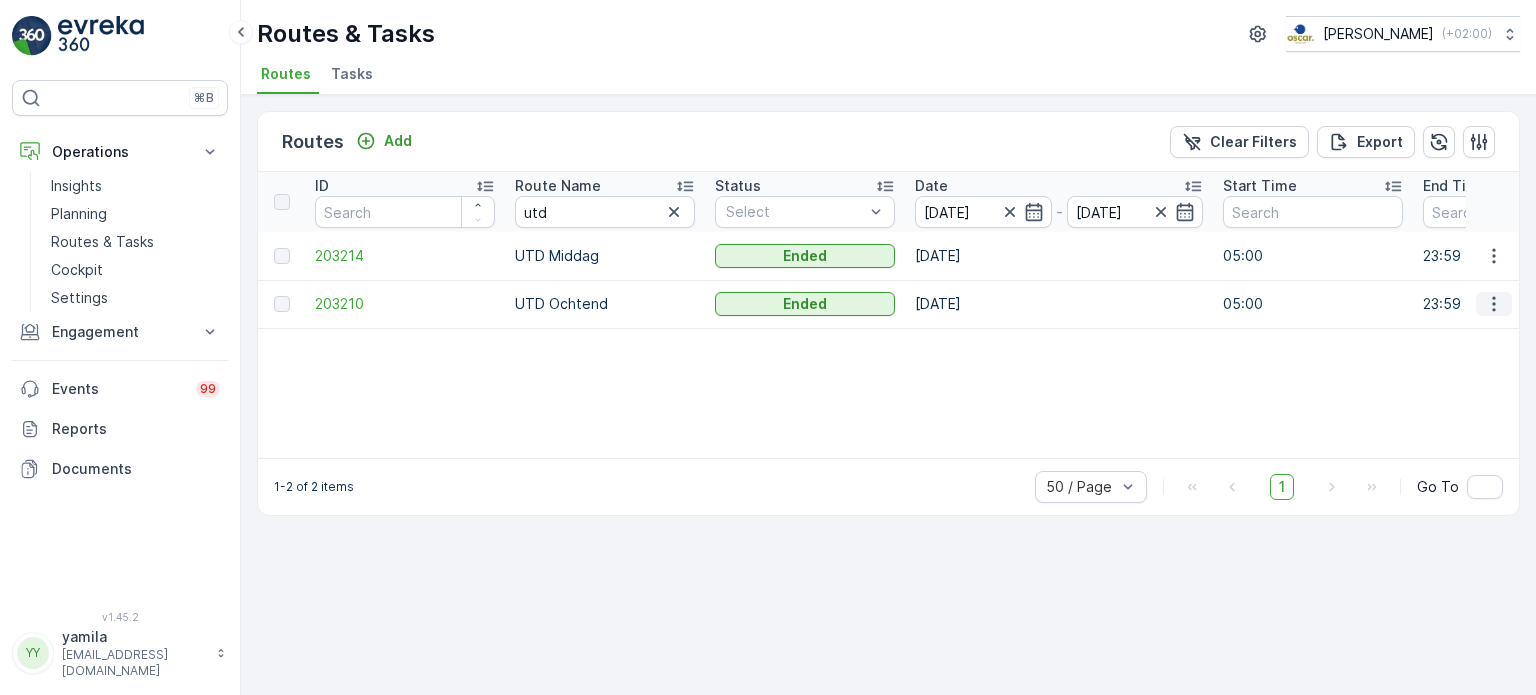 click 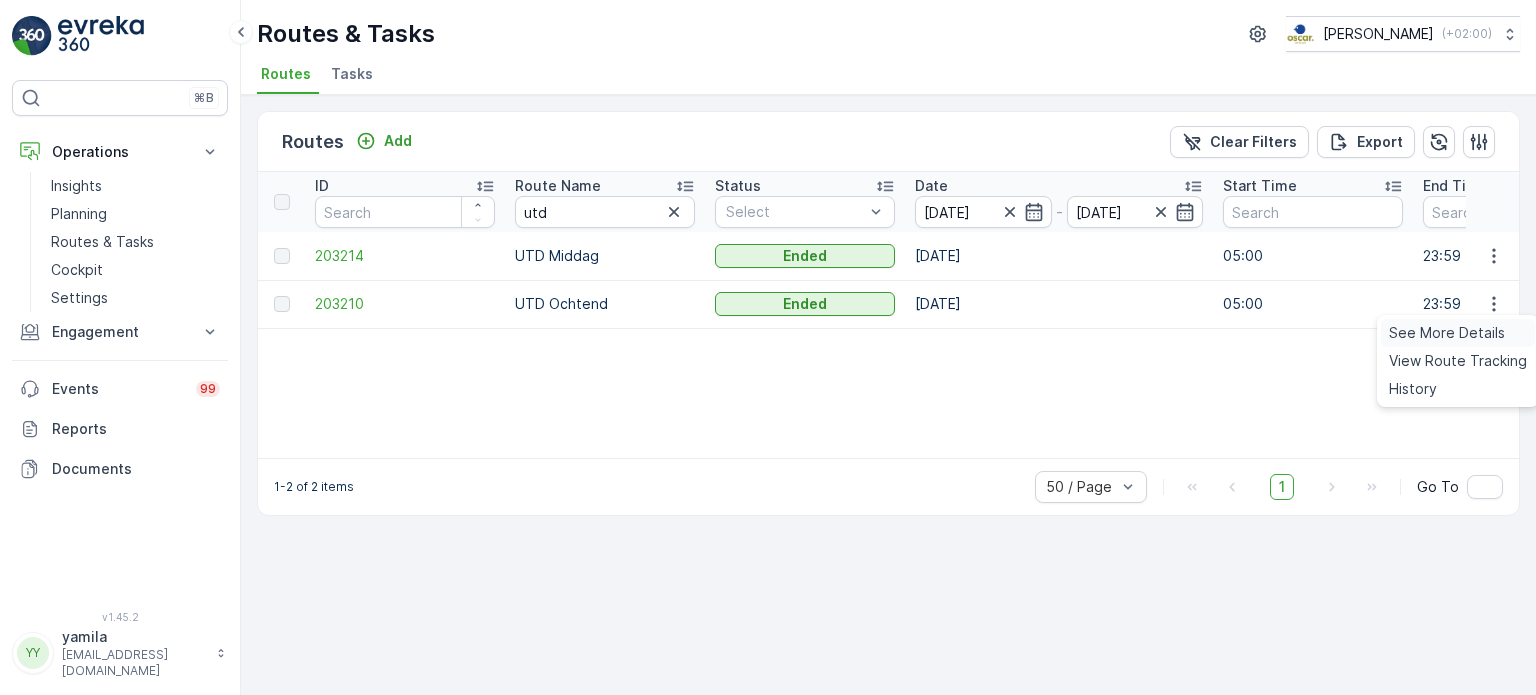 click on "See More Details" at bounding box center [1447, 333] 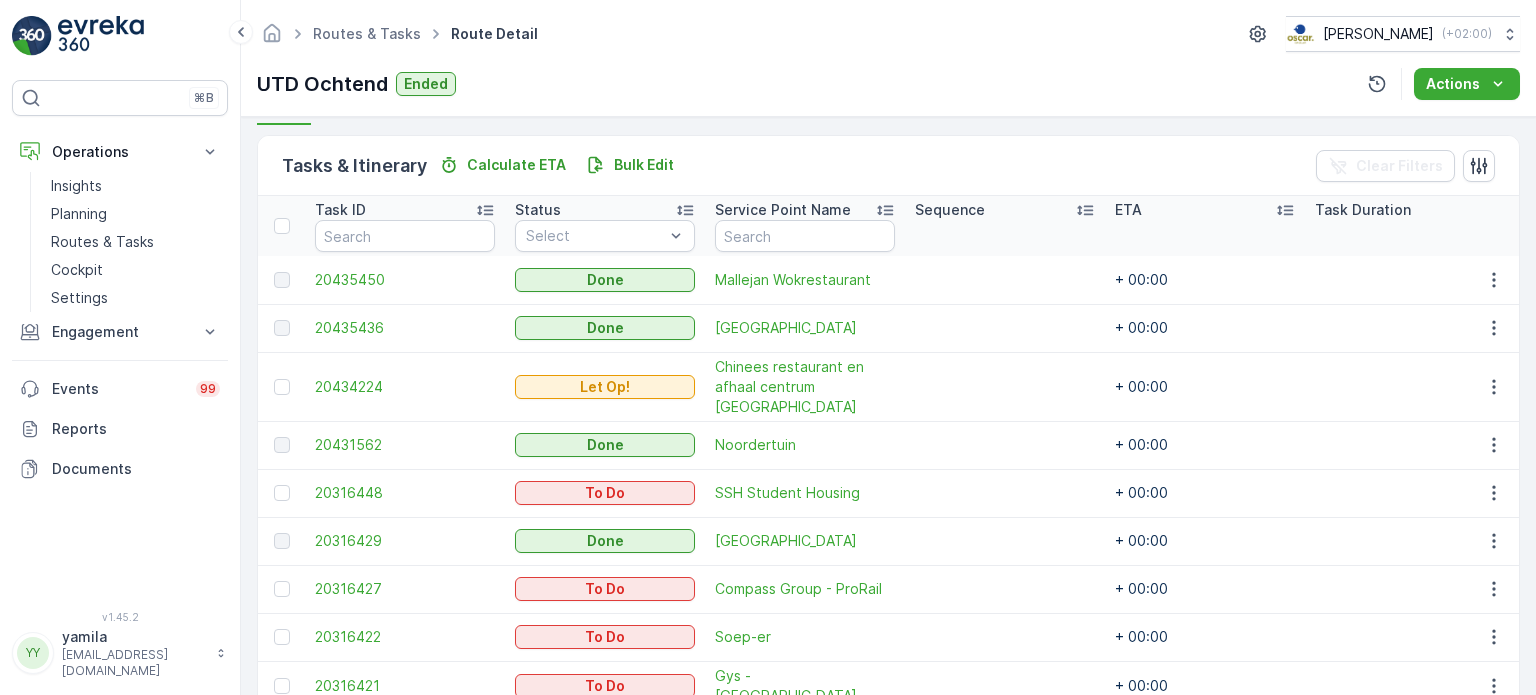 scroll, scrollTop: 468, scrollLeft: 0, axis: vertical 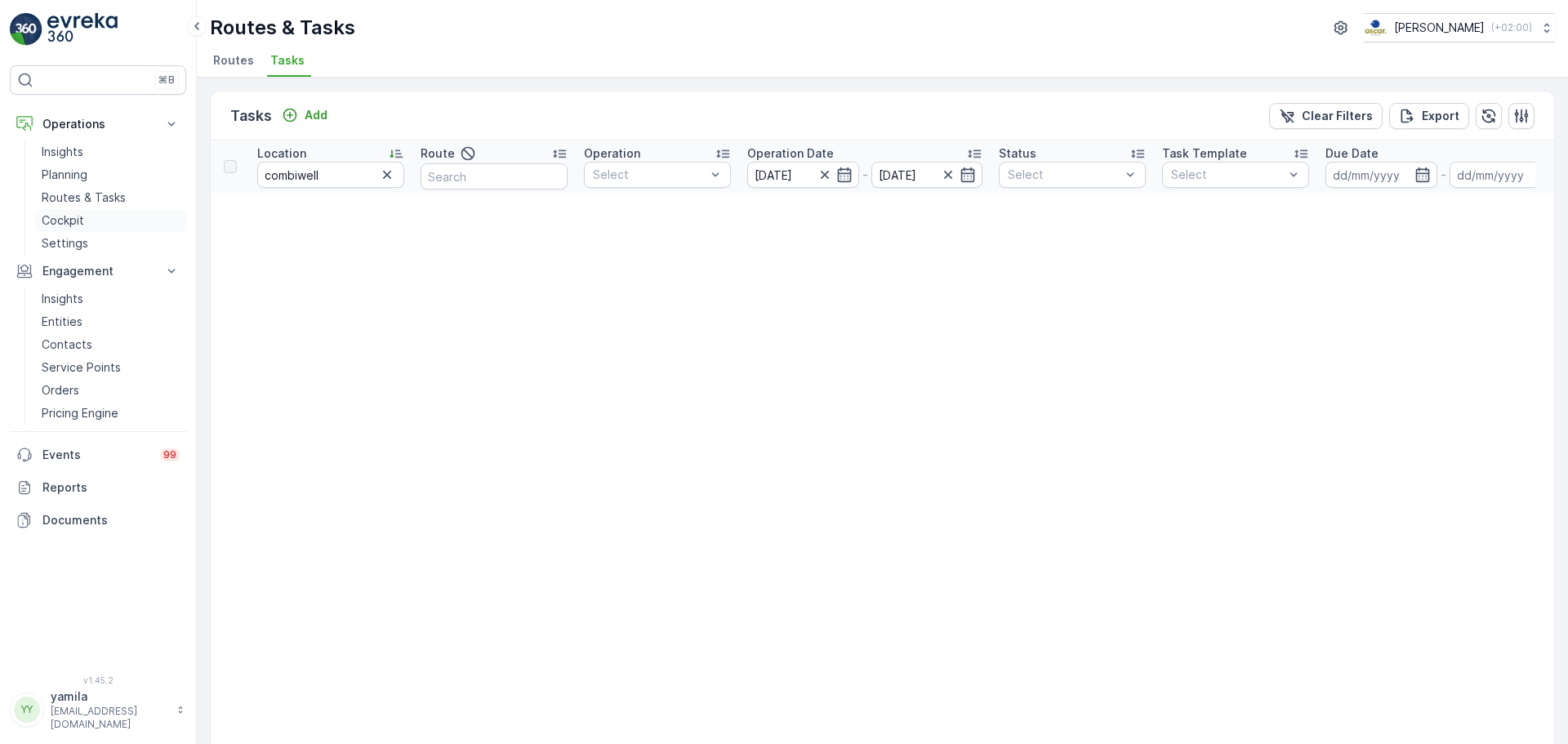 click on "Cockpit" at bounding box center (110, 221) 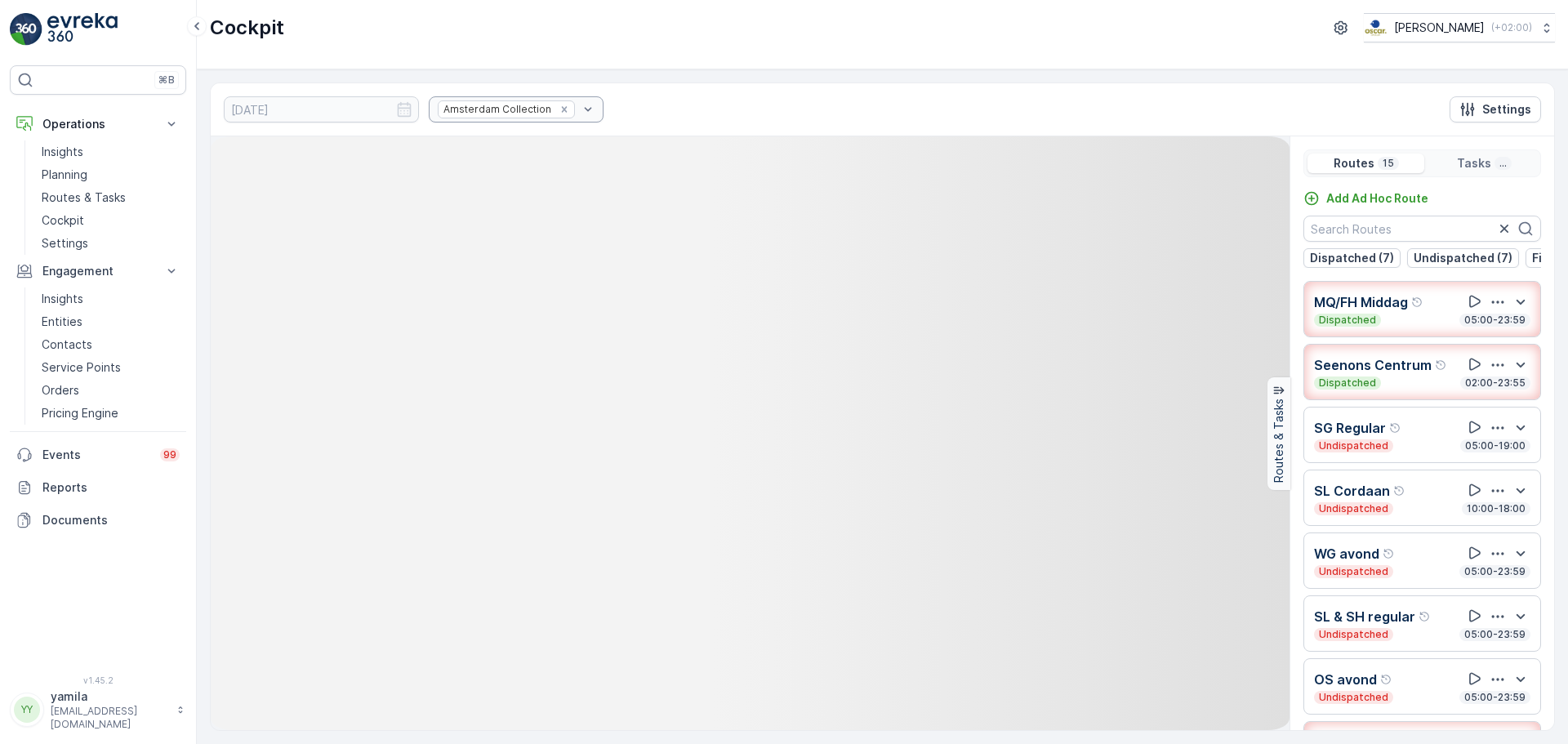 click 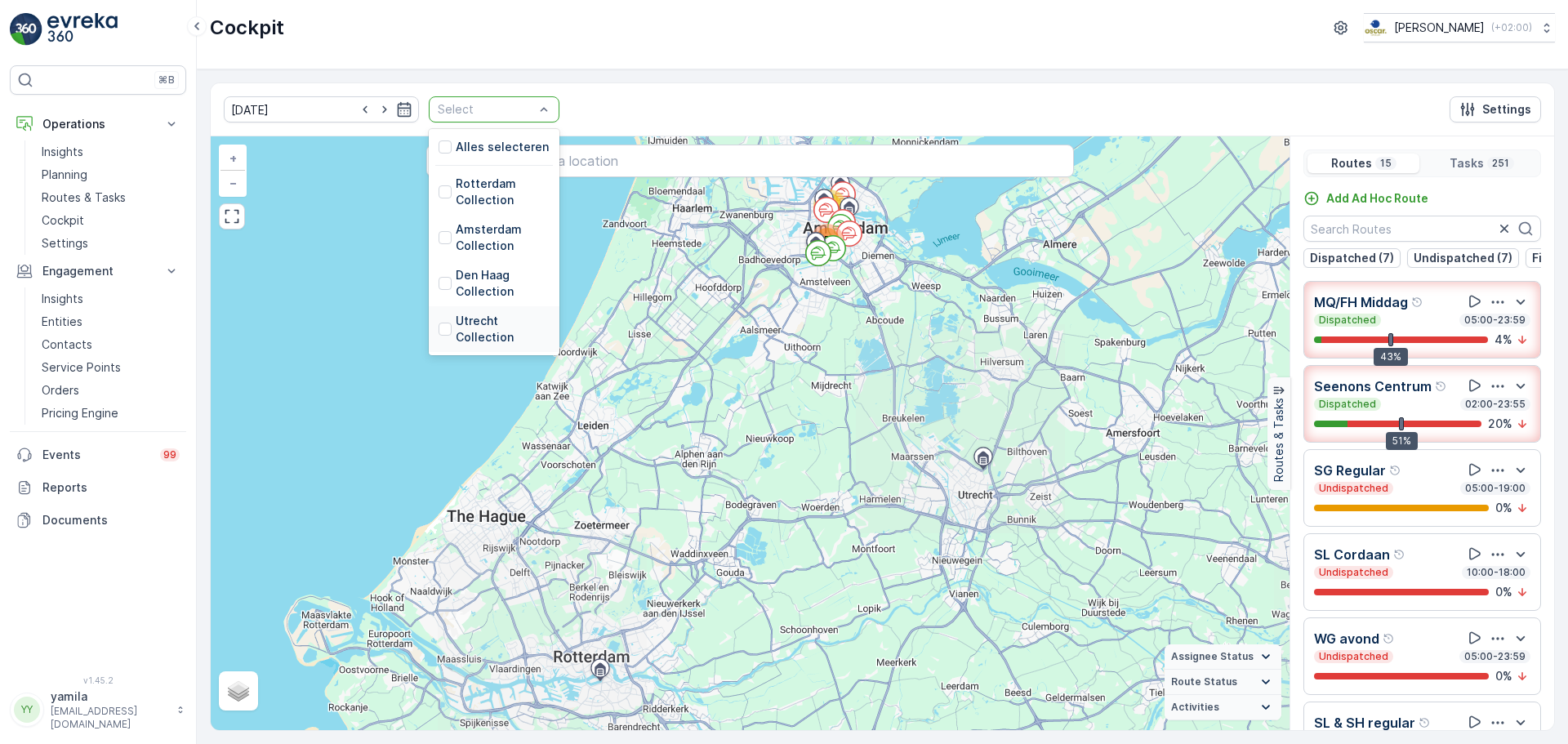 click on "Utrecht Collection" at bounding box center [502, 329] 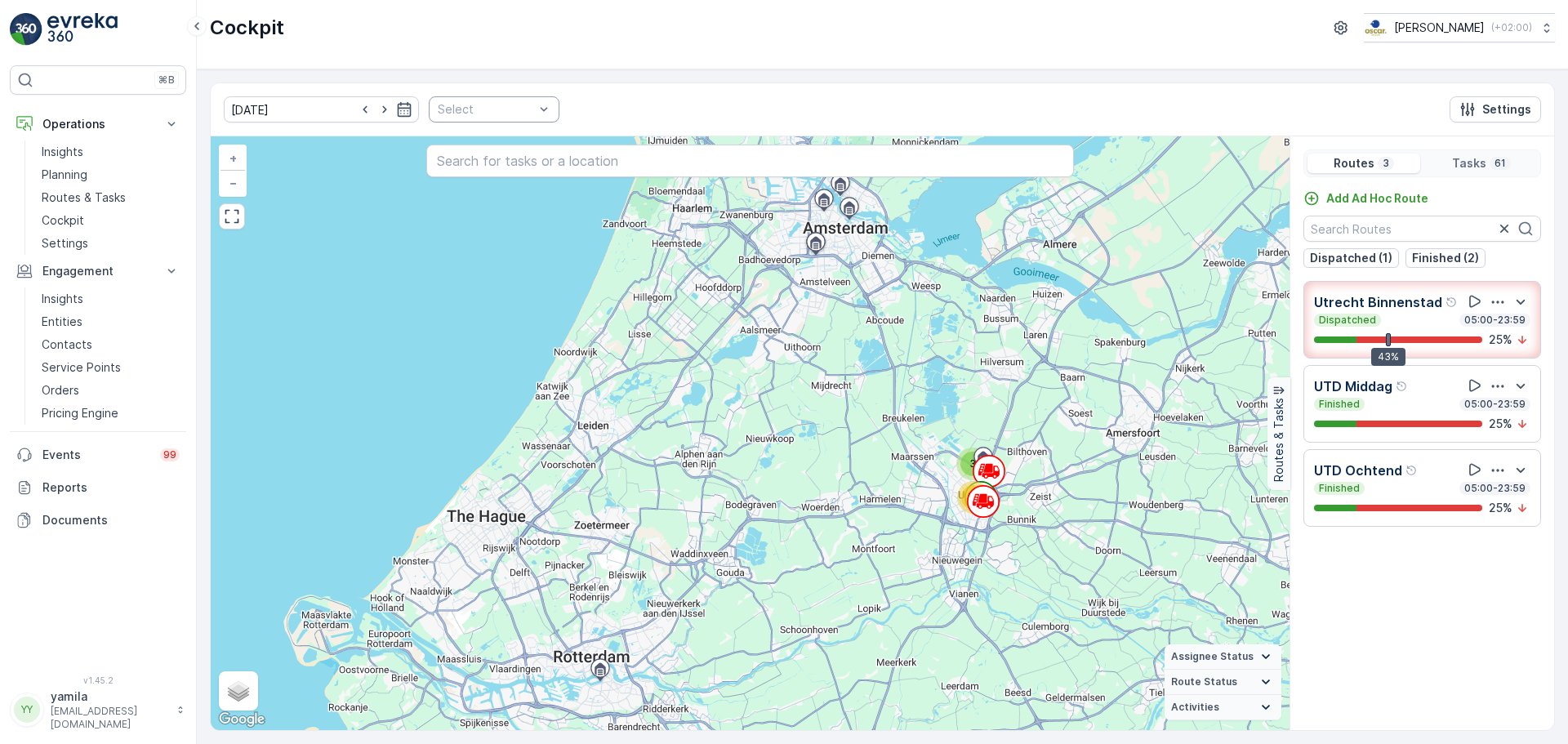 click on "17.07.2025 Select Settings" at bounding box center (882, 109) 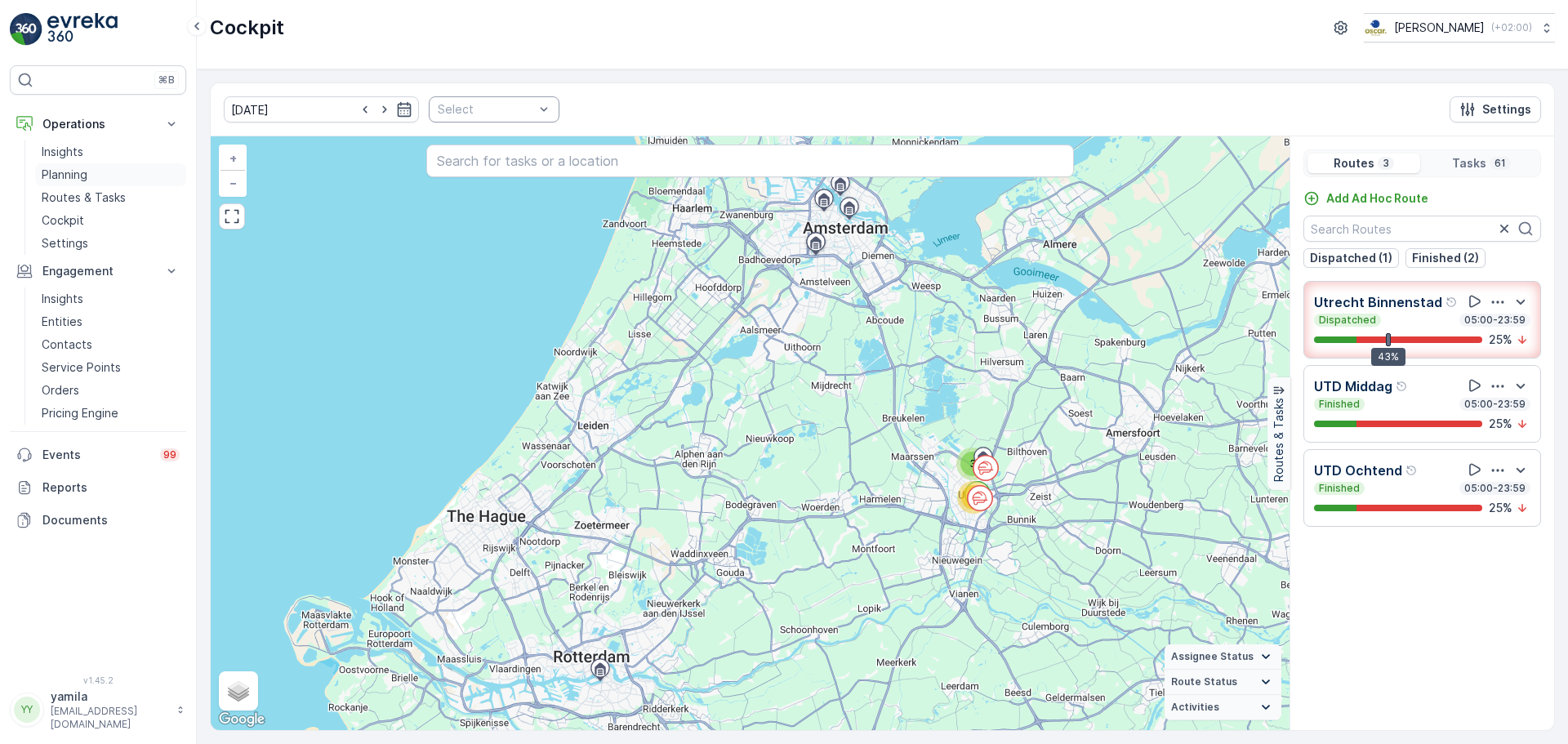 click on "Planning" at bounding box center (110, 175) 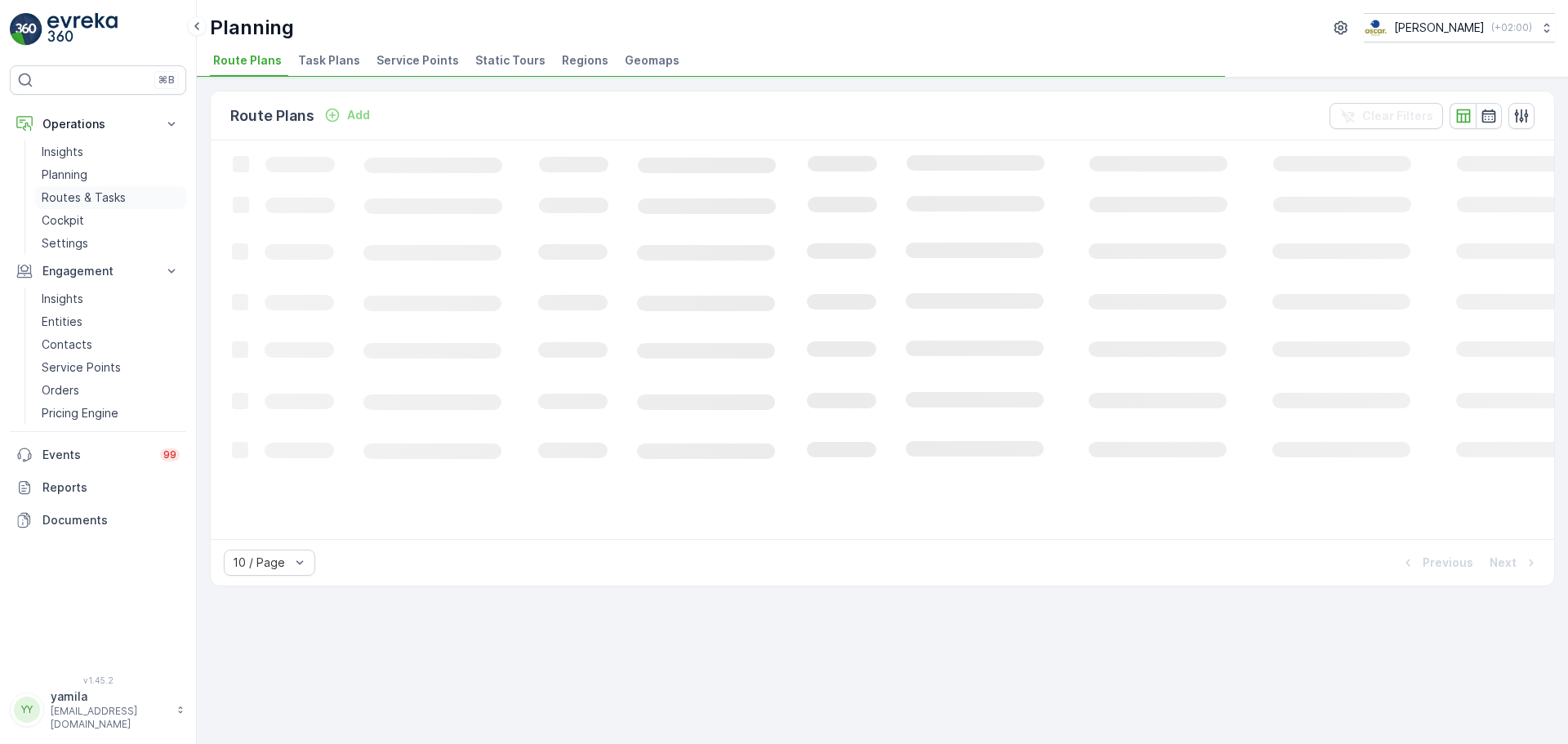 click on "Routes & Tasks" at bounding box center [83, 198] 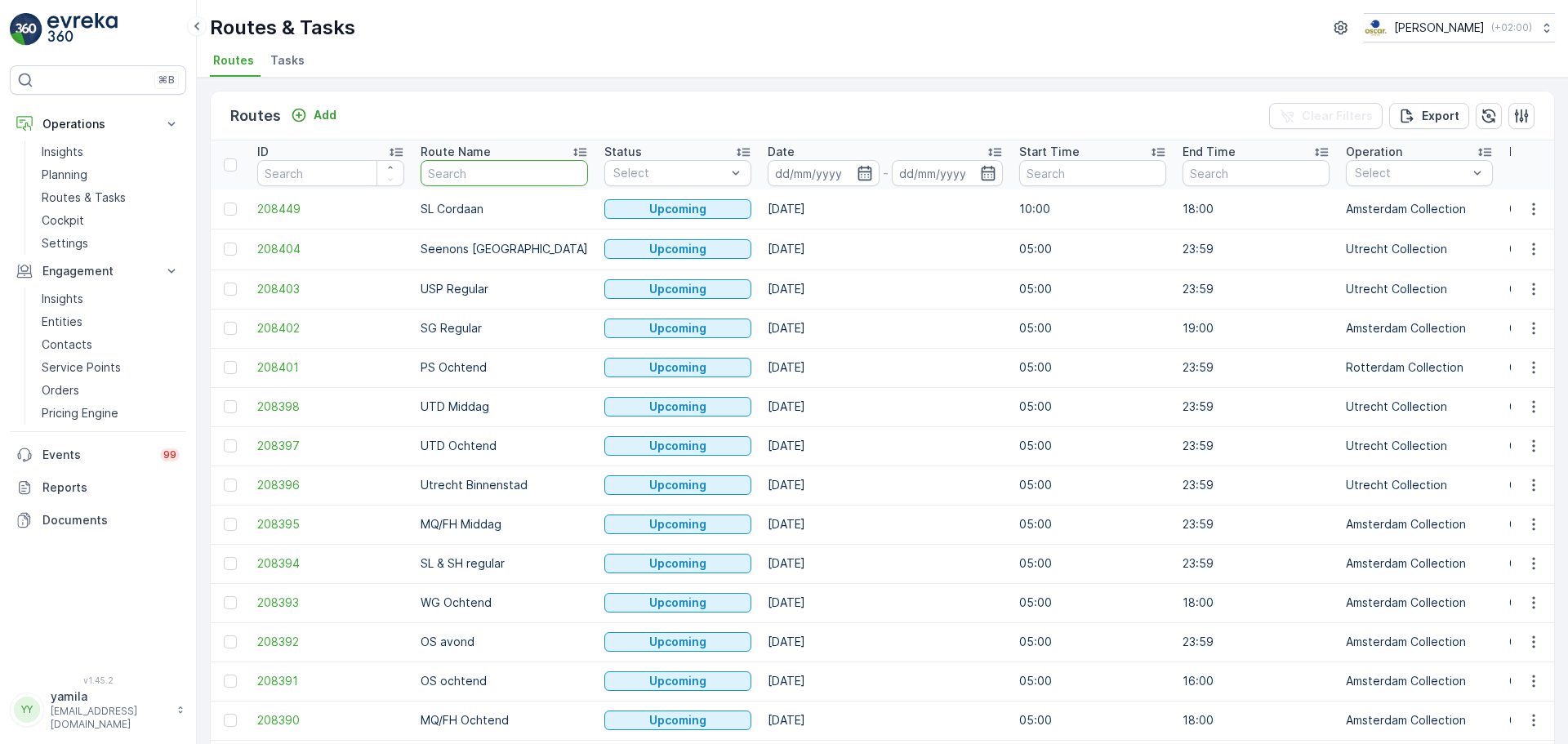 click at bounding box center (504, 173) 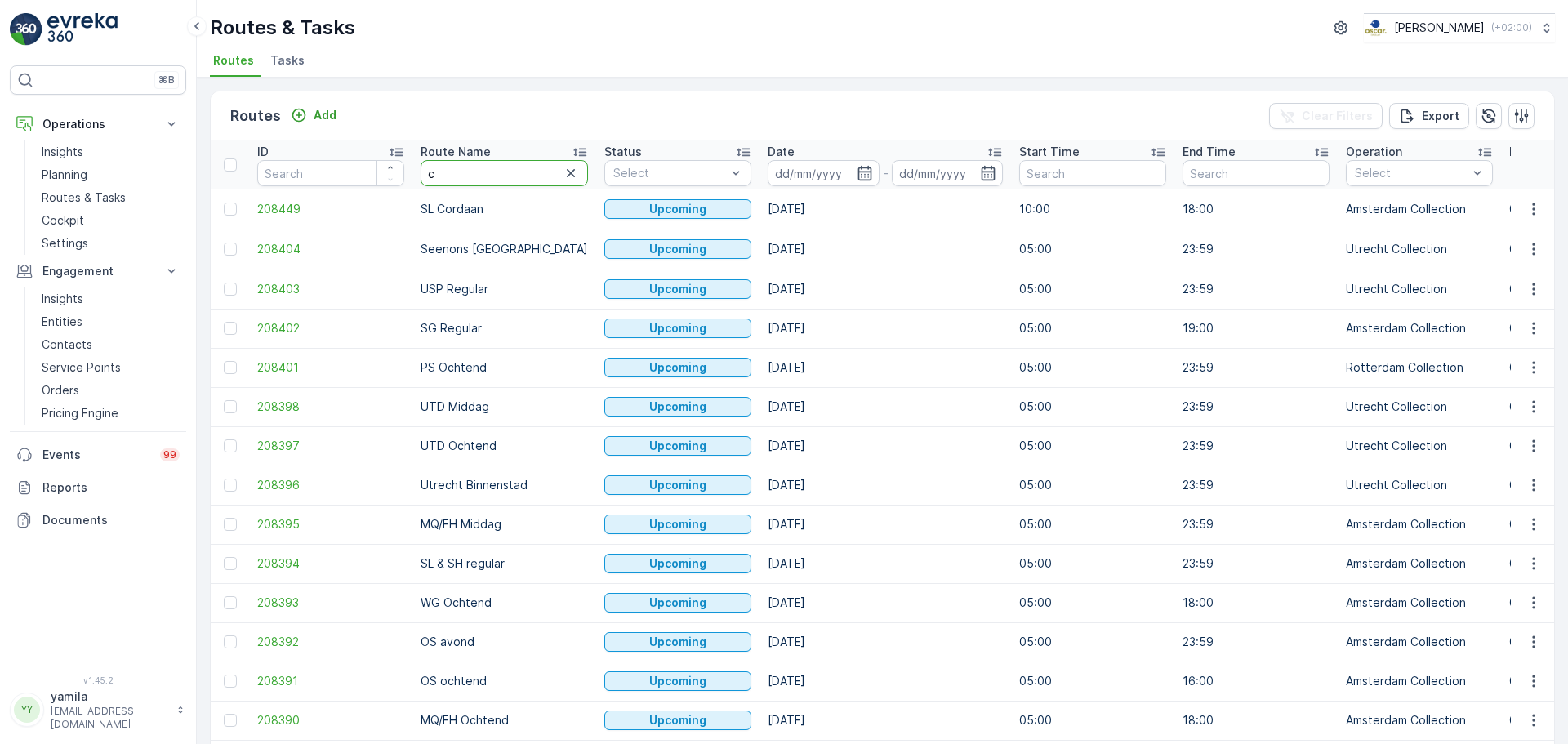 type on "cs" 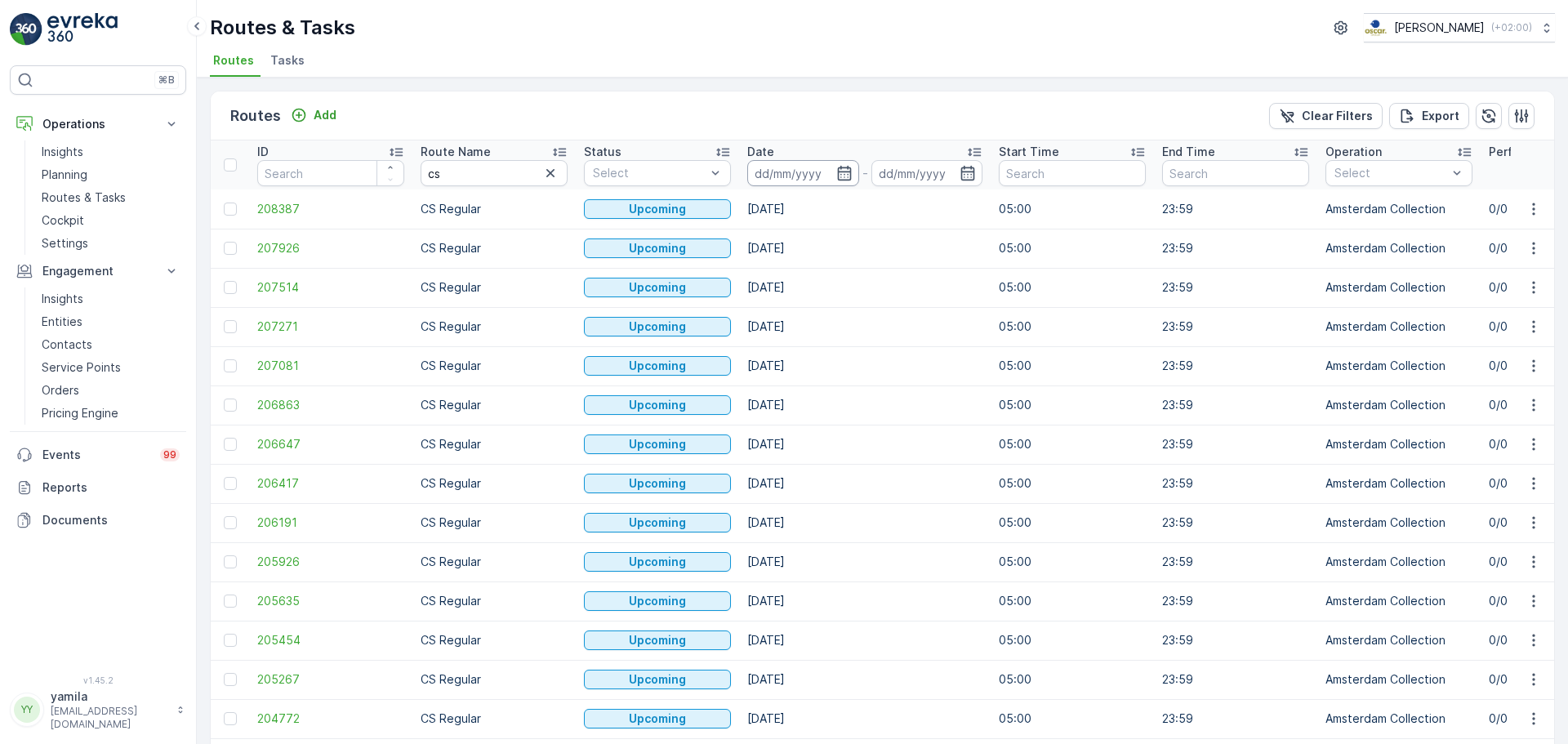 click at bounding box center [803, 173] 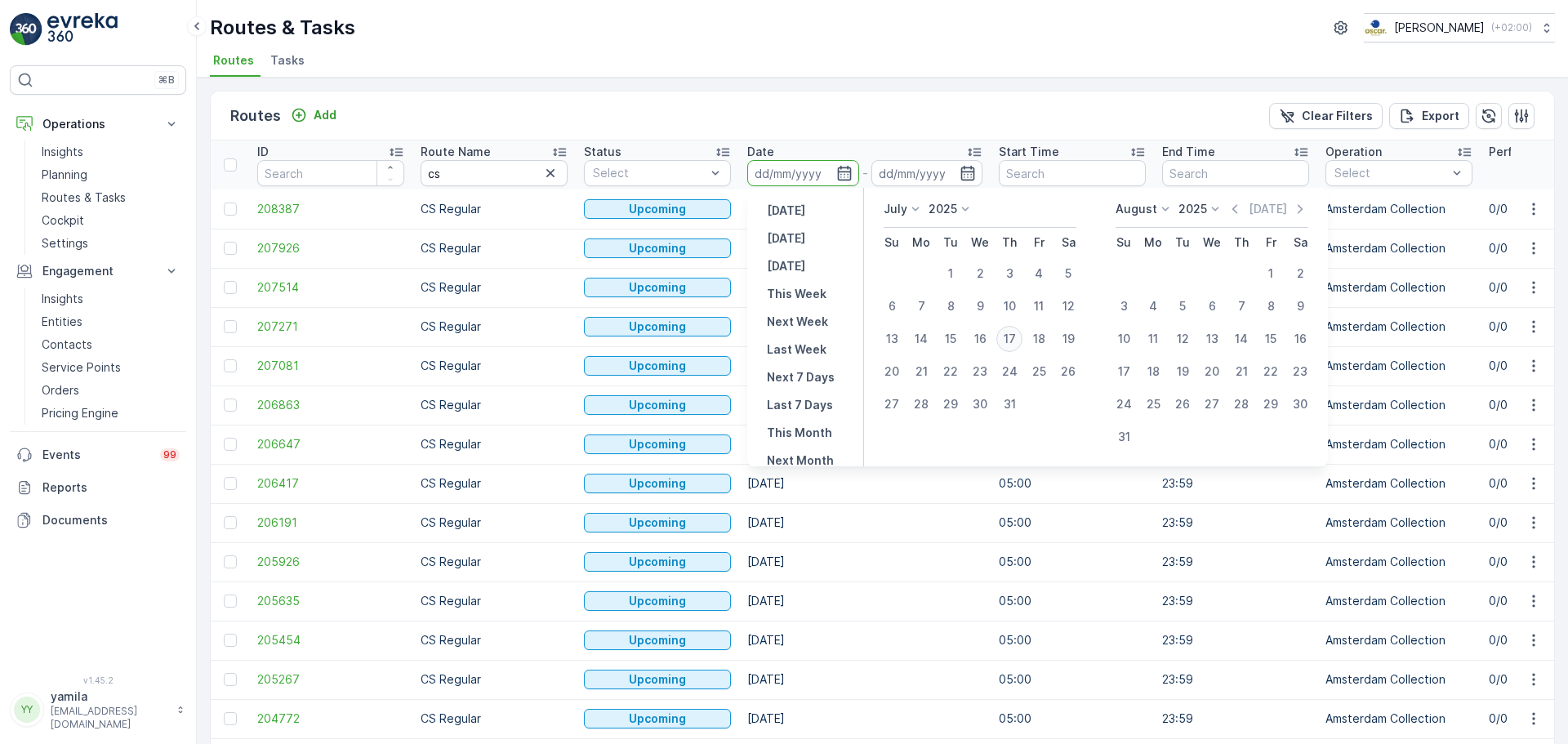 click on "17" at bounding box center (1009, 339) 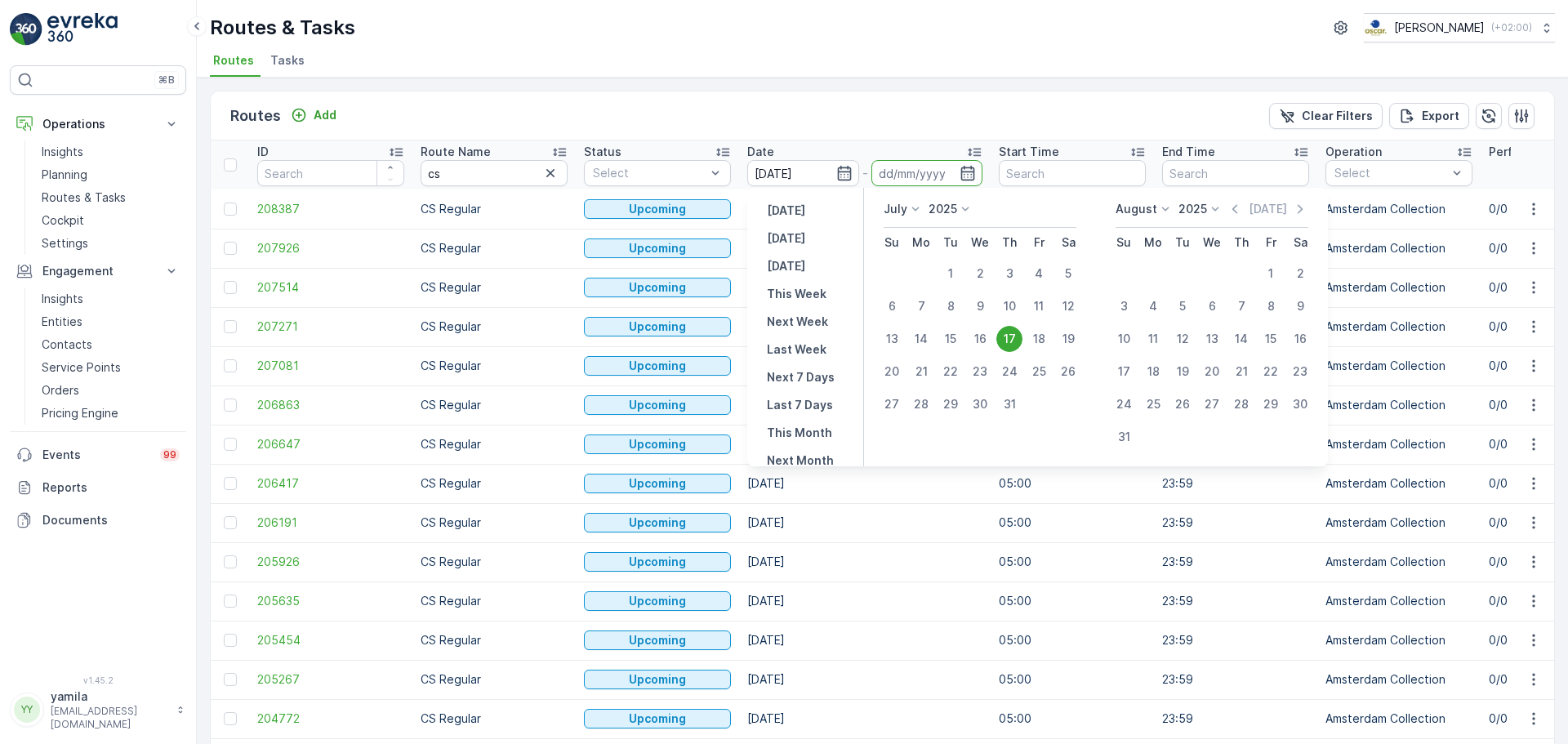 click on "17" at bounding box center (1009, 339) 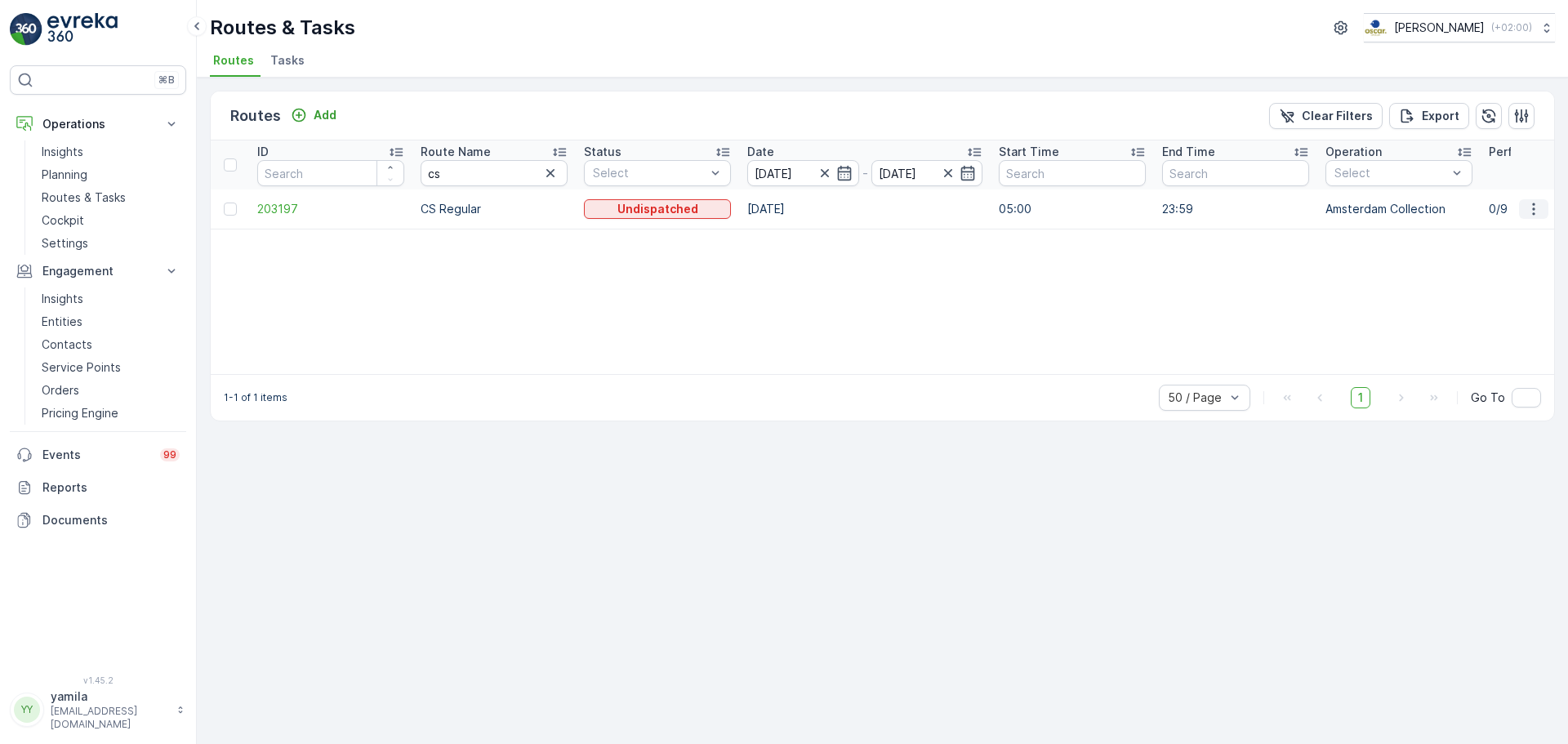 click 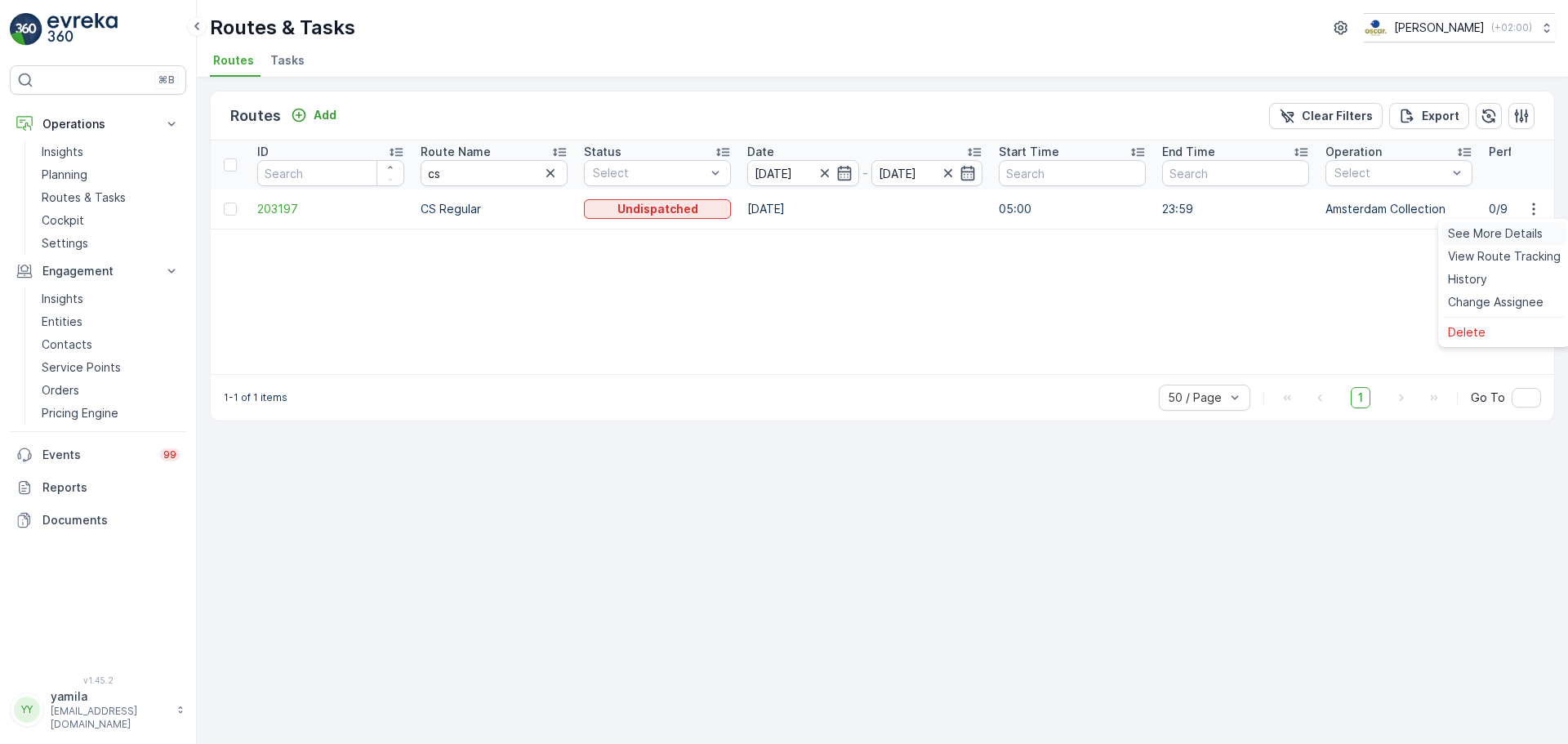 click on "See More Details" at bounding box center [1495, 234] 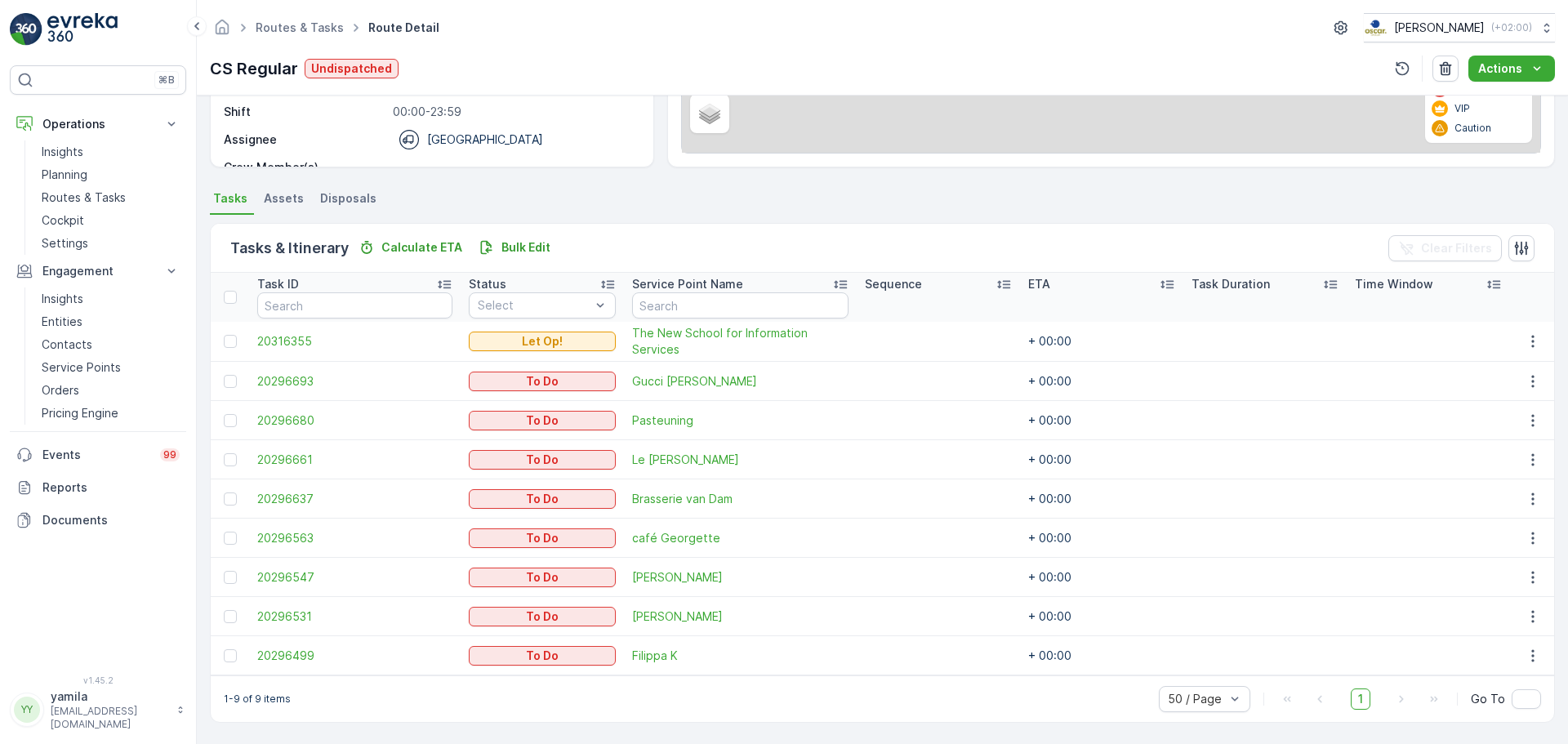 scroll, scrollTop: 268, scrollLeft: 0, axis: vertical 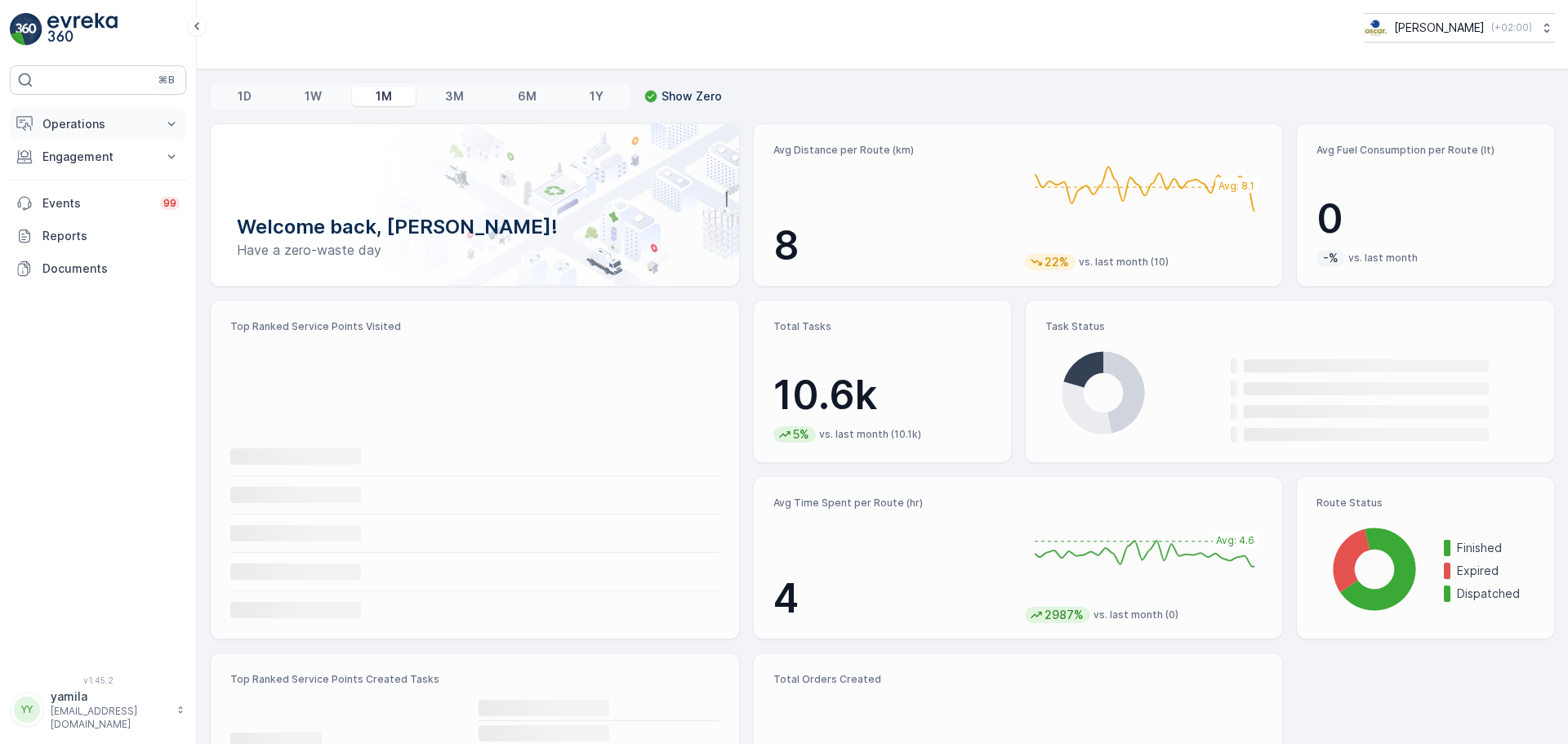 click on "Operations" at bounding box center (98, 124) 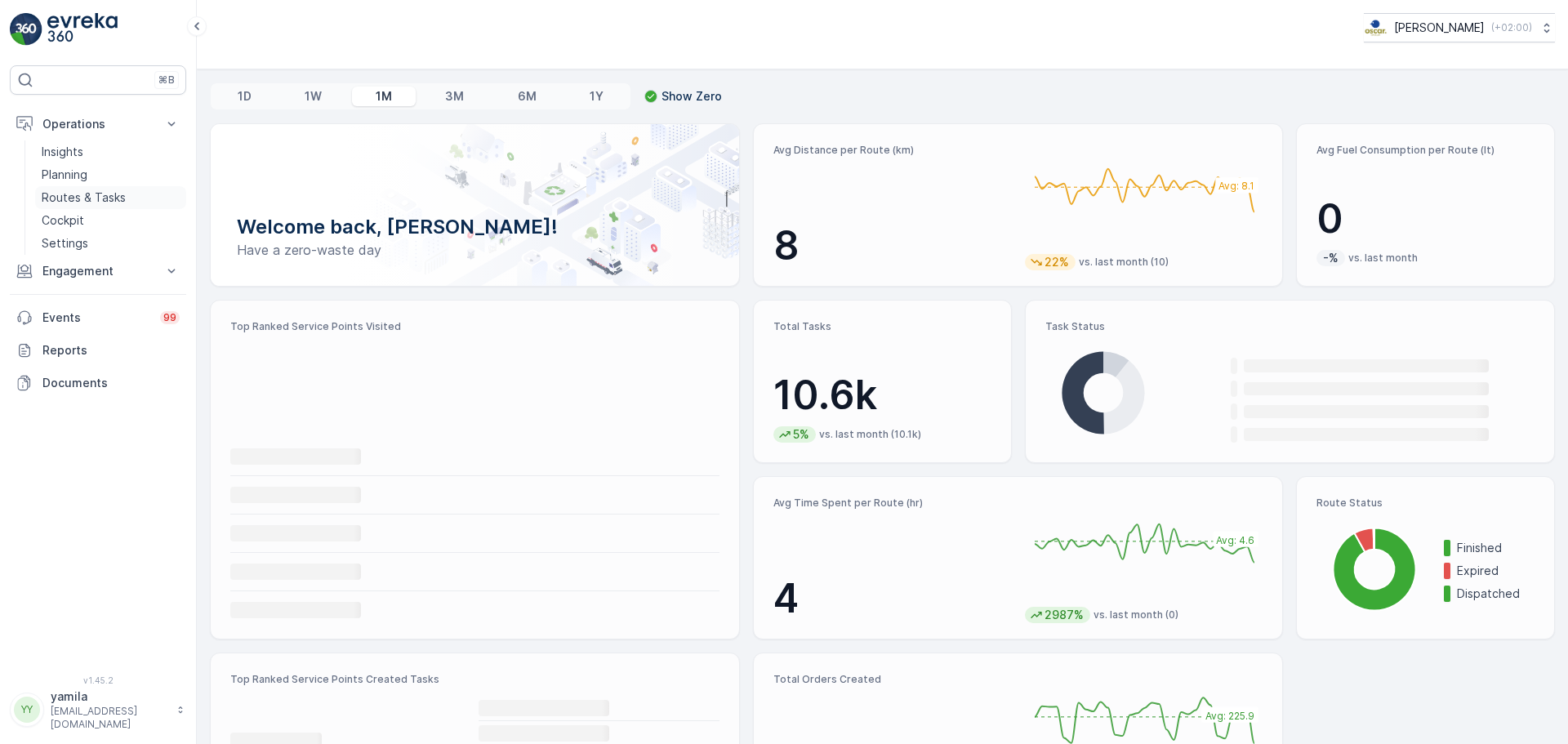 click on "Routes & Tasks" at bounding box center (110, 198) 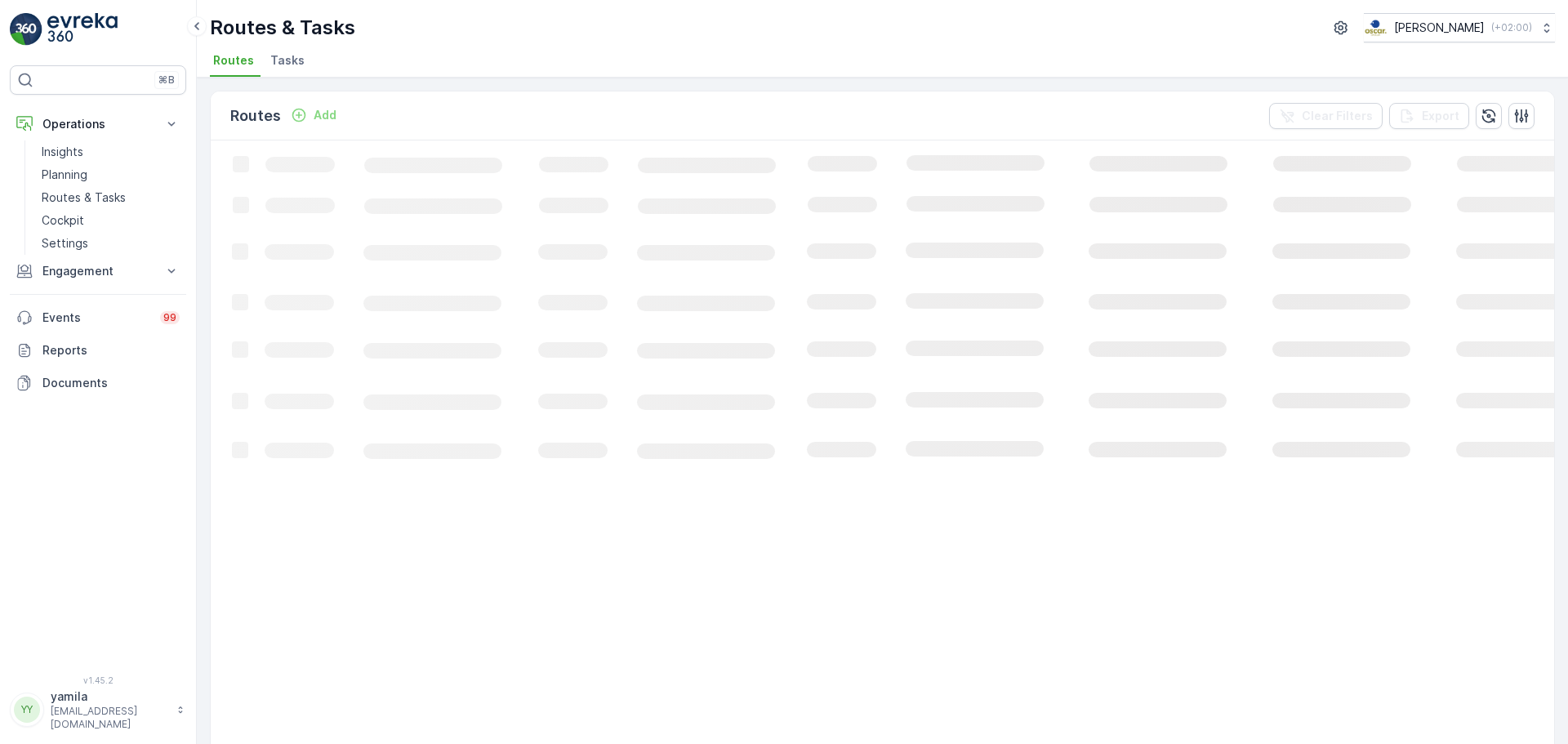 click on "Tasks" at bounding box center [287, 60] 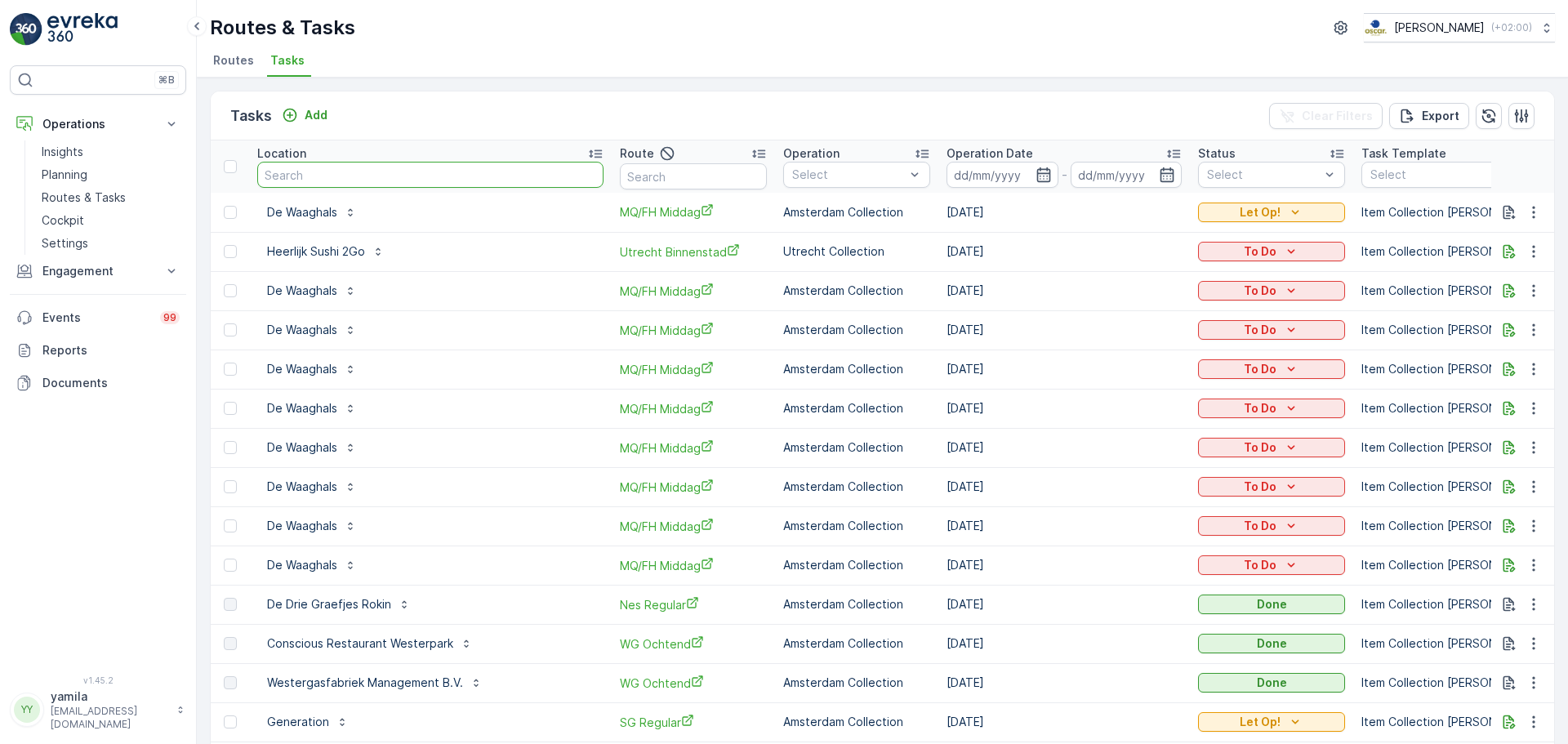 click at bounding box center (430, 175) 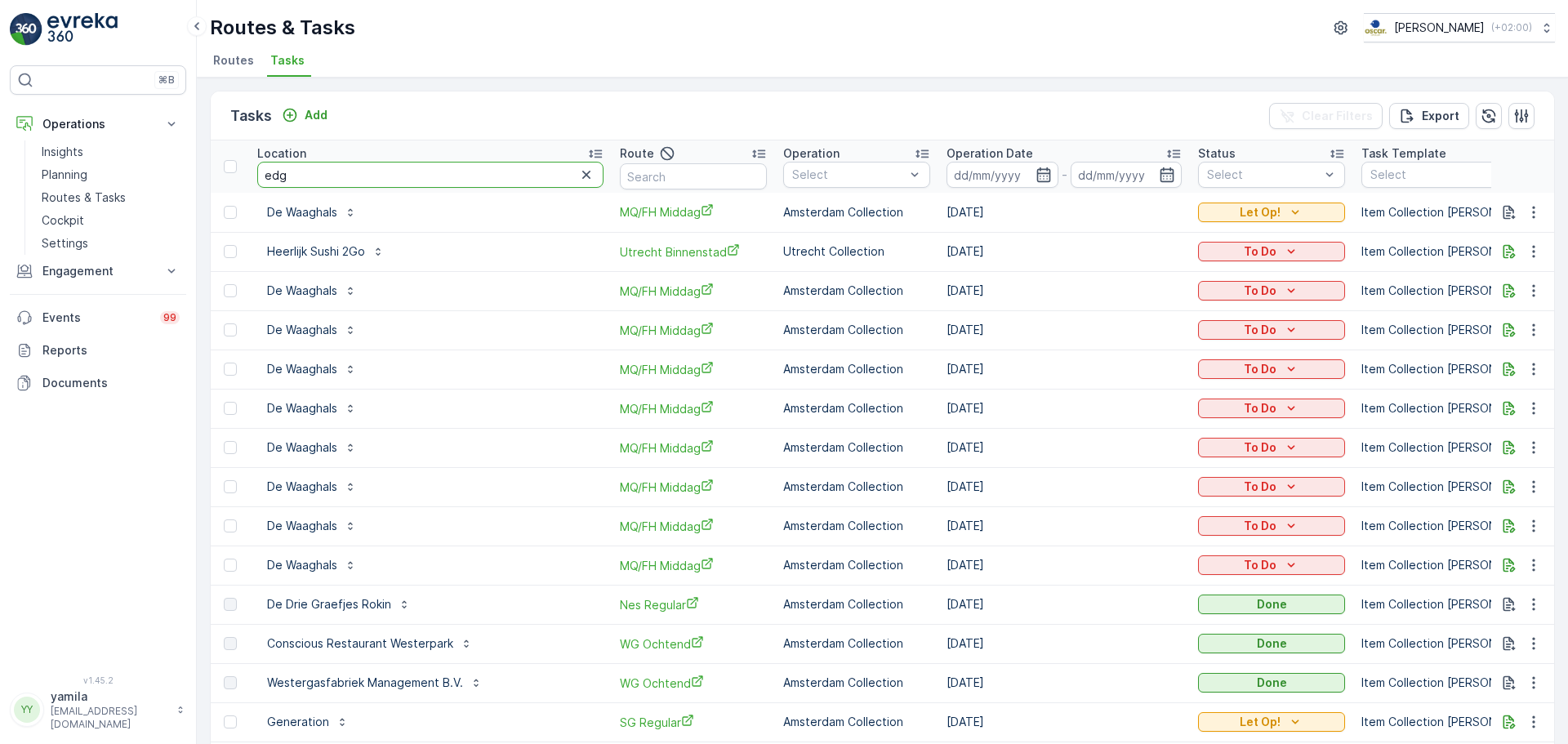 type on "edge" 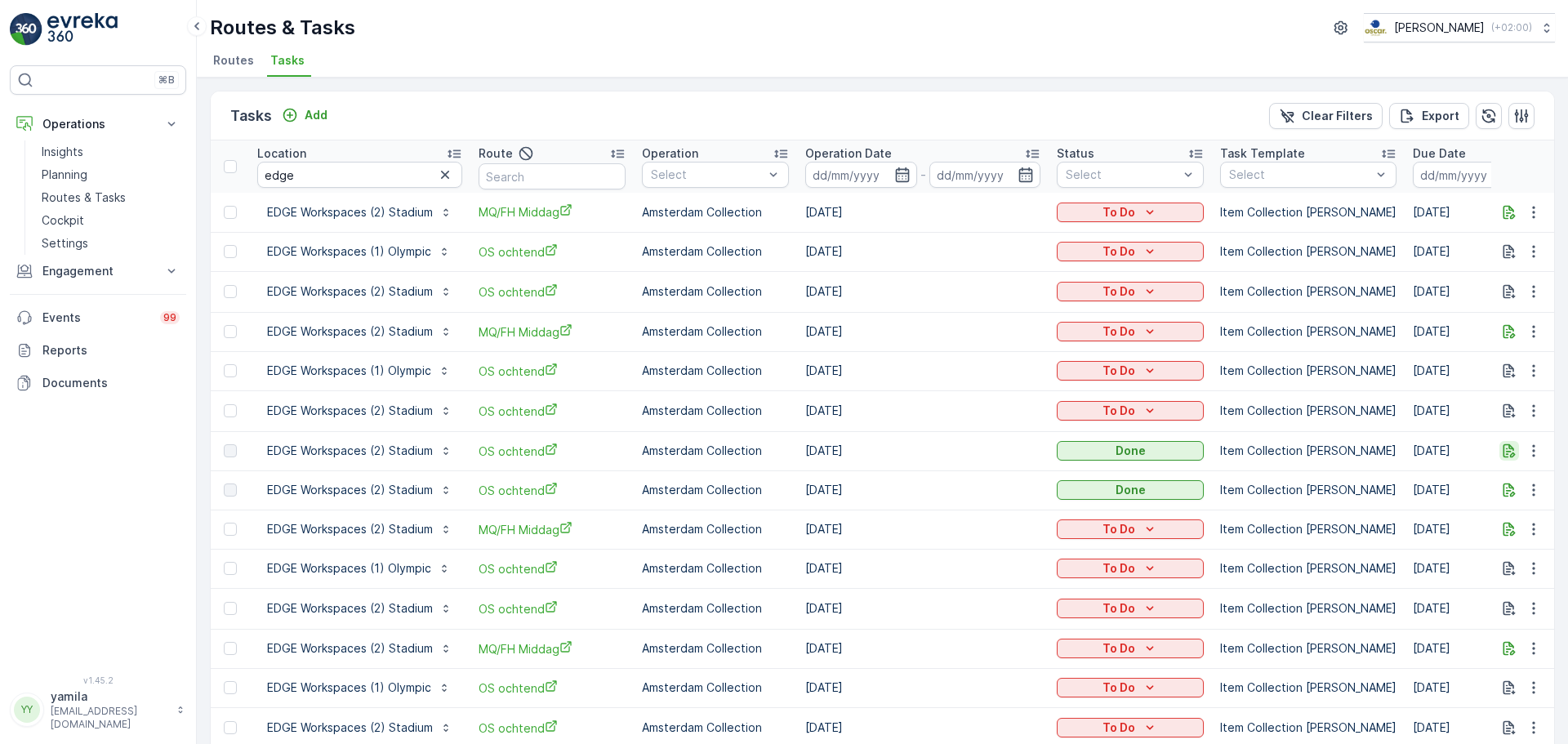 click 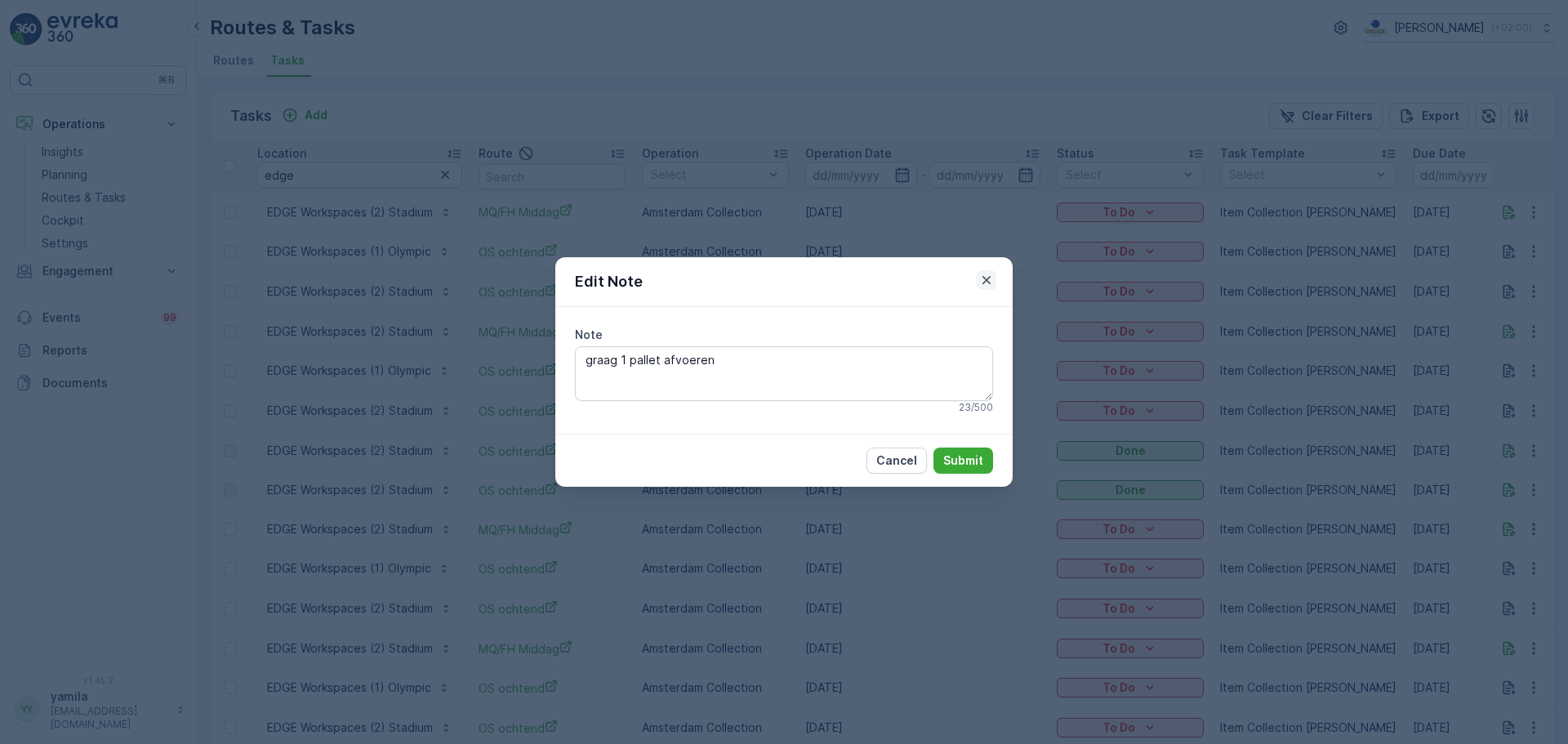 click 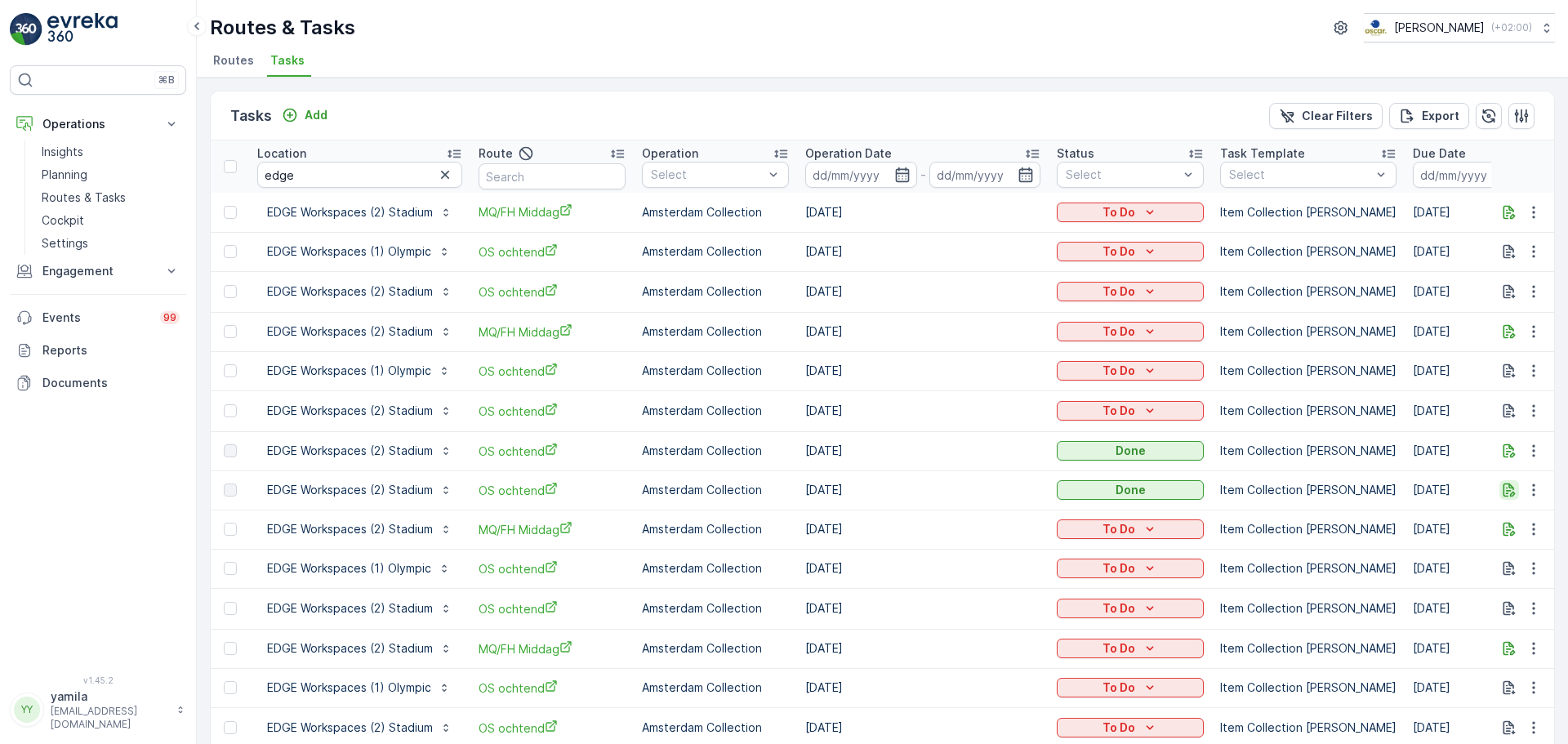 click 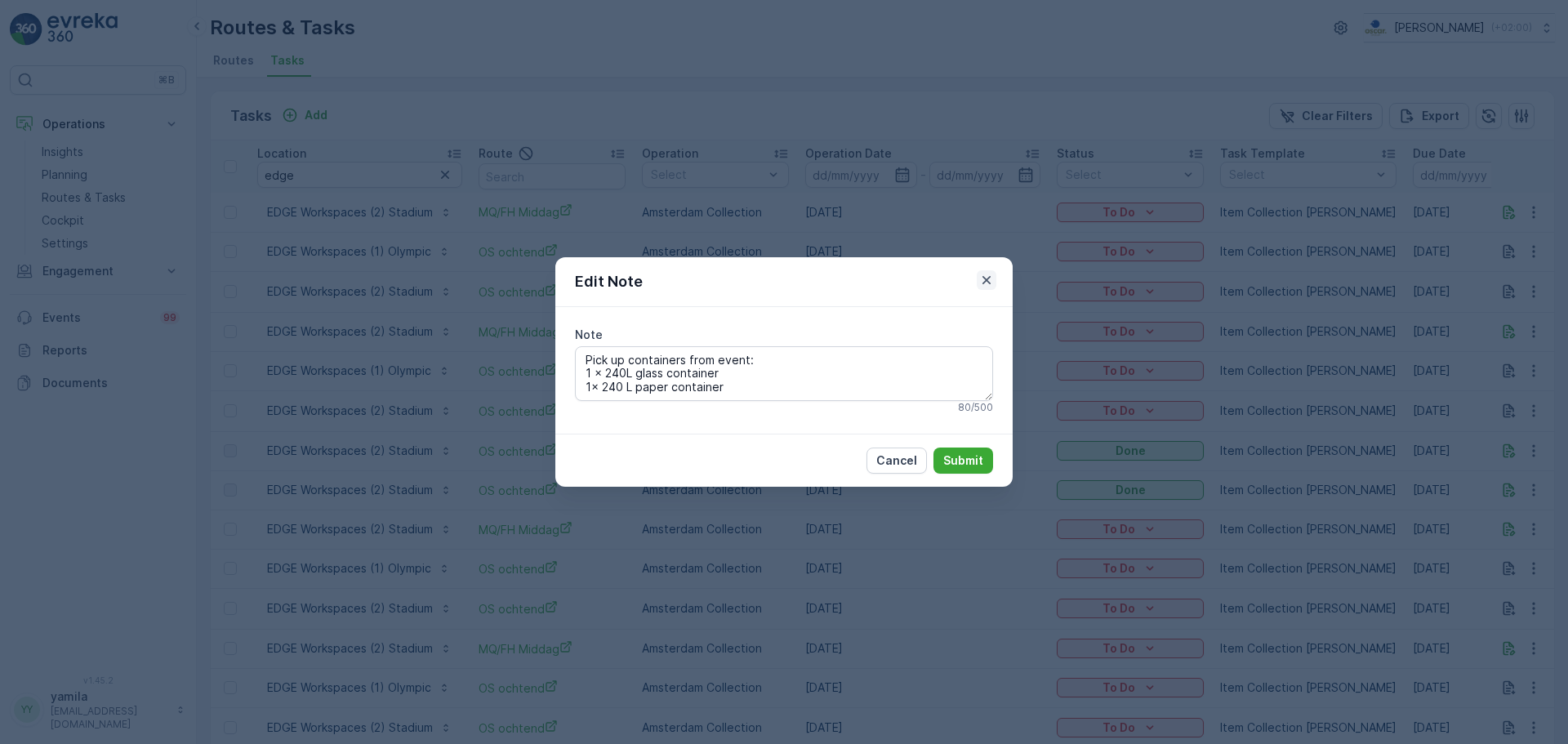 click 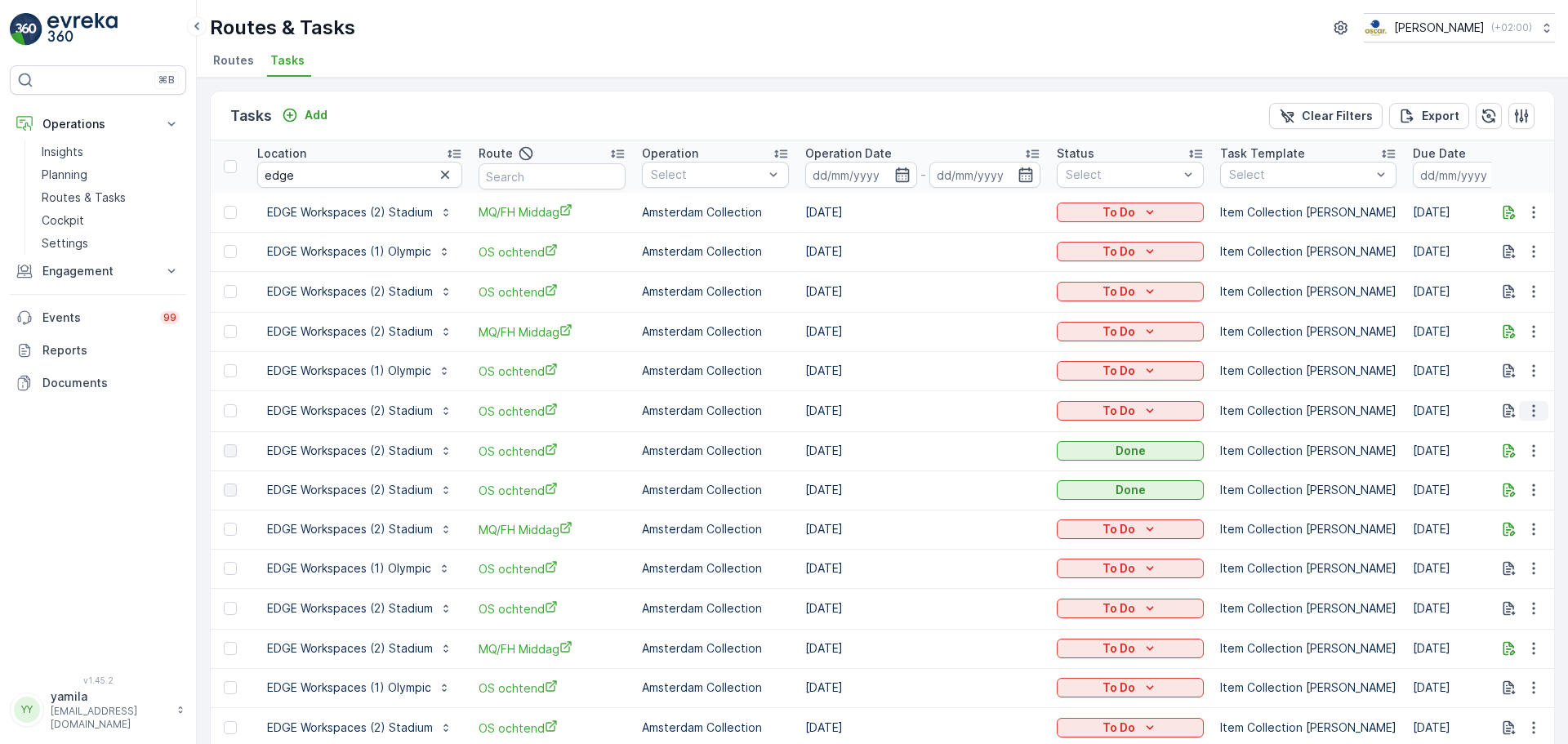 click 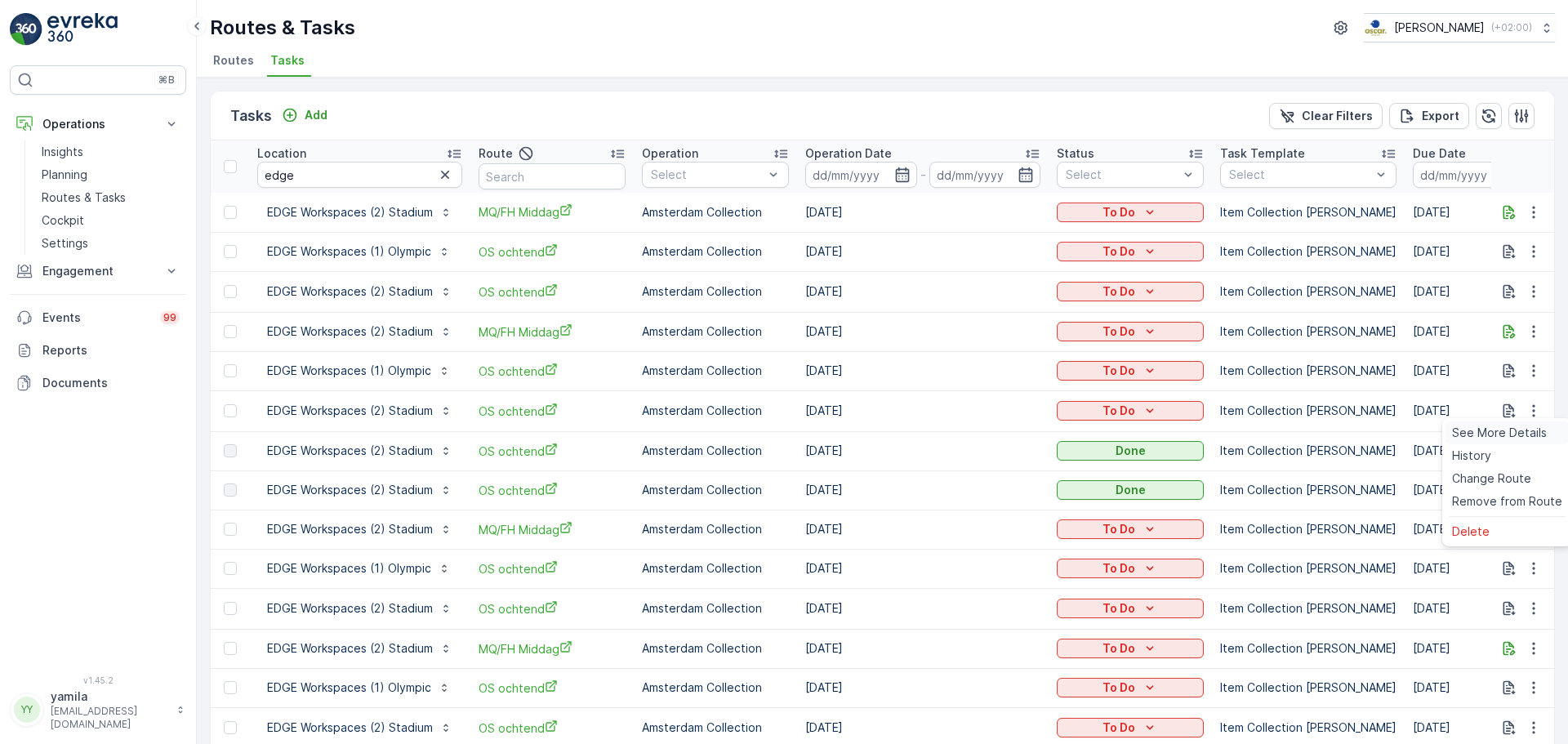 click on "See More Details" at bounding box center [1507, 433] 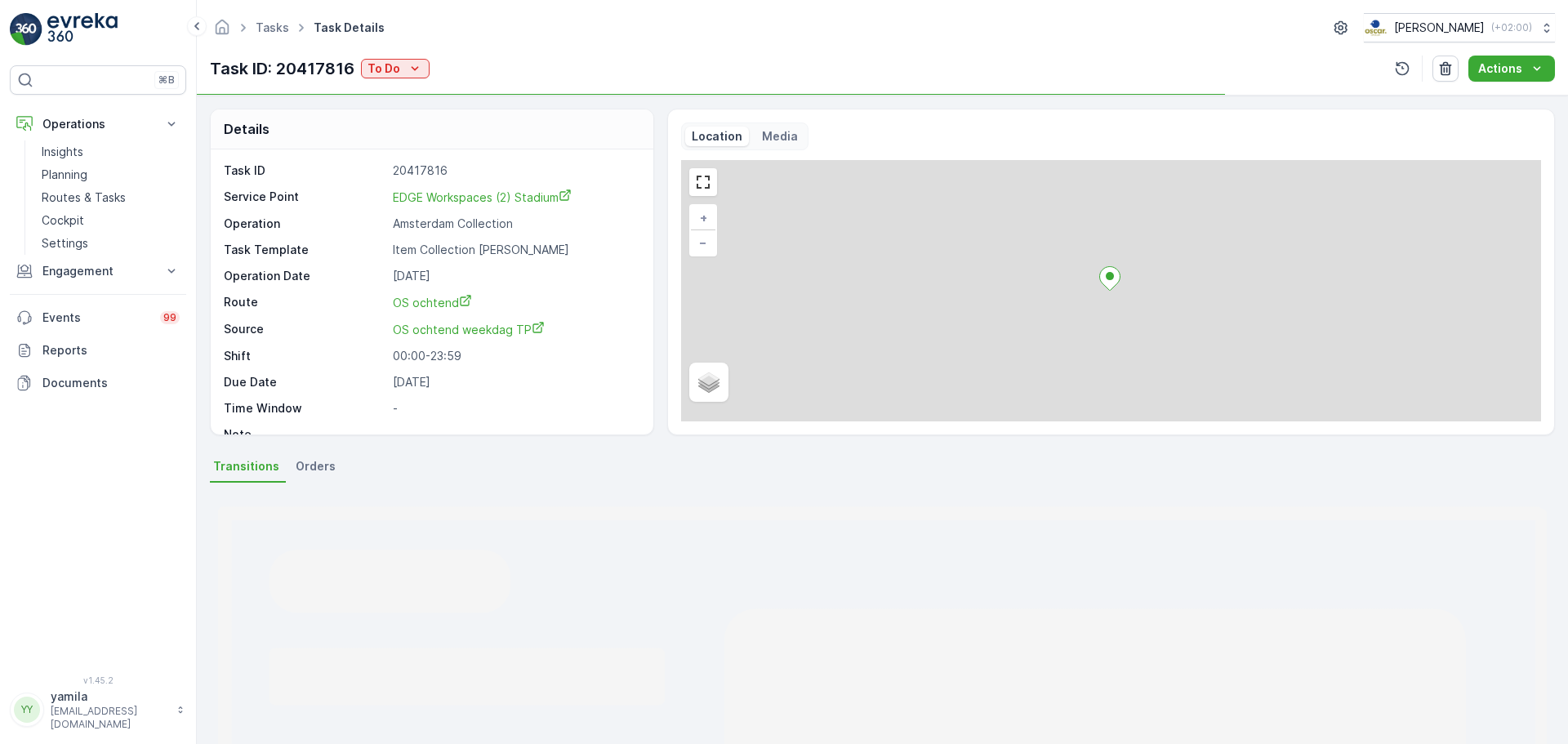 scroll, scrollTop: 0, scrollLeft: 0, axis: both 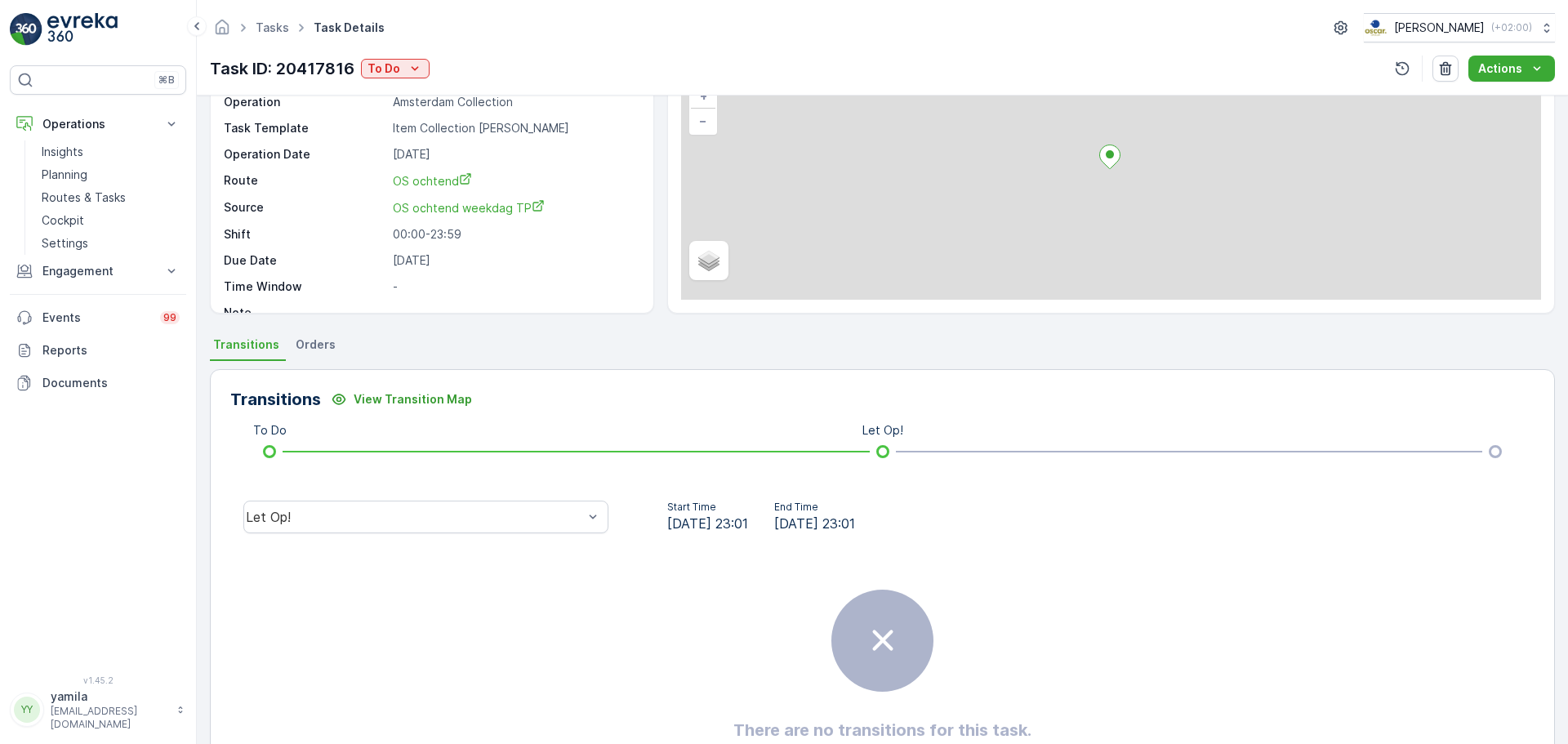 click on "Let Op!" at bounding box center (425, 517) 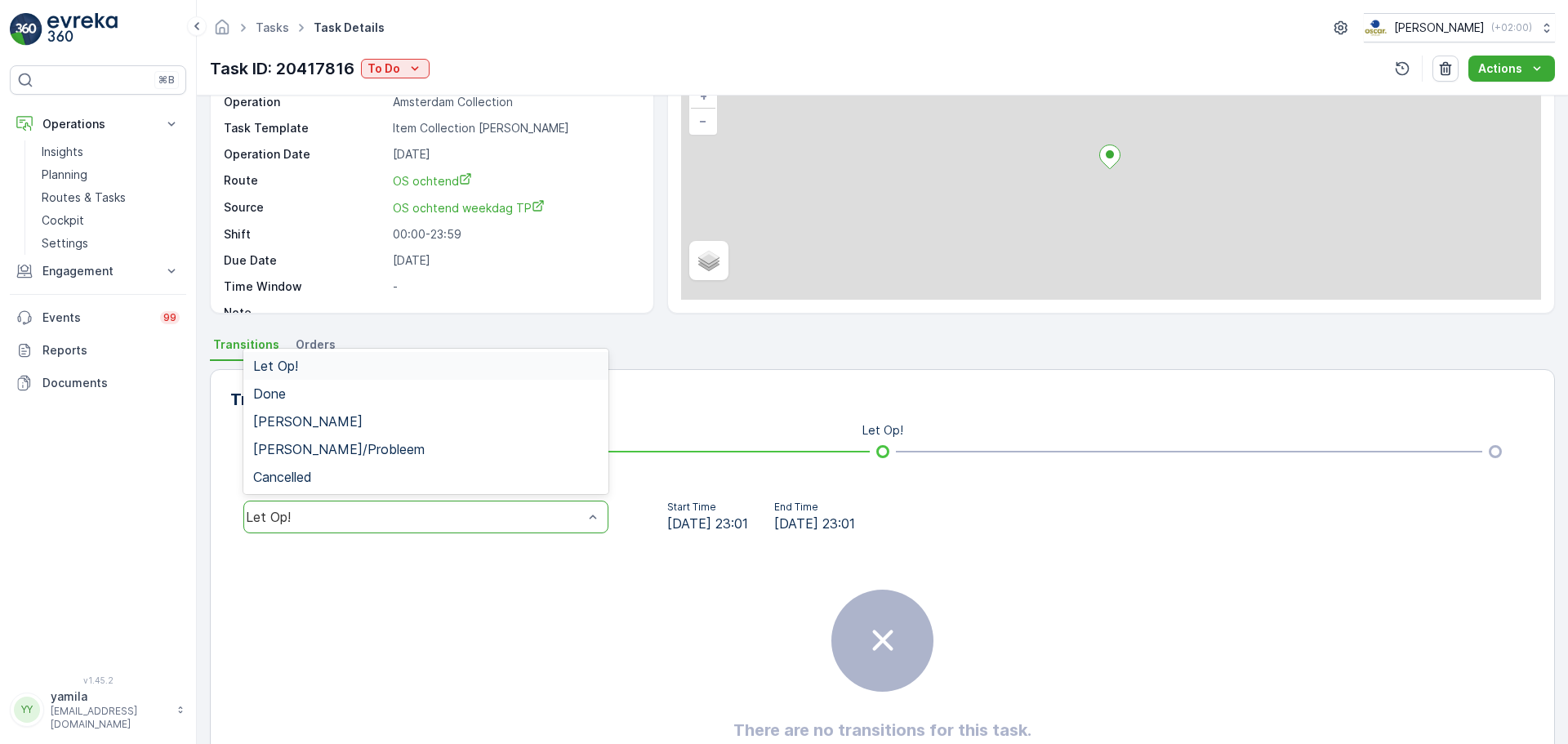 click on "Let Op!" at bounding box center [414, 517] 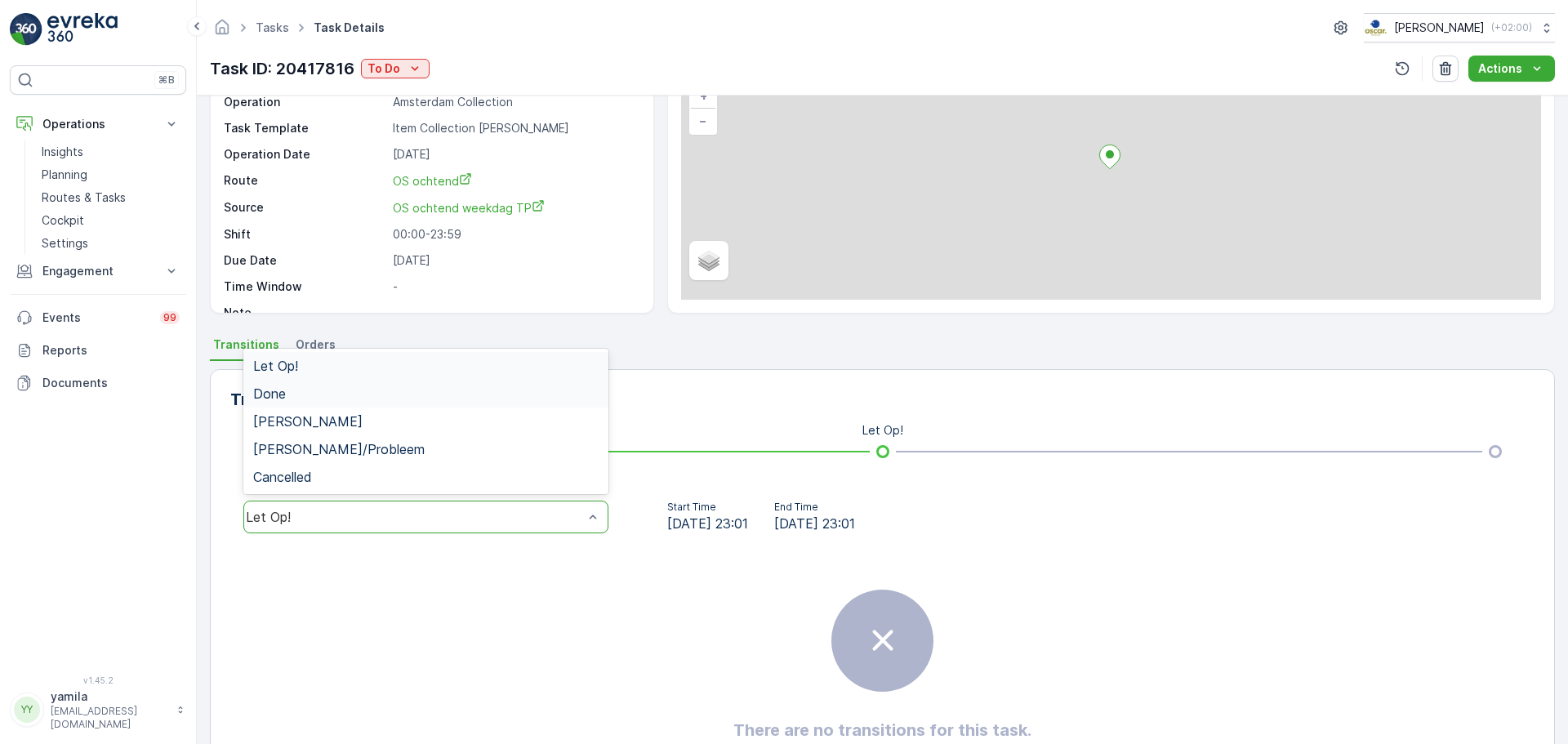 click on "Done" at bounding box center (425, 394) 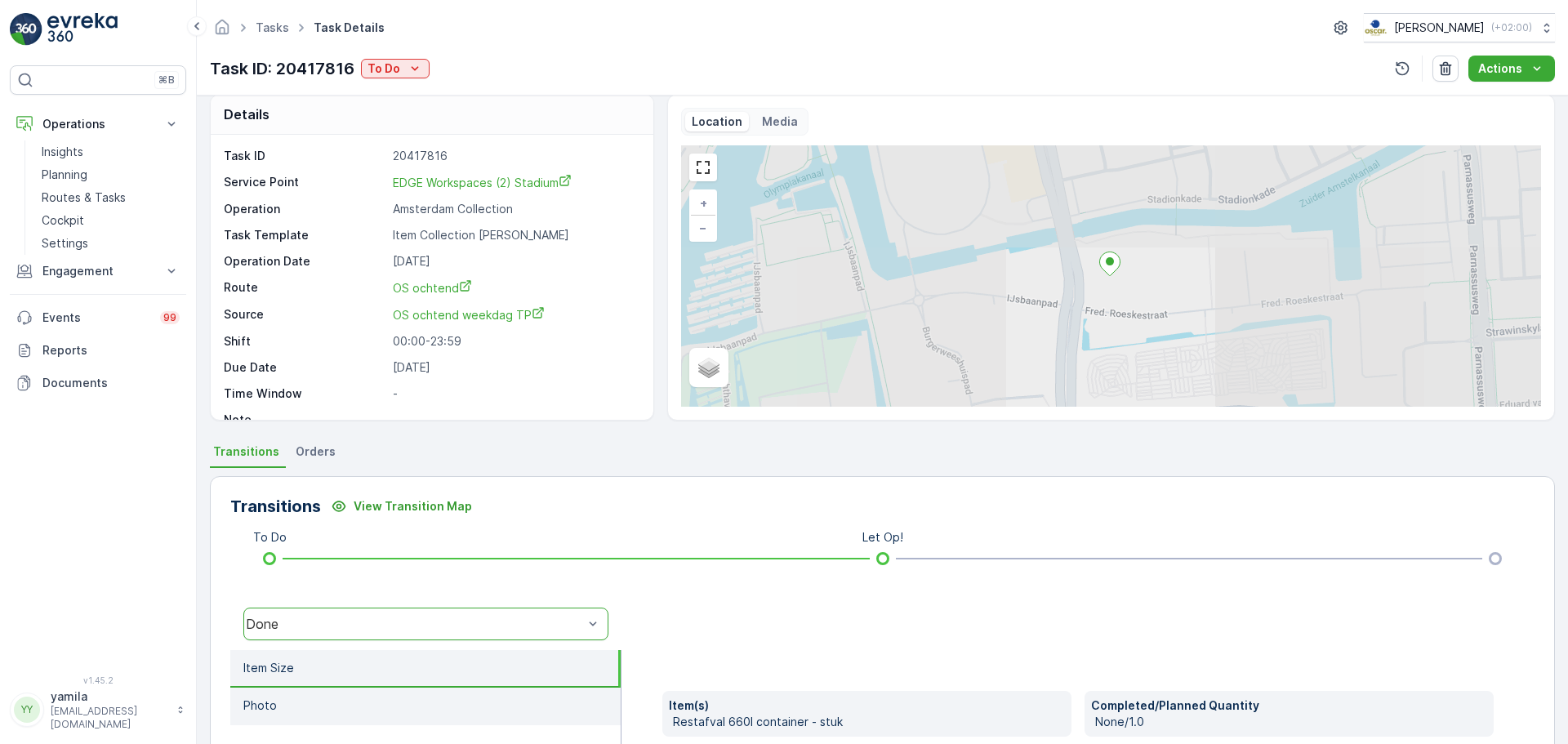 scroll, scrollTop: 0, scrollLeft: 0, axis: both 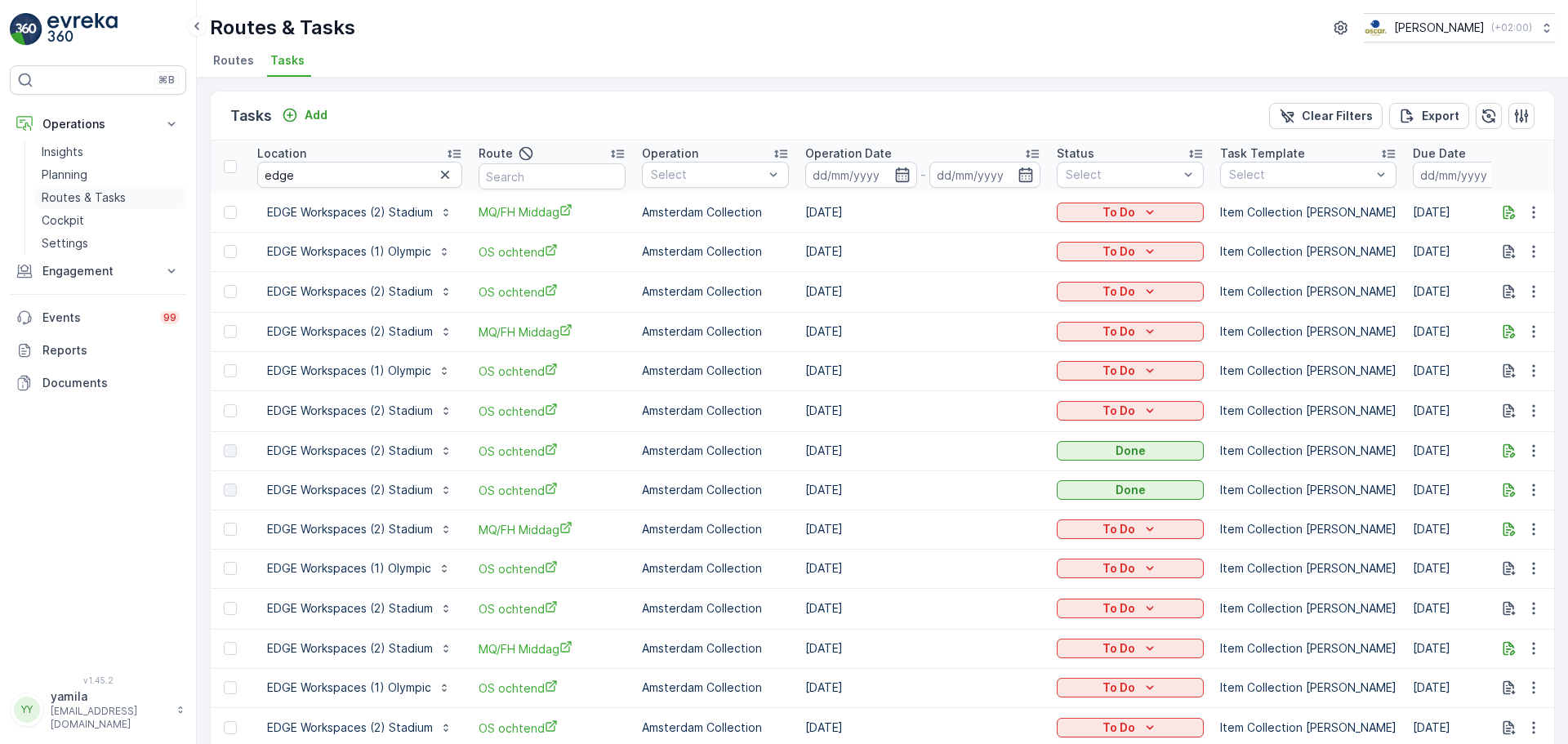 click on "Routes & Tasks" at bounding box center (83, 198) 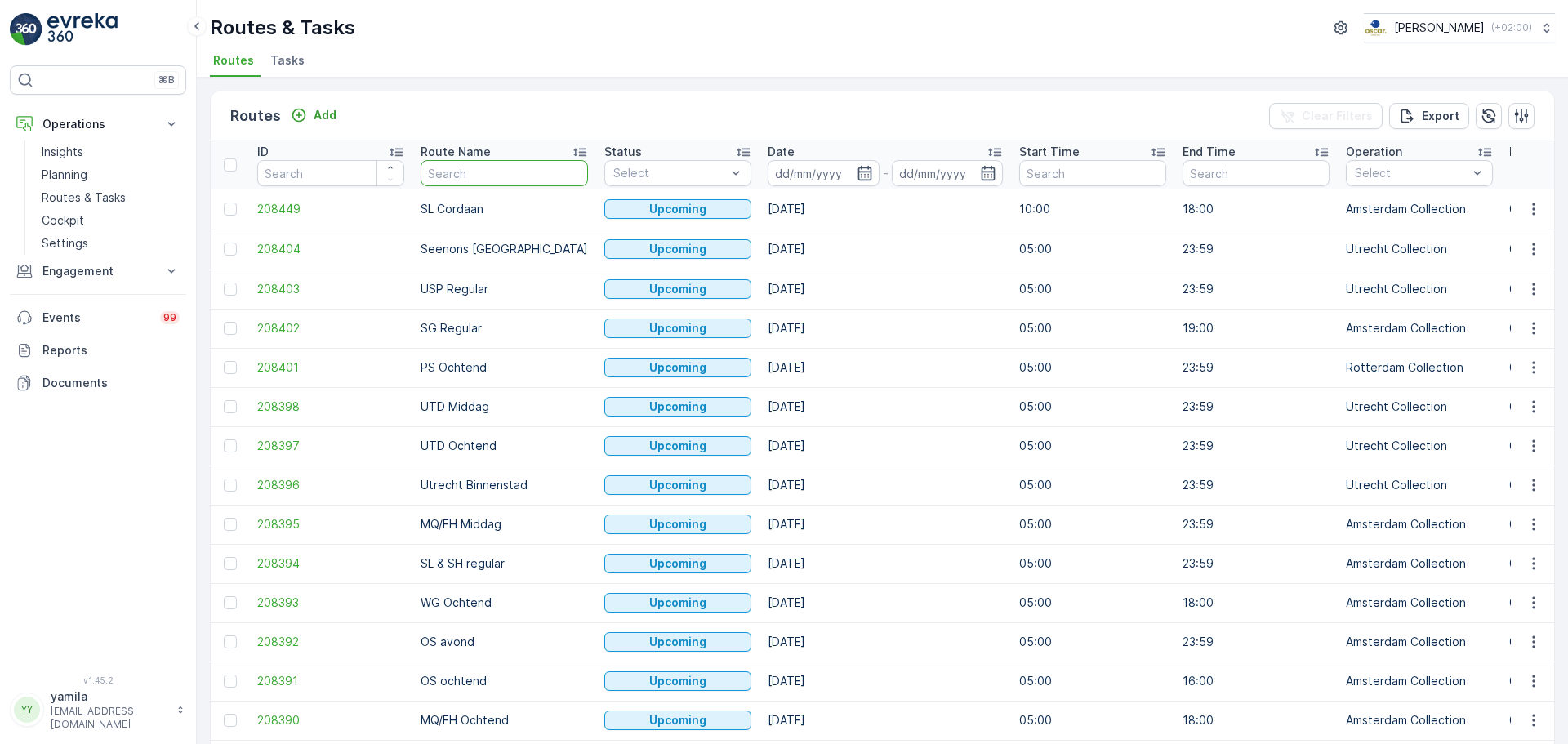 click at bounding box center [504, 173] 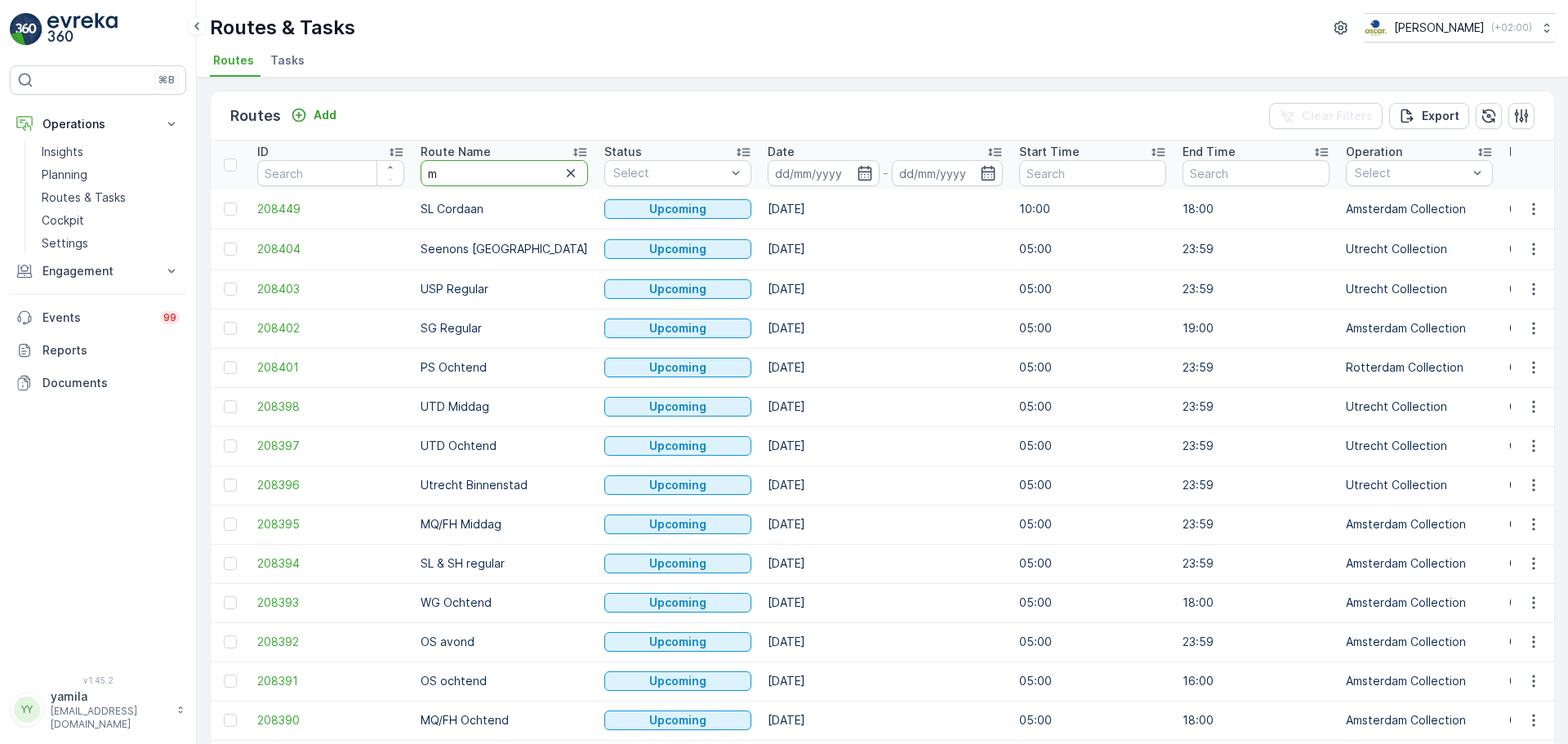 type on "mq" 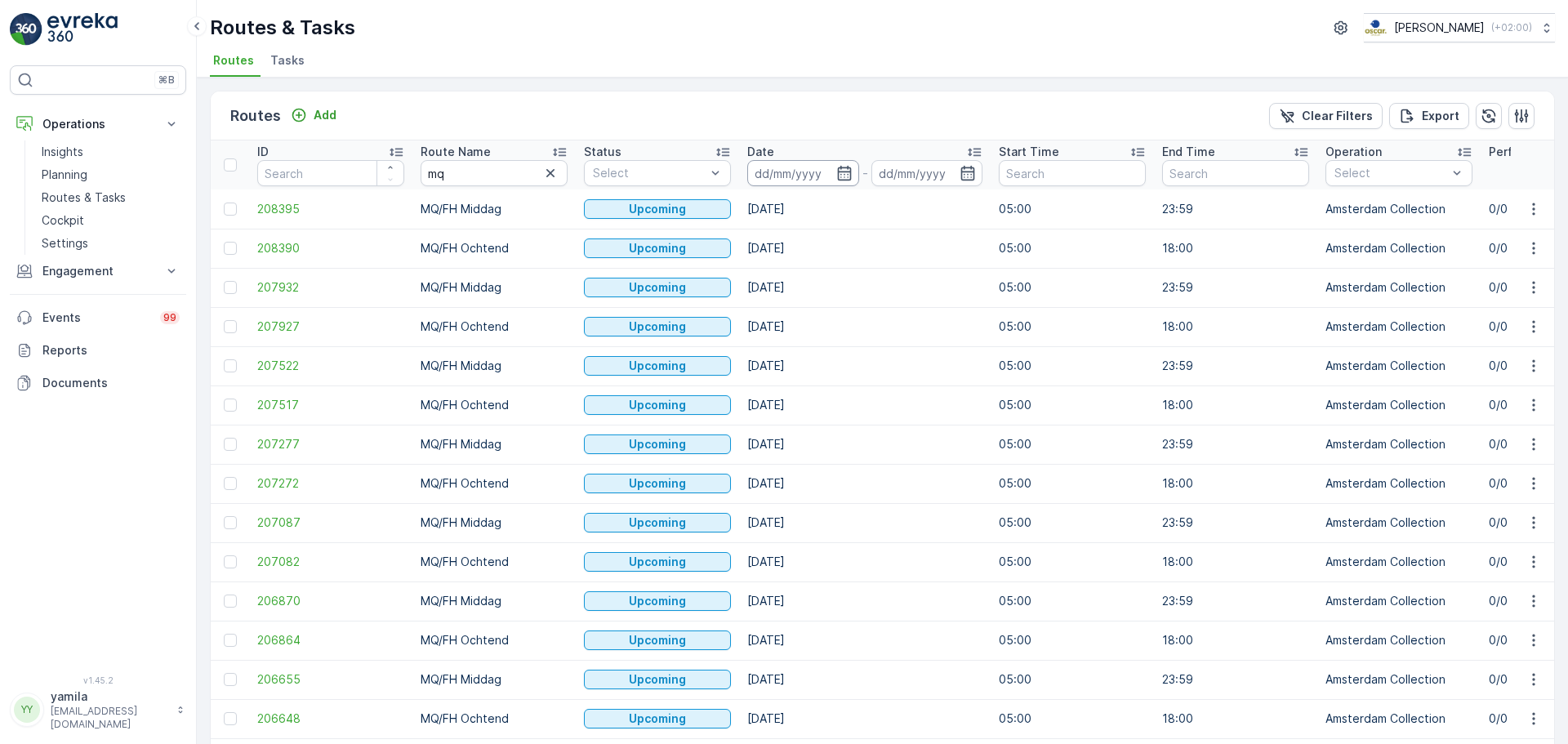 click at bounding box center (803, 173) 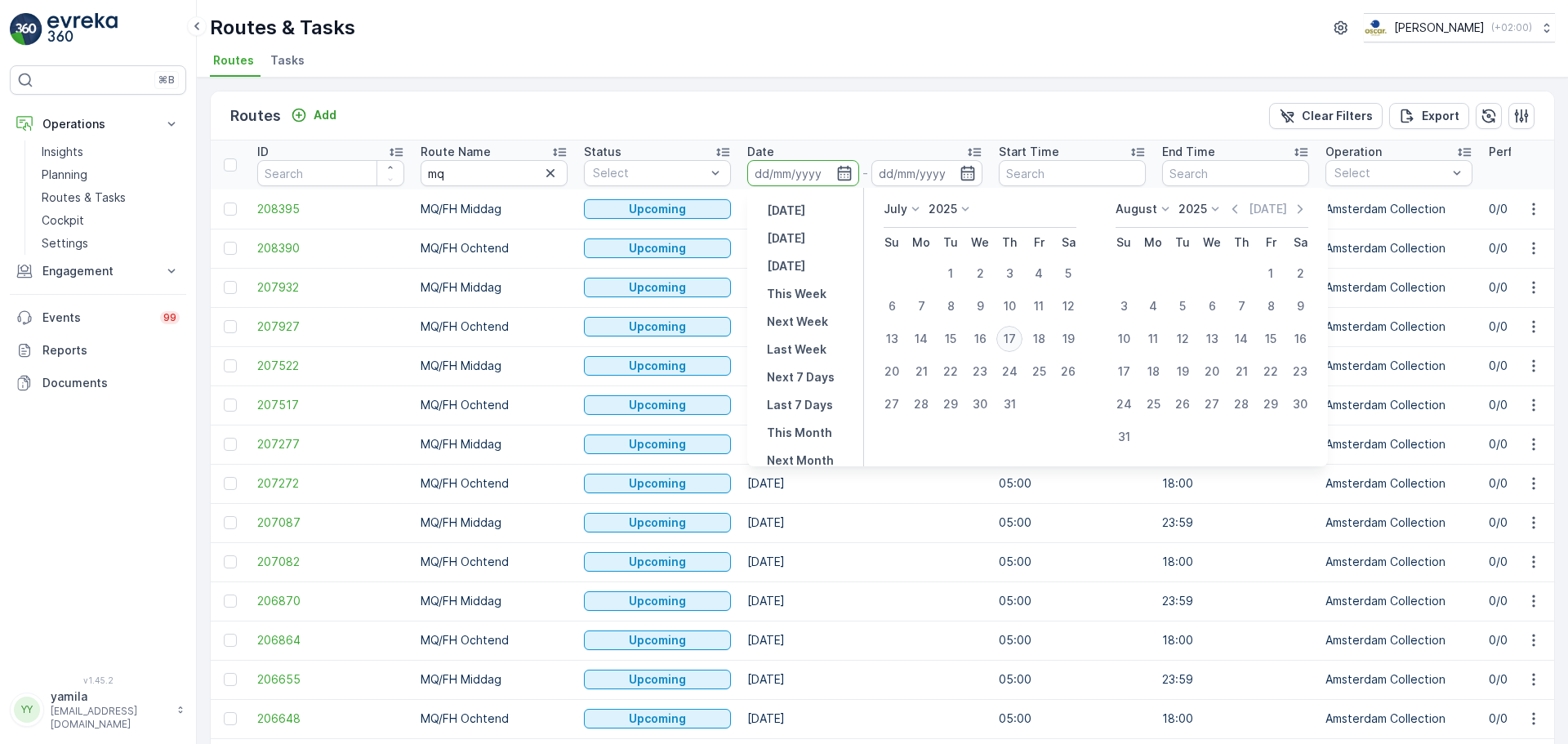 click on "17" at bounding box center [1009, 339] 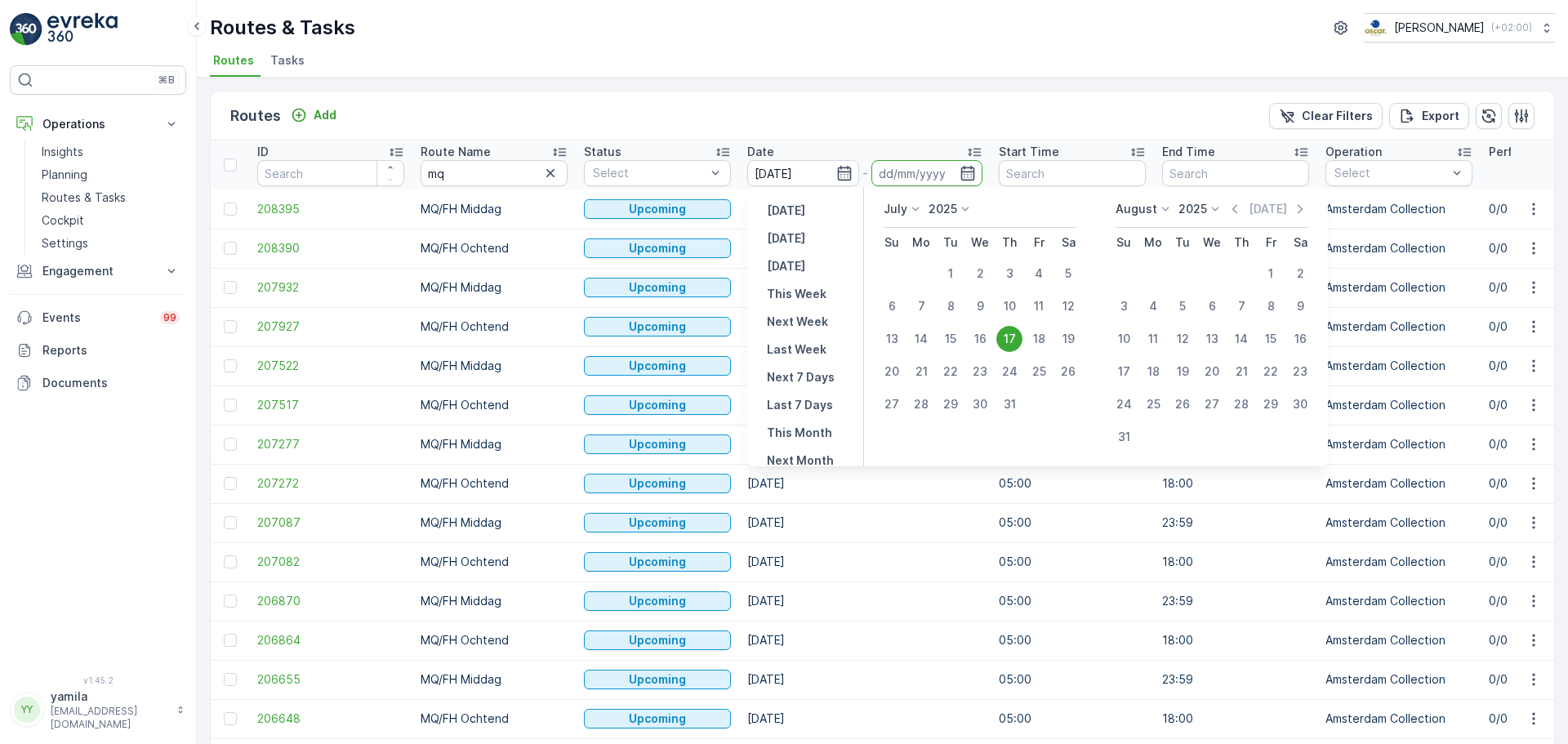 click on "17" at bounding box center [1009, 339] 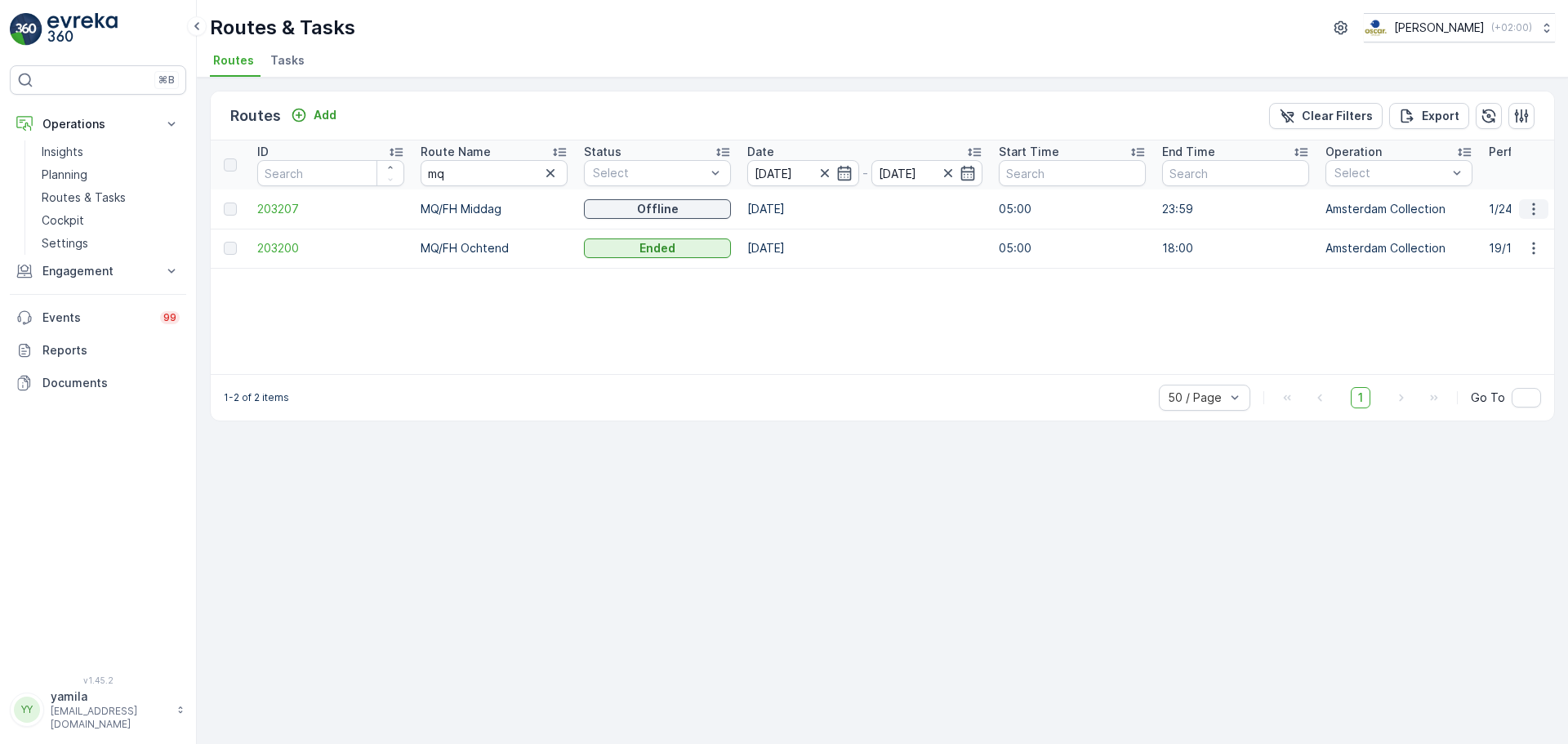 click at bounding box center (1534, 209) 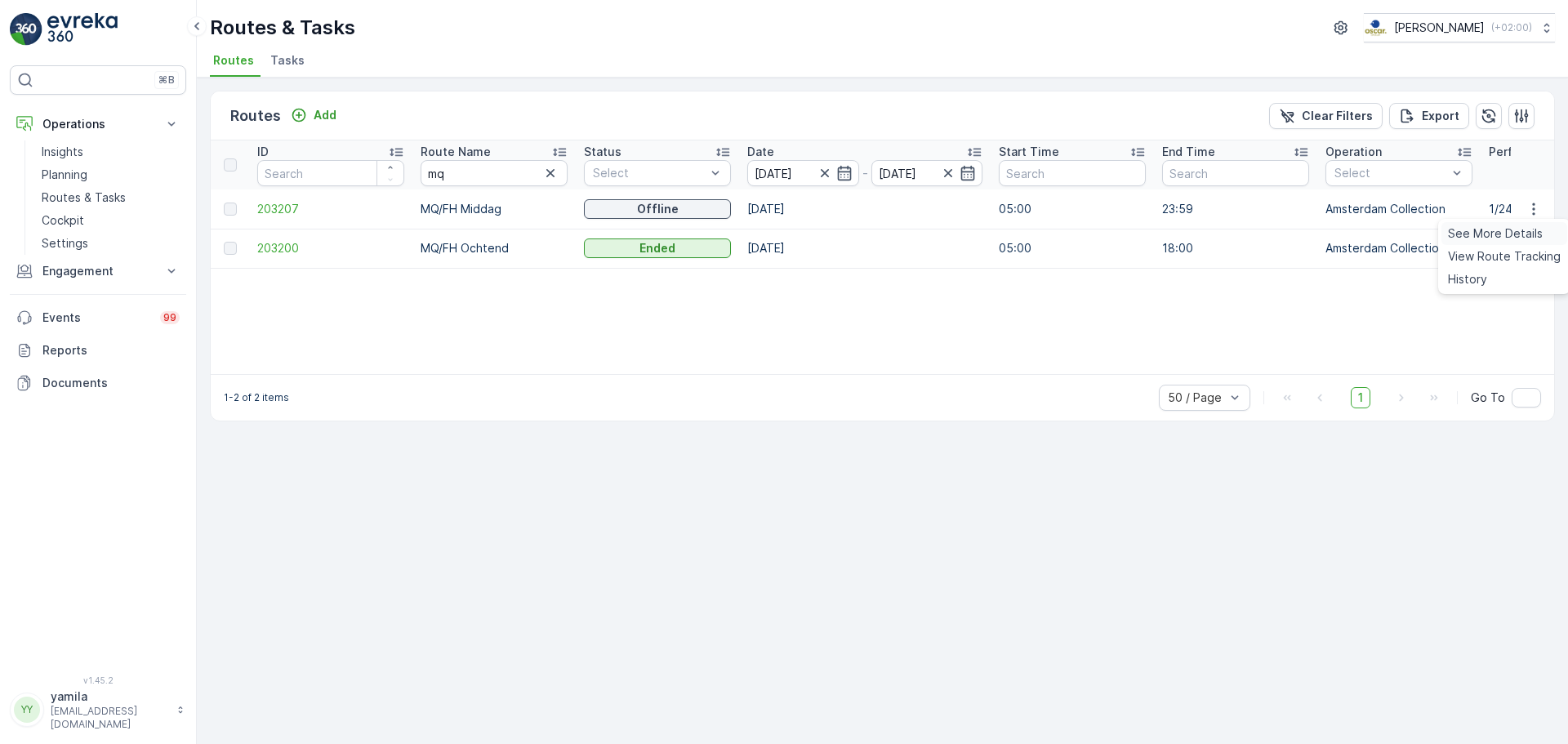 click on "See More Details" at bounding box center [1495, 234] 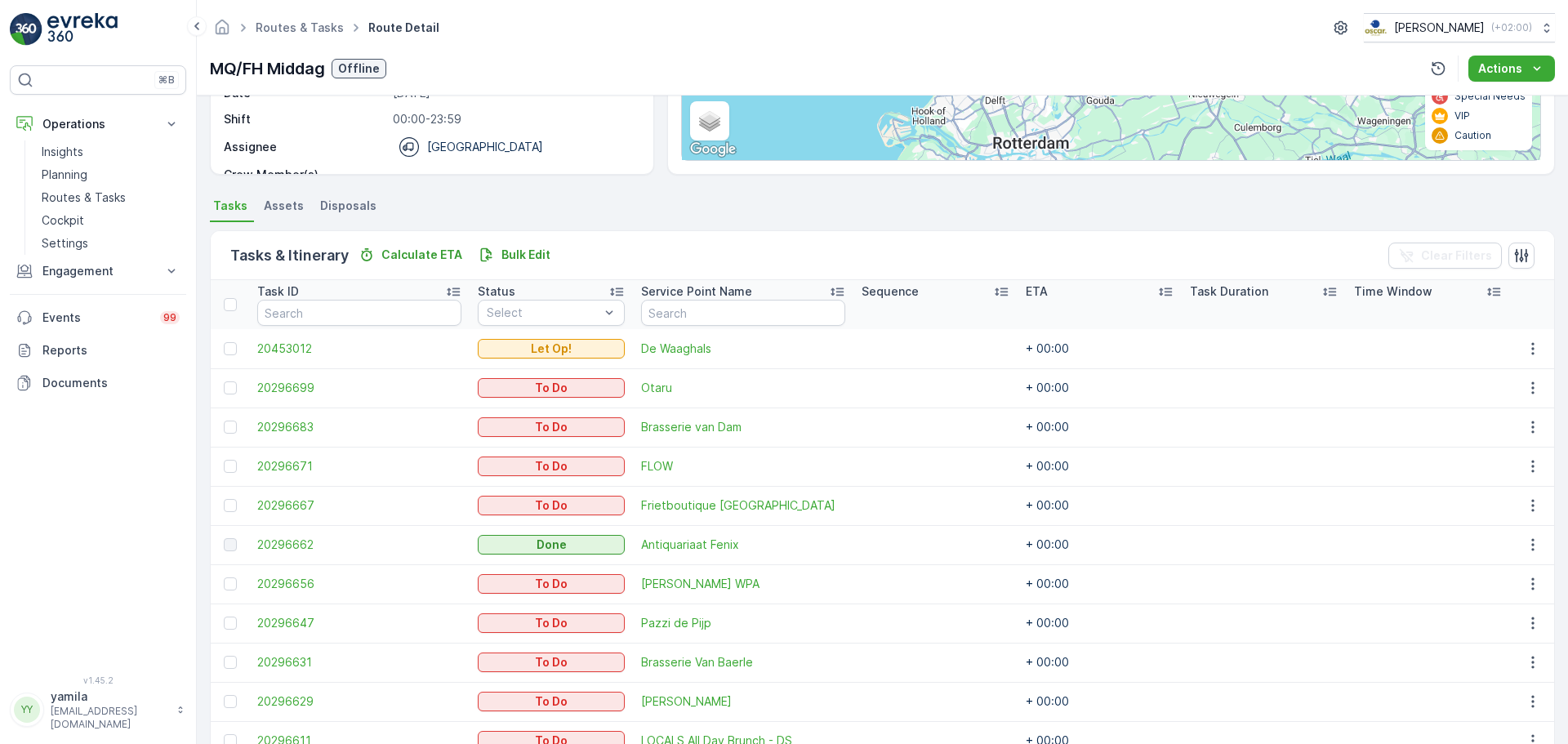 scroll, scrollTop: 316, scrollLeft: 0, axis: vertical 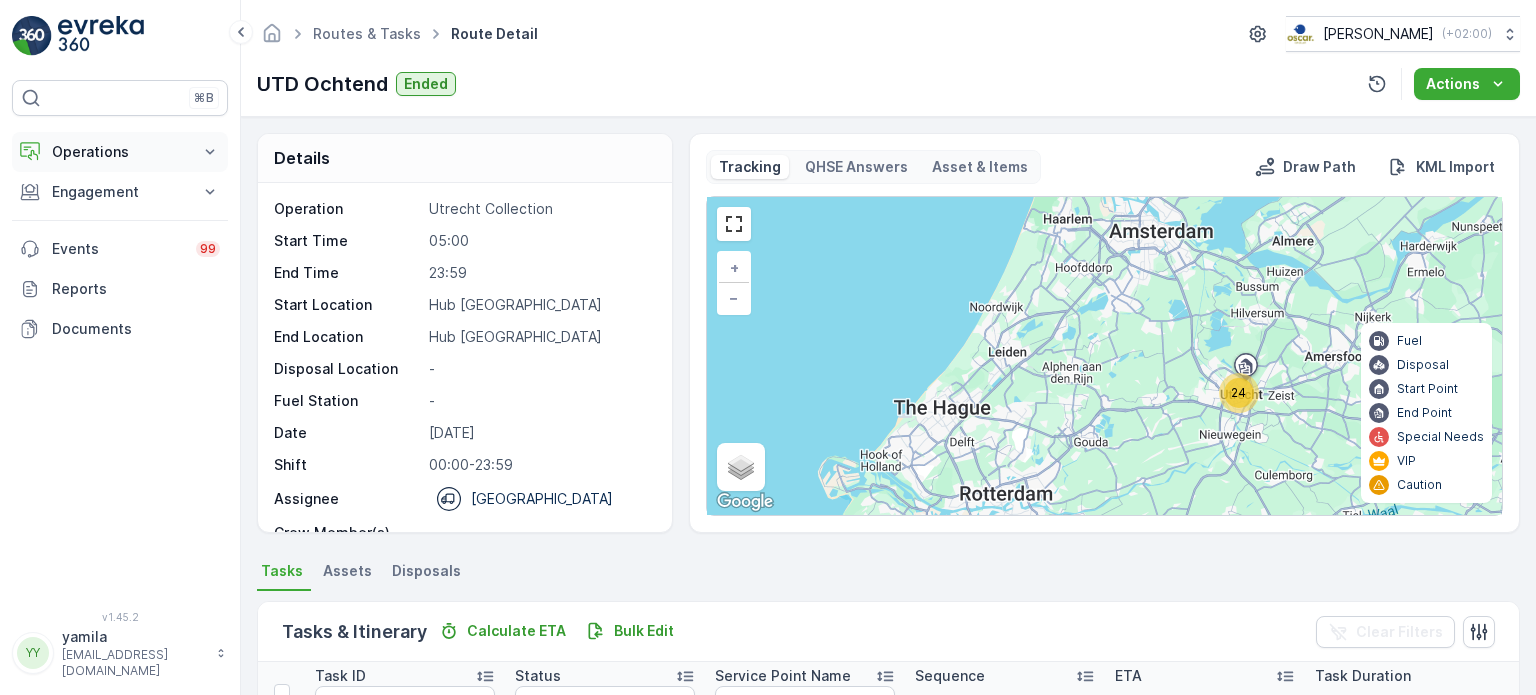 click on "Operations" at bounding box center (120, 152) 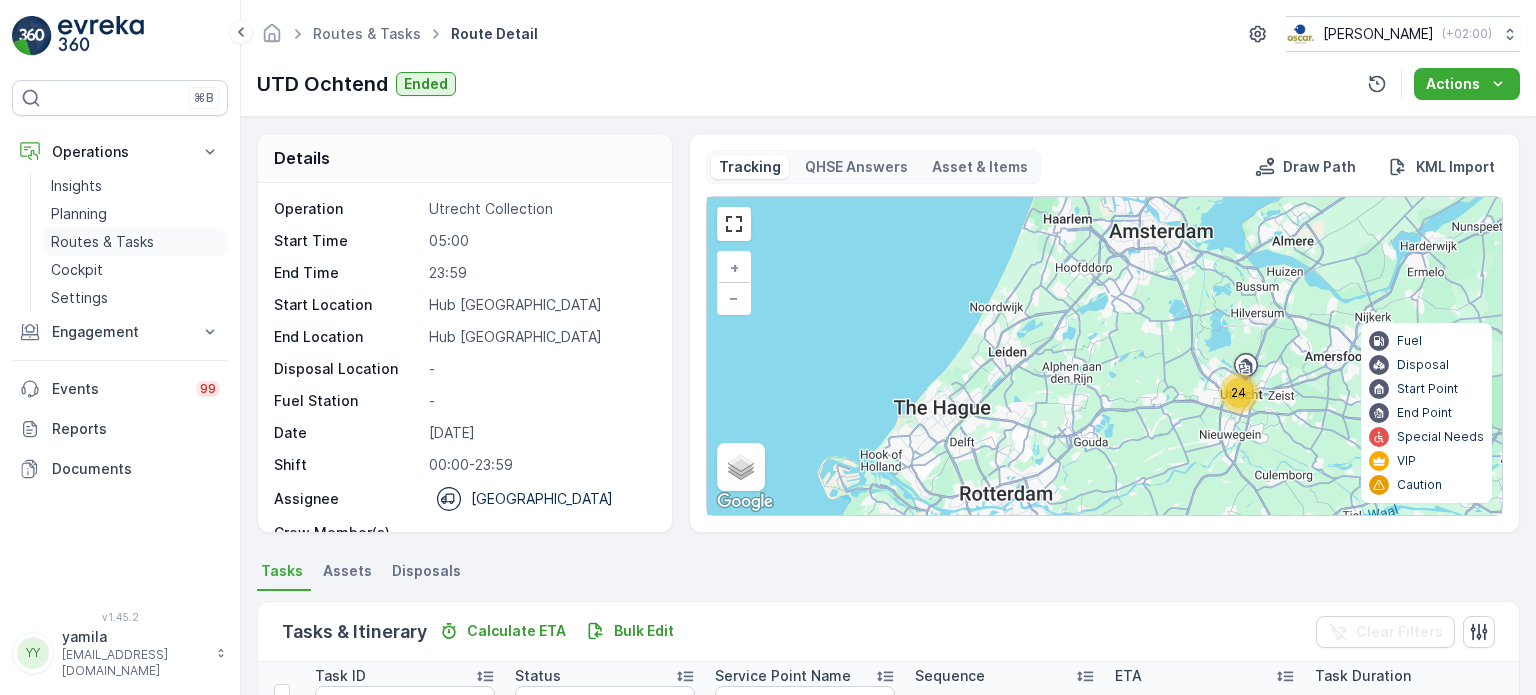 click on "Routes & Tasks" at bounding box center (102, 242) 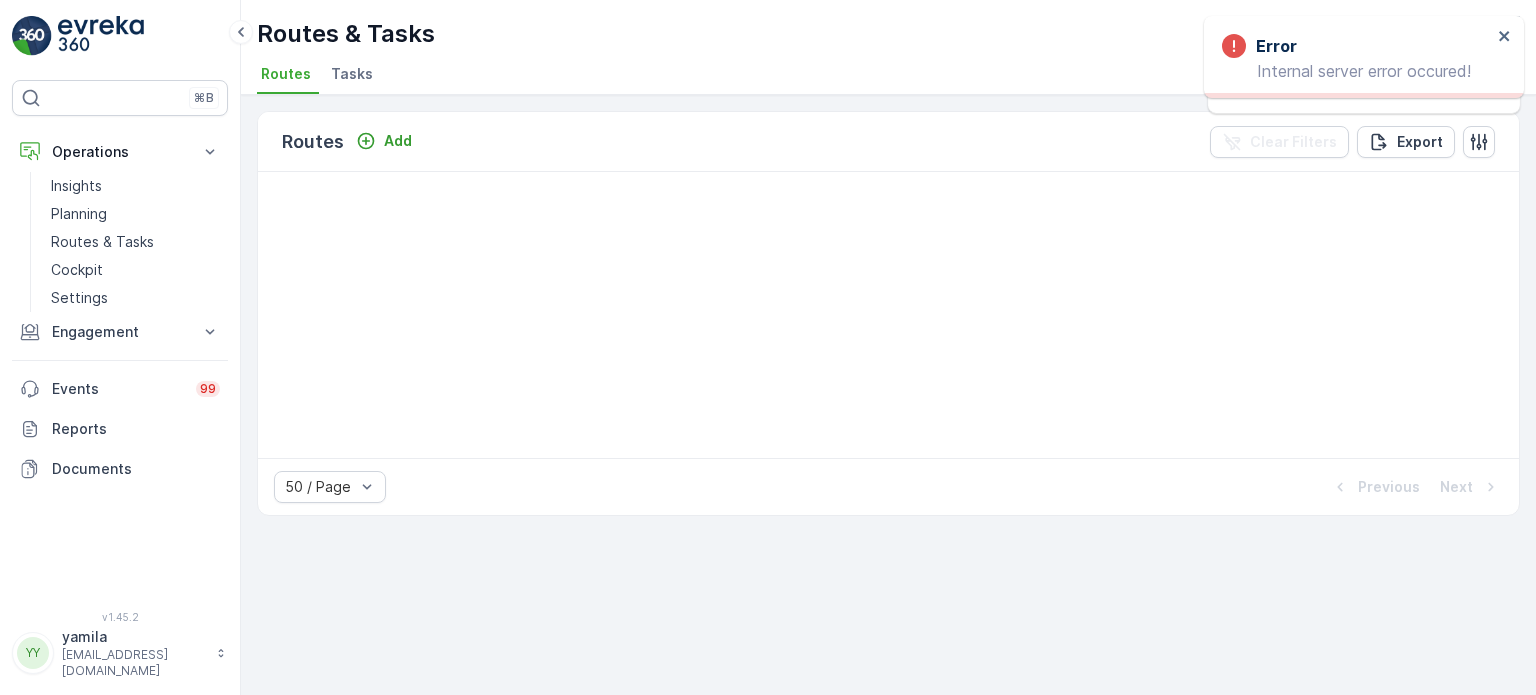 click on "Tasks" at bounding box center [352, 74] 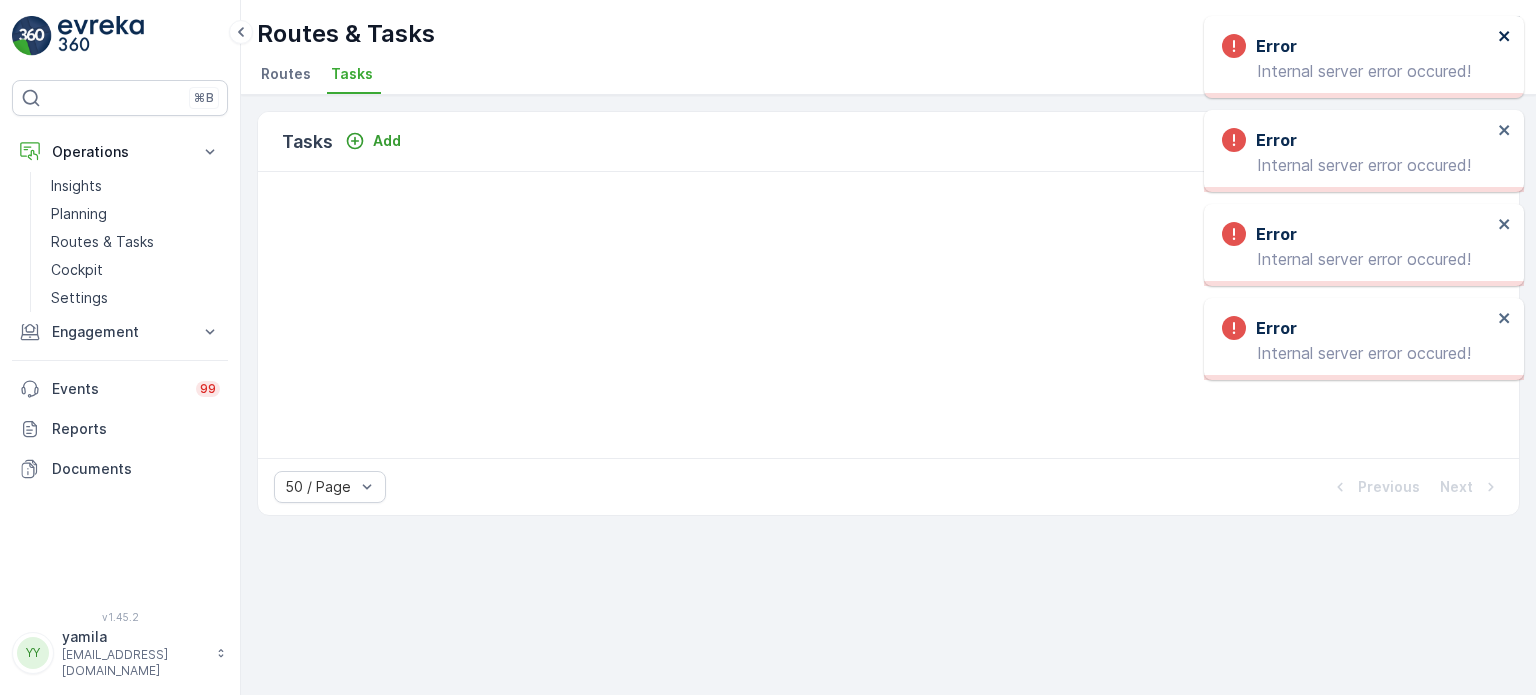 click 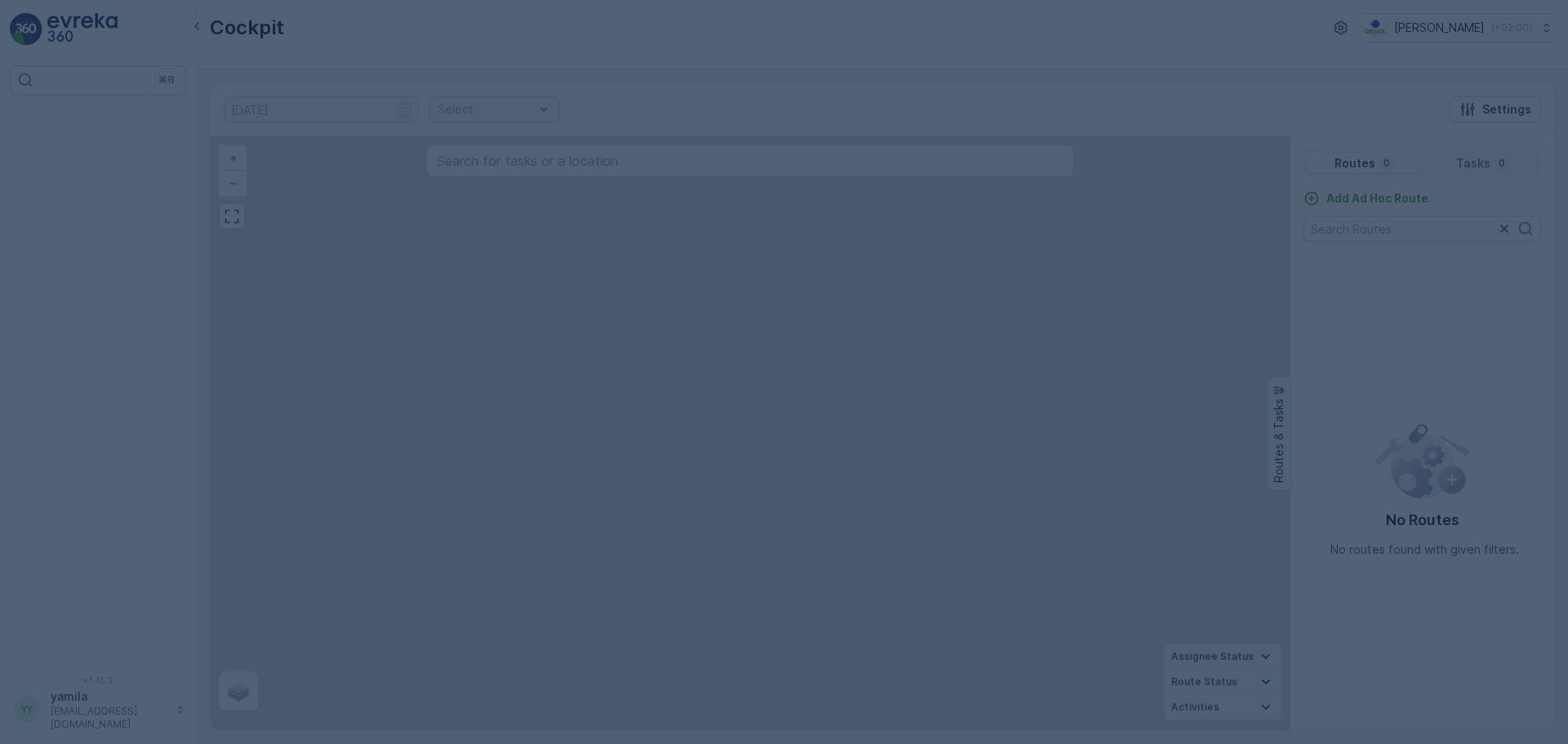 scroll, scrollTop: 0, scrollLeft: 0, axis: both 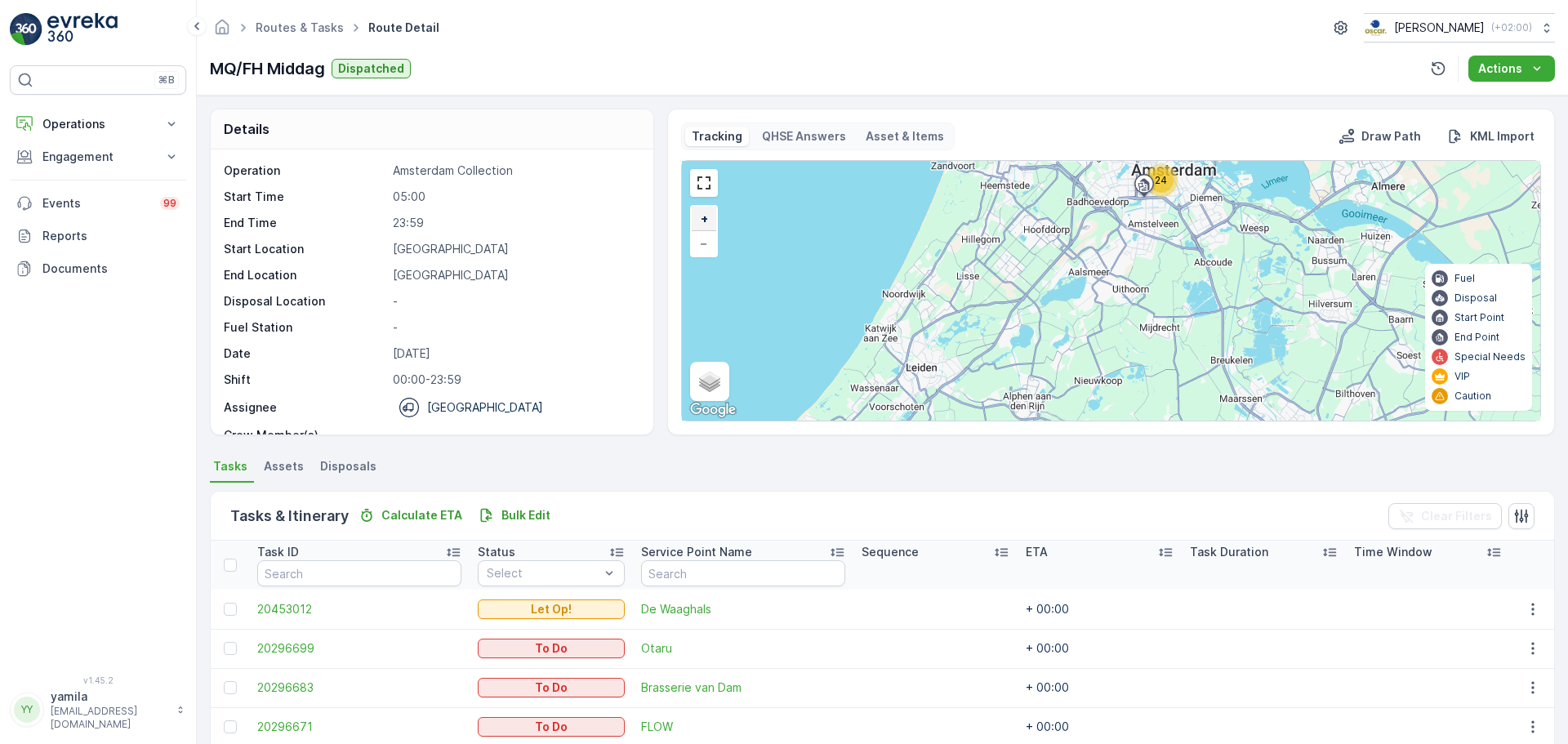 click on "+" at bounding box center [704, 219] 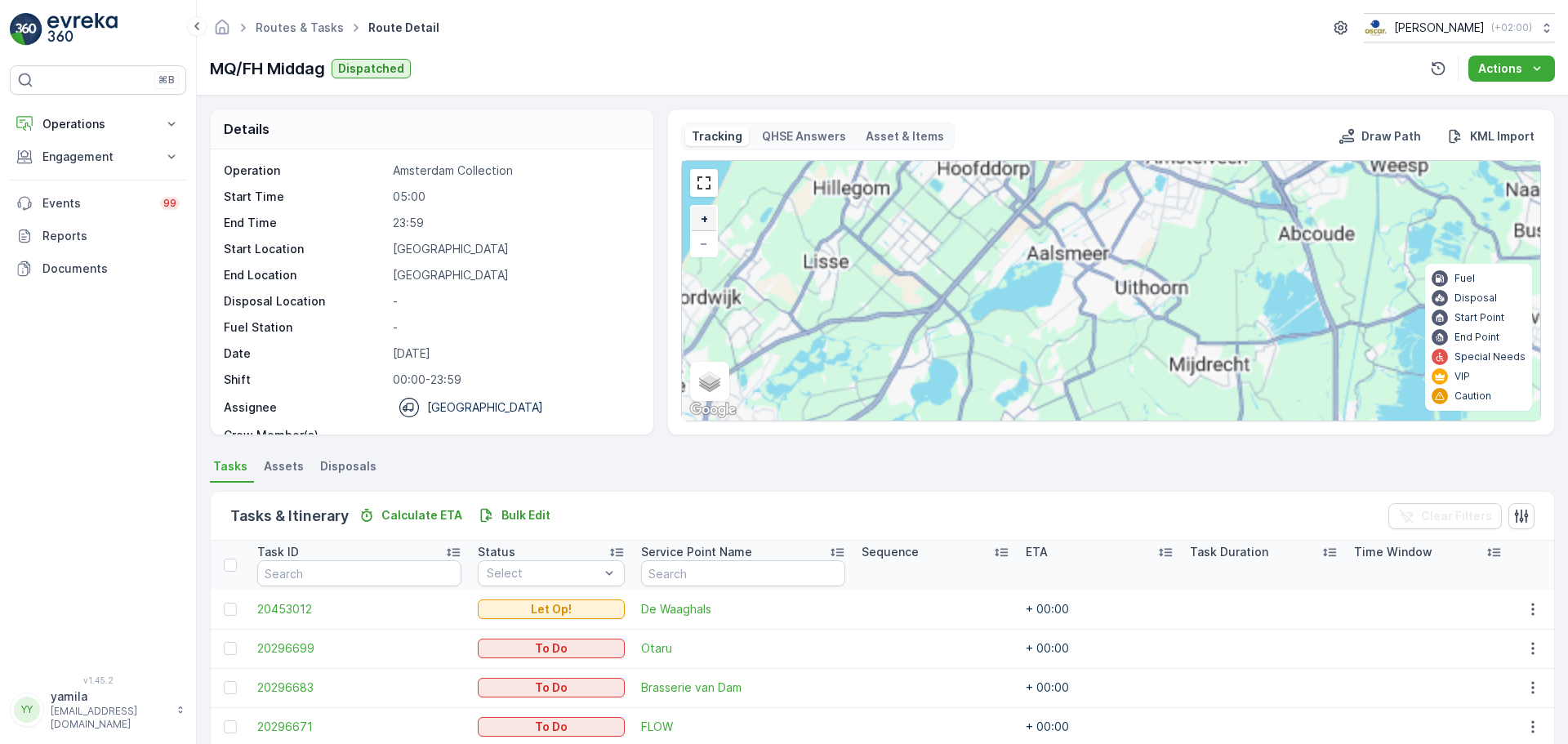 click on "+" at bounding box center [704, 219] 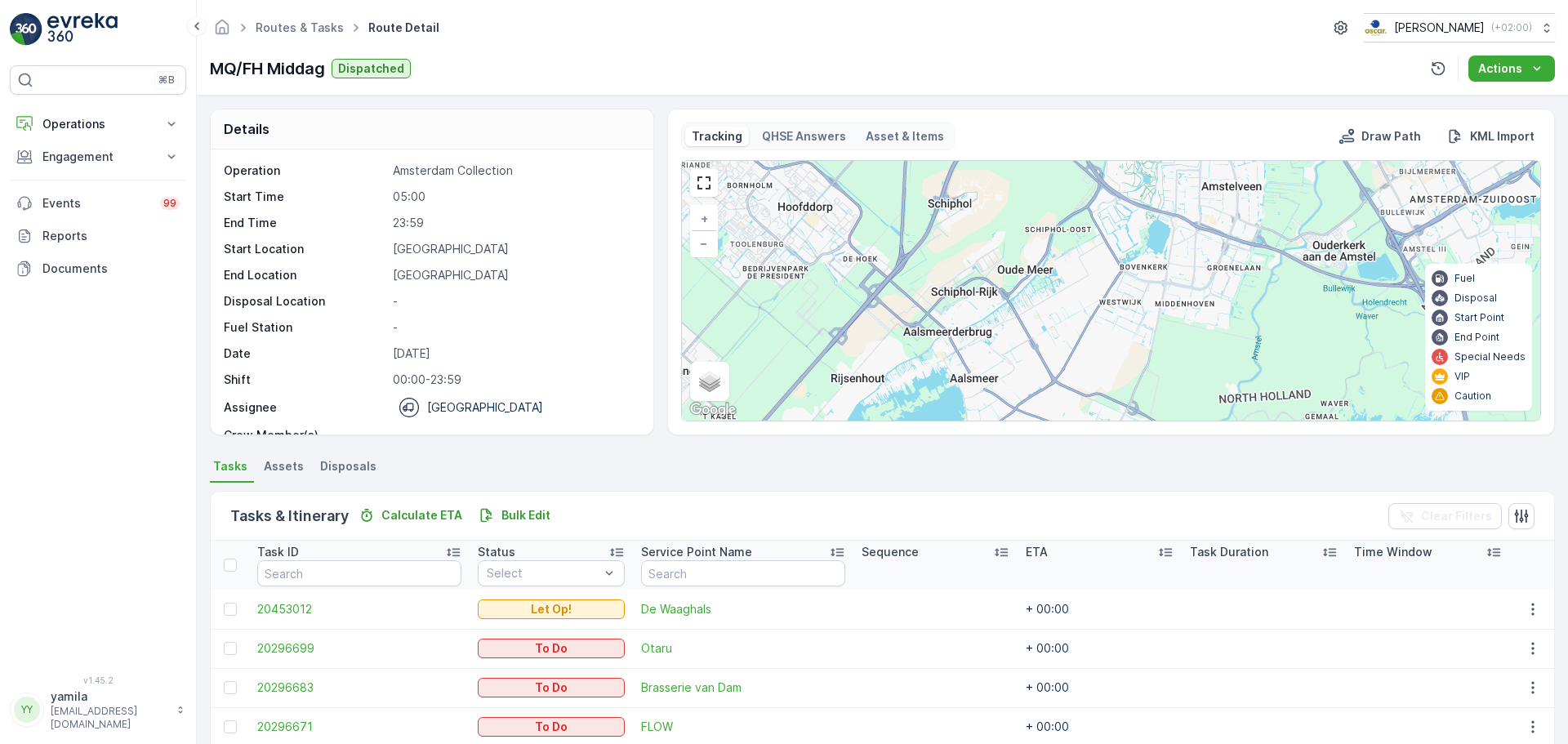drag, startPoint x: 1066, startPoint y: 235, endPoint x: 975, endPoint y: 473, distance: 254.80385 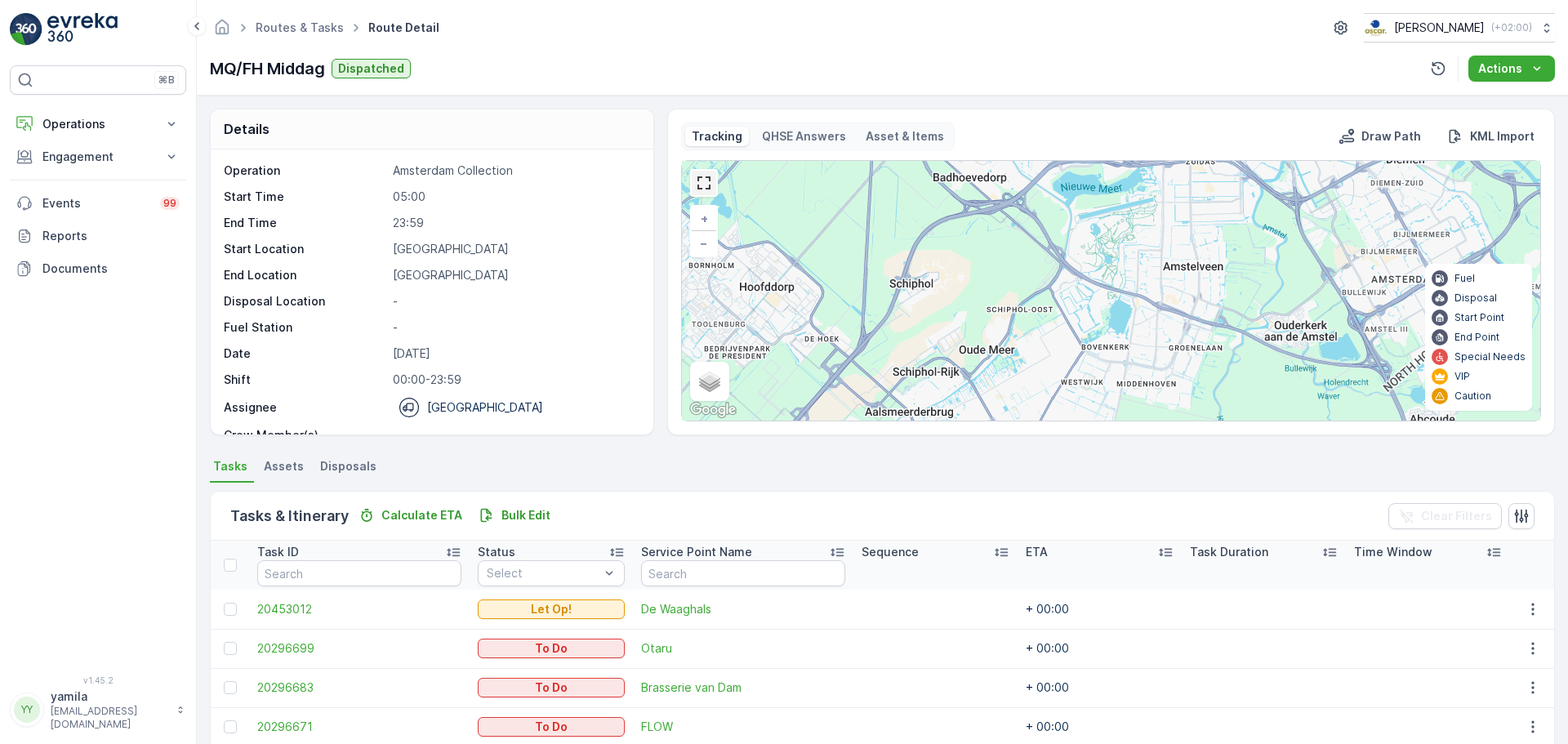 drag, startPoint x: 710, startPoint y: 191, endPoint x: 710, endPoint y: 288, distance: 97 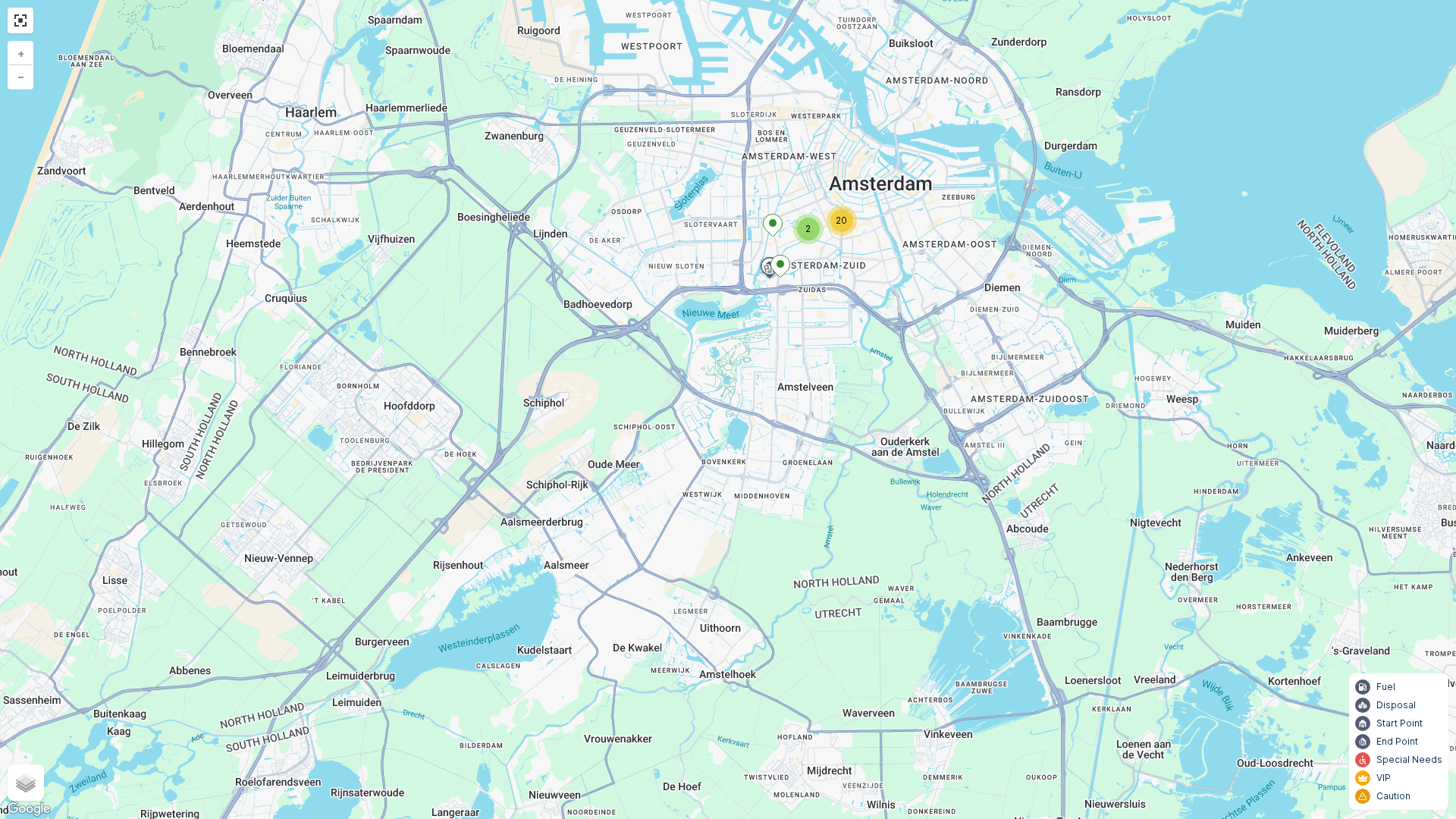 drag, startPoint x: 842, startPoint y: 188, endPoint x: 856, endPoint y: 275, distance: 88.119 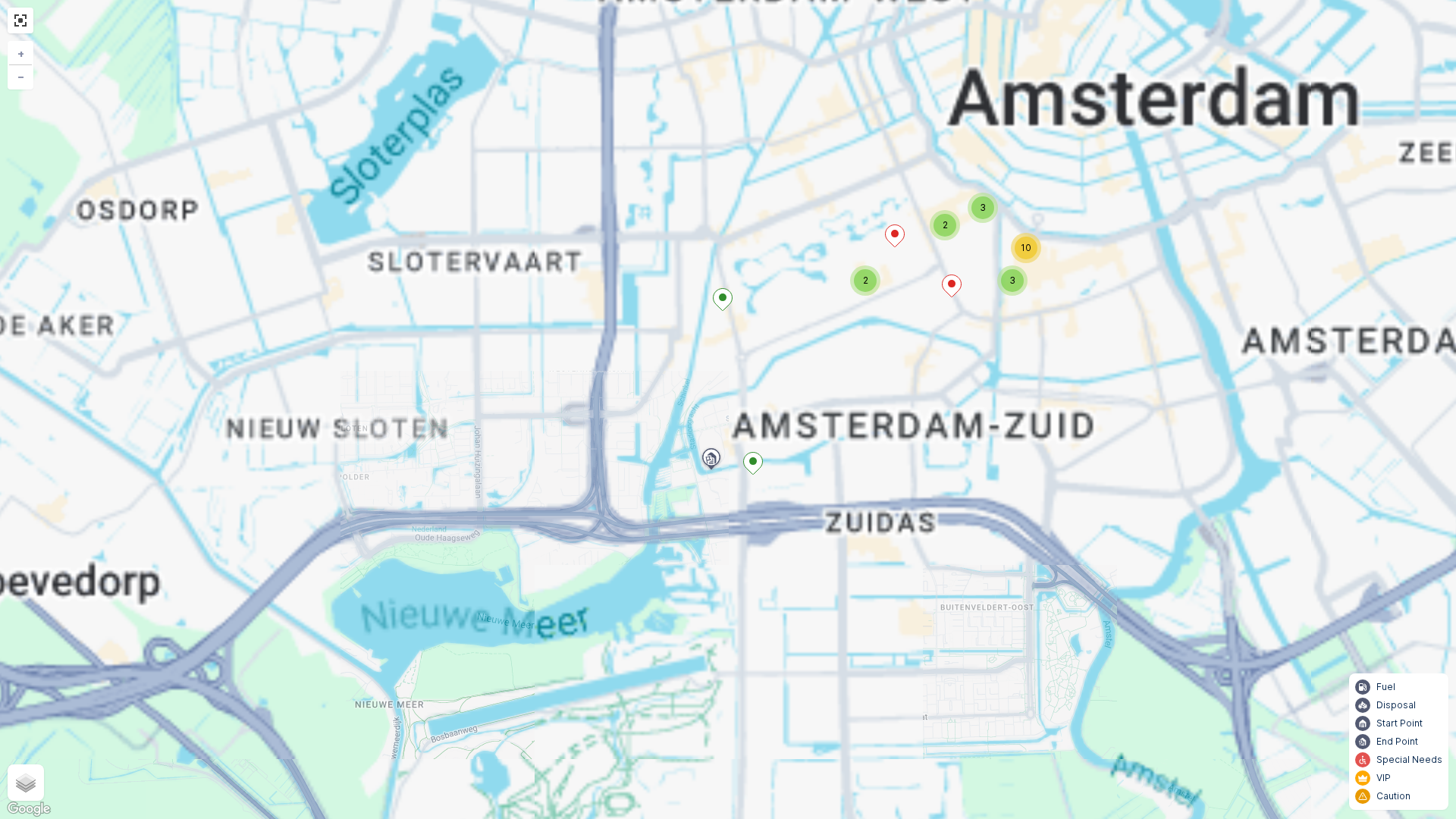 drag, startPoint x: 814, startPoint y: 399, endPoint x: 886, endPoint y: 342, distance: 91.83137 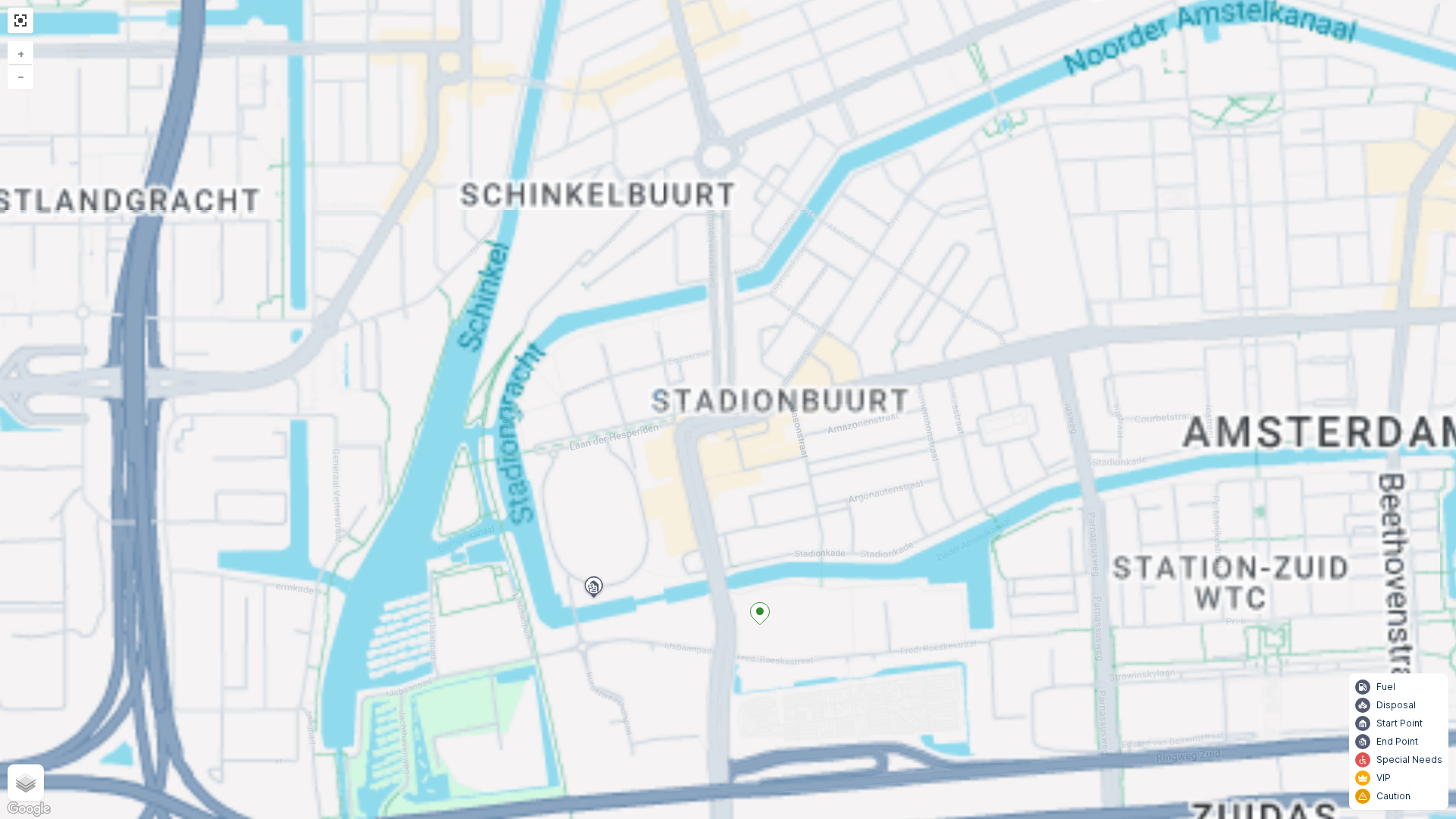 drag, startPoint x: 956, startPoint y: 290, endPoint x: 856, endPoint y: 404, distance: 151.6443 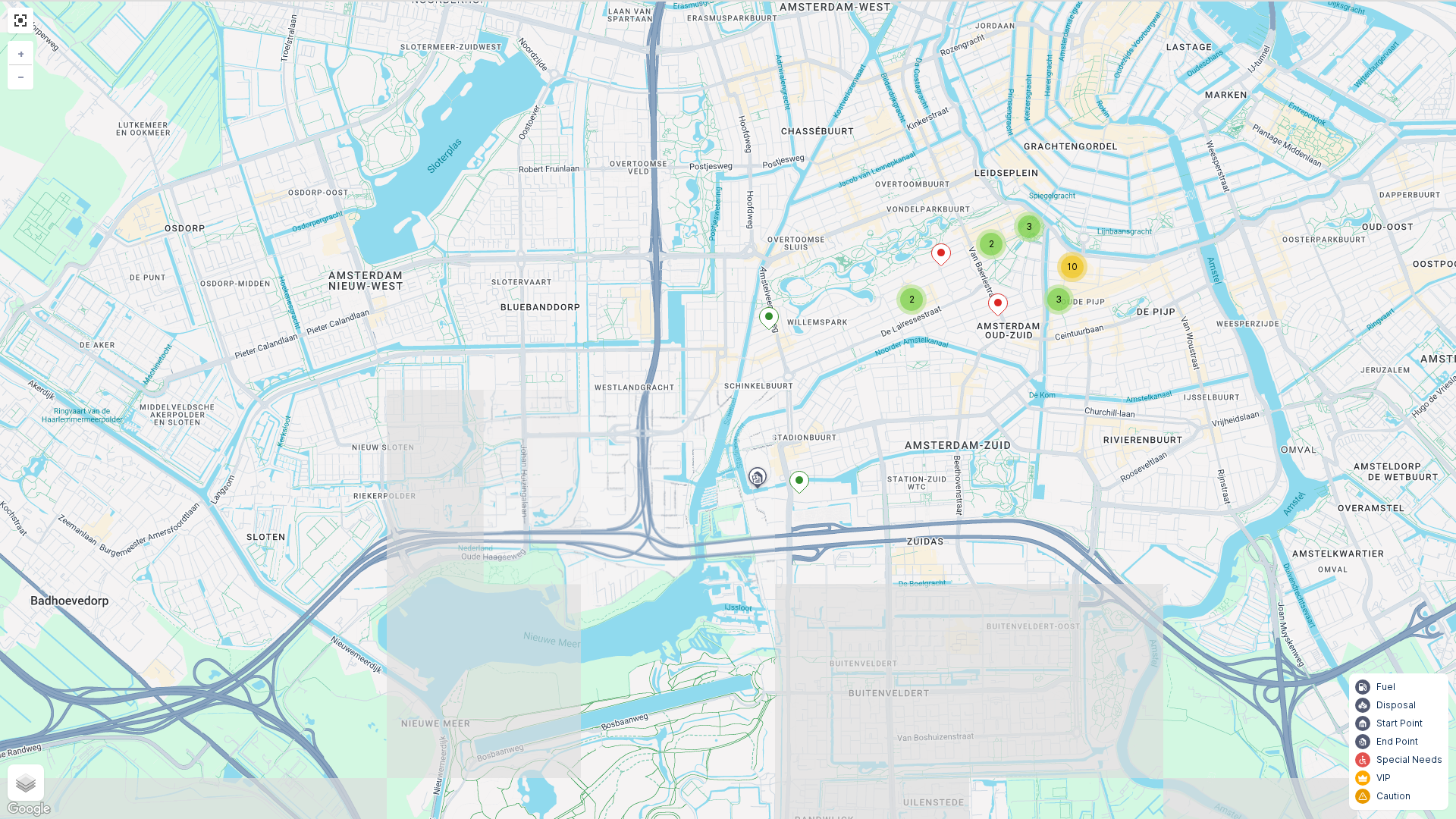 click on "2 3 2 3 10 + −  Satellite  Roadmap  Terrain  Hybrid  Leaflet Keyboard shortcuts Map Data Map data ©2025 Google Map data ©2025 Google 200 m  Click to toggle between metric and imperial units Terms Report a map error Fuel Disposal Start Point End Point Special Needs VIP Caution 0" at bounding box center [728, 410] 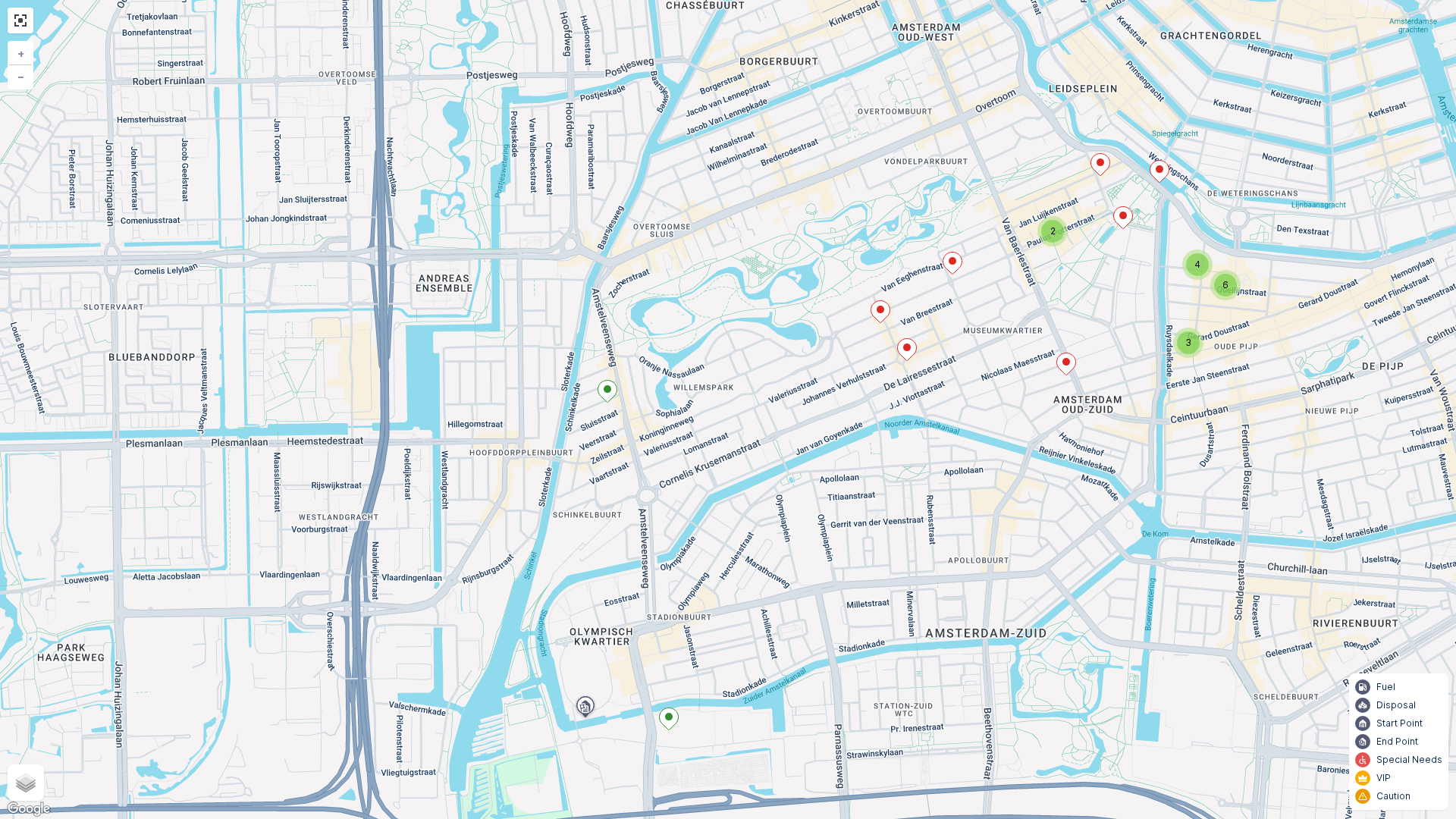 click on "2" at bounding box center (1053, 231) 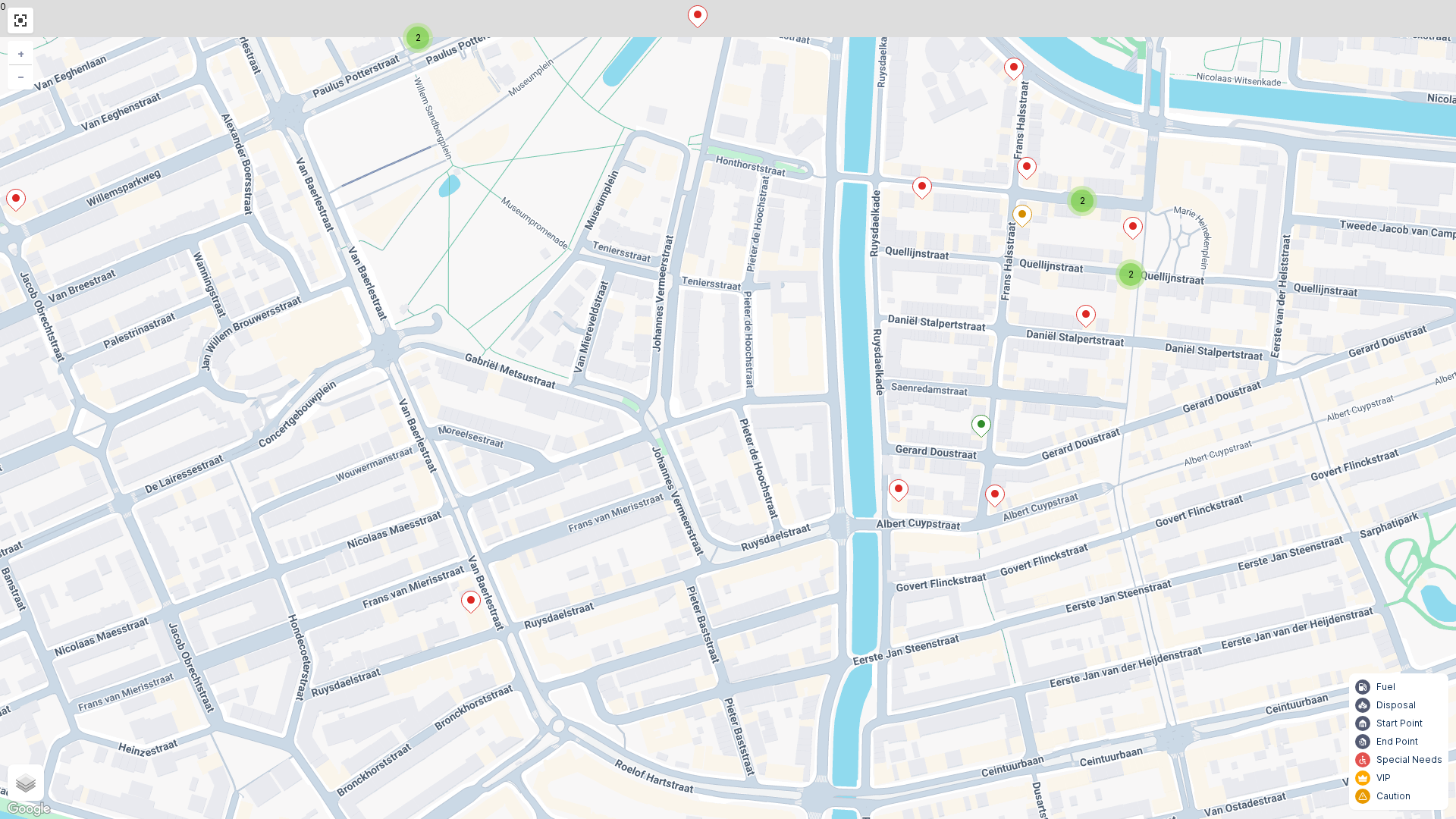 drag, startPoint x: 1150, startPoint y: 297, endPoint x: 1109, endPoint y: 367, distance: 81.12336 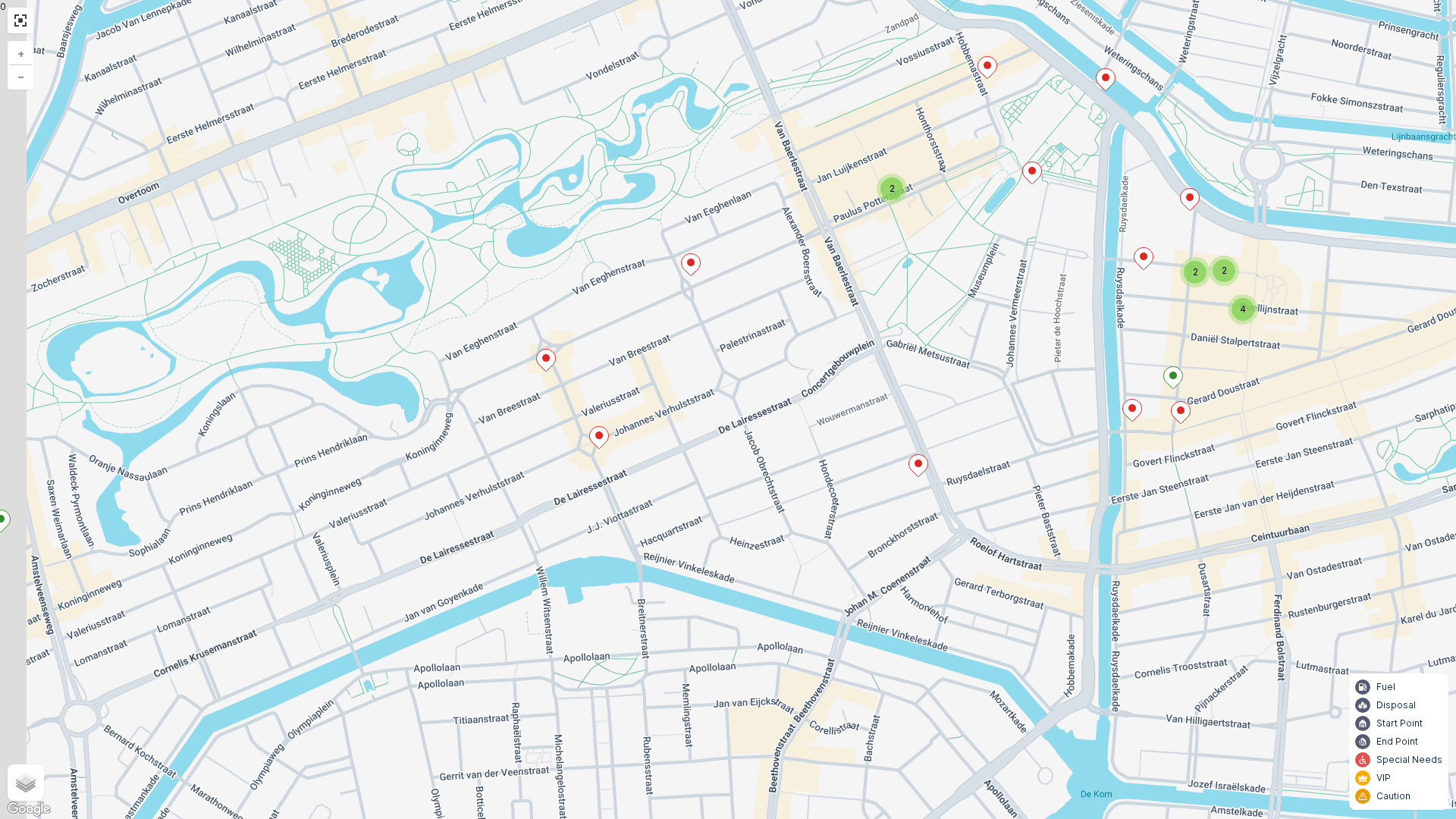 drag, startPoint x: 958, startPoint y: 172, endPoint x: 1125, endPoint y: 311, distance: 217.27862 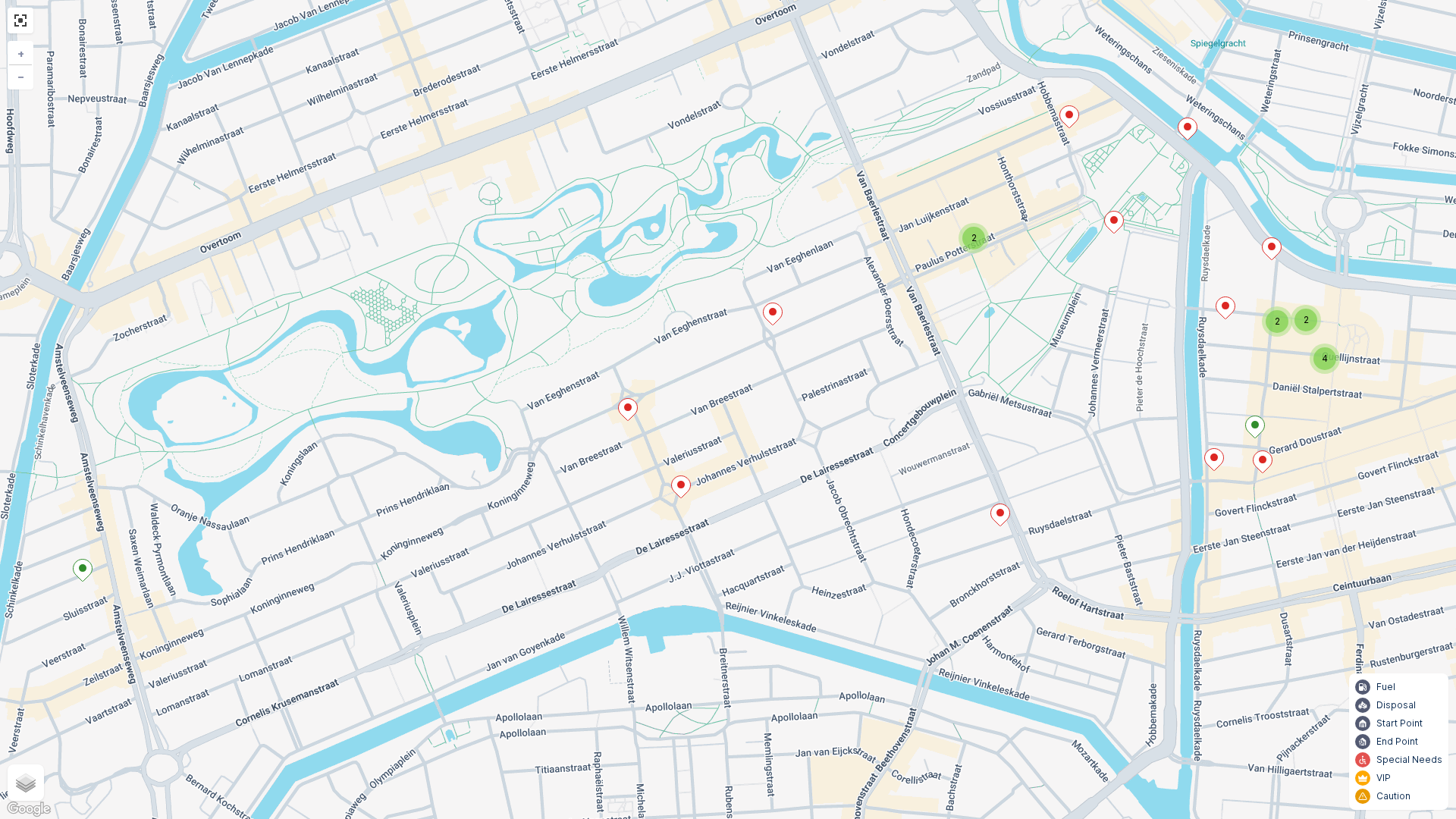 drag, startPoint x: 1018, startPoint y: 277, endPoint x: 1100, endPoint y: 312, distance: 89.15716 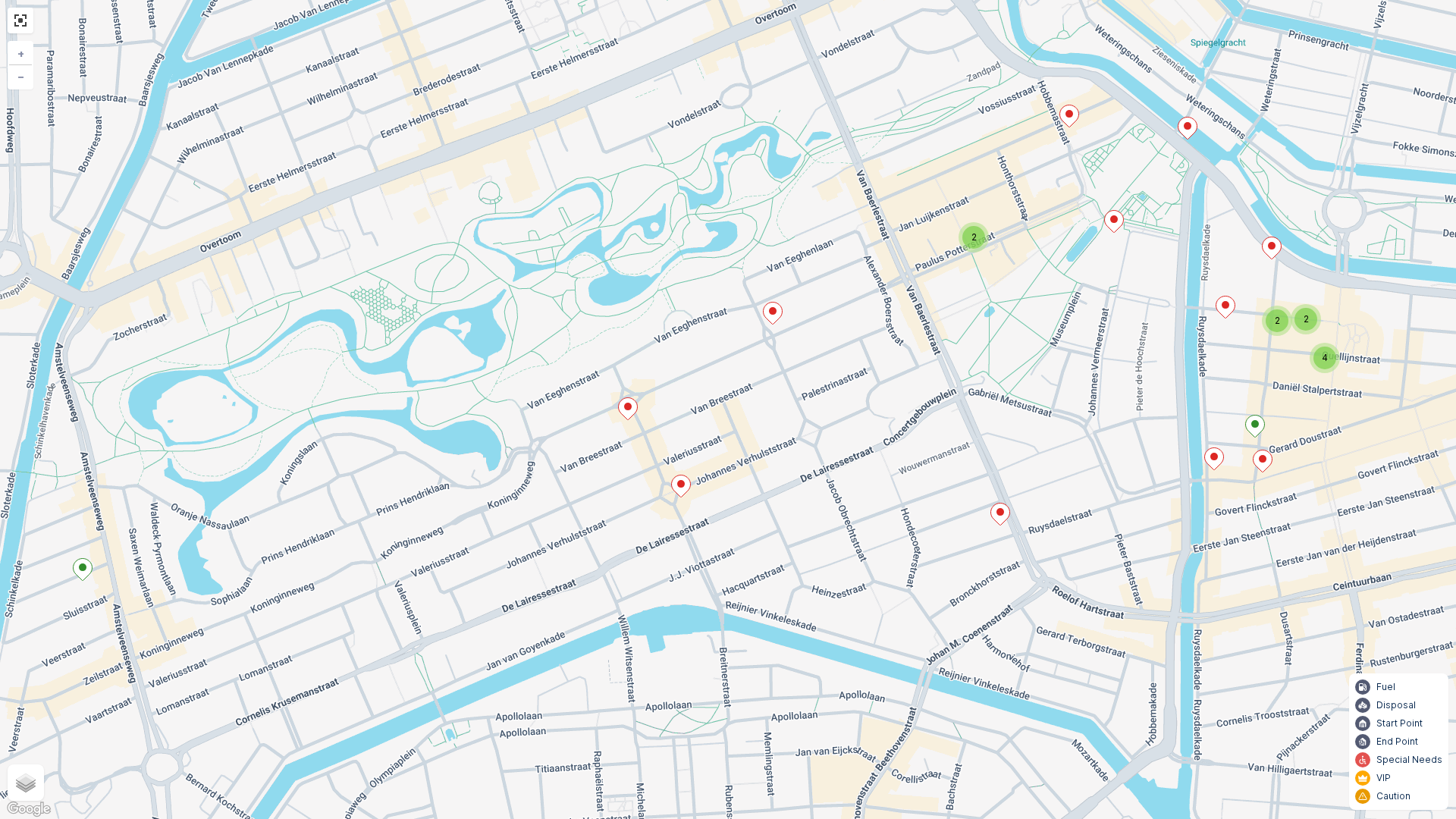 click 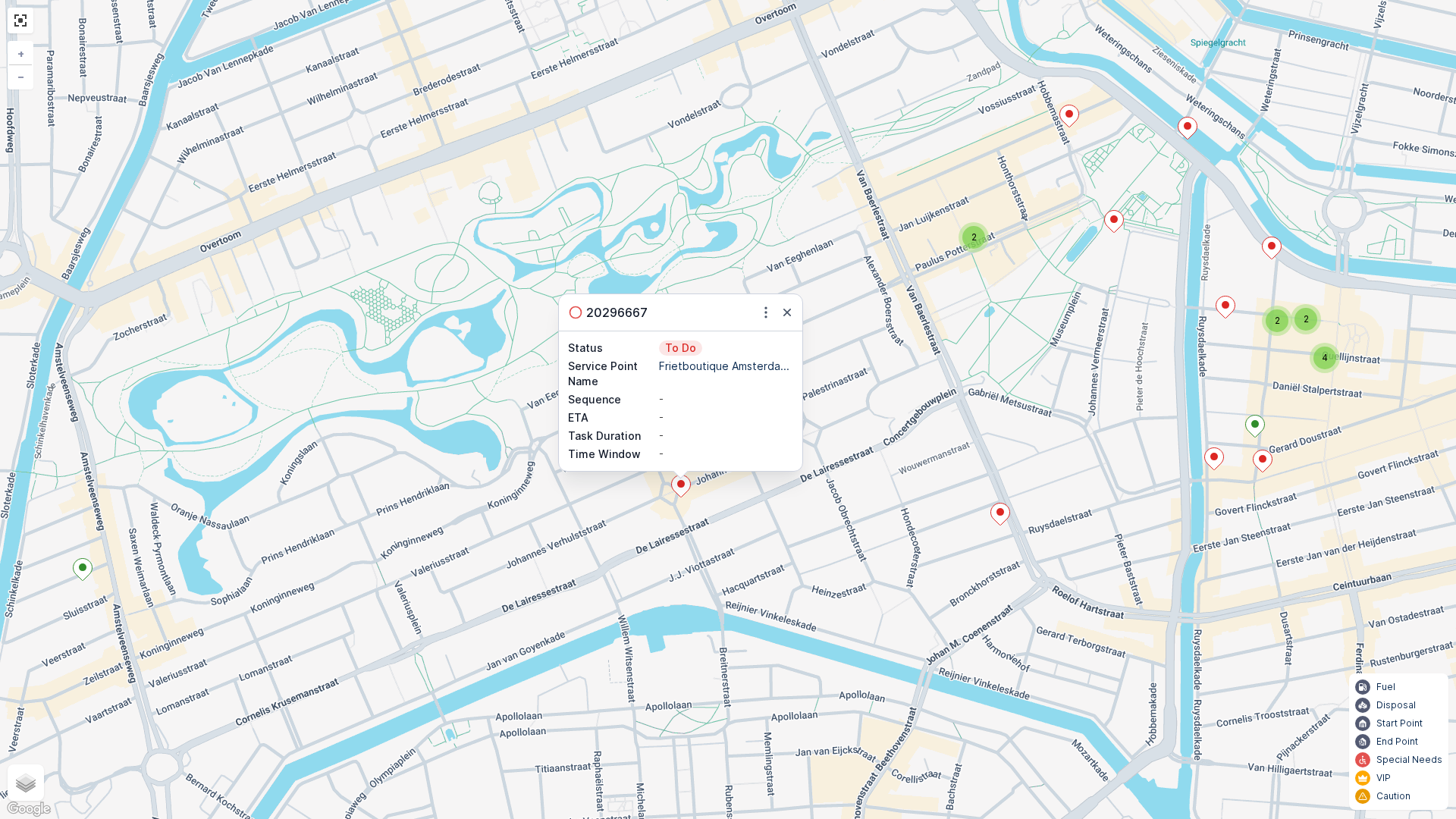 click on "2 2 2 4 20296667 Status To Do Service Point Name Frietboutique Amsterda... Sequence - ETA - Task Duration - Time Window - + −  Satellite  Roadmap  Terrain  Hybrid  Leaflet Keyboard shortcuts Map Data Map data ©2025 Google Map data ©2025 Google 100 m  Click to toggle between metric and imperial units Terms Report a map error Fuel Disposal Start Point End Point Special Needs VIP Caution 0" at bounding box center (728, 410) 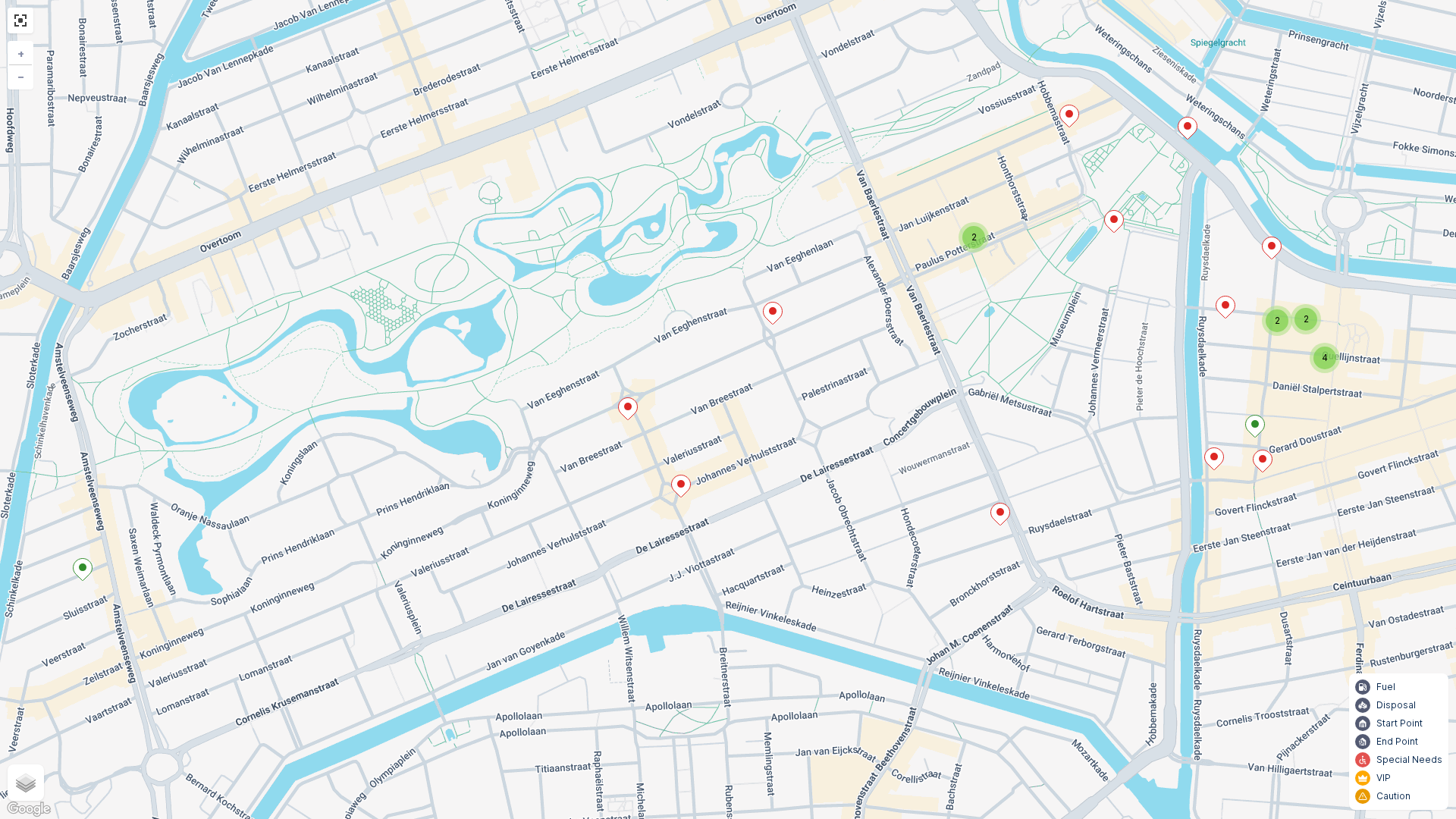click 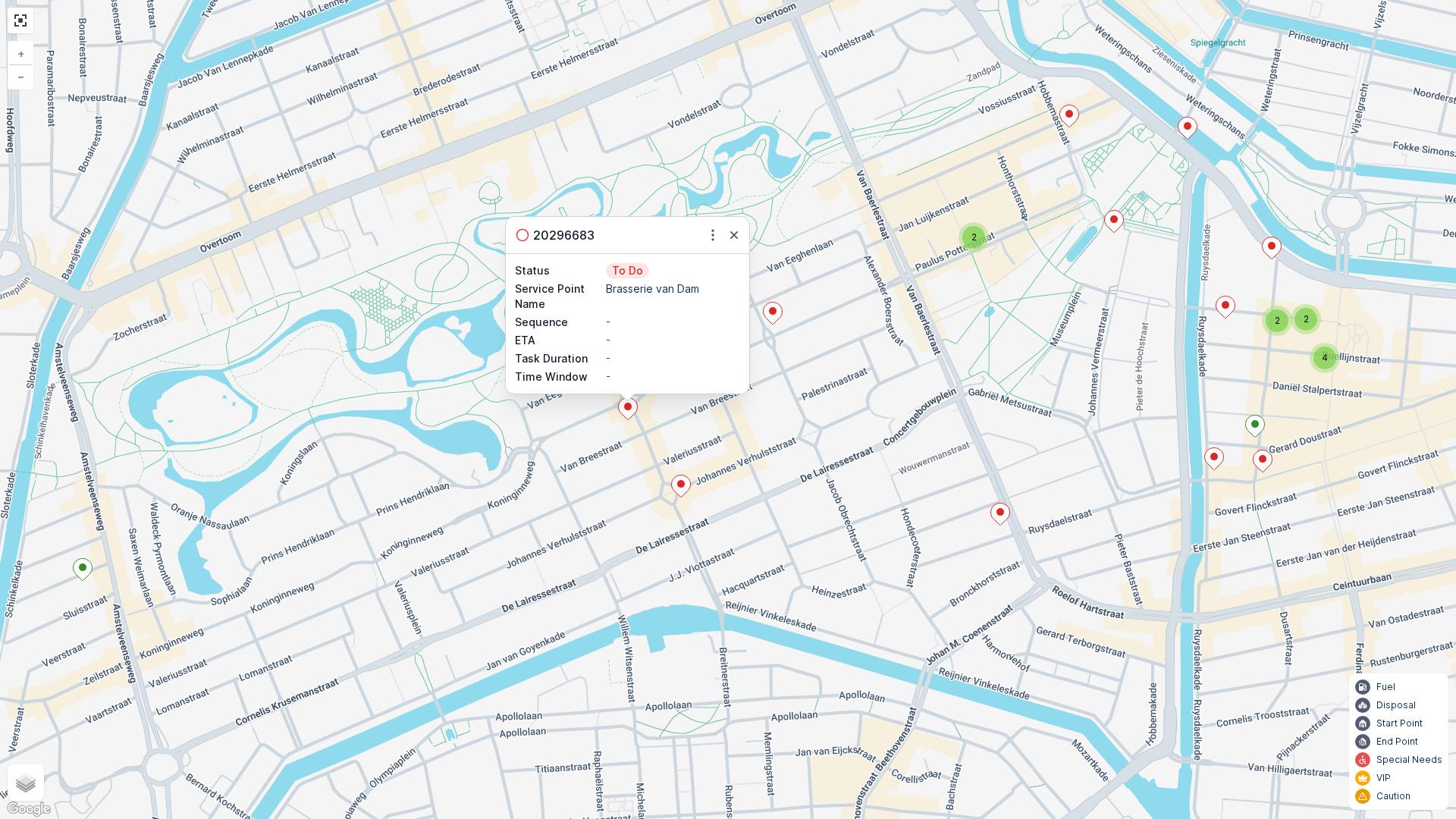 click on "2 2 2 4 20296683 Status To Do Service Point Name Brasserie van Dam Sequence - ETA - Task Duration - Time Window - + −  Satellite  Roadmap  Terrain  Hybrid  Leaflet Keyboard shortcuts Map Data Map data ©2025 Google Map data ©2025 Google 100 m  Click to toggle between metric and imperial units Terms Report a map error Fuel Disposal Start Point End Point Special Needs VIP Caution 0" at bounding box center (728, 410) 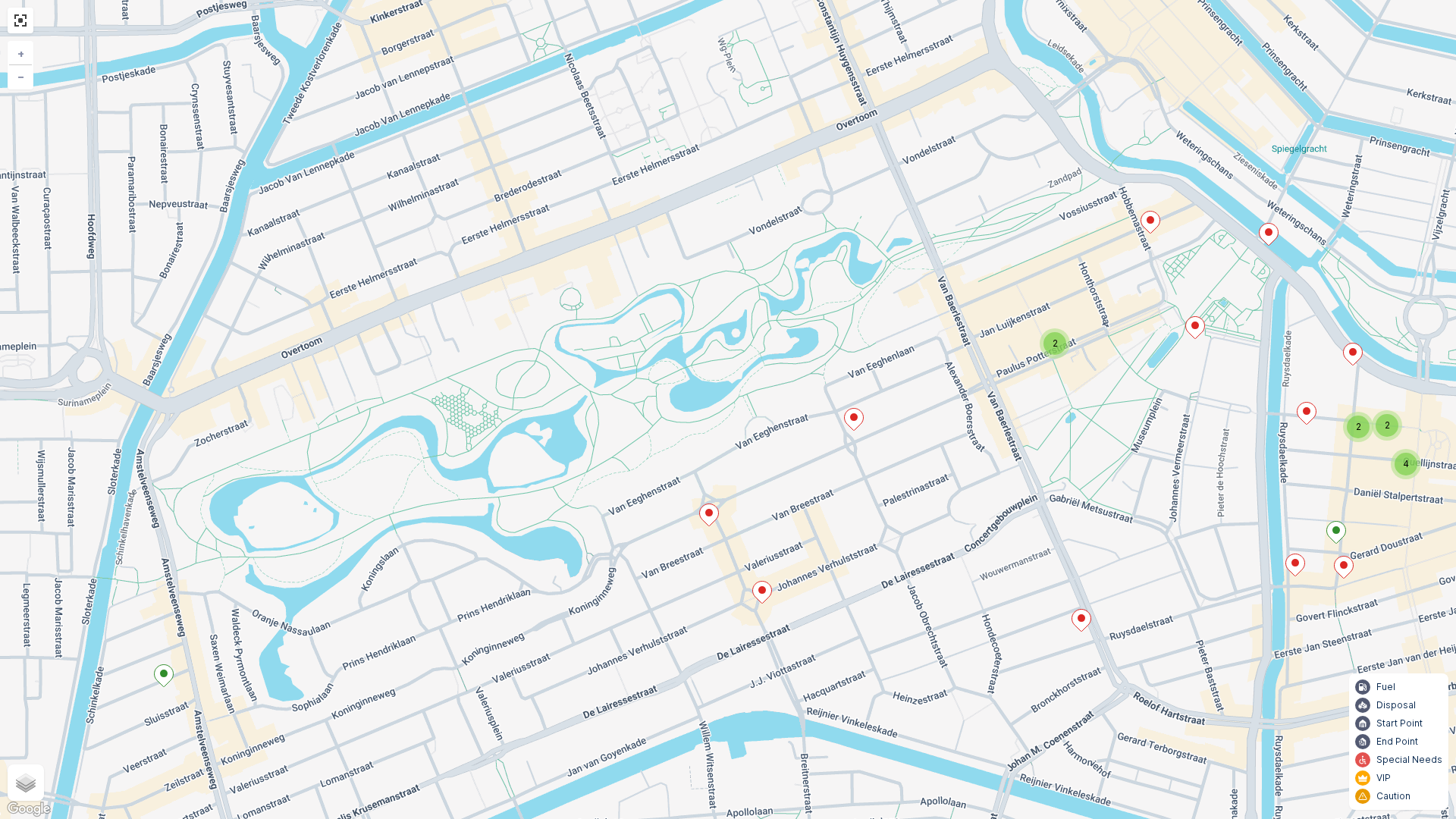 drag, startPoint x: 845, startPoint y: 626, endPoint x: 1021, endPoint y: 513, distance: 209.15305 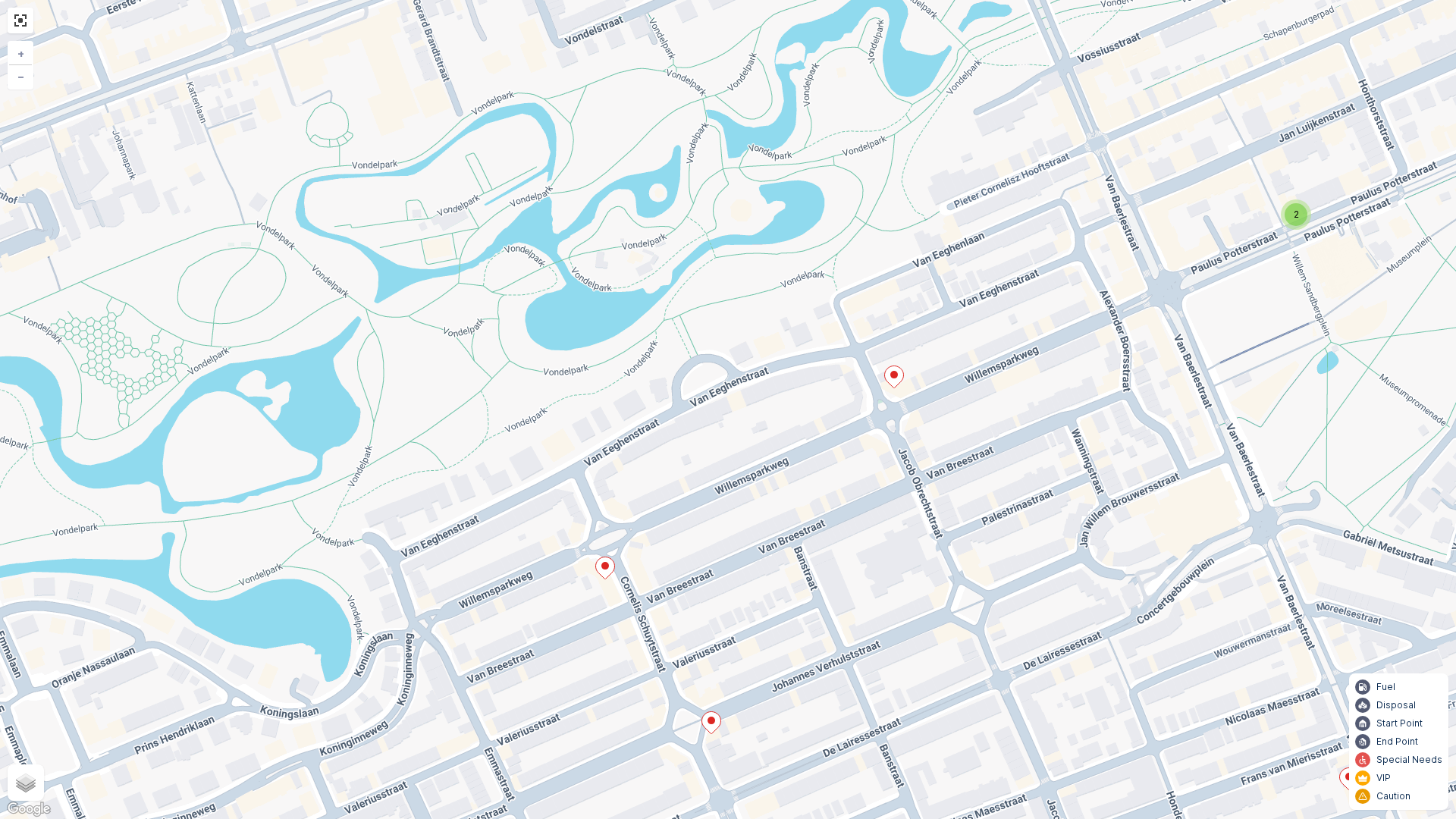 click 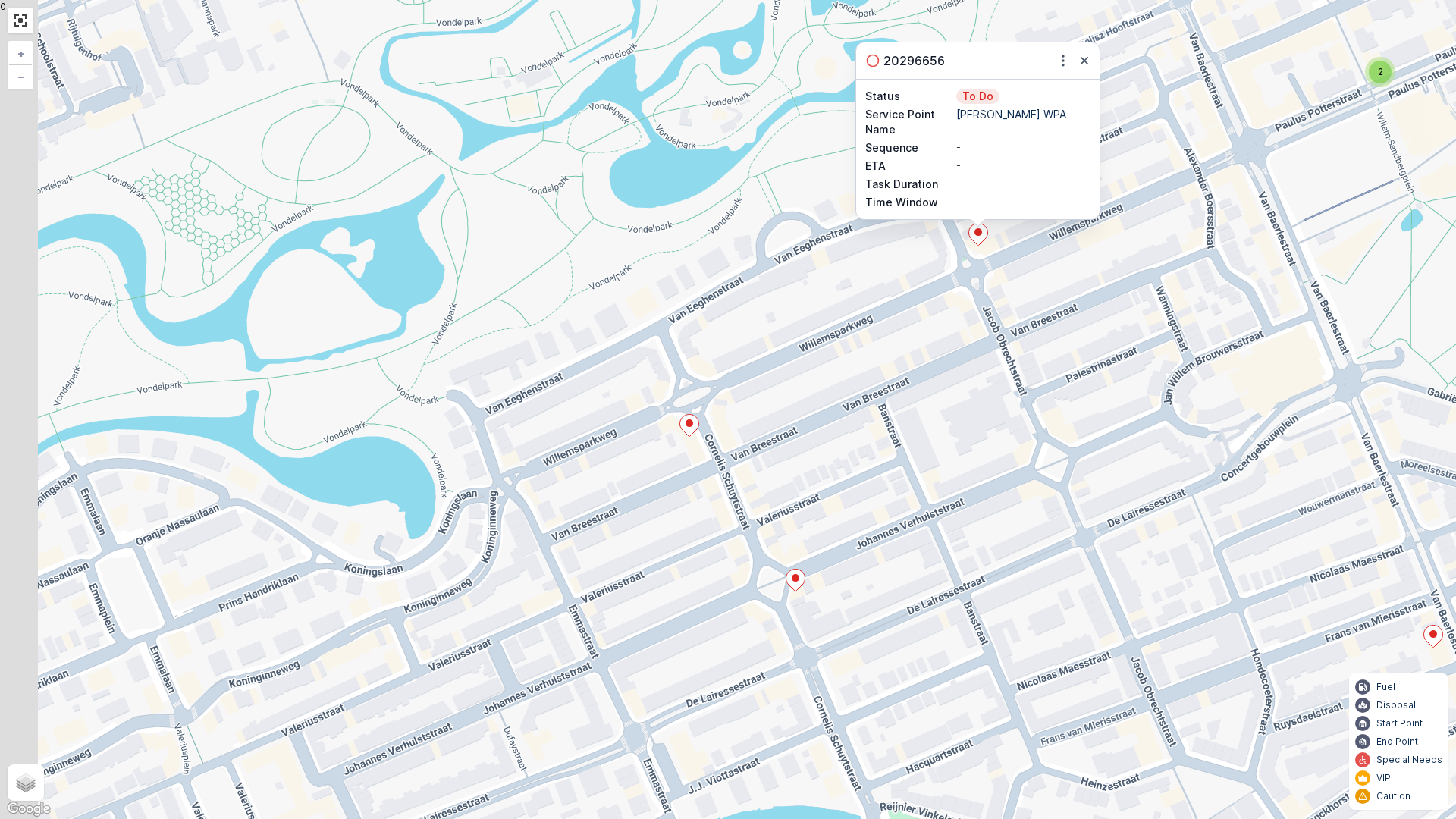 drag, startPoint x: 956, startPoint y: 460, endPoint x: 1071, endPoint y: 246, distance: 242.94238 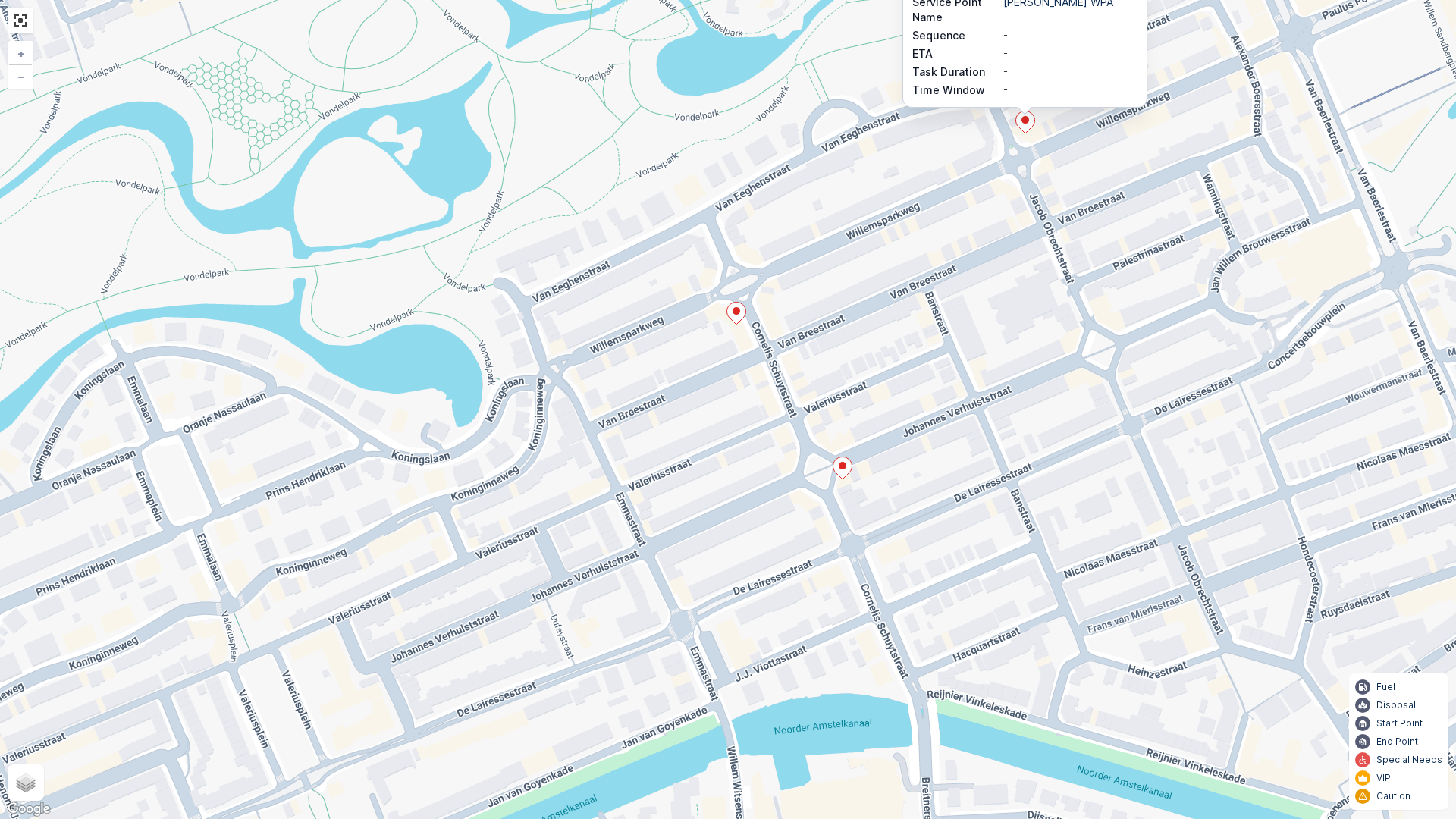 click 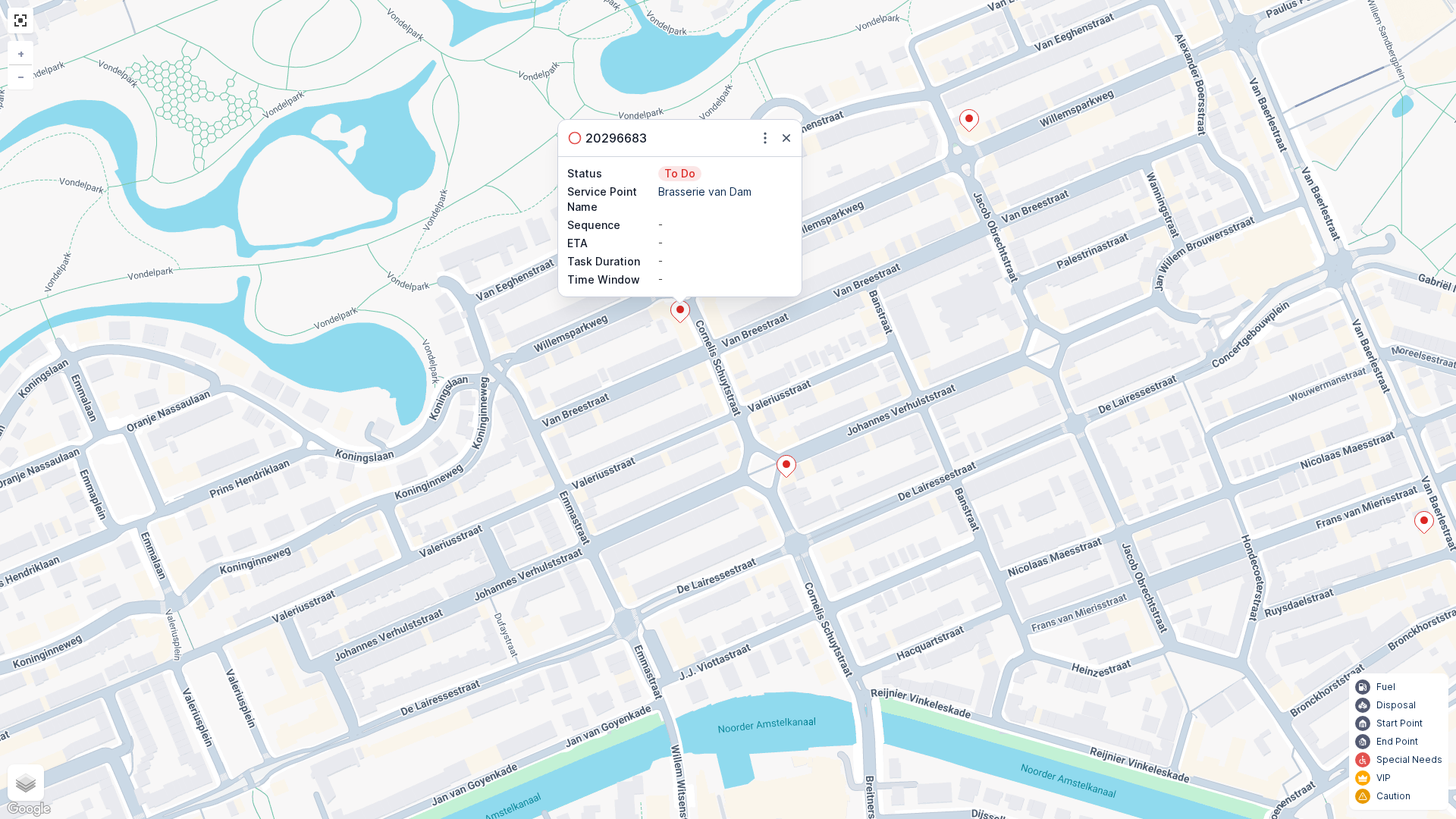 drag, startPoint x: 961, startPoint y: 331, endPoint x: 676, endPoint y: 351, distance: 285.70089 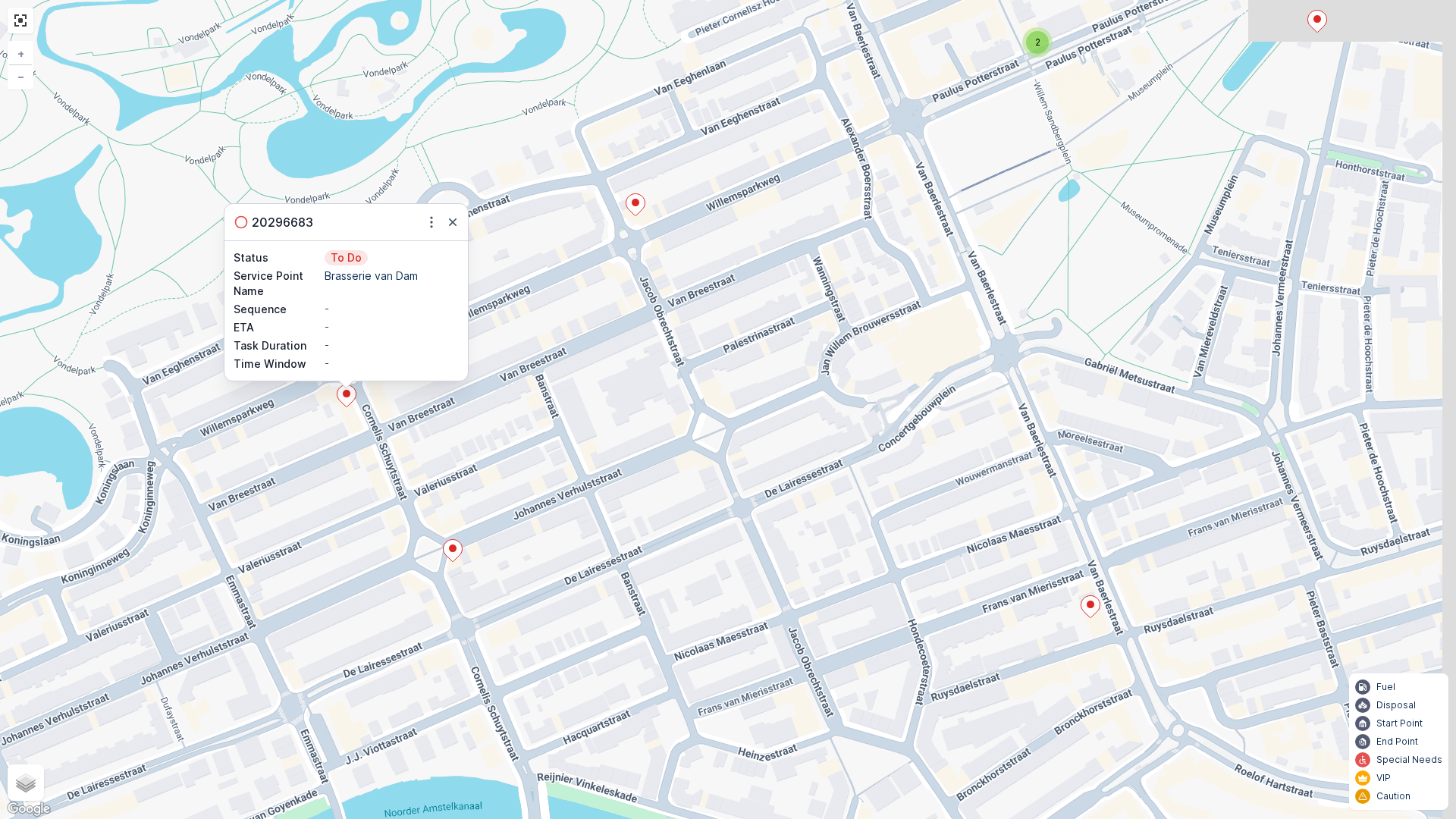 drag, startPoint x: 935, startPoint y: 322, endPoint x: 837, endPoint y: 447, distance: 158.83639 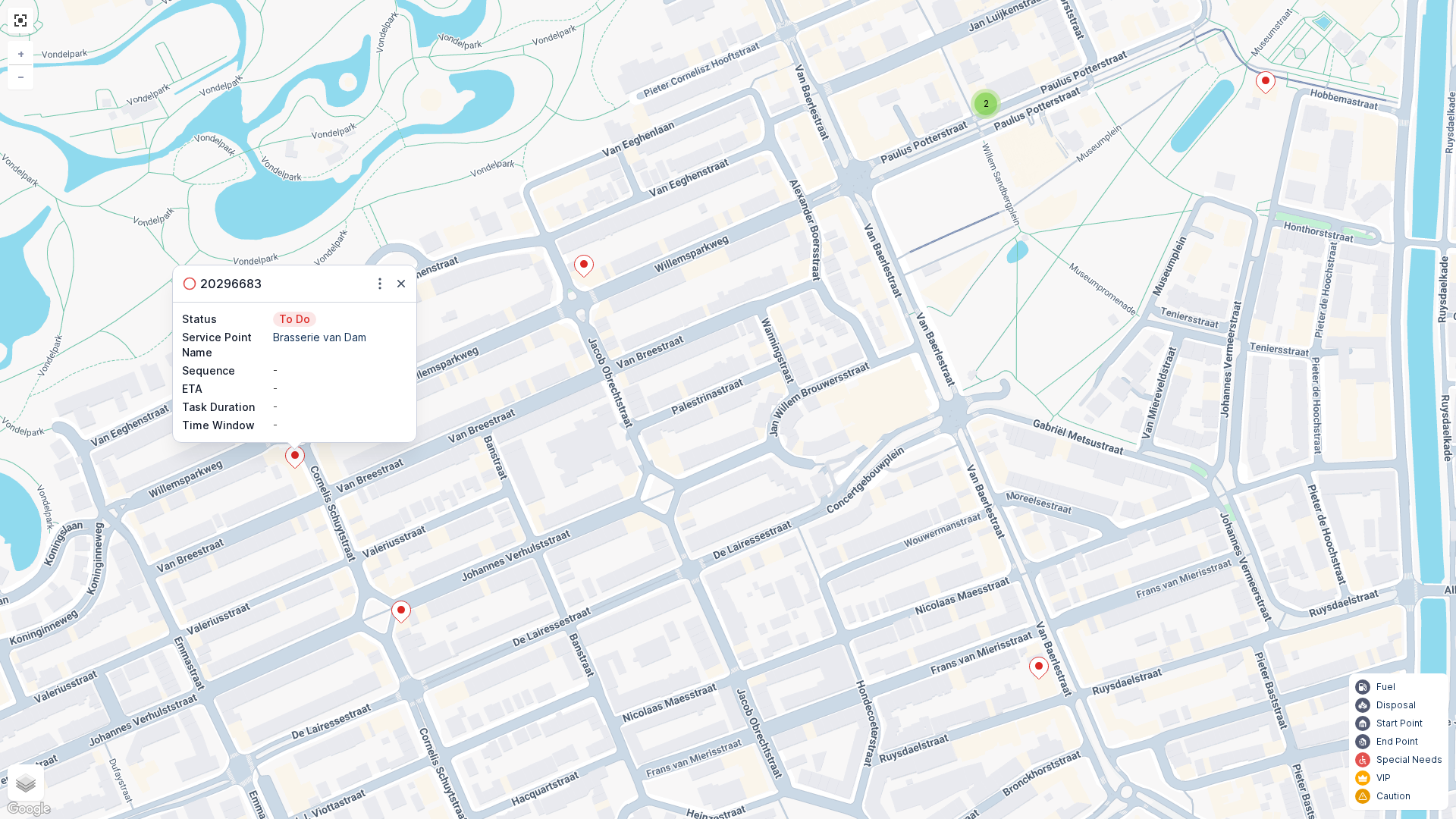 click 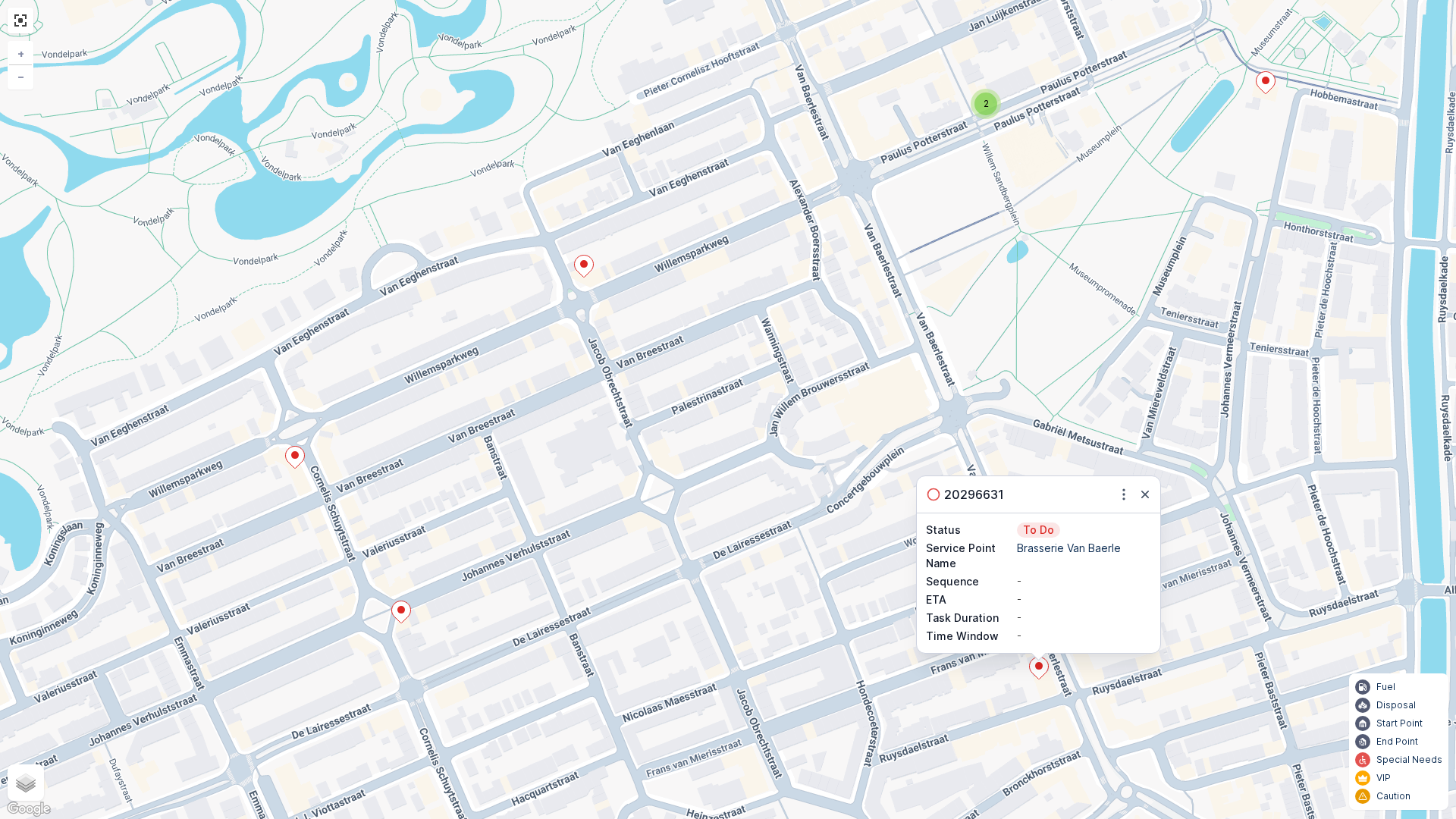 click on "2 2 2 20296631 Status To Do Service Point Name Brasserie Van Baerle Sequence - ETA - Task Duration - Time Window - + −  Satellite  Roadmap  Terrain  Hybrid  Leaflet Keyboard shortcuts Map Data Map data ©2025 Google Map data ©2025 Google 50 m  Click to toggle between metric and imperial units Terms Report a map error Fuel Disposal Start Point End Point Special Needs VIP Caution 0" at bounding box center (728, 410) 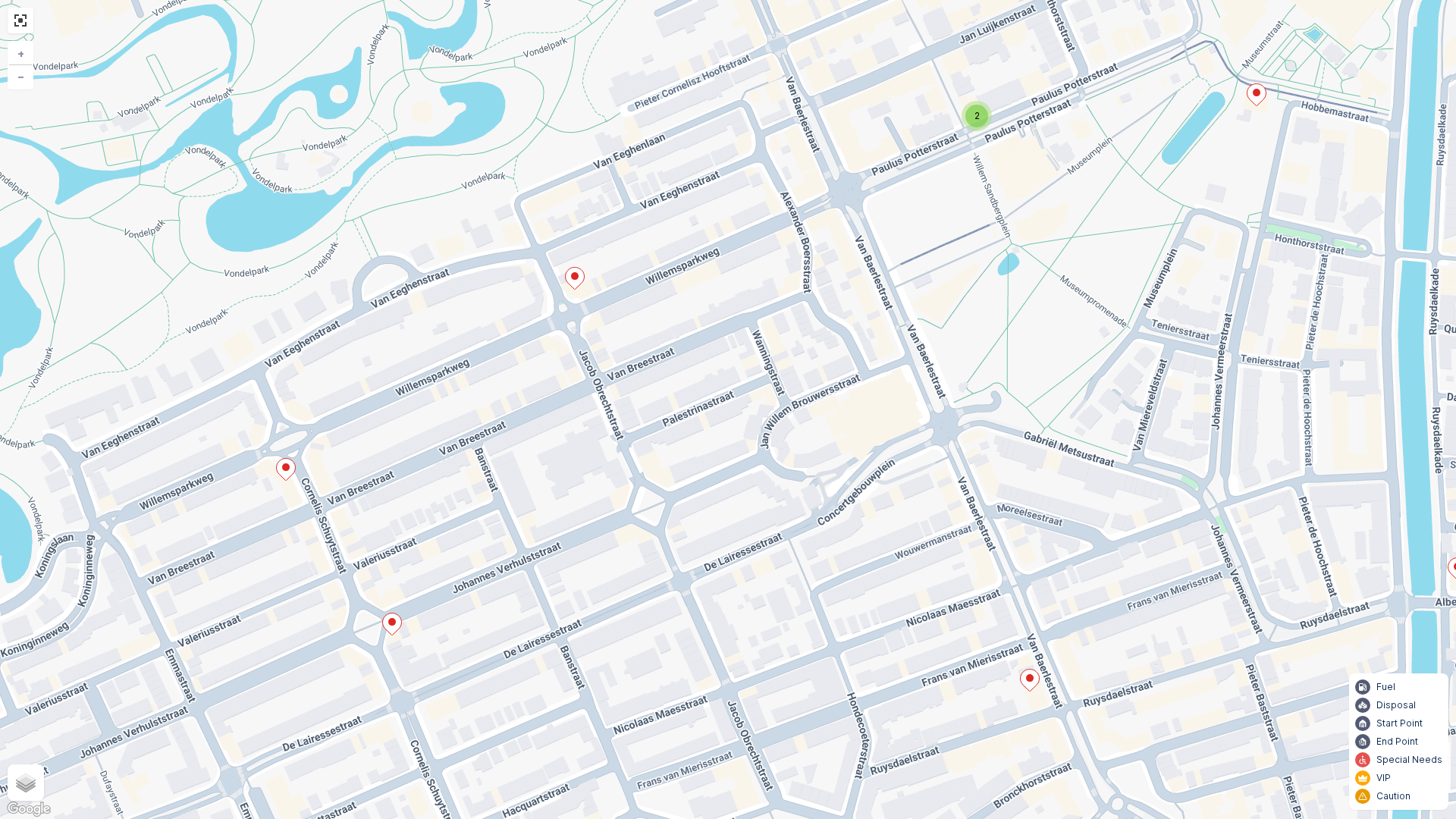drag, startPoint x: 1026, startPoint y: 283, endPoint x: 943, endPoint y: 384, distance: 130.7287 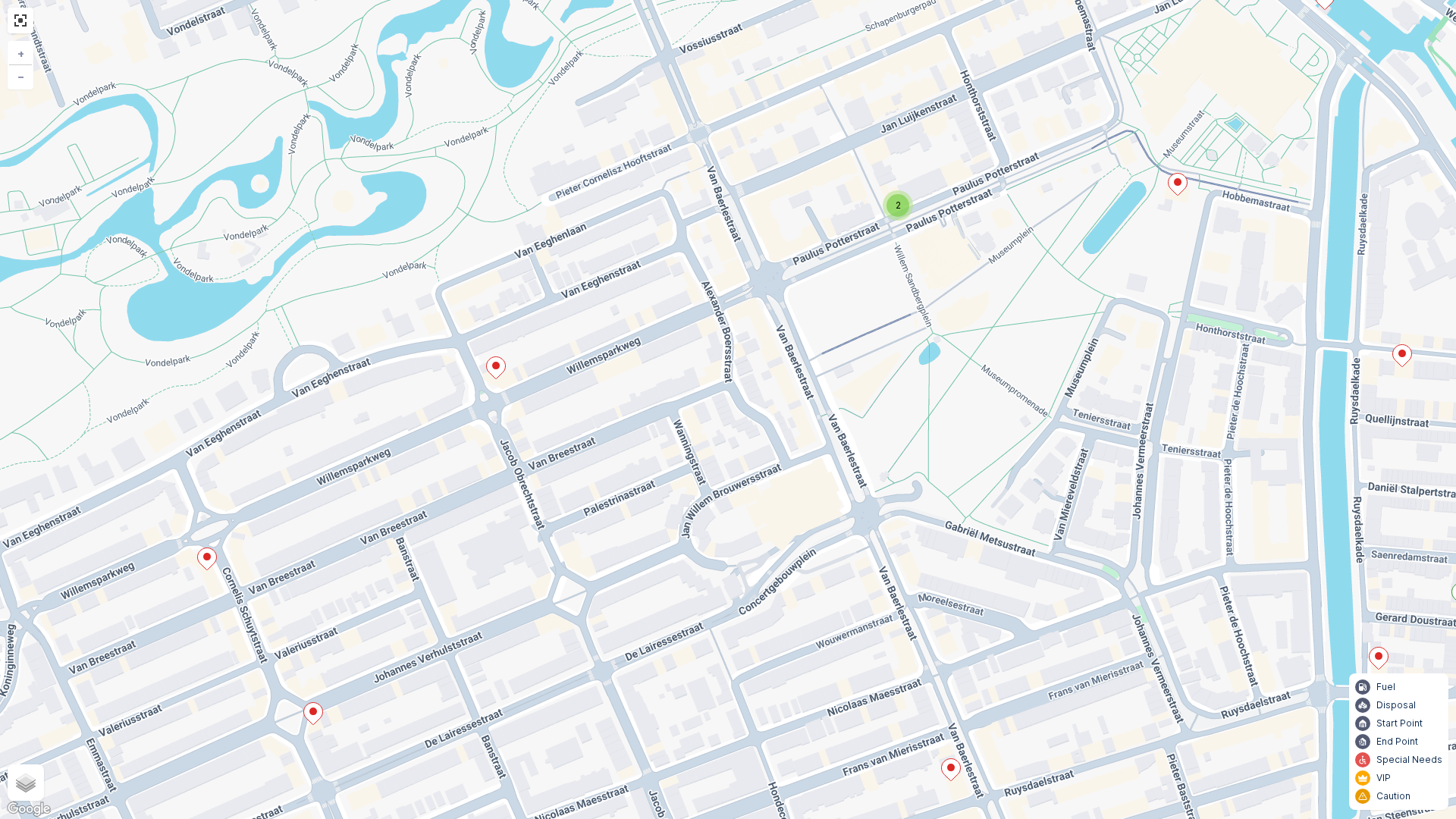 click on "2" at bounding box center [898, 205] 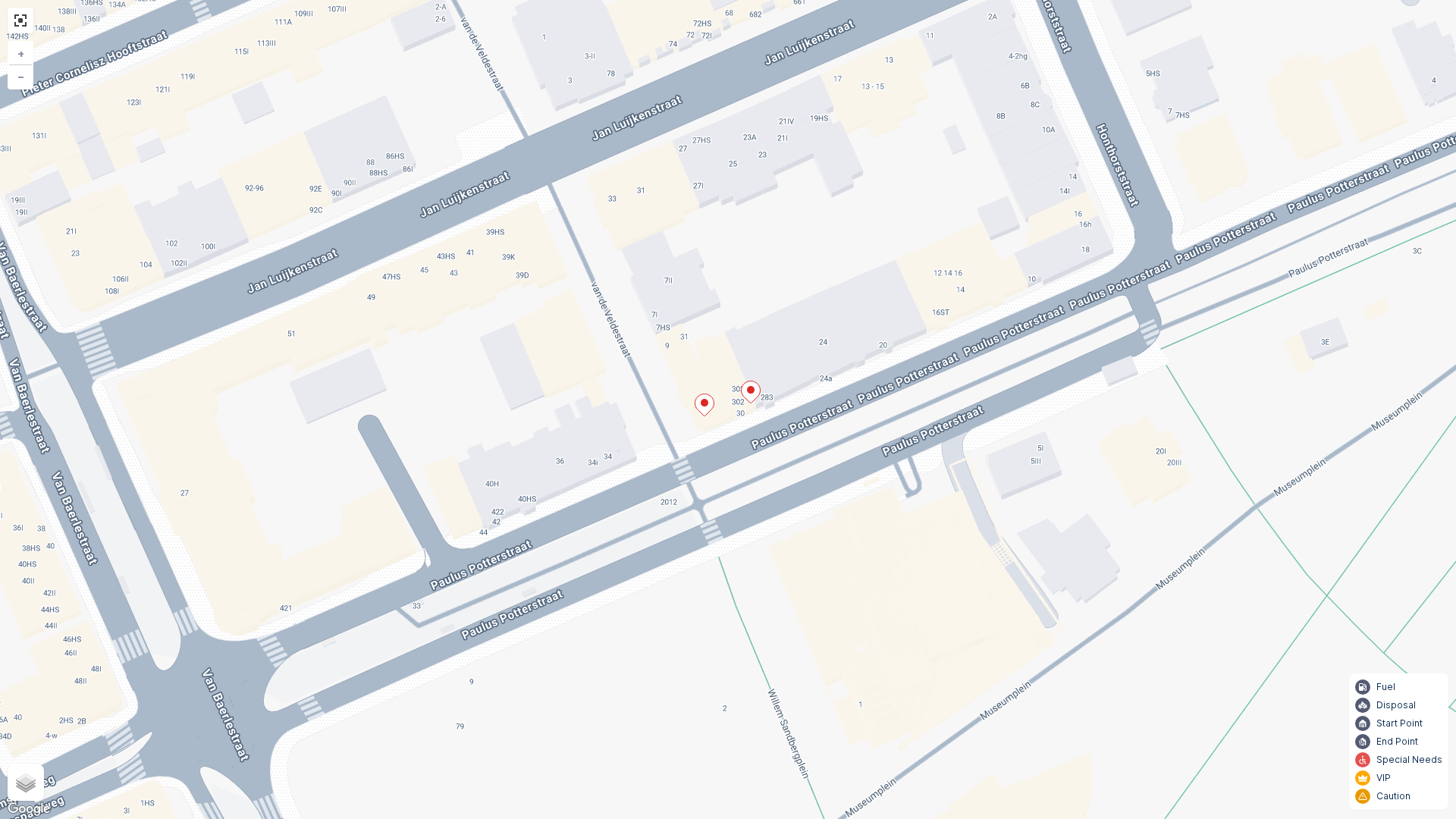 click 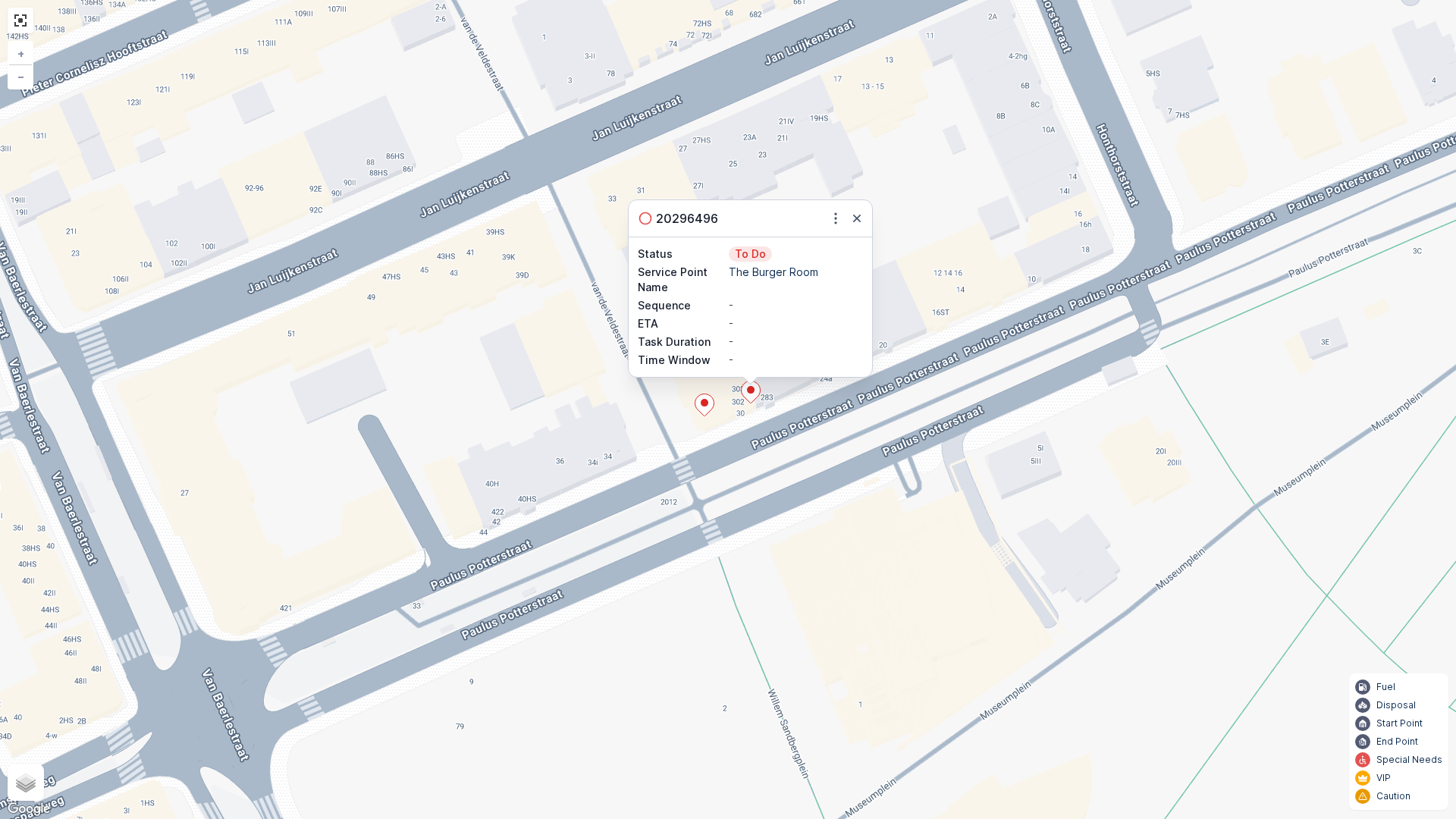click 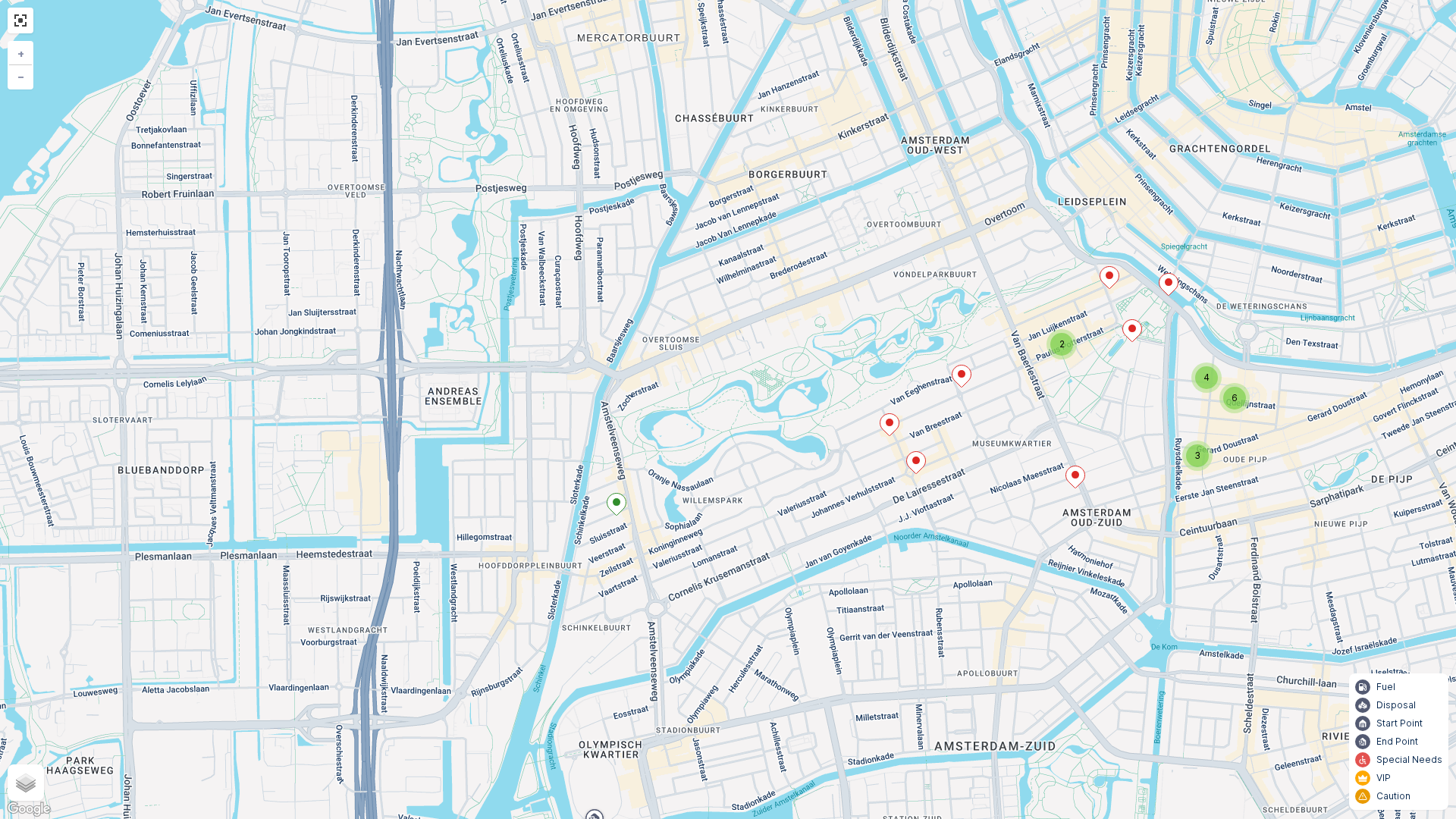 click 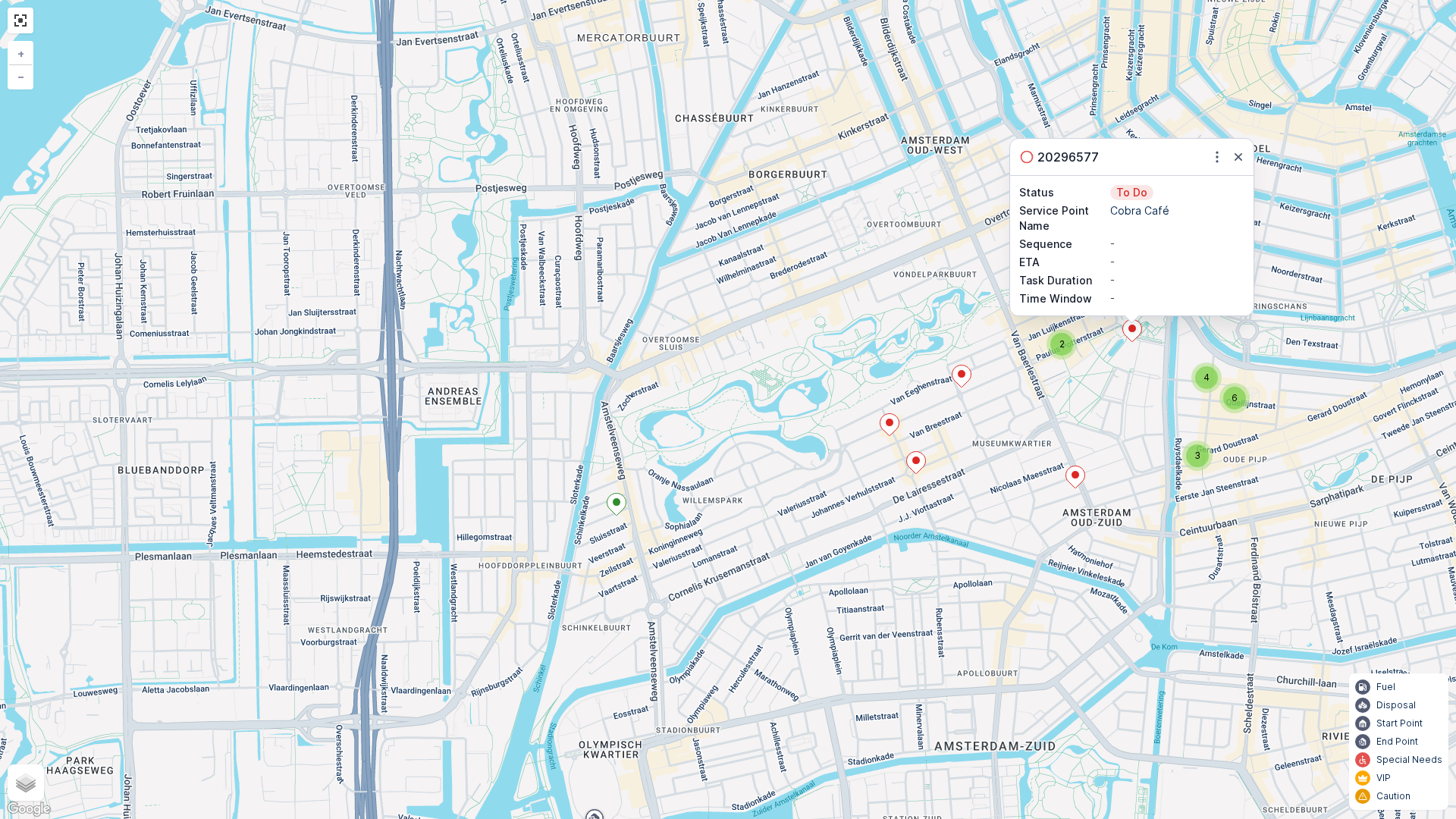 click on "2 3 4 6 20296577 Status To Do Service Point Name Cobra Café Sequence - ETA - Task Duration - Time Window - + −  Satellite  Roadmap  Terrain  Hybrid  Leaflet Keyboard shortcuts Map Data Map data ©2025 Google Map data ©2025 Google 200 m  Click to toggle between metric and imperial units Terms Report a map error Fuel Disposal Start Point End Point Special Needs VIP Caution 0" at bounding box center (728, 410) 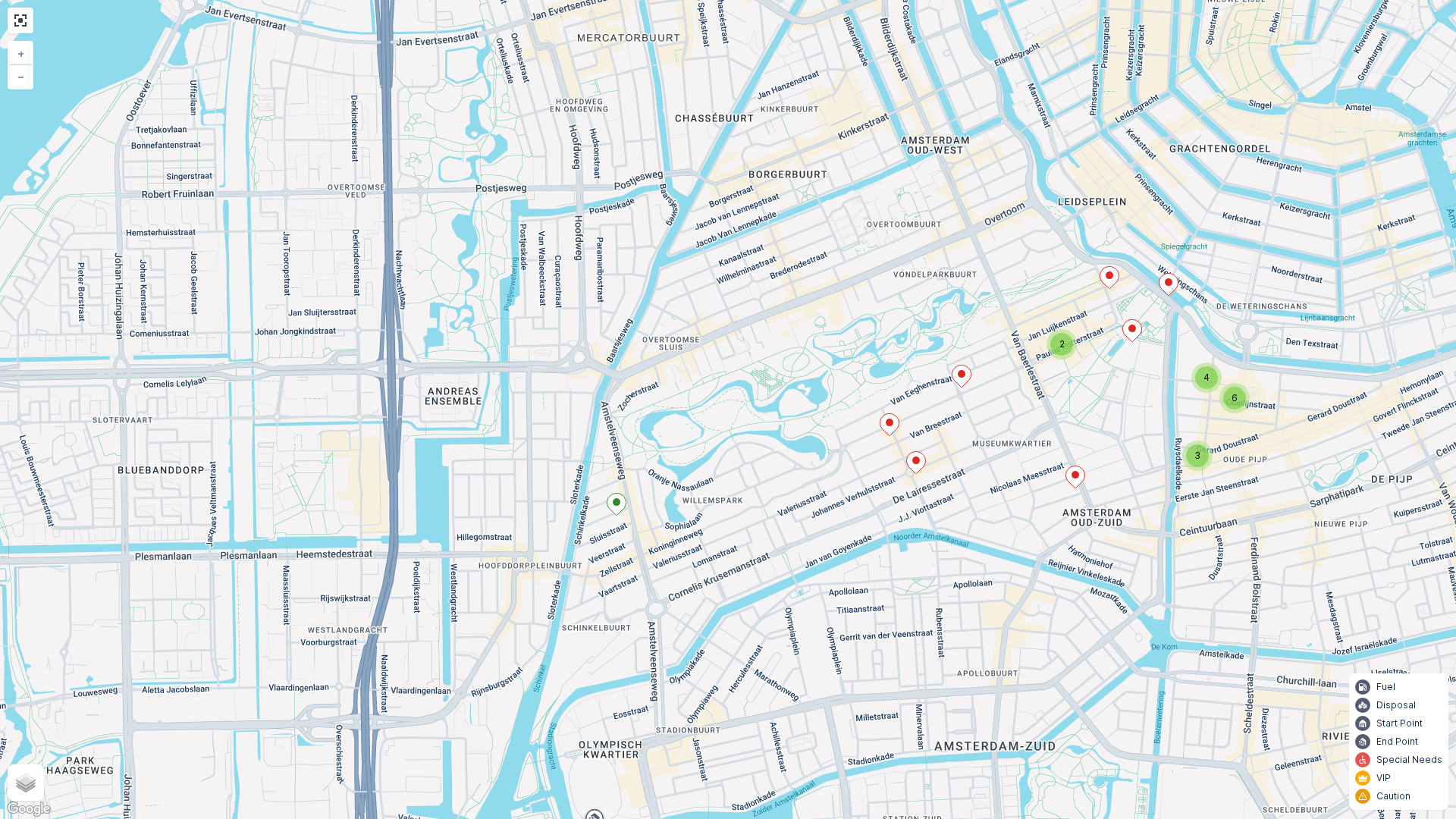 click 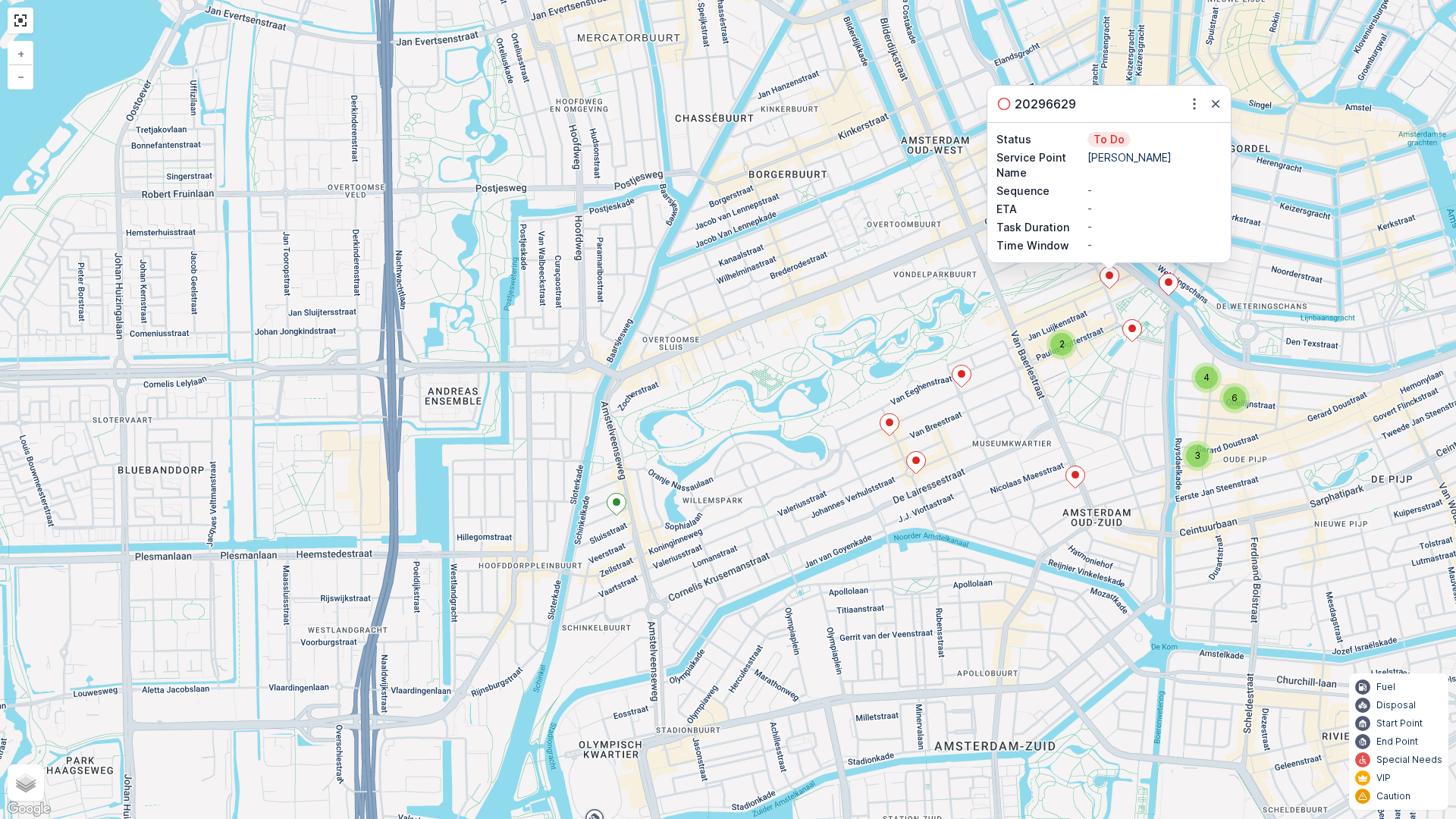 click on "2 3 4 6 20296629 Status To Do Service Point Name Sama Sebo Sequence - ETA - Task Duration - Time Window - + −  Satellite  Roadmap  Terrain  Hybrid  Leaflet Keyboard shortcuts Map Data Map data ©2025 Google Map data ©2025 Google 200 m  Click to toggle between metric and imperial units Terms Report a map error Fuel Disposal Start Point End Point Special Needs VIP Caution 0" at bounding box center (728, 410) 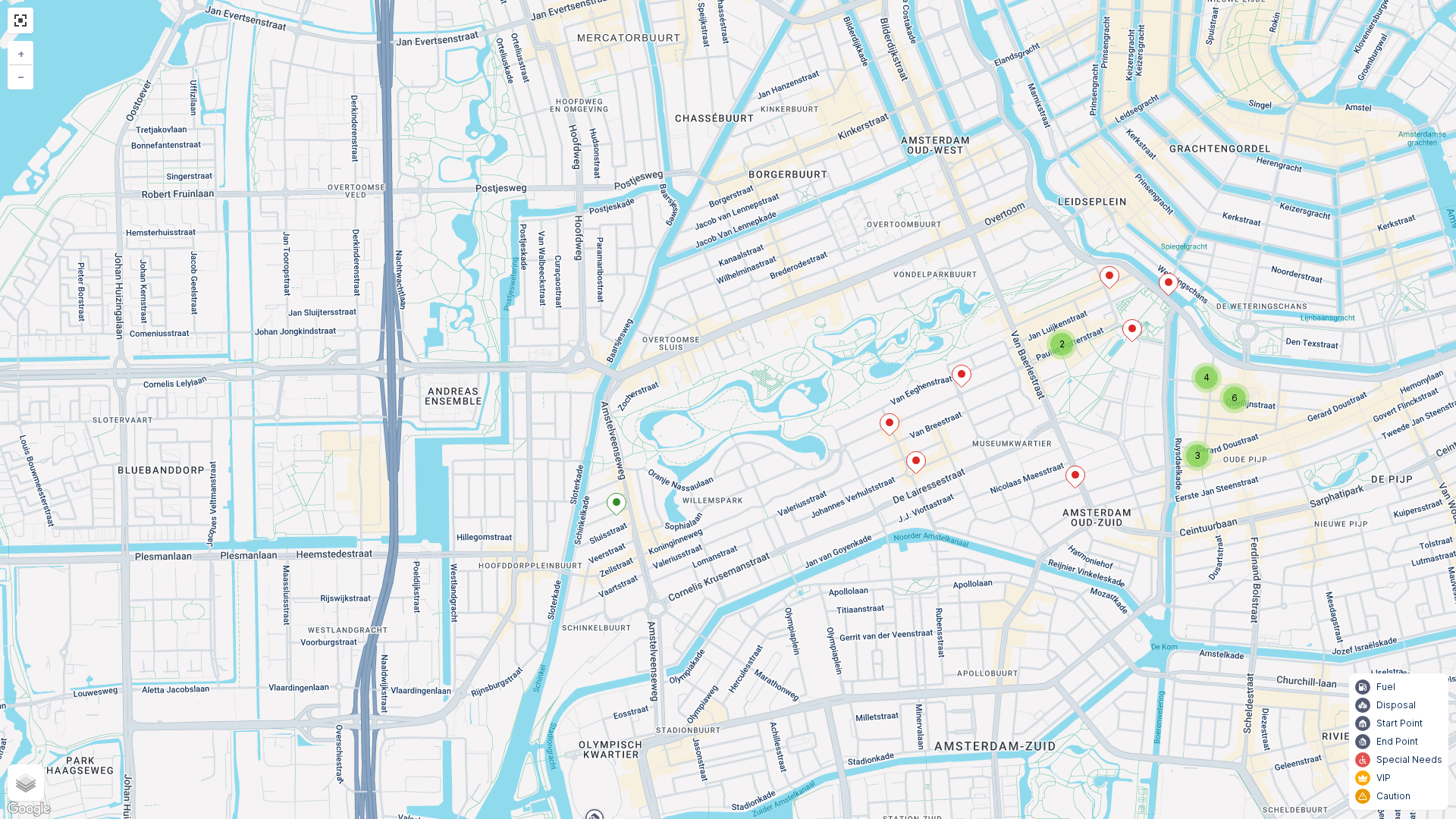 click 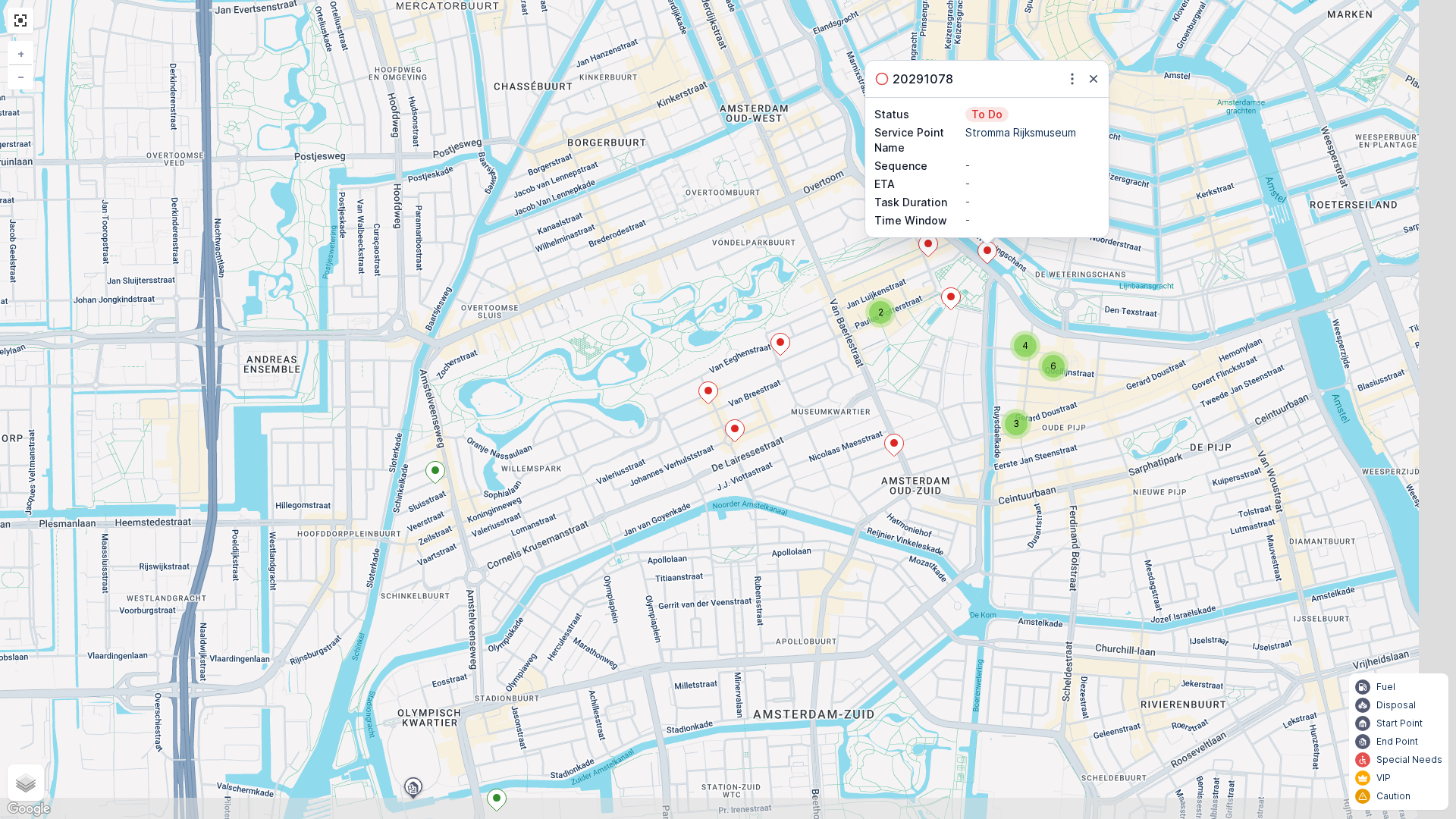 drag, startPoint x: 1183, startPoint y: 333, endPoint x: 980, endPoint y: 297, distance: 206.16741 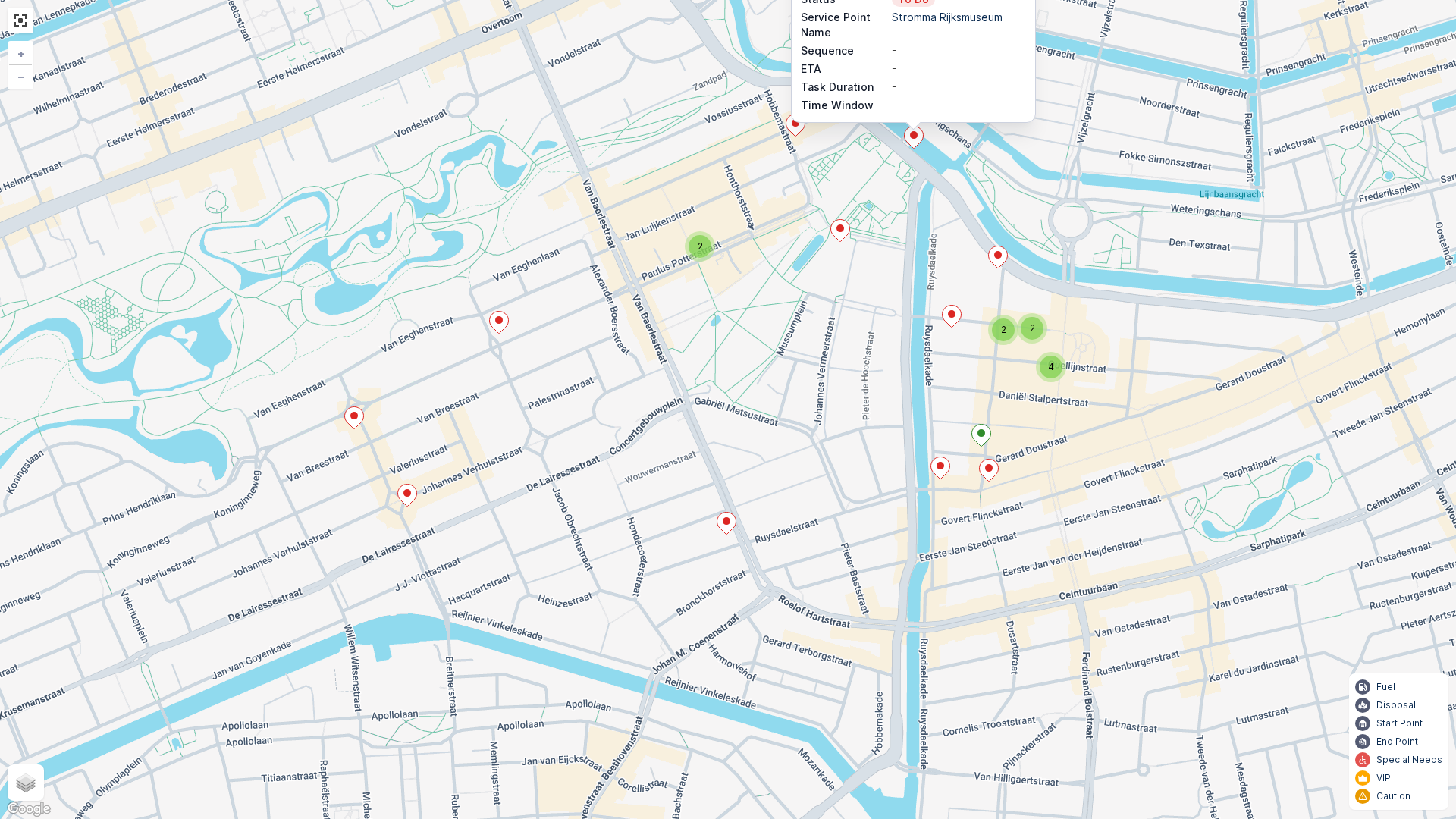 click 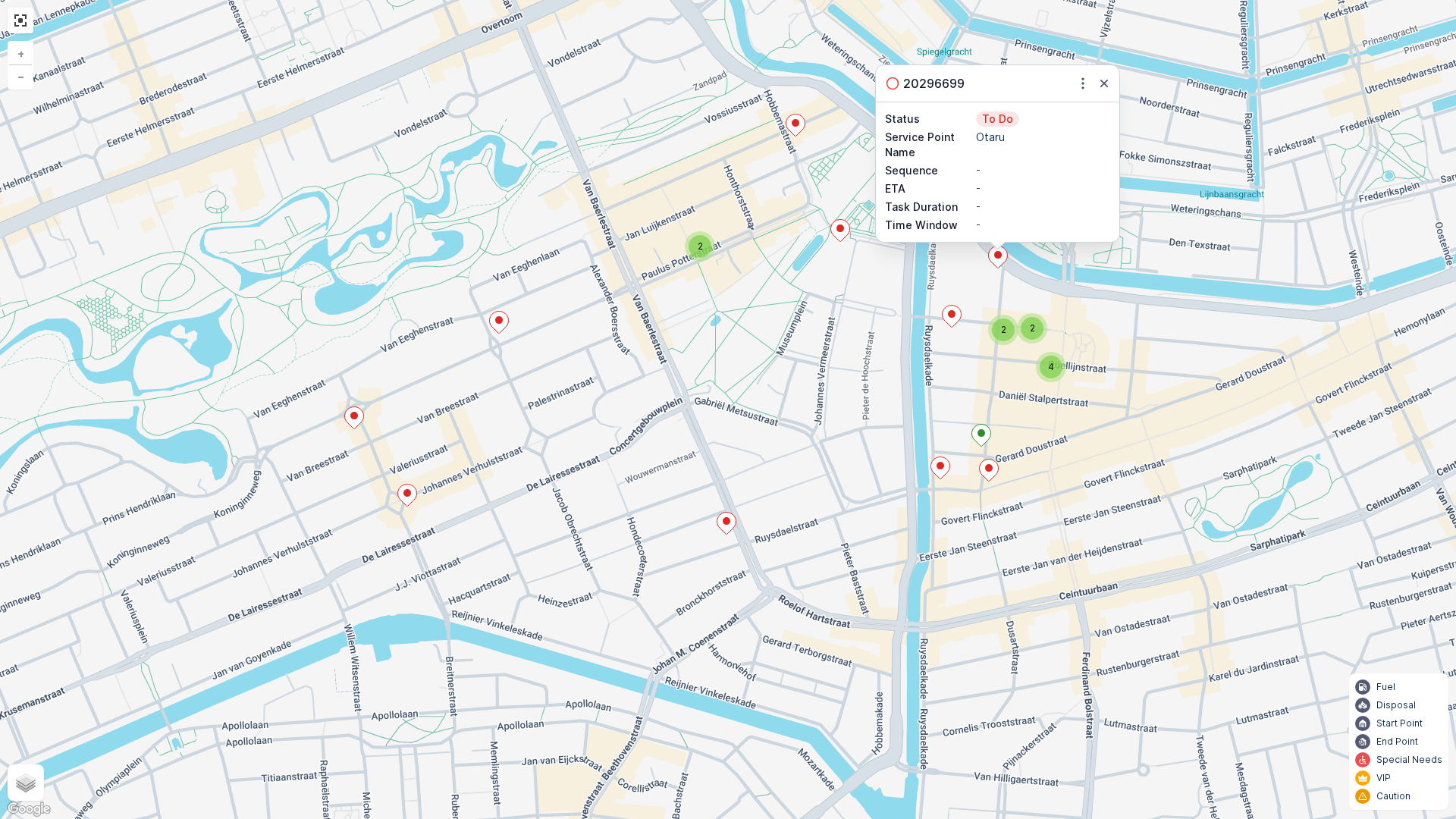 click 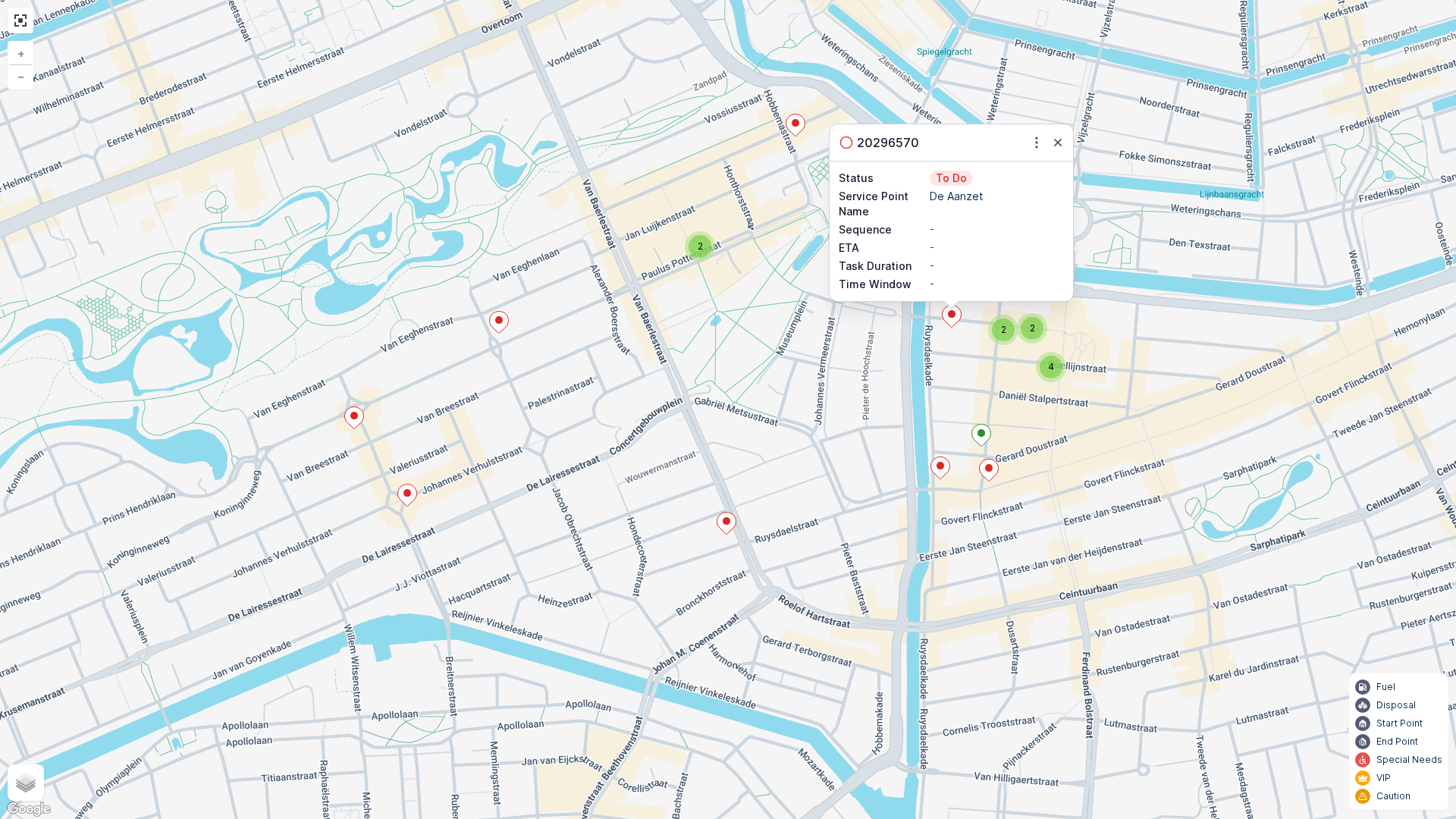 click on "2" at bounding box center [1003, 330] 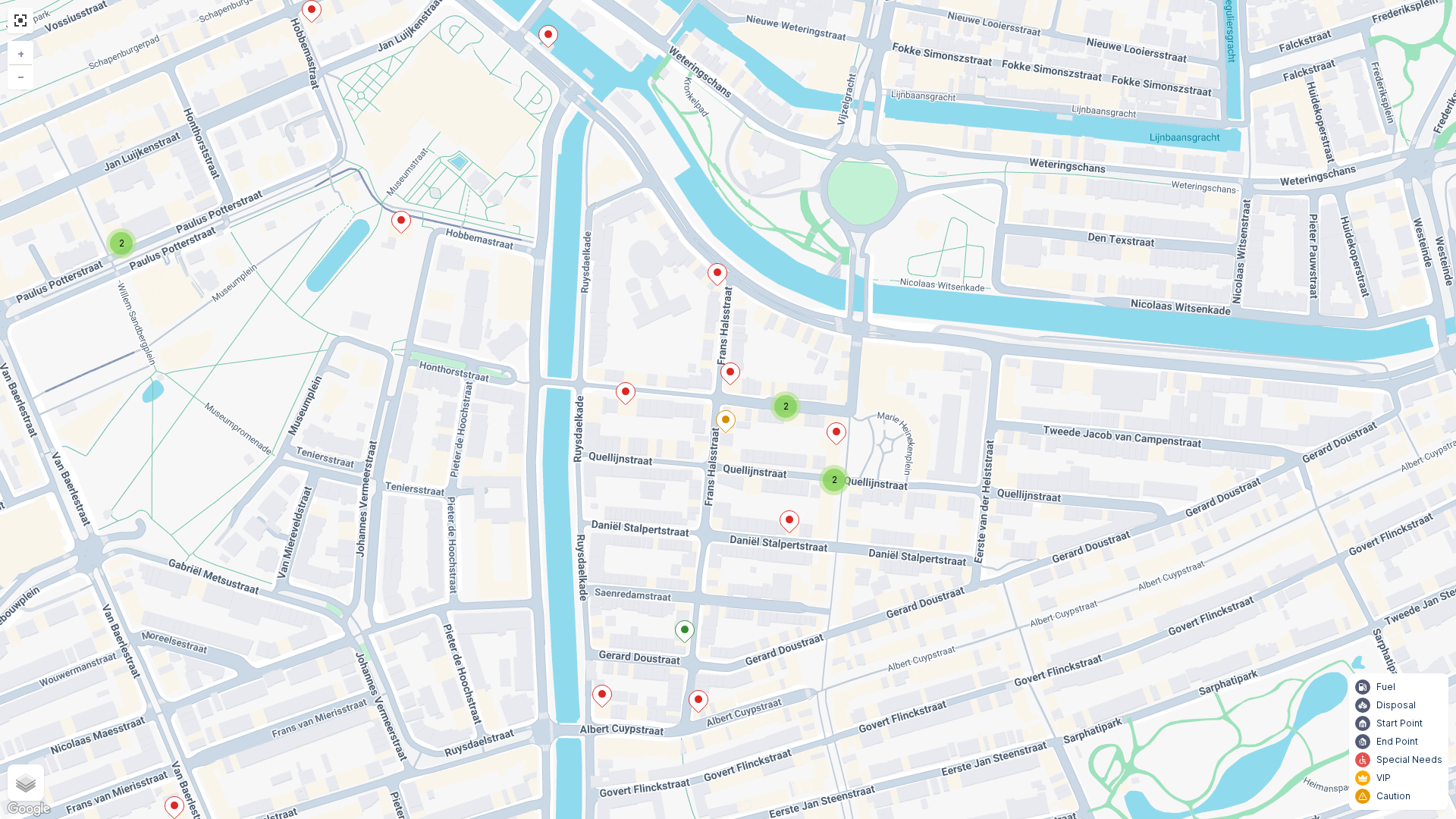 click 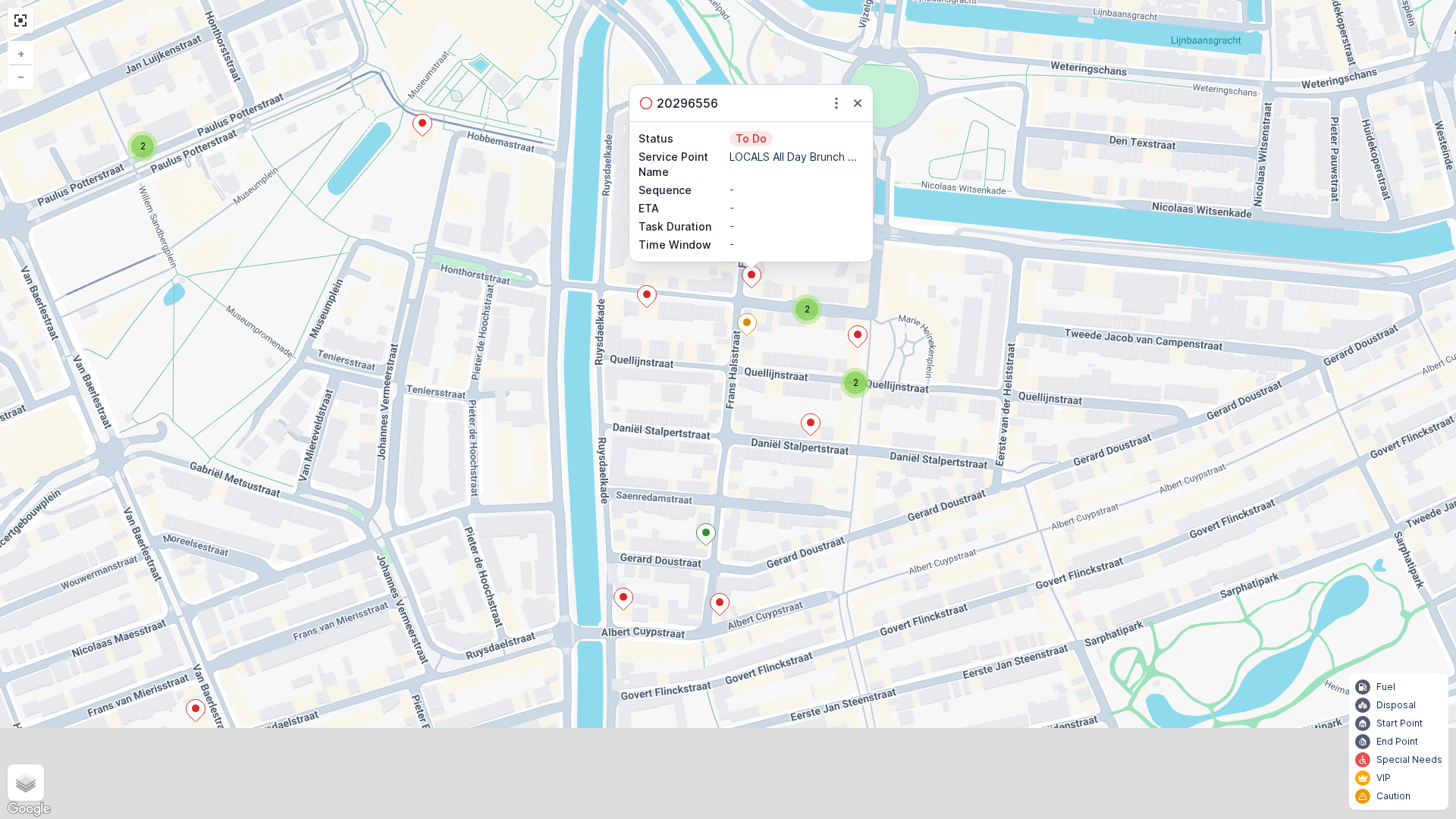 drag, startPoint x: 1070, startPoint y: 304, endPoint x: 1098, endPoint y: 204, distance: 103.84604 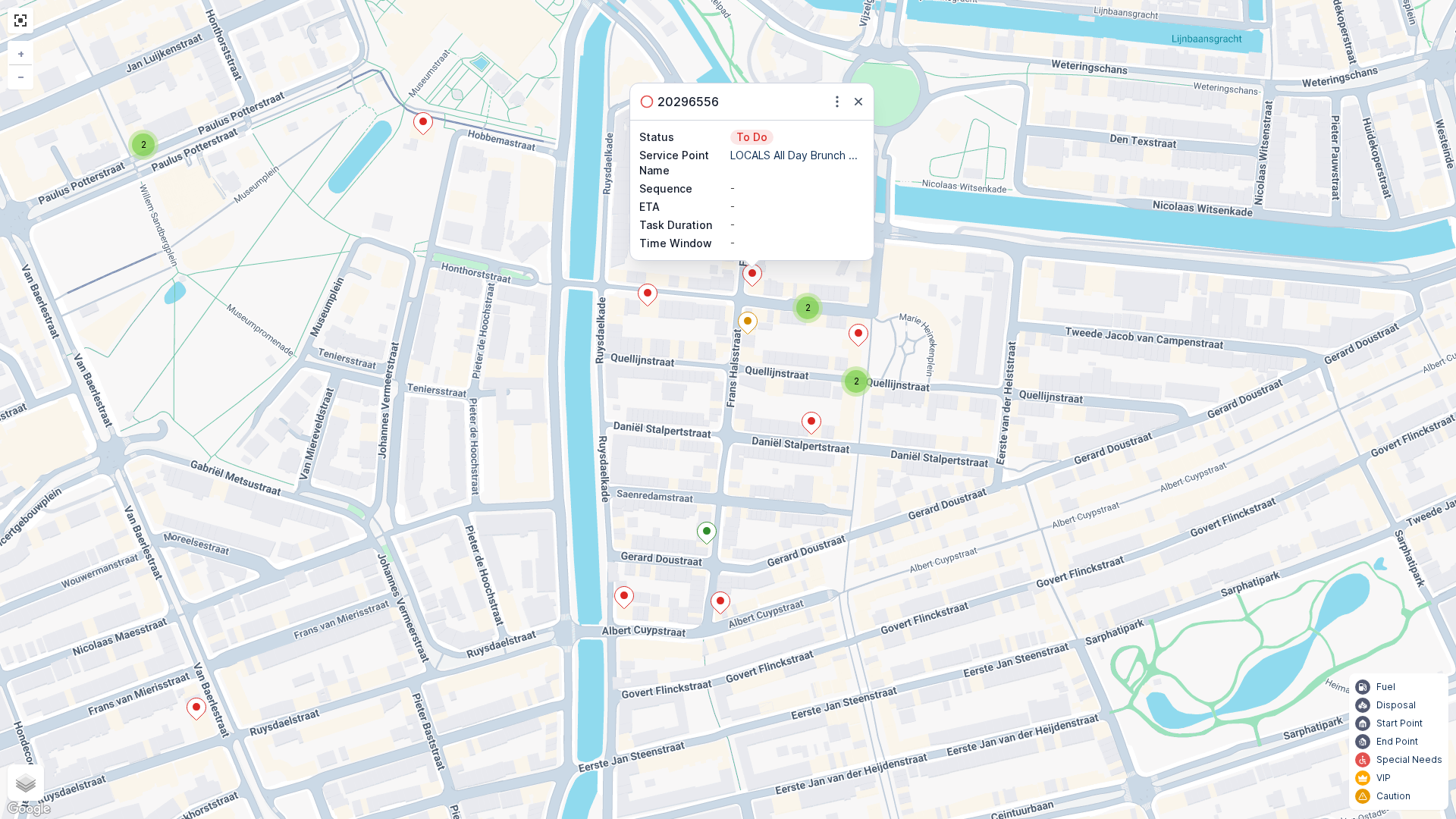 click on "2 2 2 20296556 Status To Do Service Point Name LOCALS All Day Brunch ... Sequence - ETA - Task Duration - Time Window - + −  Satellite  Roadmap  Terrain  Hybrid  Leaflet Keyboard shortcuts Map Data Map data ©2025 Google Map data ©2025 Google 50 m  Click to toggle between metric and imperial units Terms Report a map error Fuel Disposal Start Point End Point Special Needs VIP Caution 0" at bounding box center (728, 410) 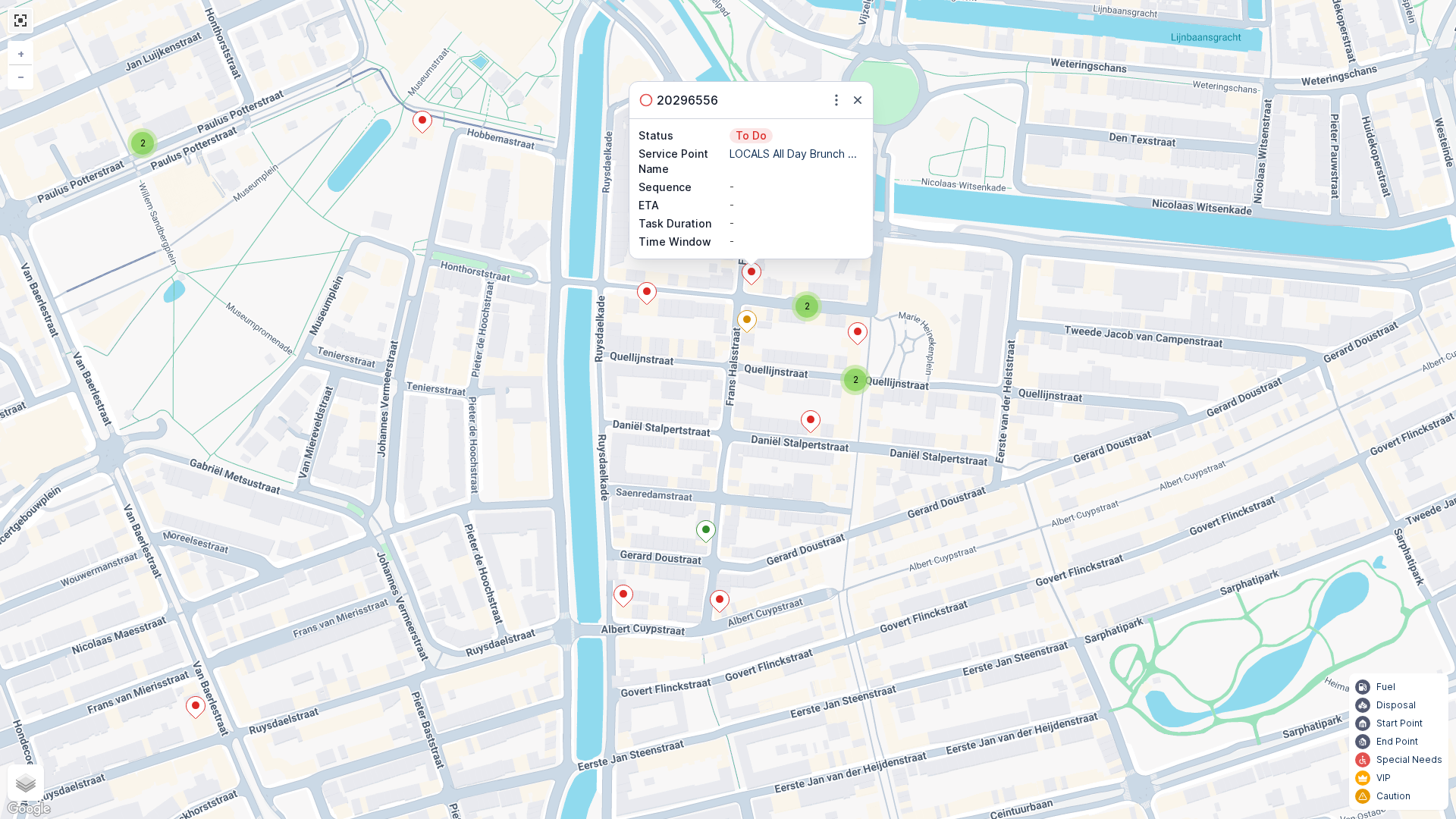 click at bounding box center [20, 20] 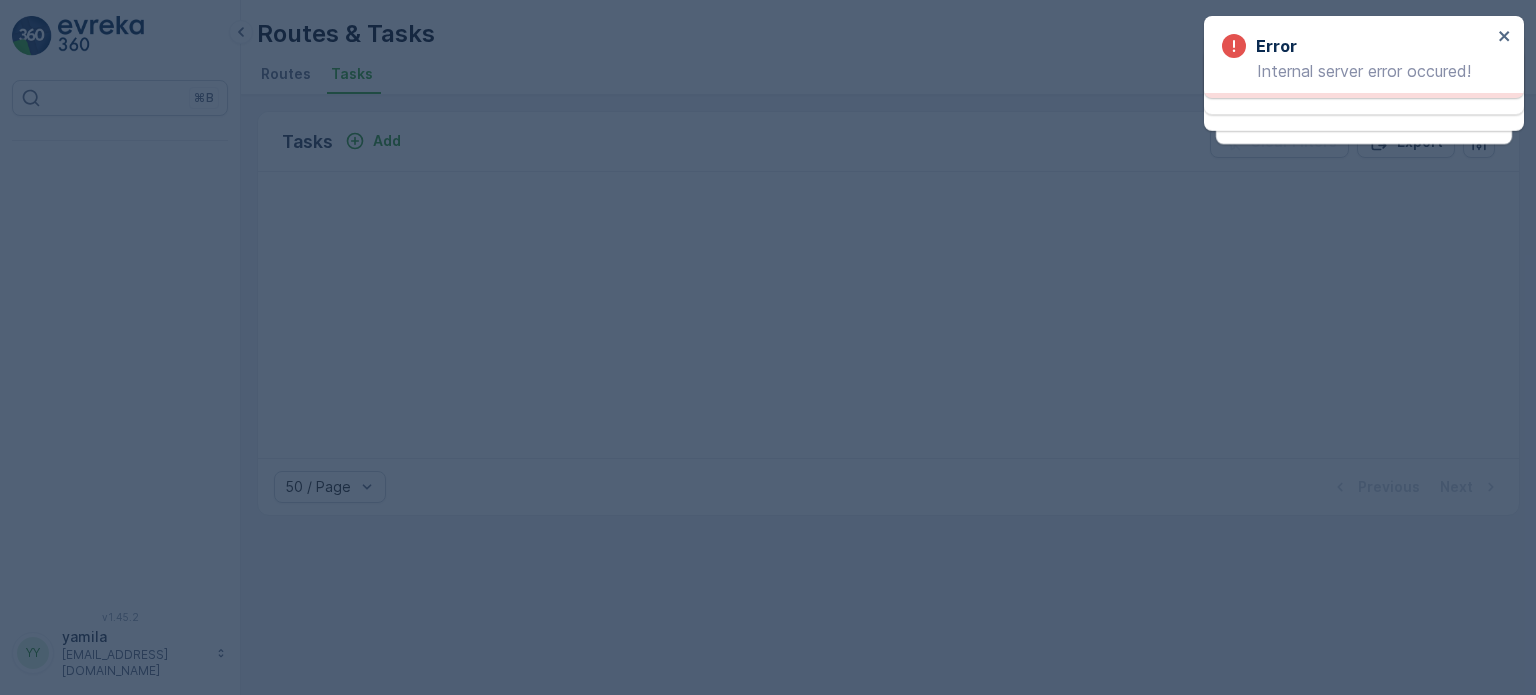 scroll, scrollTop: 0, scrollLeft: 0, axis: both 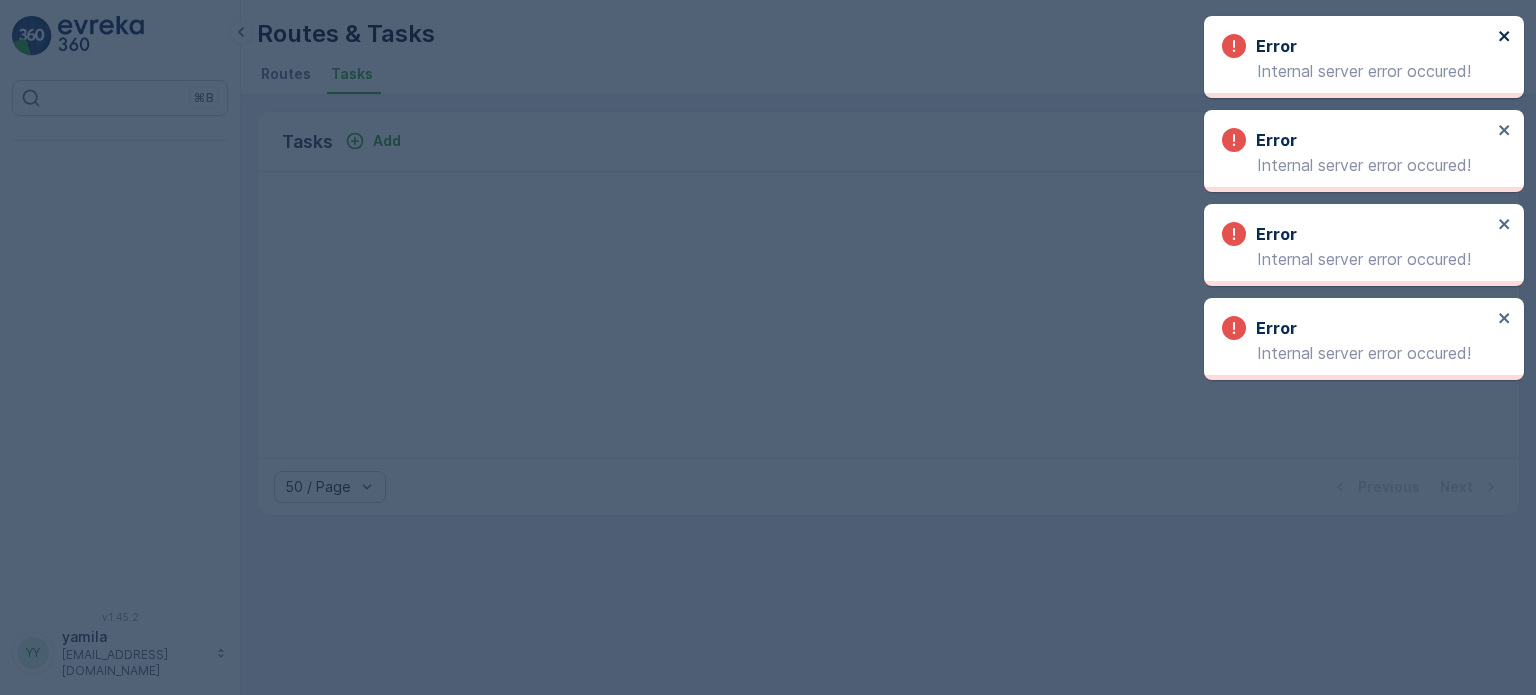 click on "Error Internal server error occured!" at bounding box center [1357, 57] 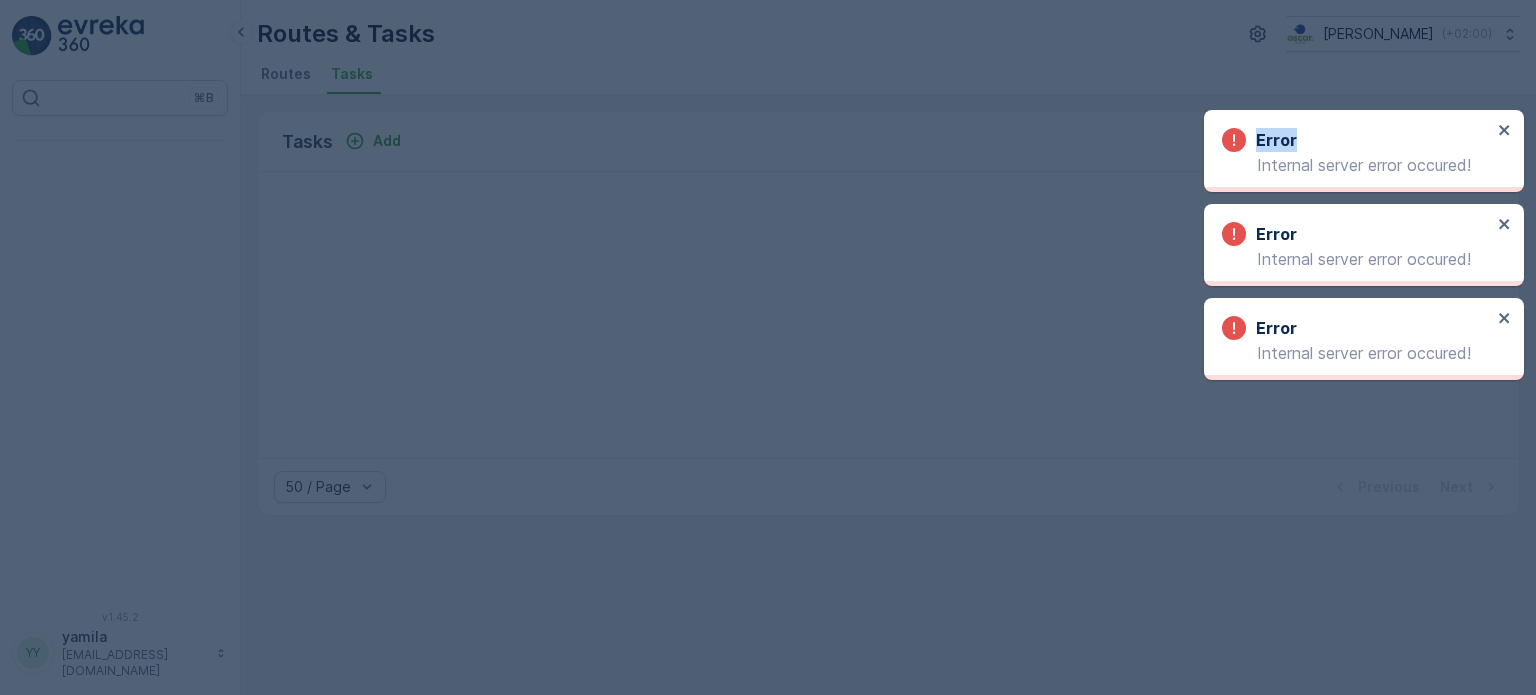 click on "Error Internal server error occured!" at bounding box center [1364, 151] 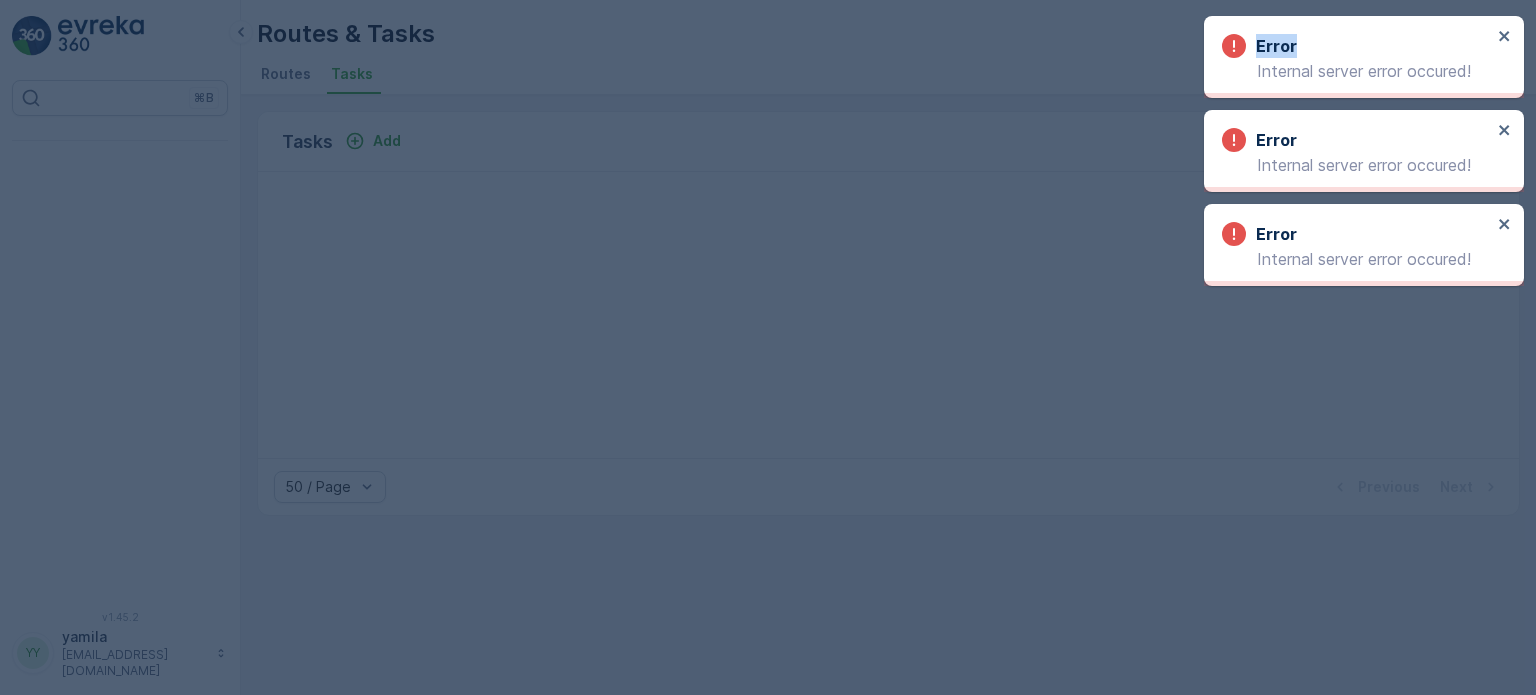 click on "Error Internal server error occured!" at bounding box center [1357, 57] 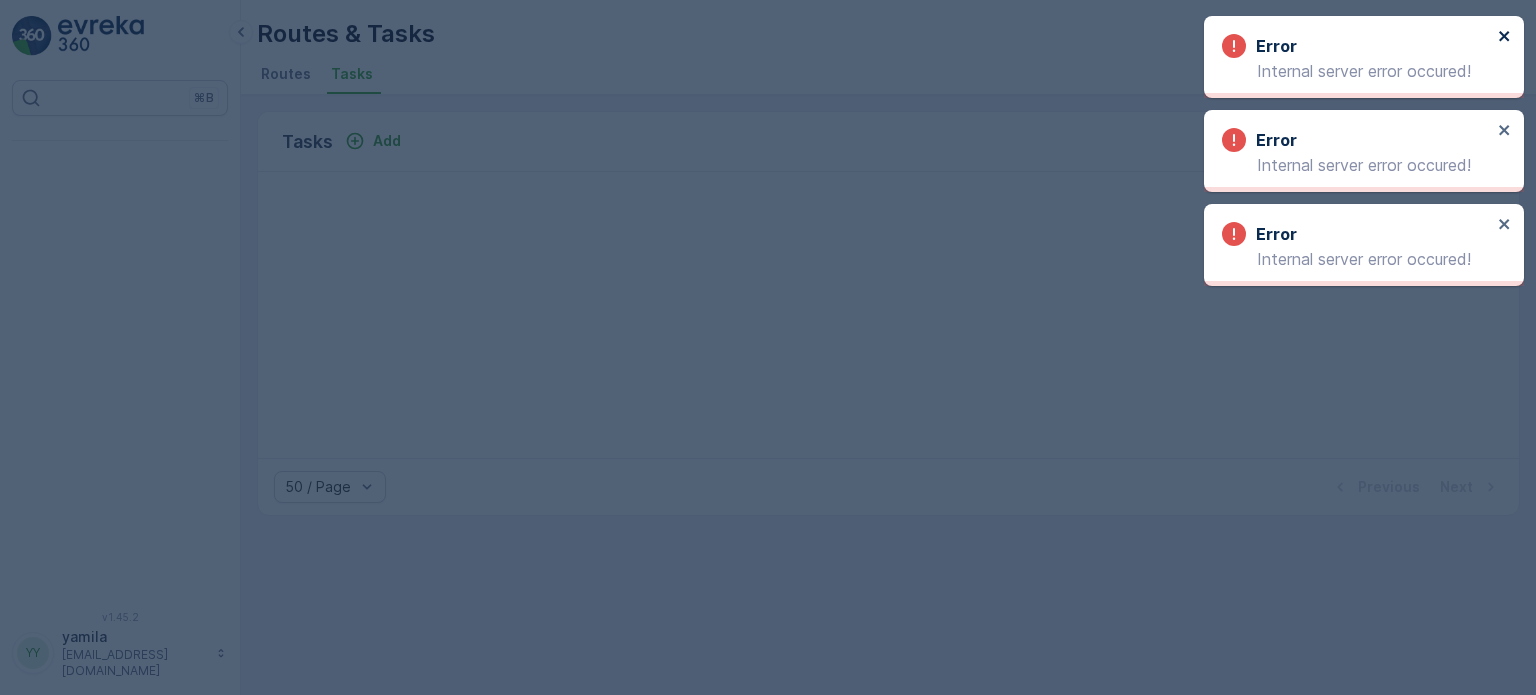 click 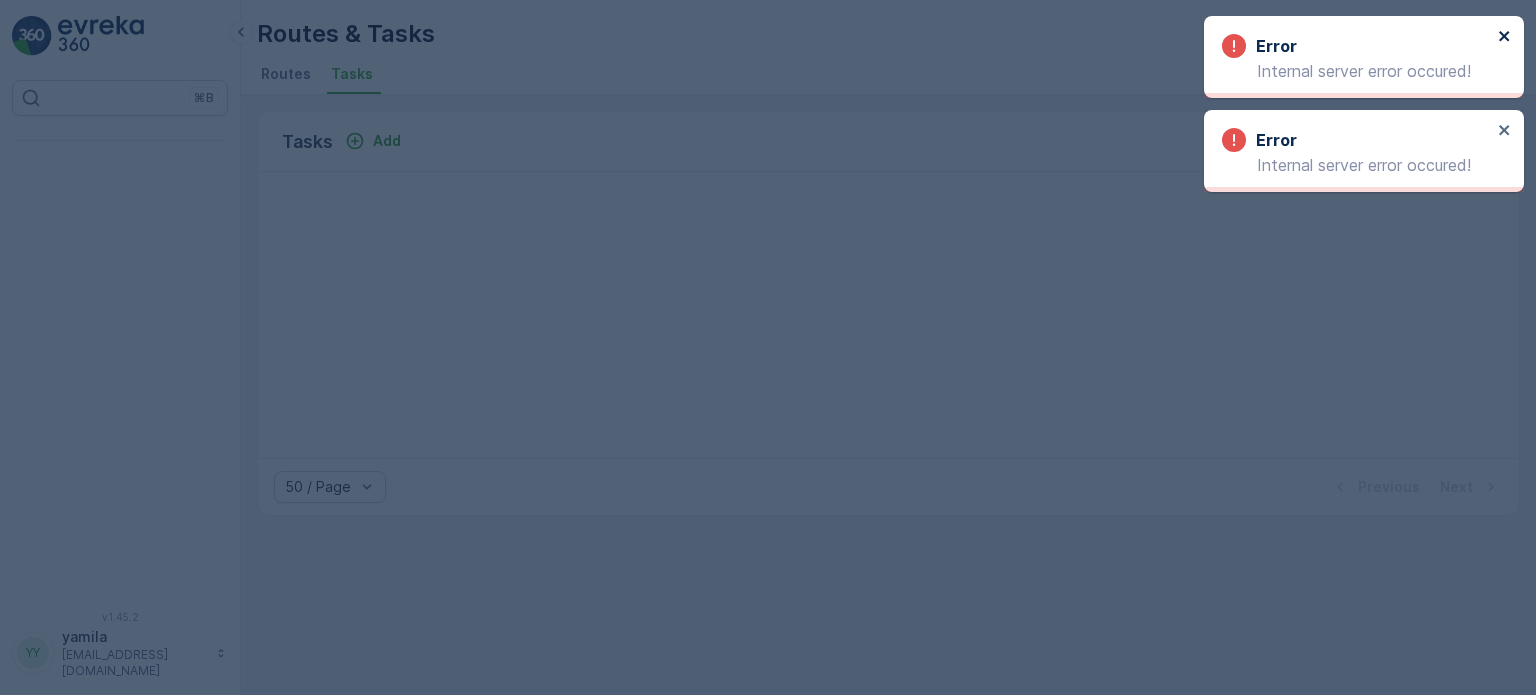click 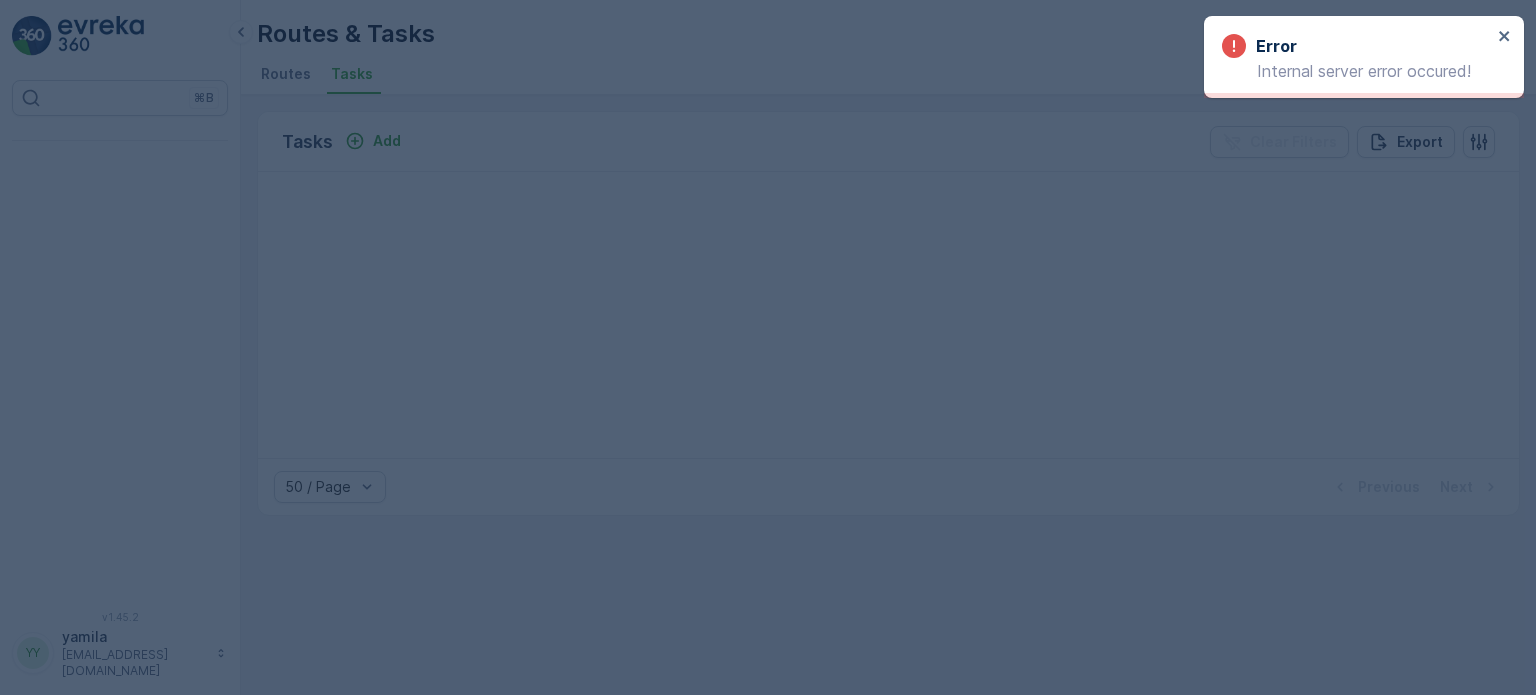 click at bounding box center (768, 347) 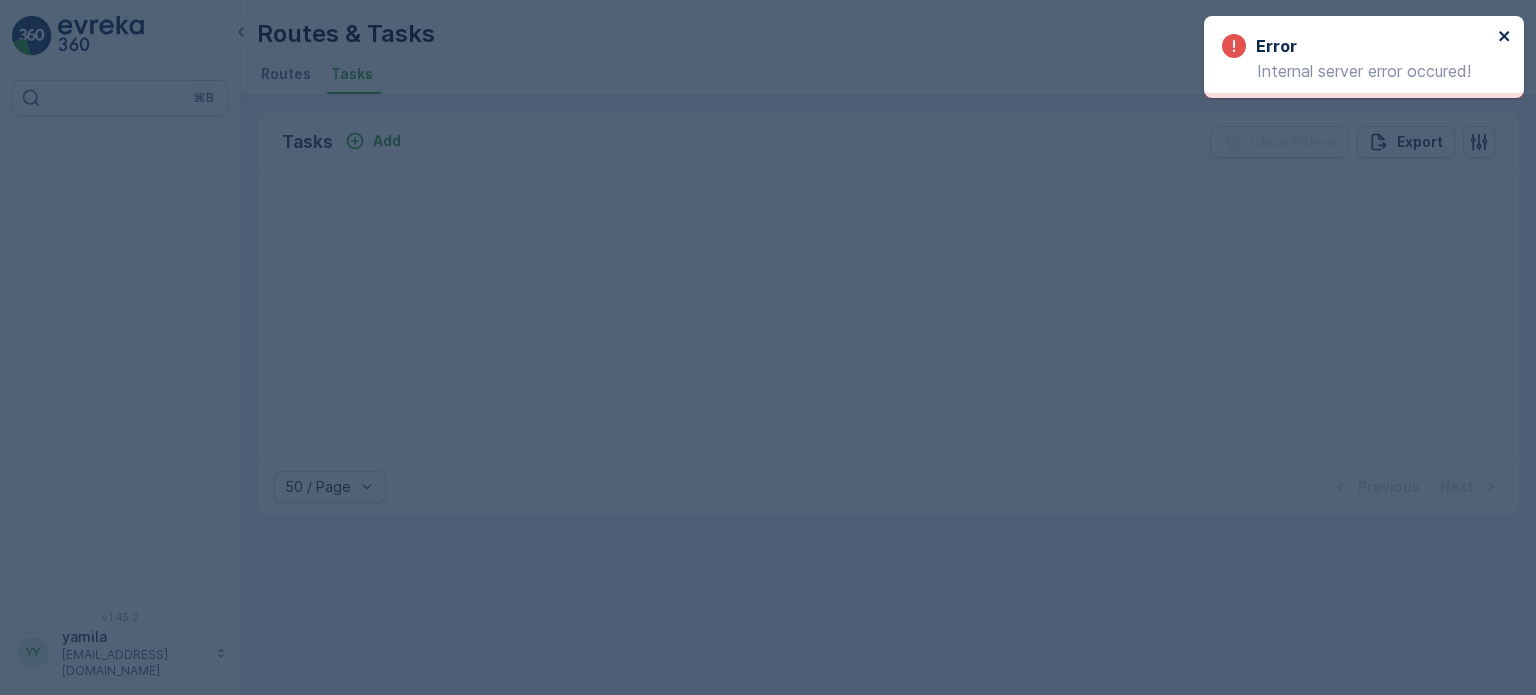 click 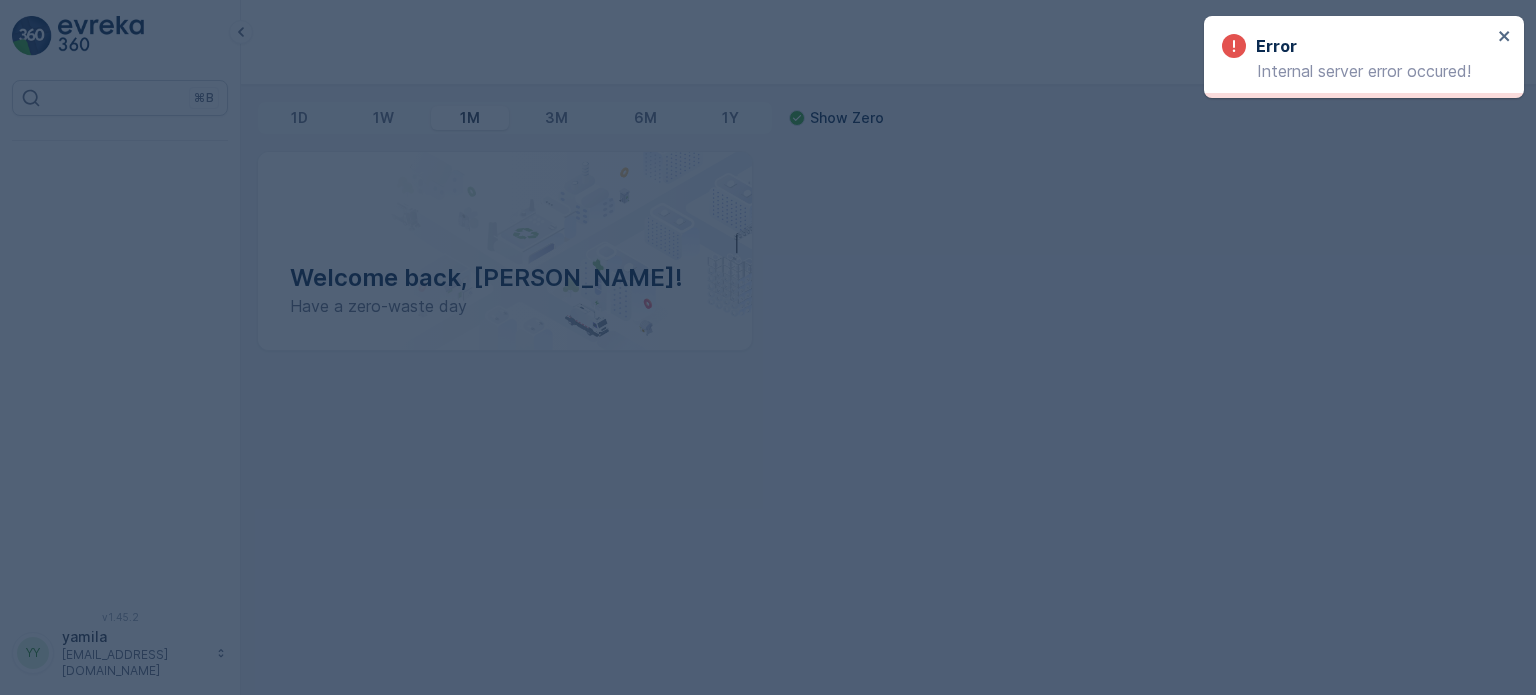 scroll, scrollTop: 0, scrollLeft: 0, axis: both 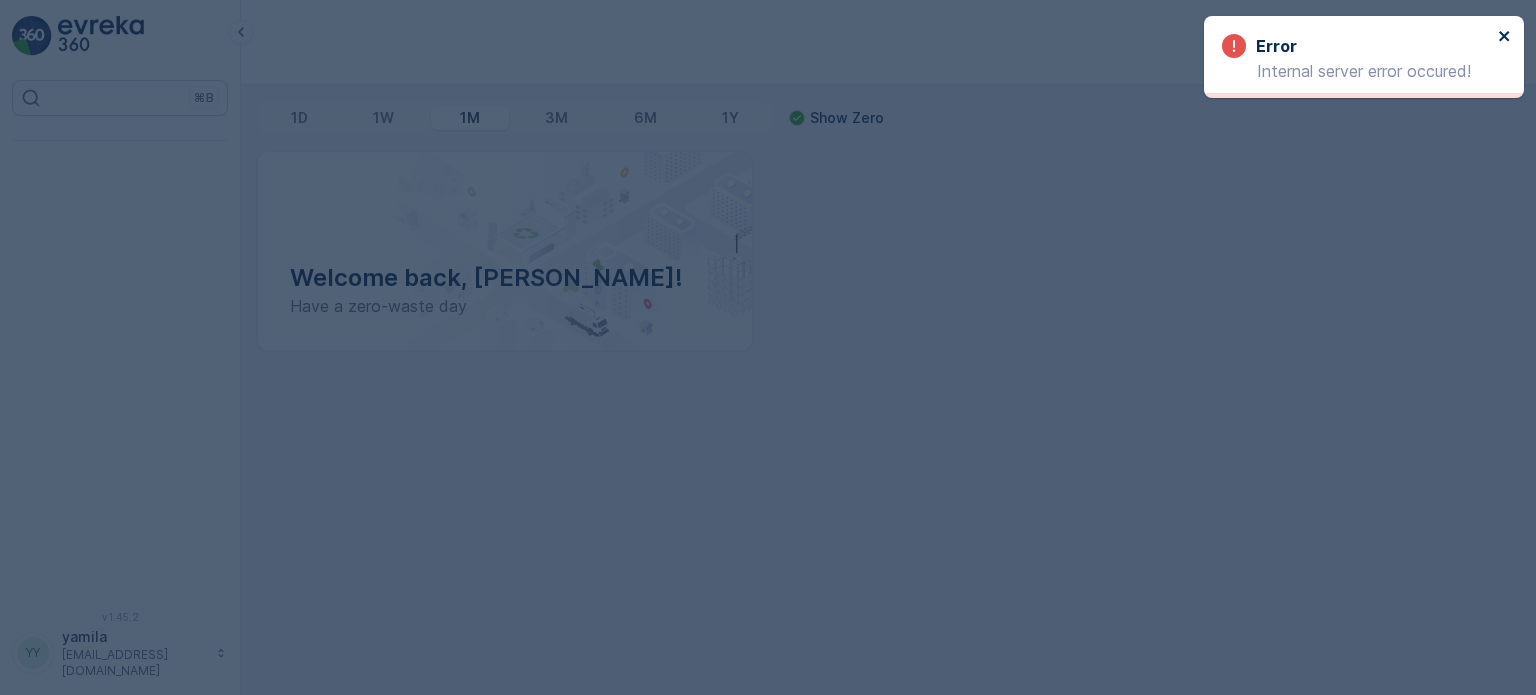 click 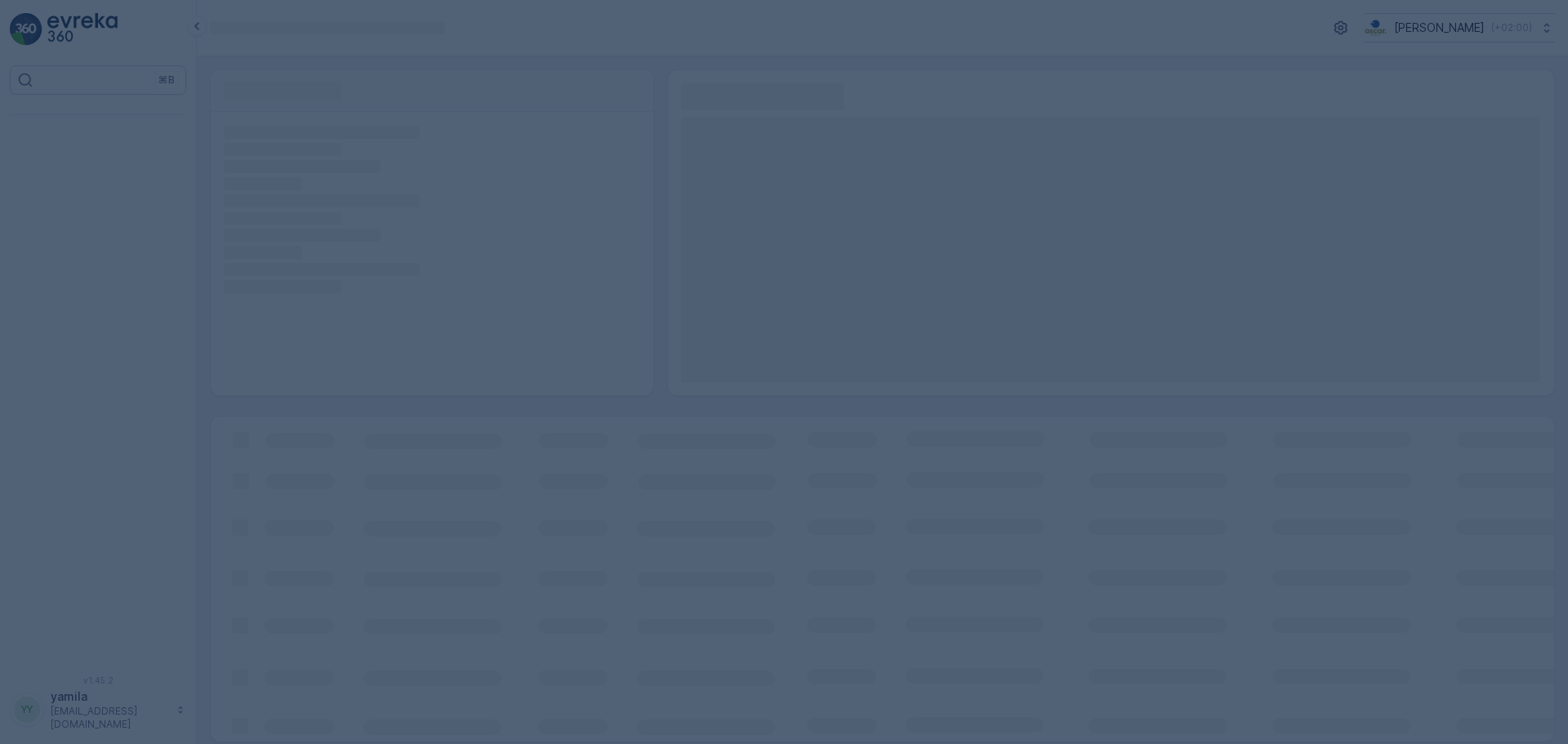 scroll, scrollTop: 0, scrollLeft: 0, axis: both 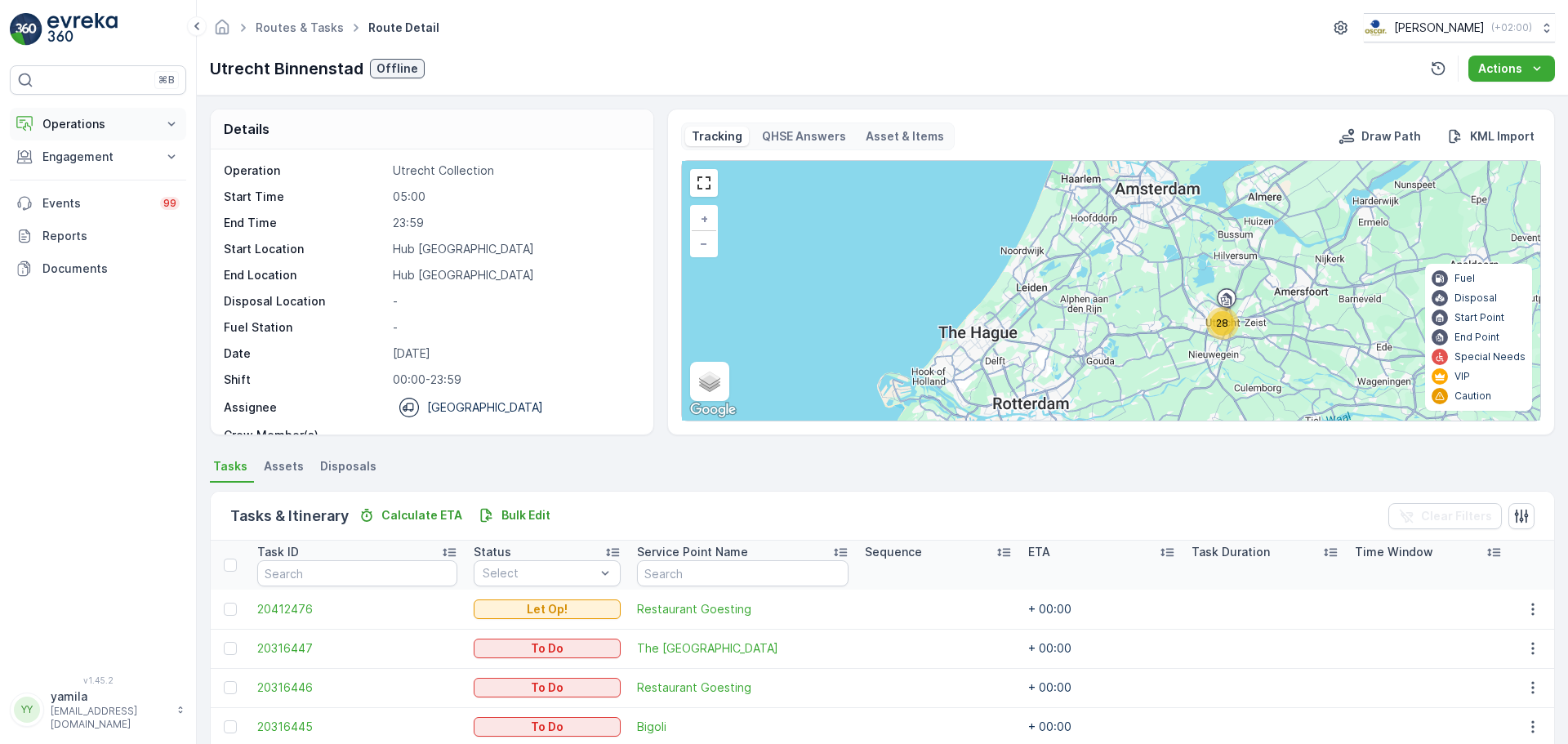 click on "Operations" at bounding box center (98, 124) 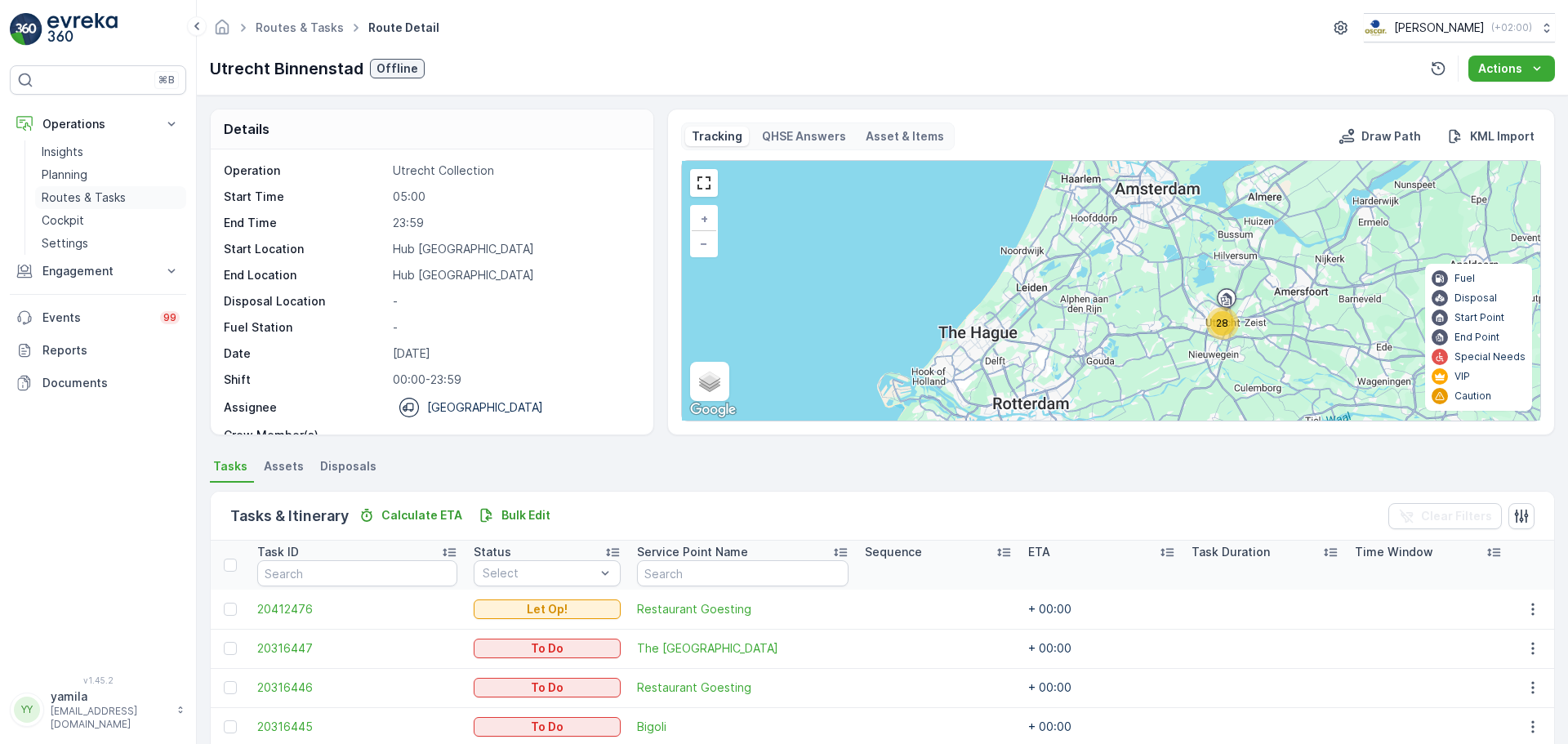 click on "Routes & Tasks" at bounding box center (83, 198) 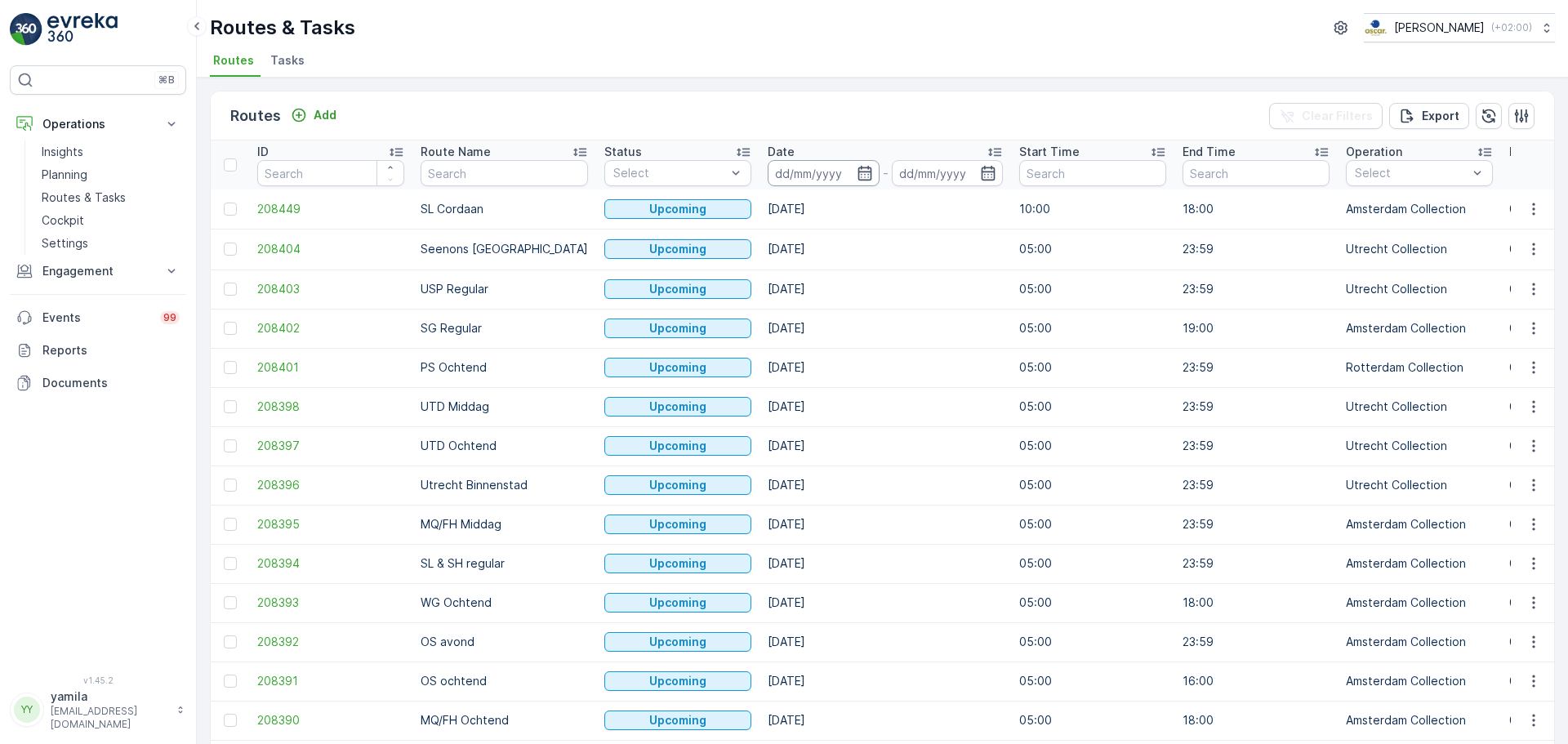 click at bounding box center [823, 173] 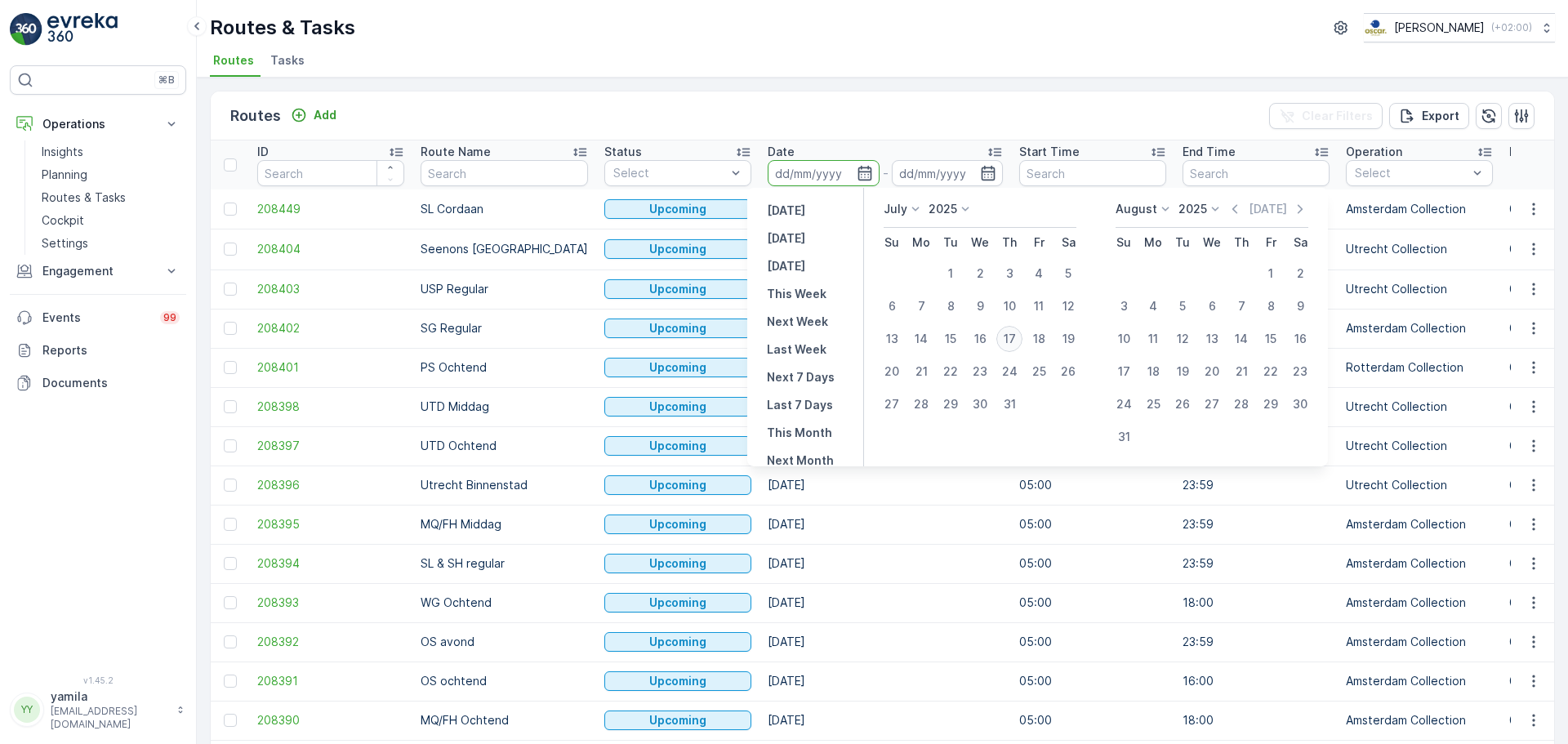 click on "17" at bounding box center (1009, 339) 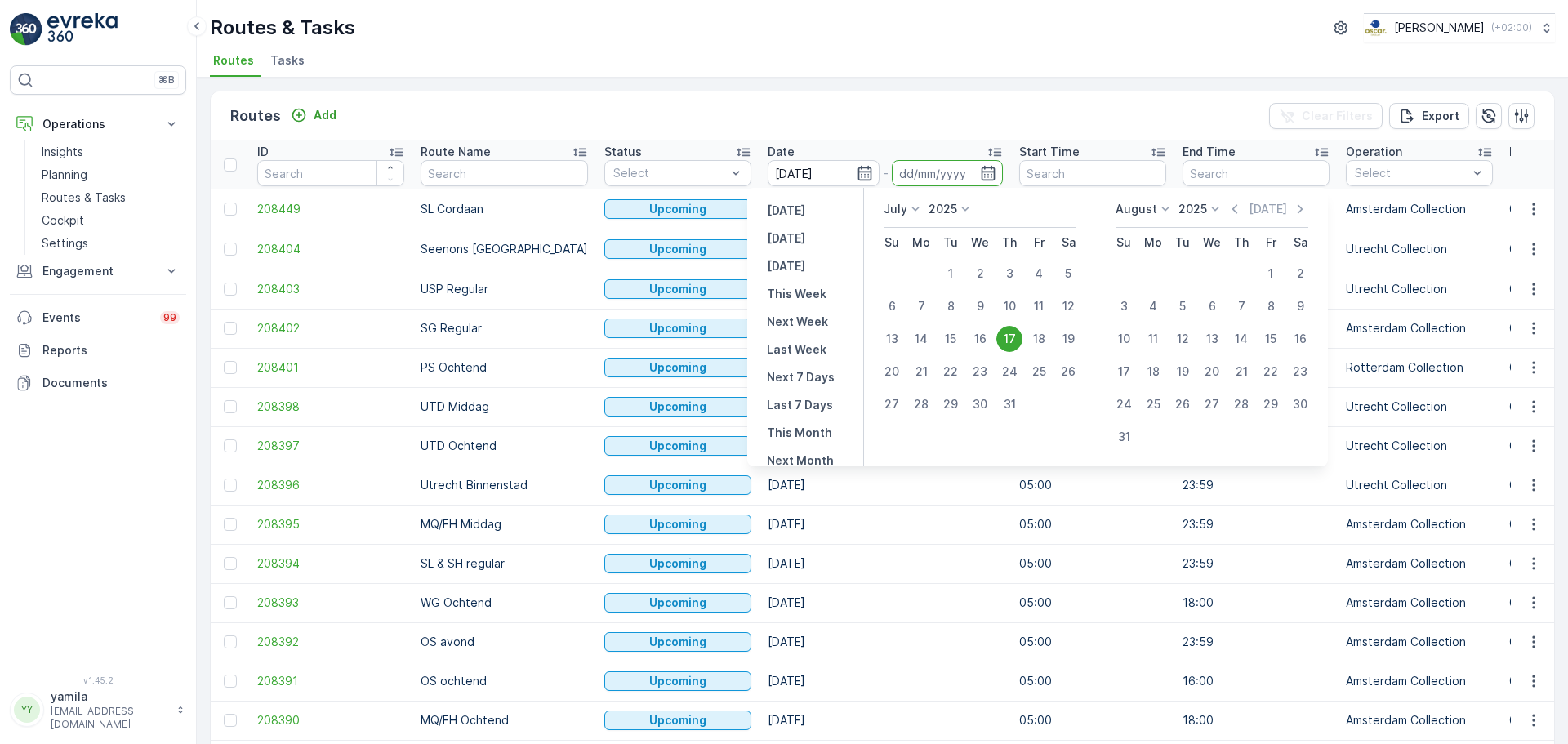 click on "17" at bounding box center [1009, 339] 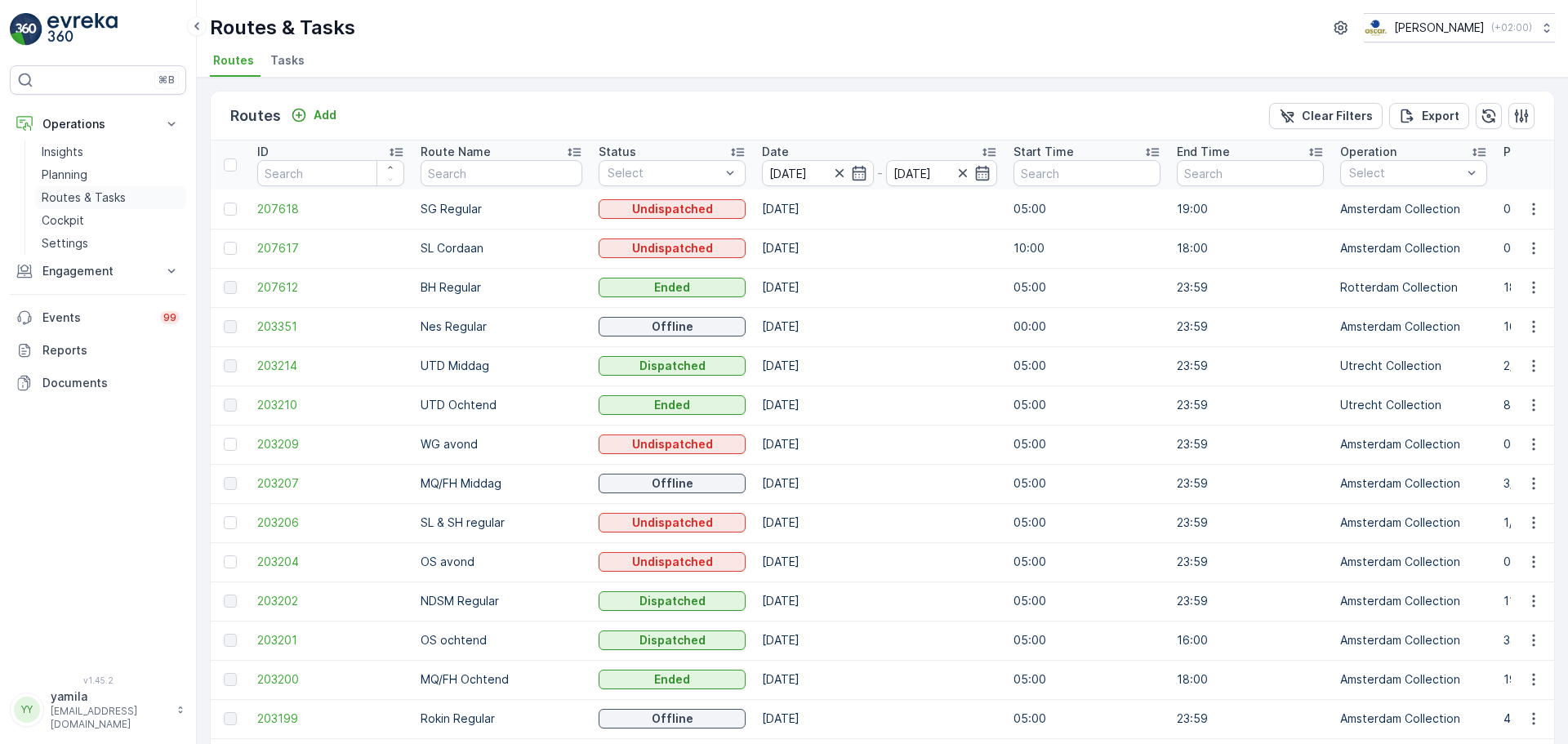 click on "Routes & Tasks" at bounding box center [110, 198] 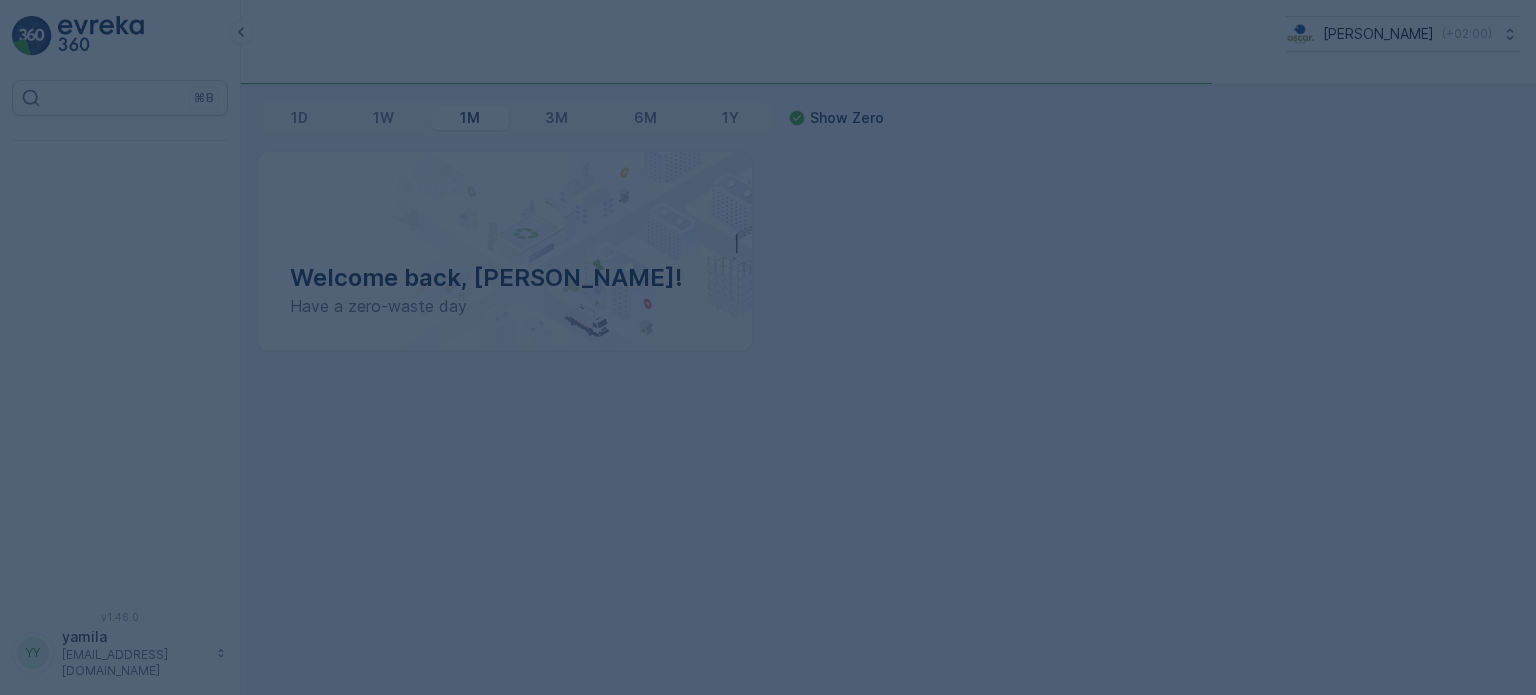 scroll, scrollTop: 0, scrollLeft: 0, axis: both 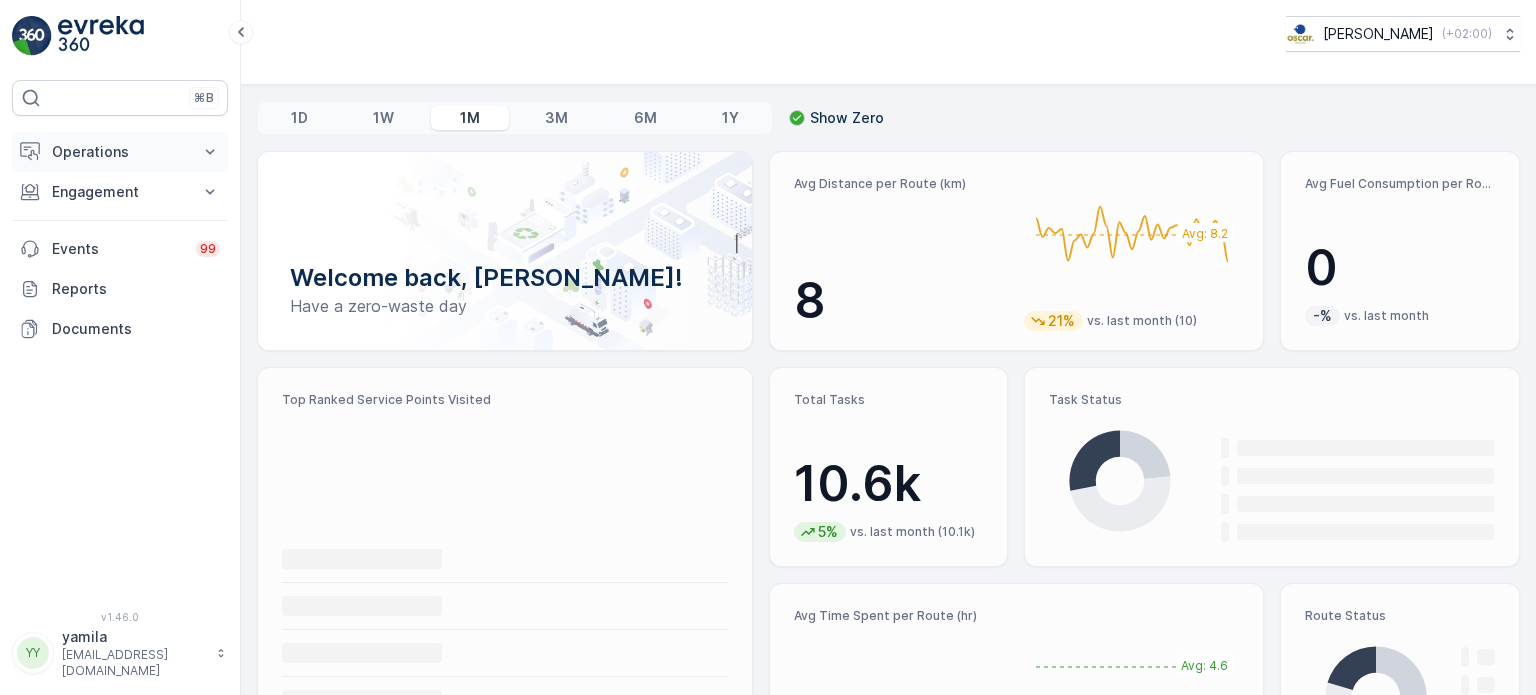 click on "Operations" at bounding box center [120, 152] 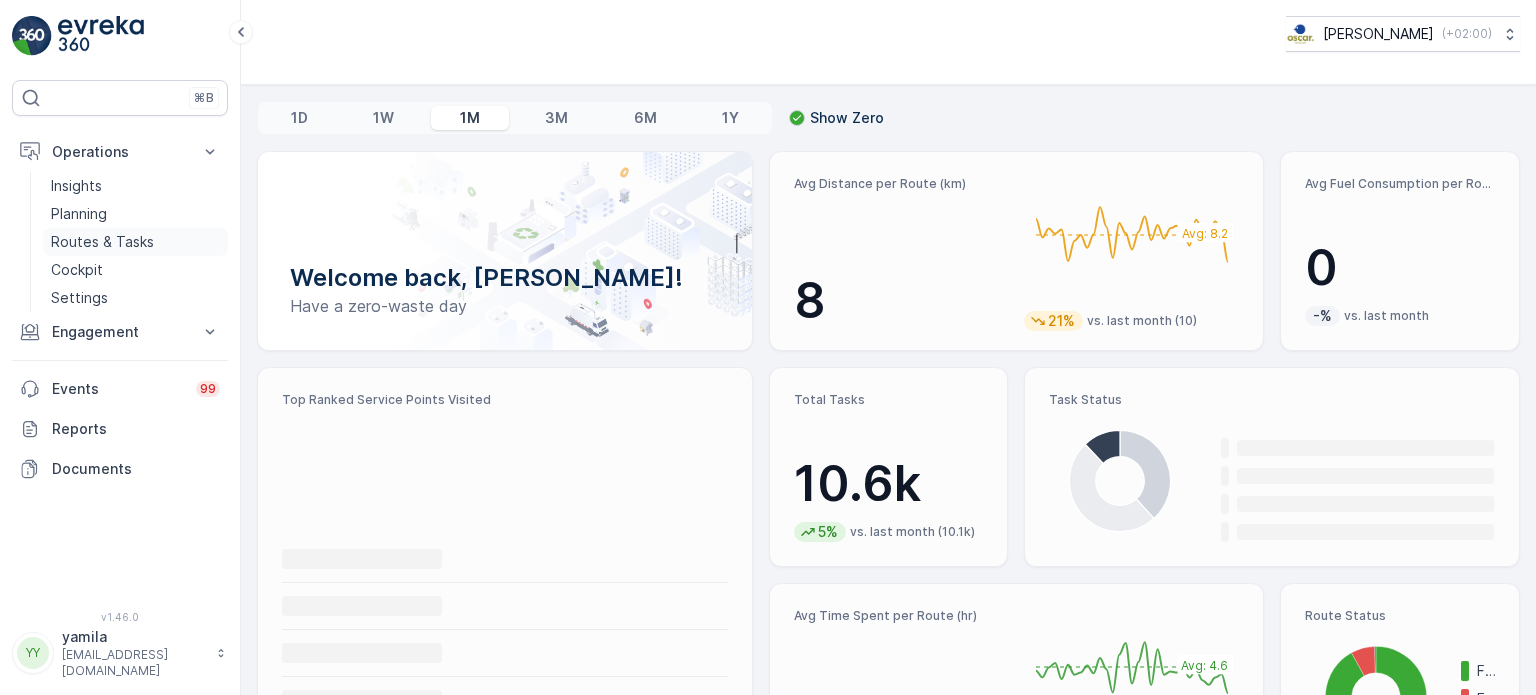 click on "Routes & Tasks" at bounding box center [102, 242] 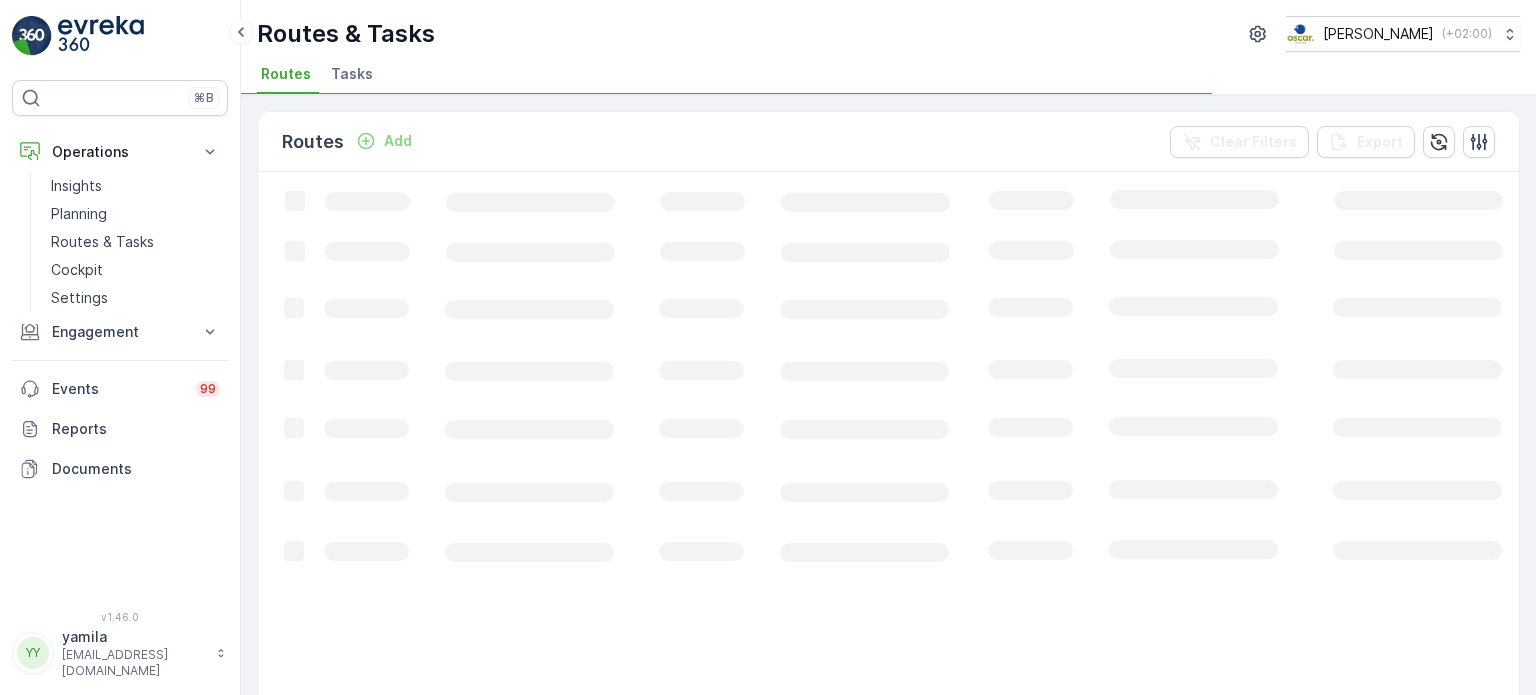click on "Tasks" at bounding box center [352, 74] 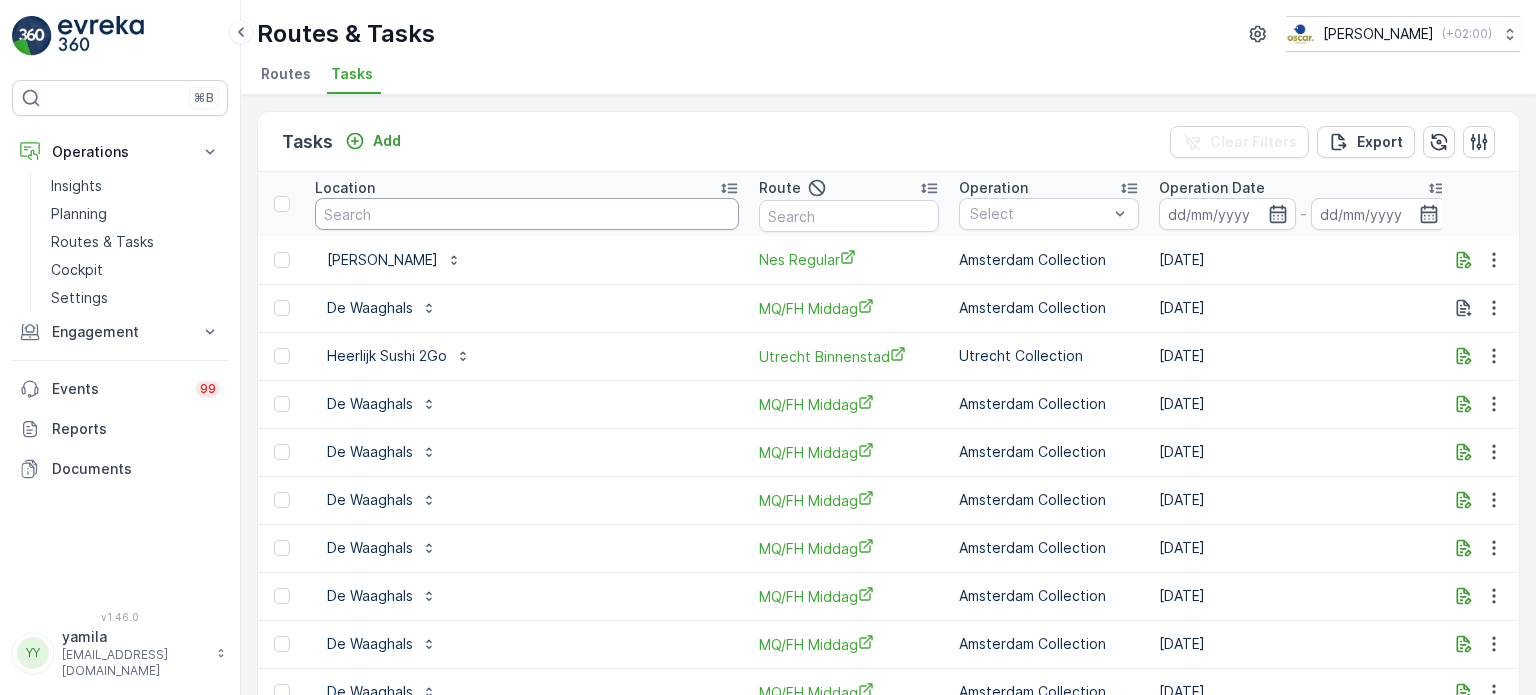 click at bounding box center (527, 214) 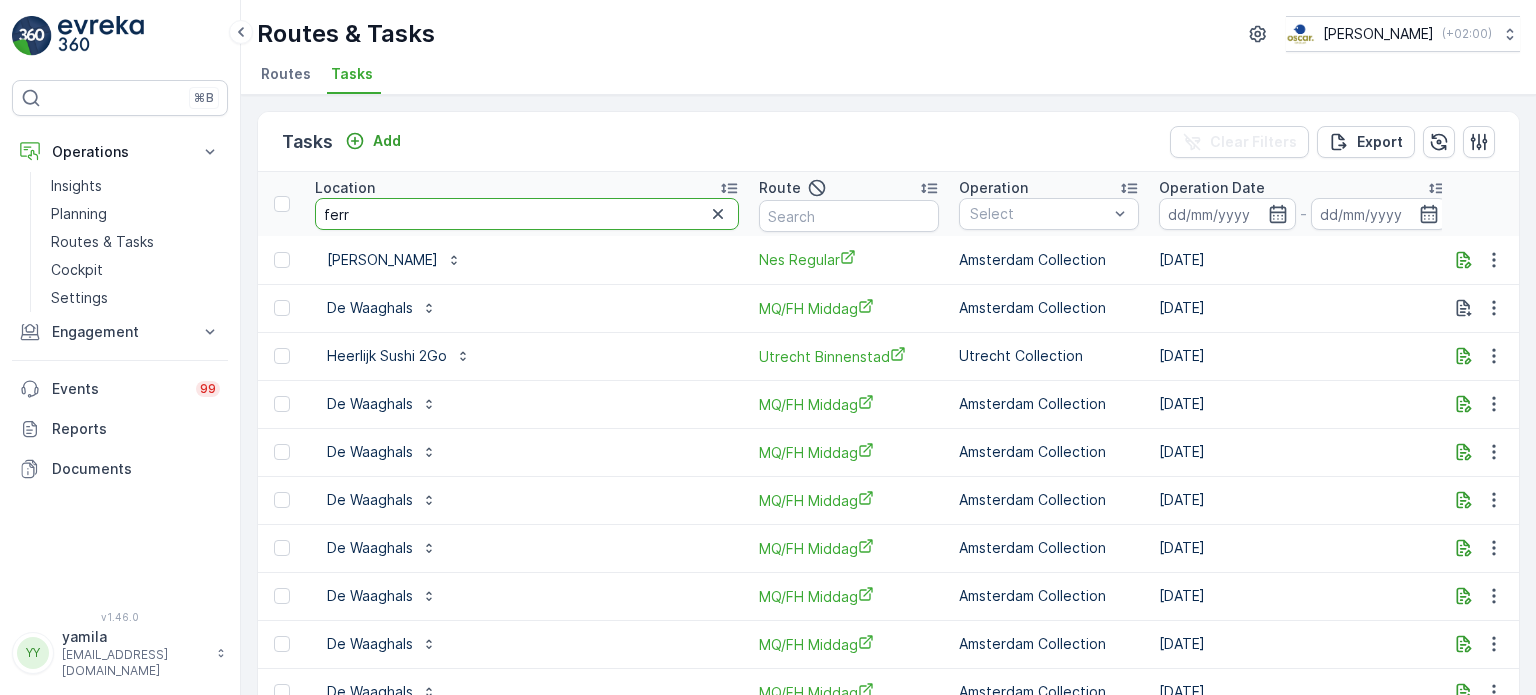 type on "ferry" 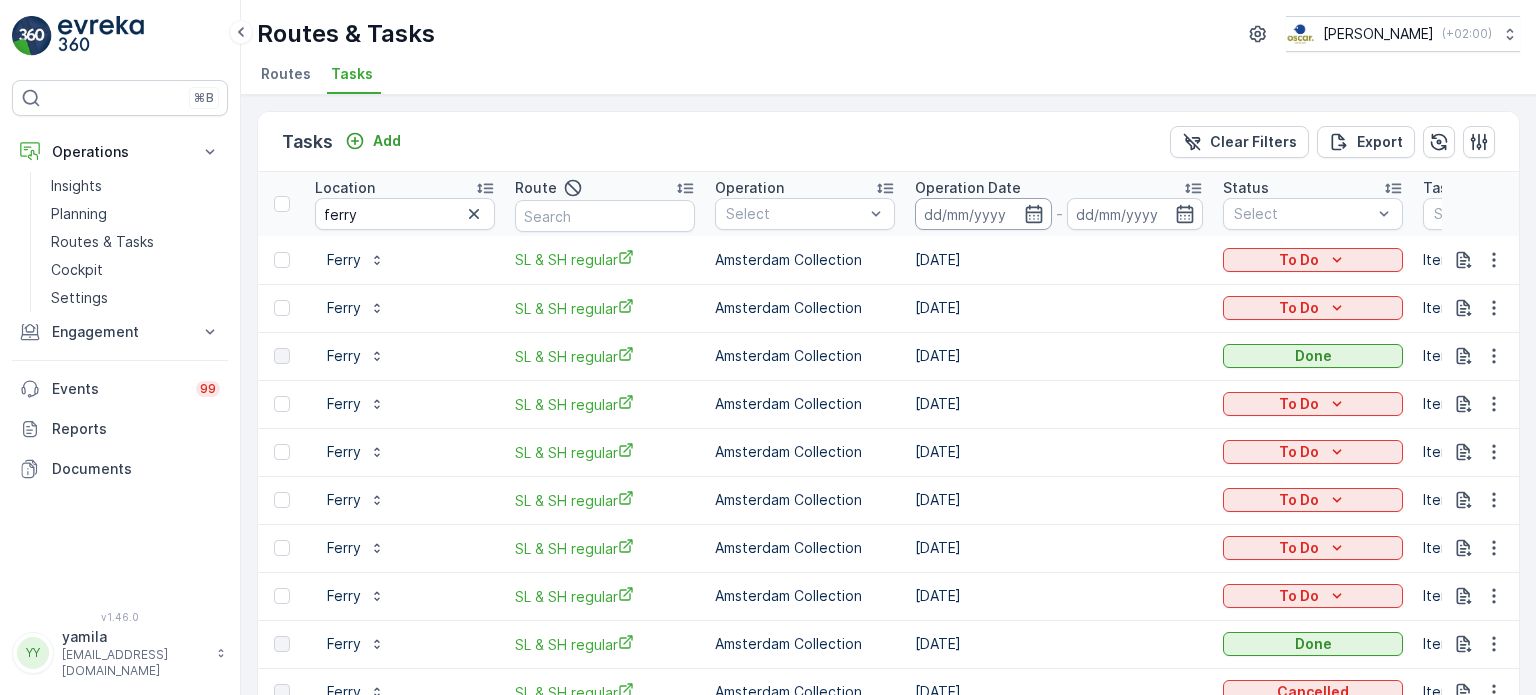 click at bounding box center [983, 214] 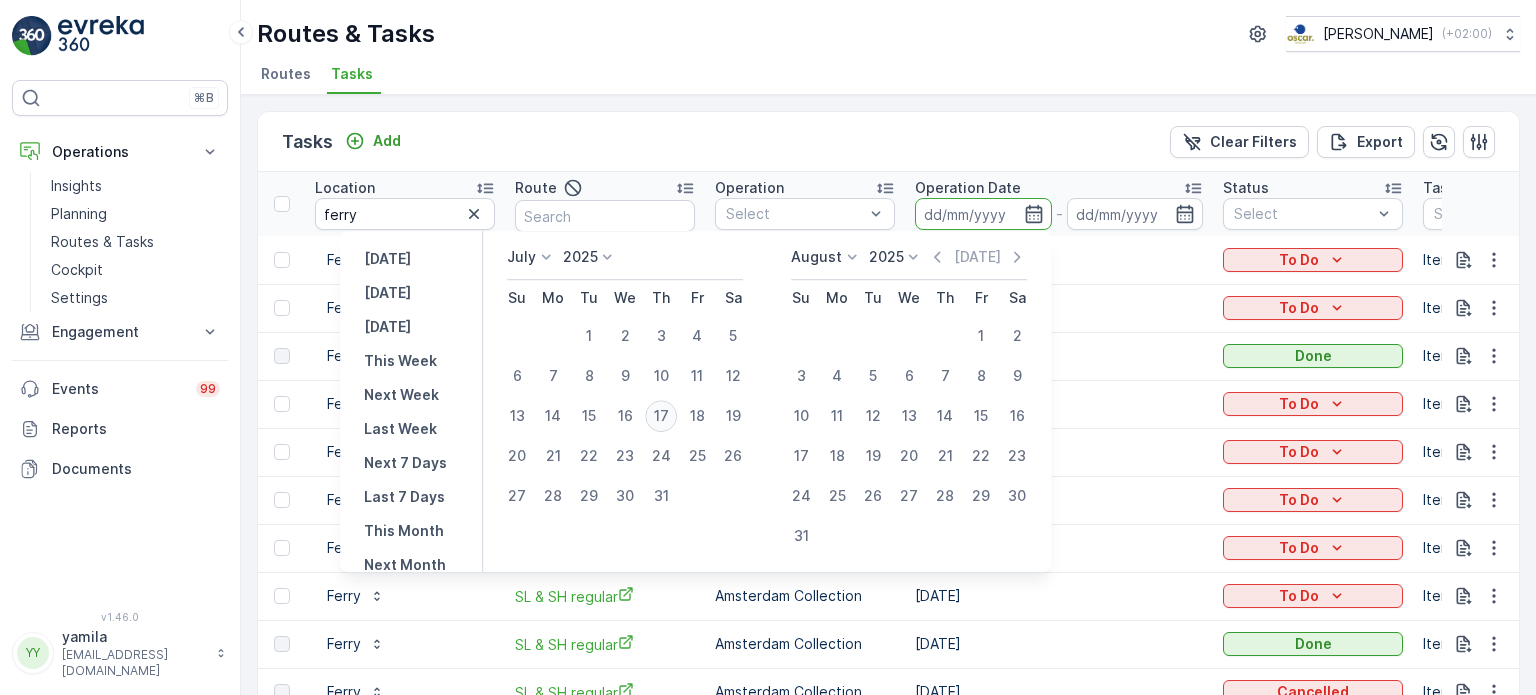 click on "17" at bounding box center (661, 416) 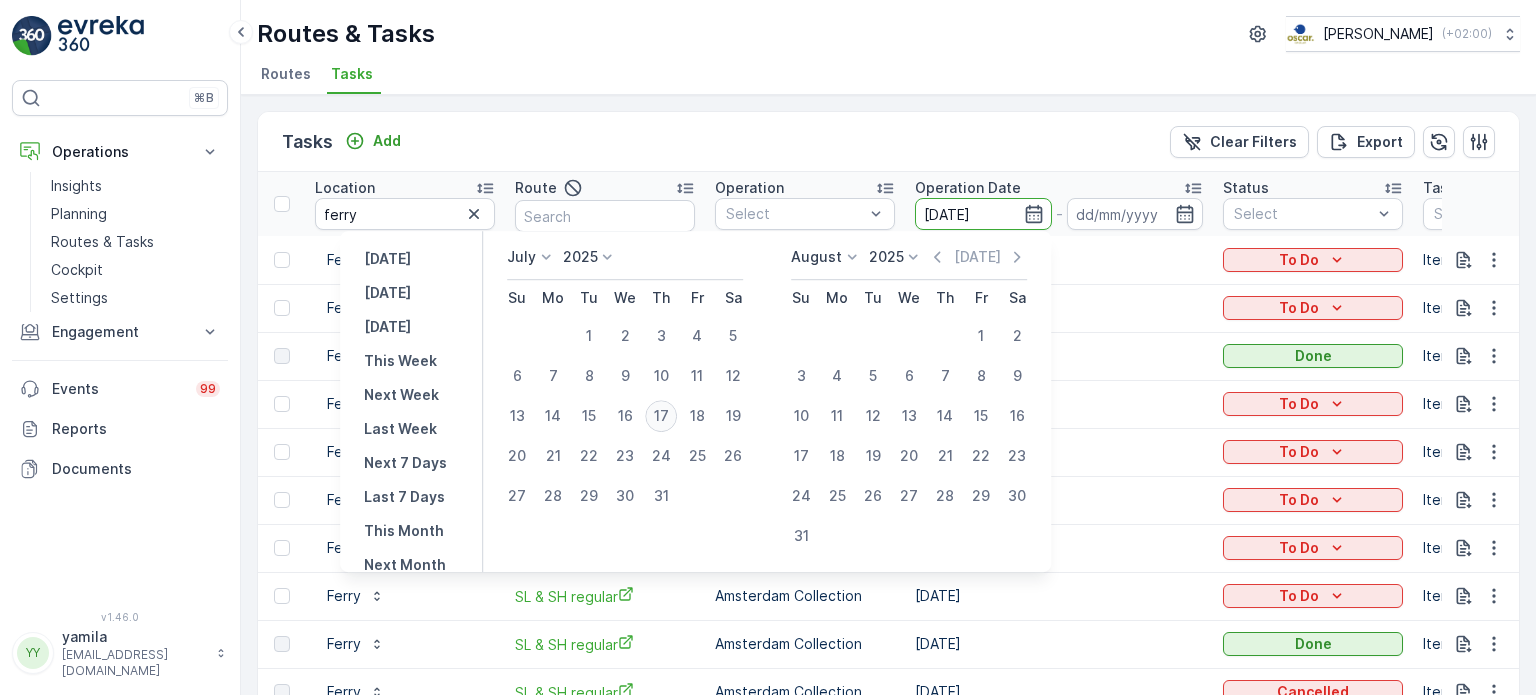 click on "17" at bounding box center [661, 416] 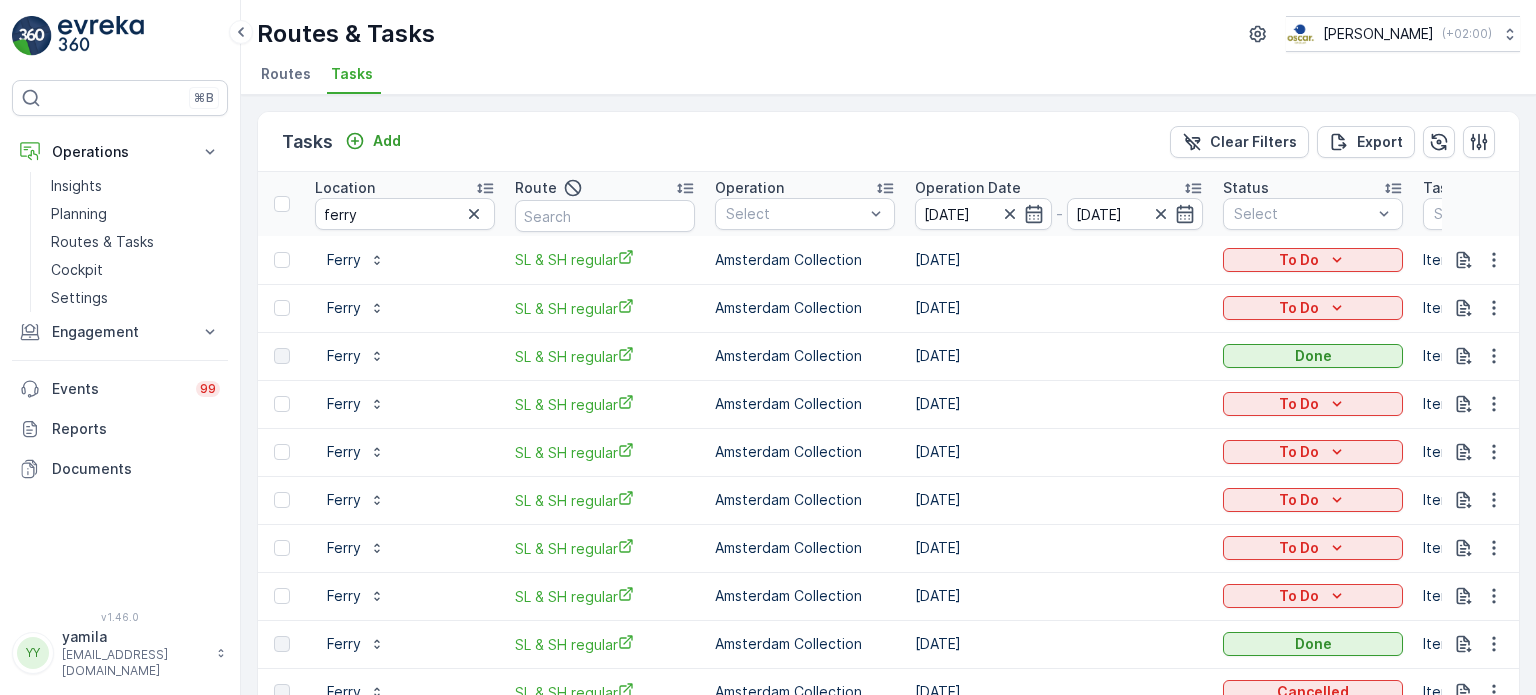 type on "[DATE]" 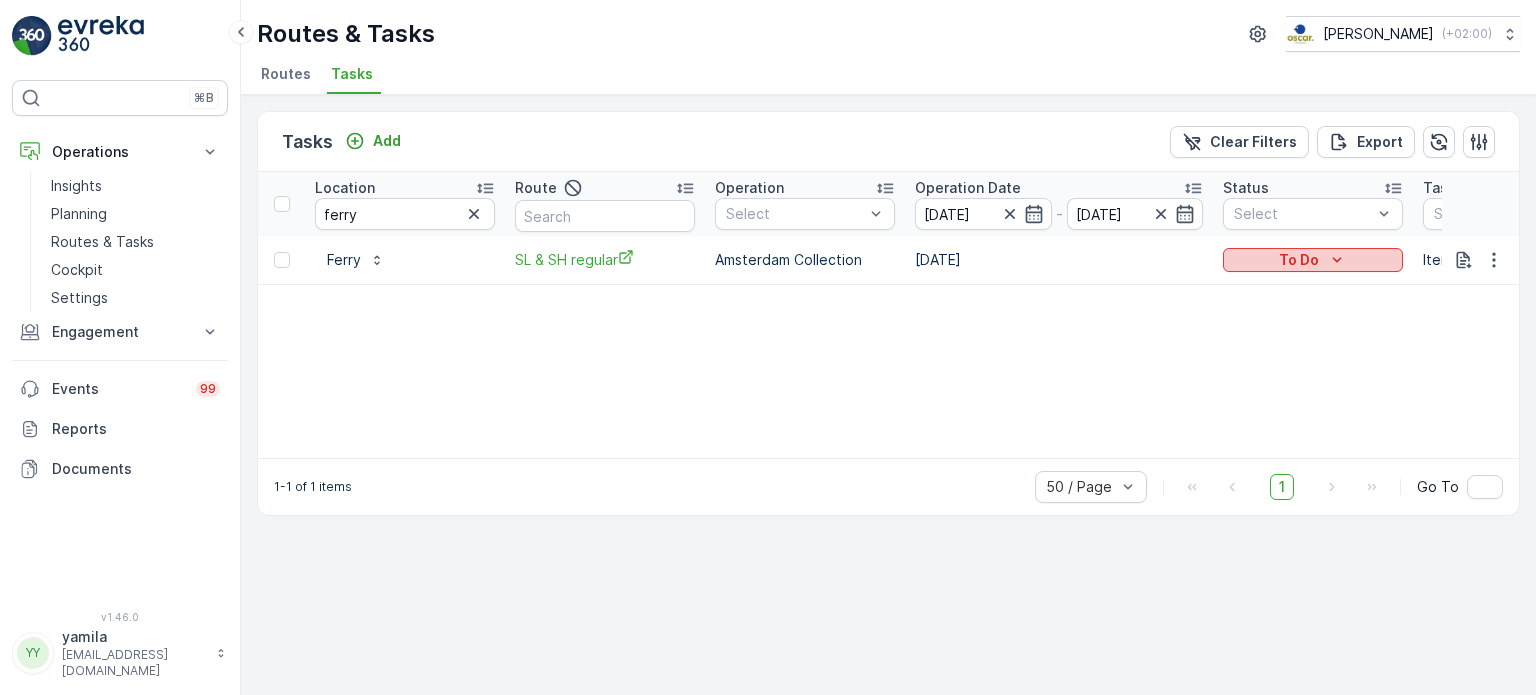 click 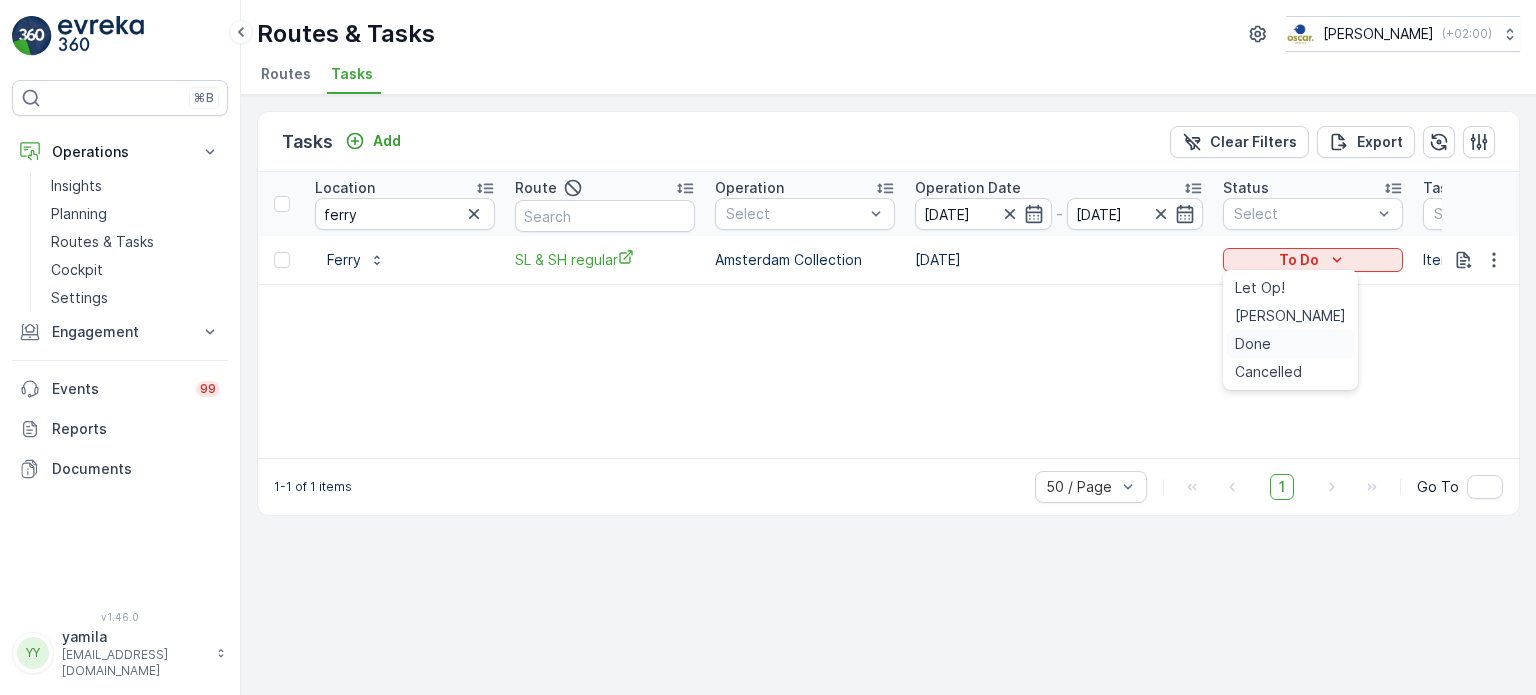 click on "Done" at bounding box center [1253, 344] 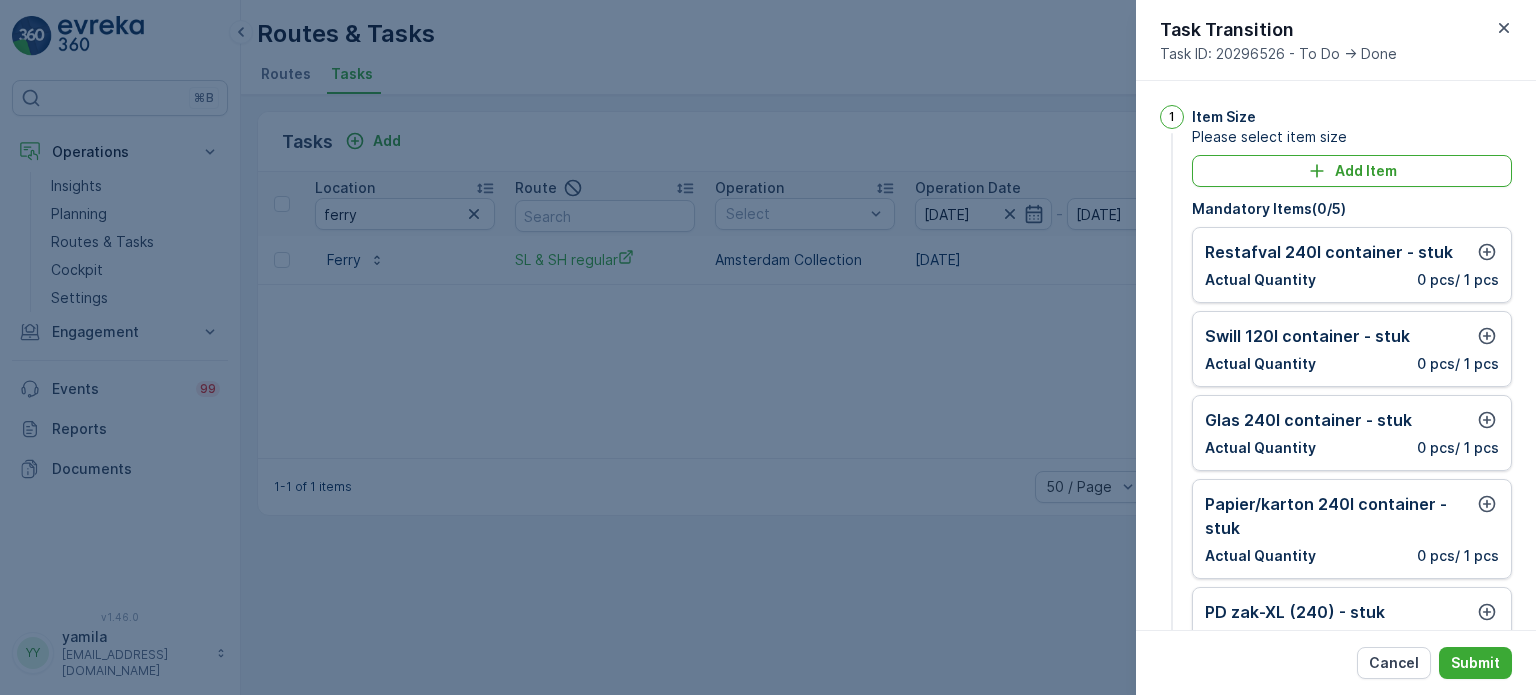 scroll, scrollTop: 100, scrollLeft: 0, axis: vertical 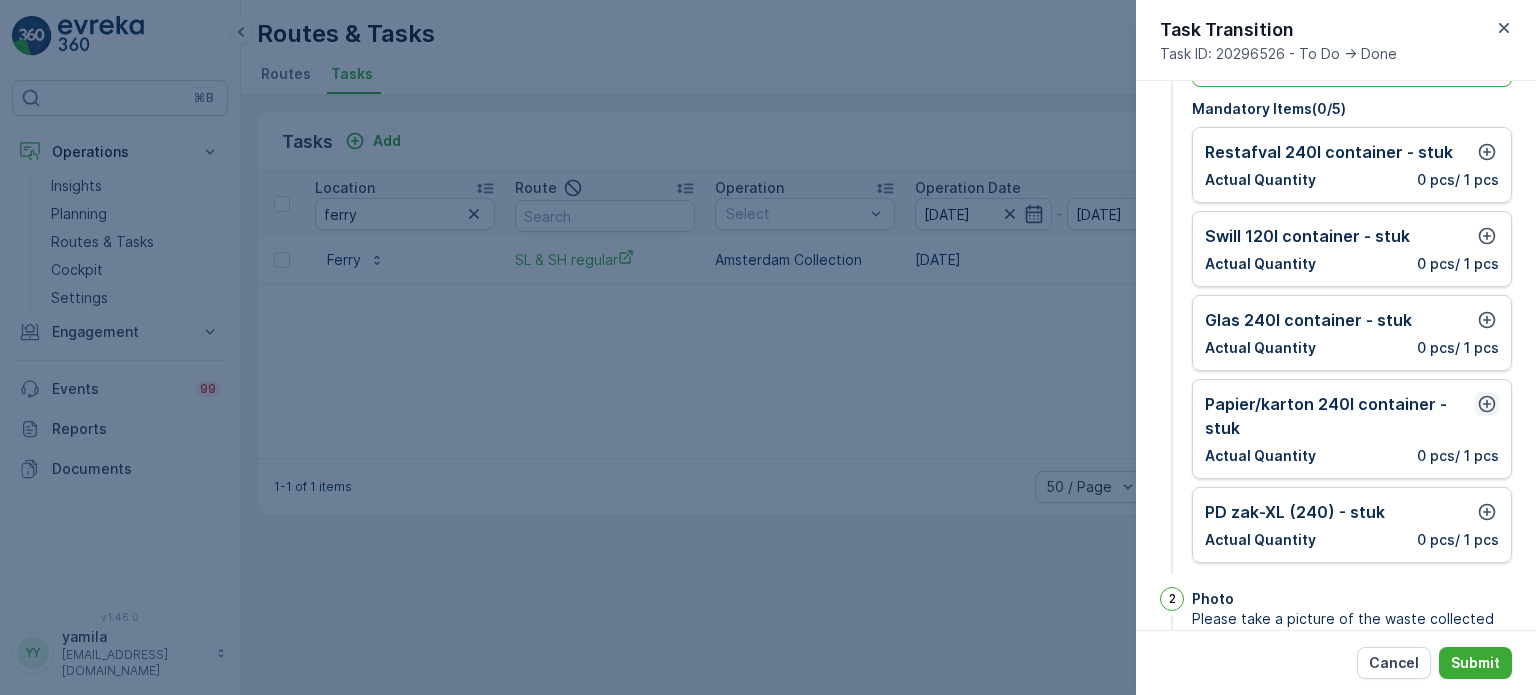 click 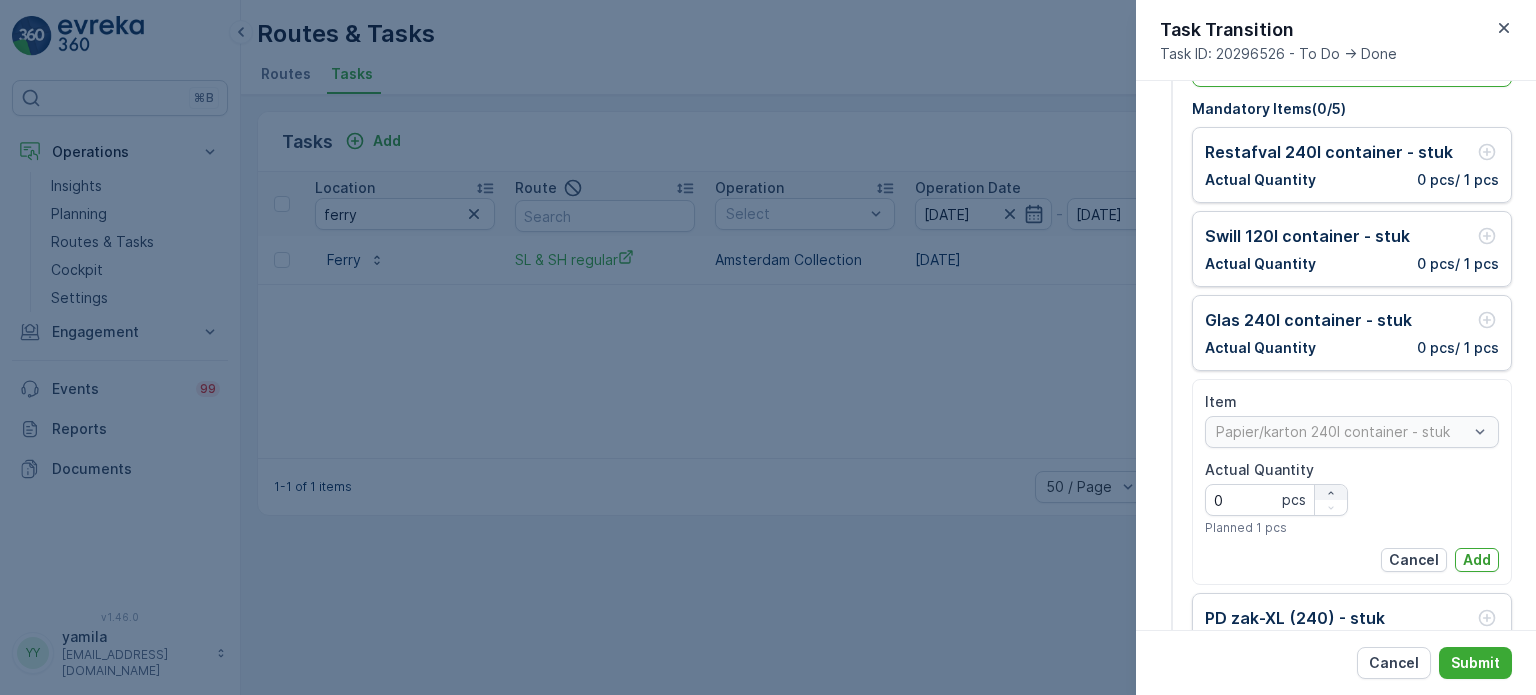 click 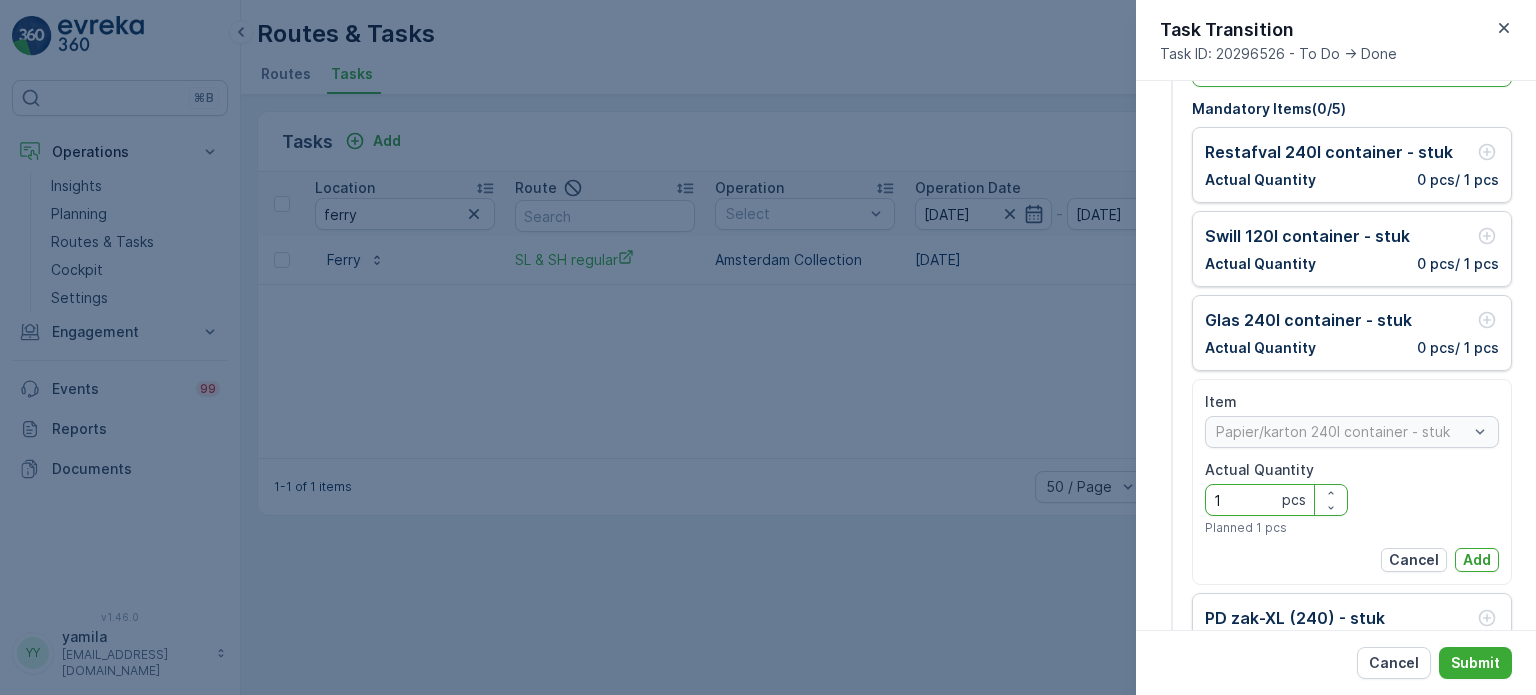 click on "Add" at bounding box center (1477, 560) 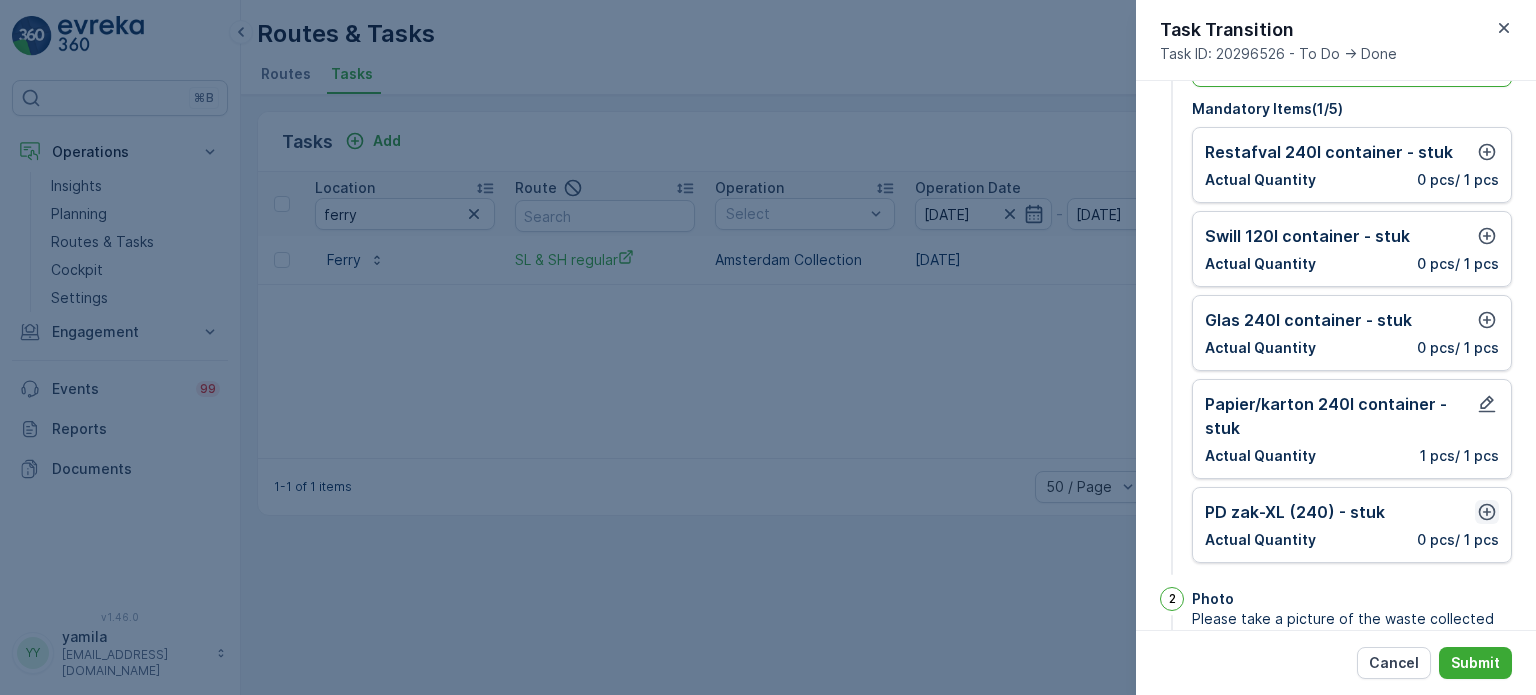 click 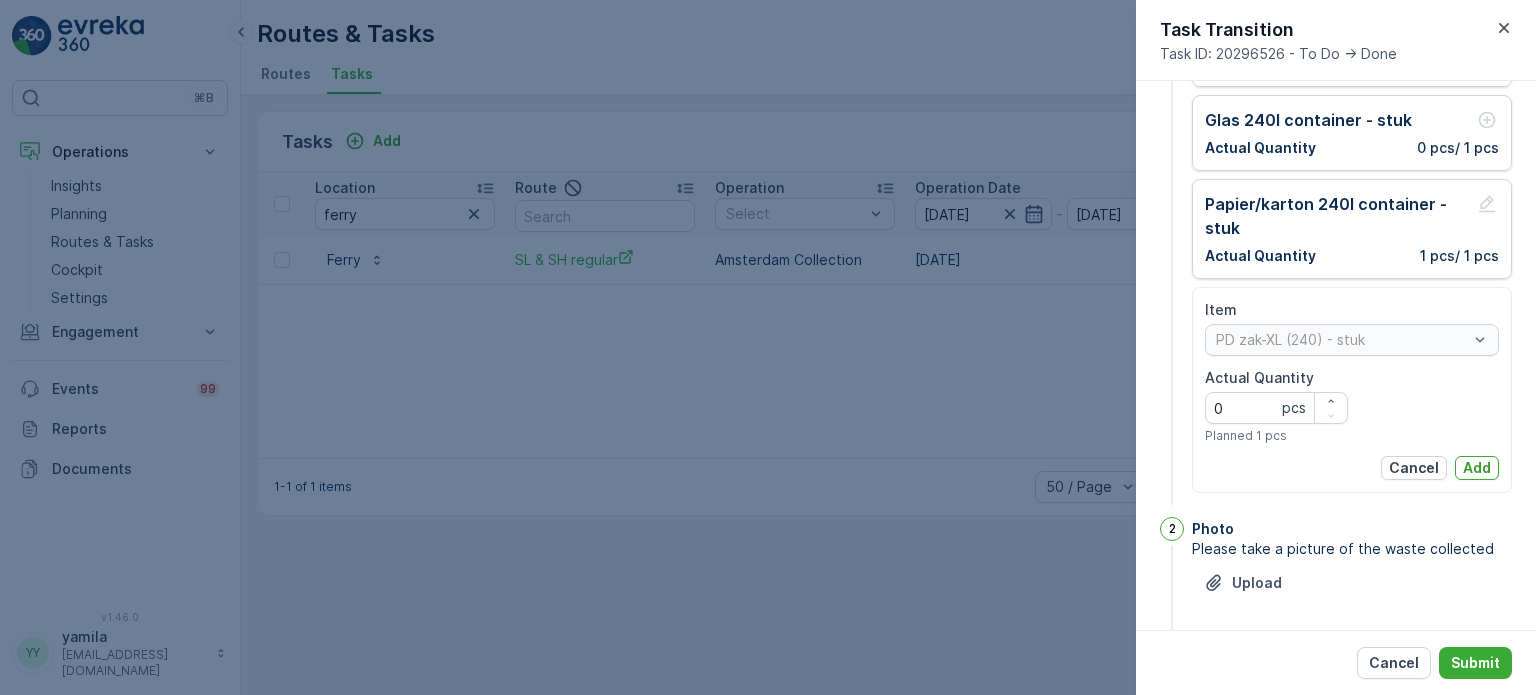 click on "Add" at bounding box center (1477, 468) 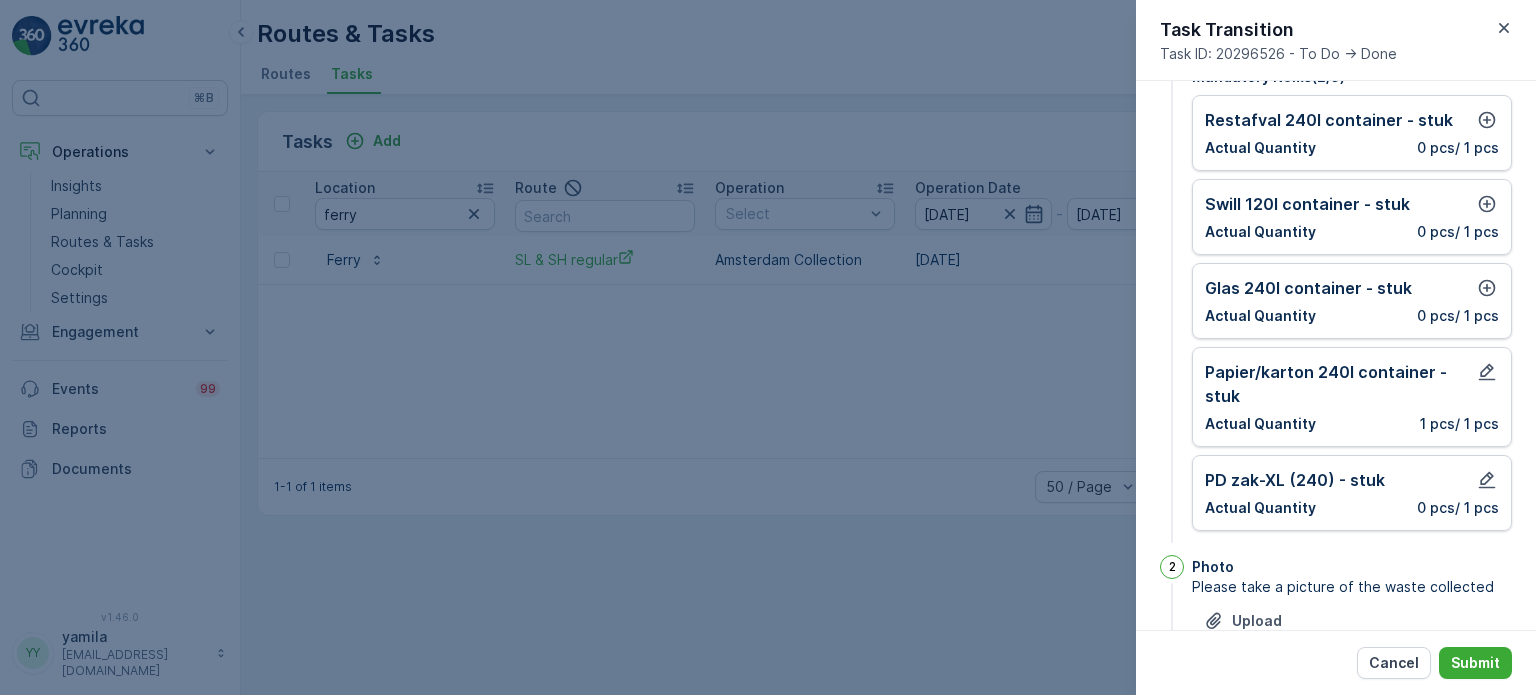 scroll, scrollTop: 100, scrollLeft: 0, axis: vertical 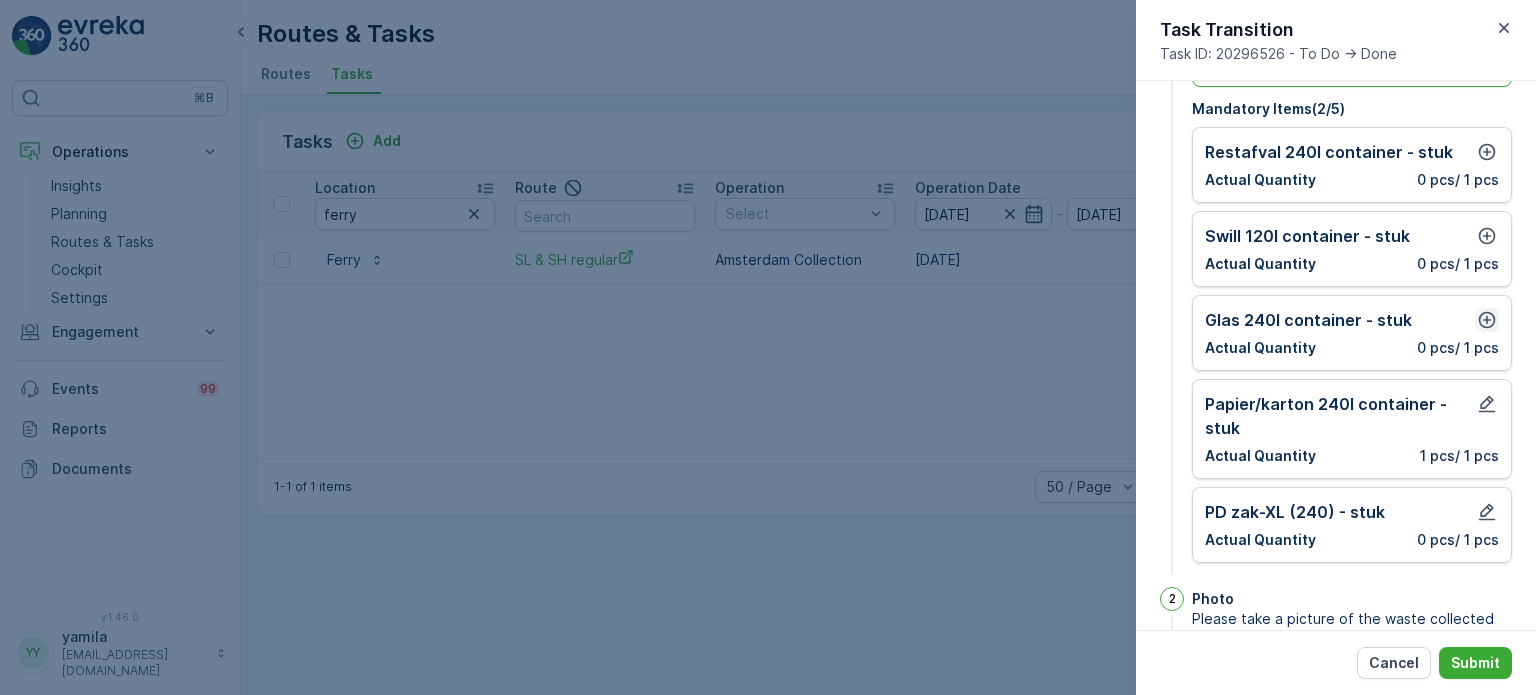 click 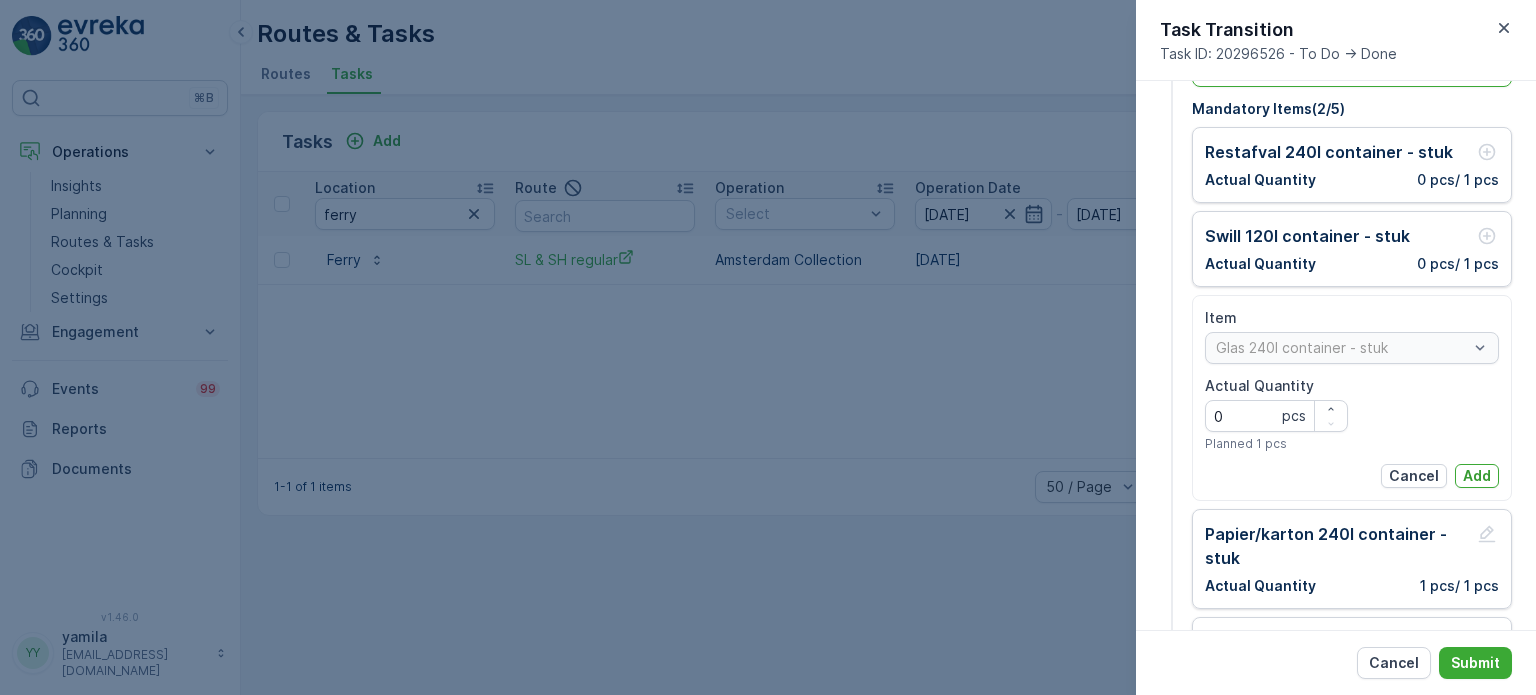 click on "Add" at bounding box center (1477, 476) 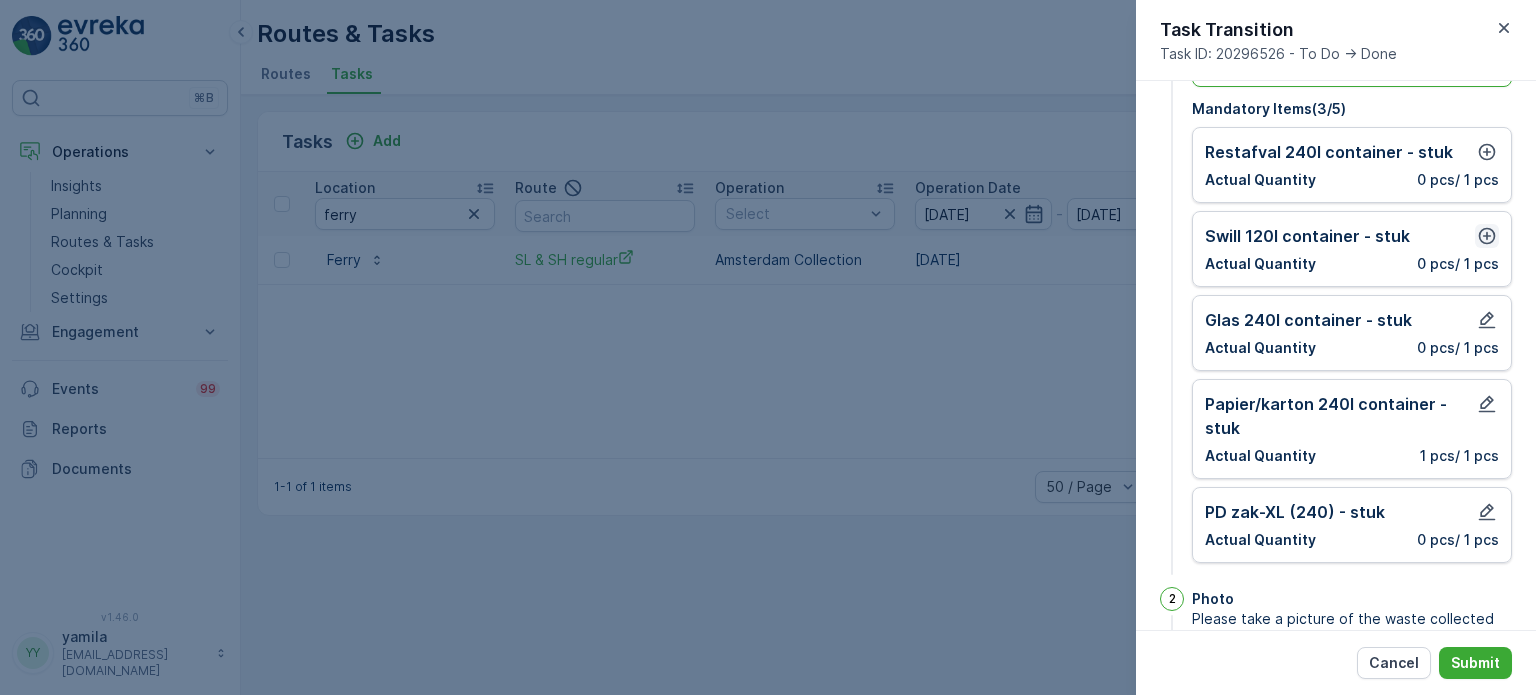 click 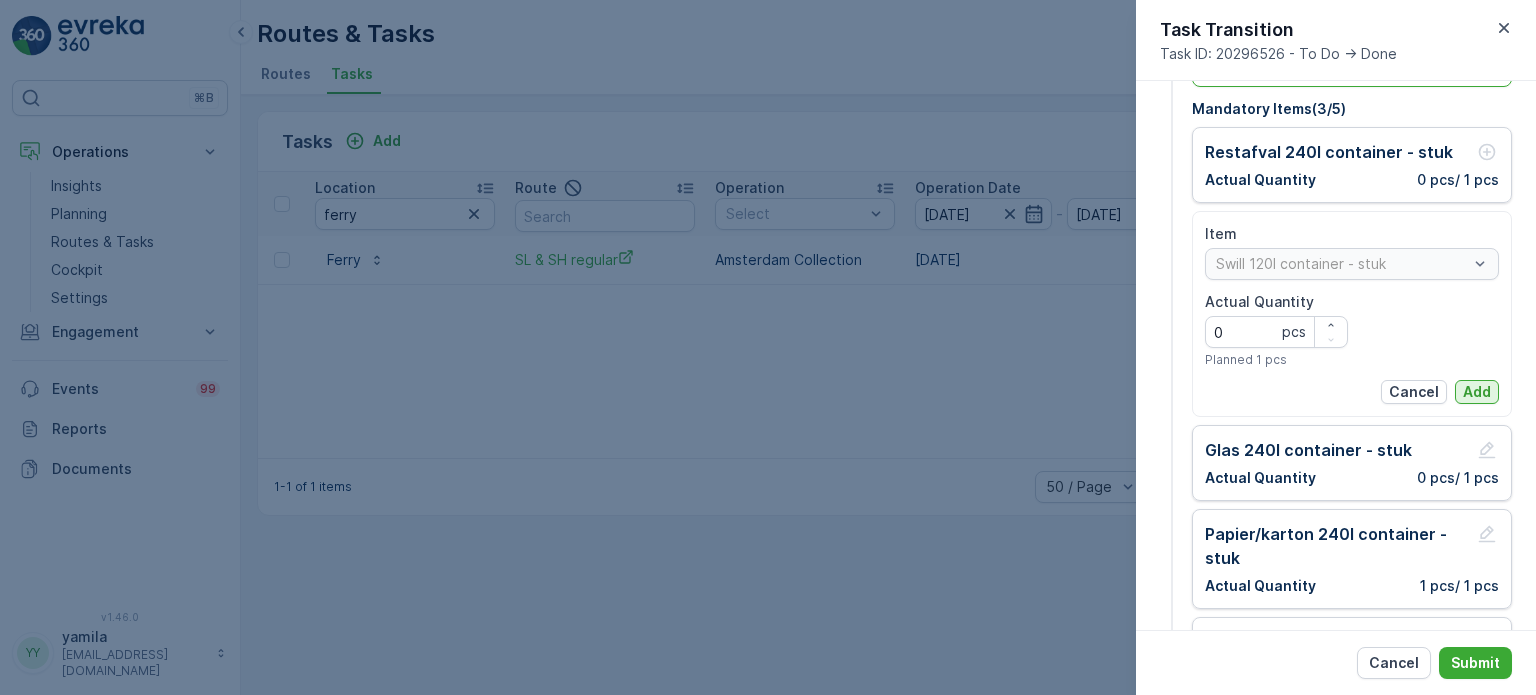 click on "Add" at bounding box center (1477, 392) 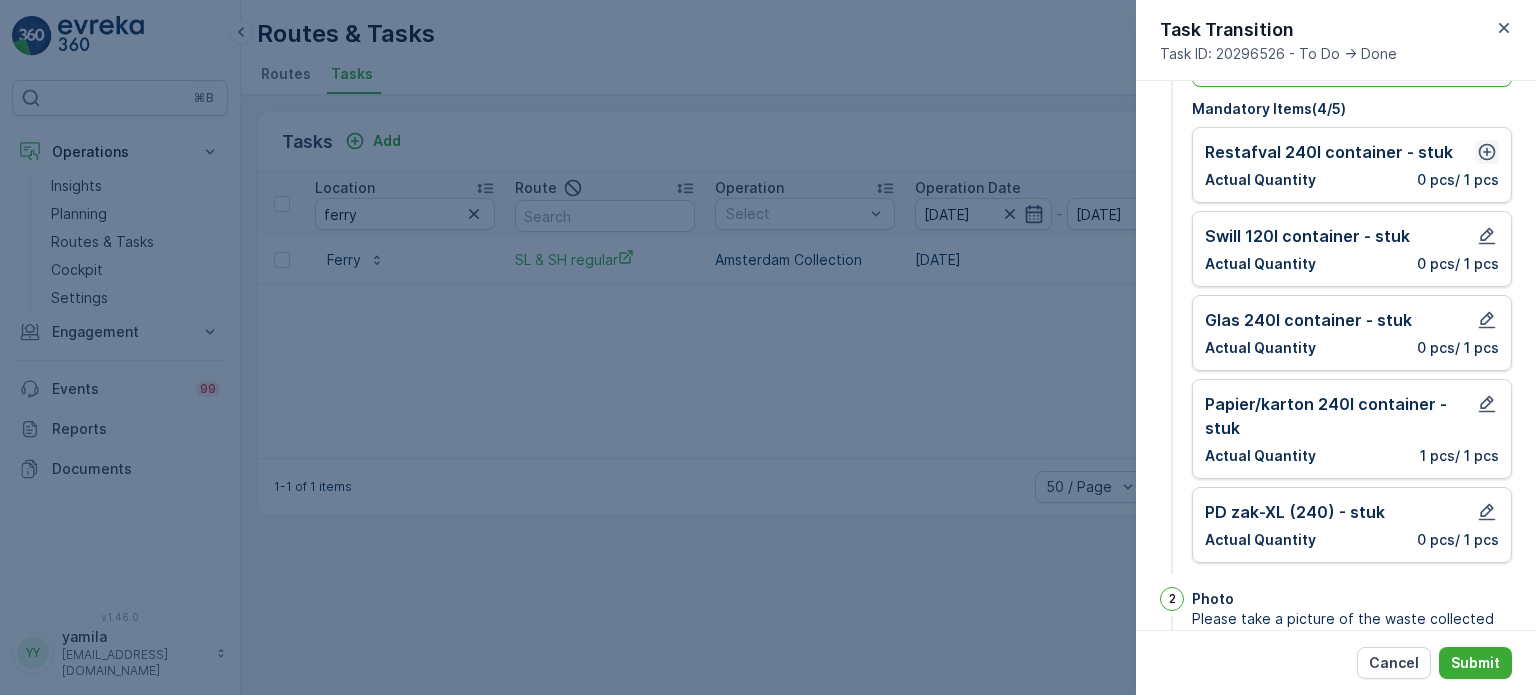 click 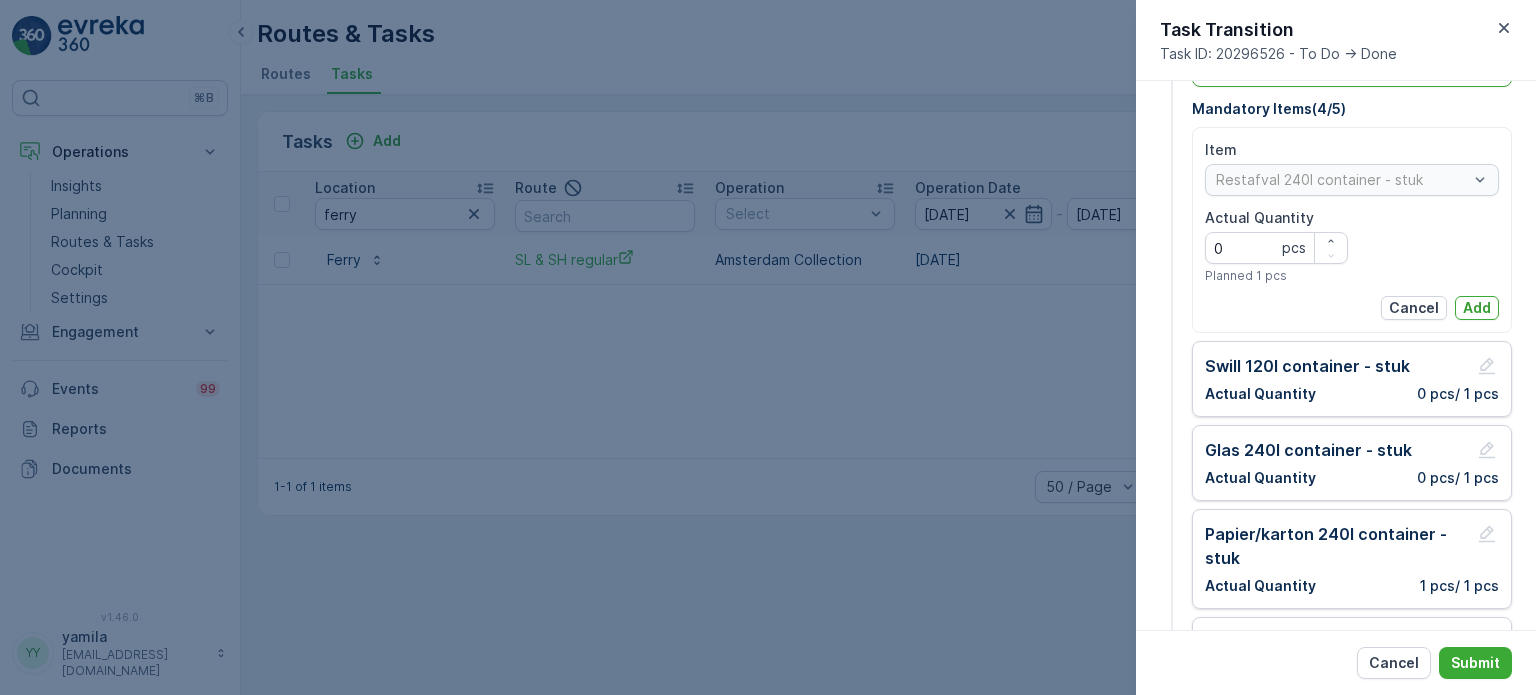 click on "Add" at bounding box center (1477, 308) 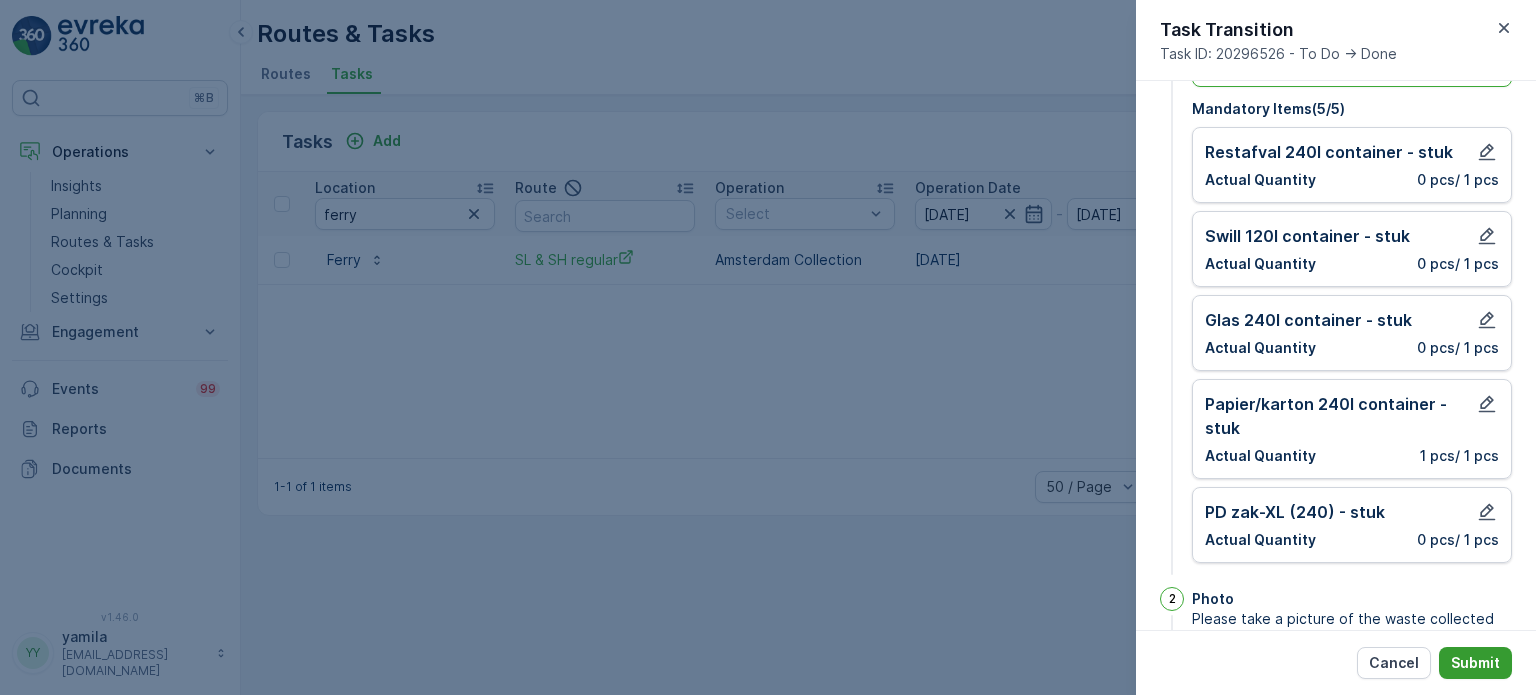 click on "Submit" at bounding box center (1475, 663) 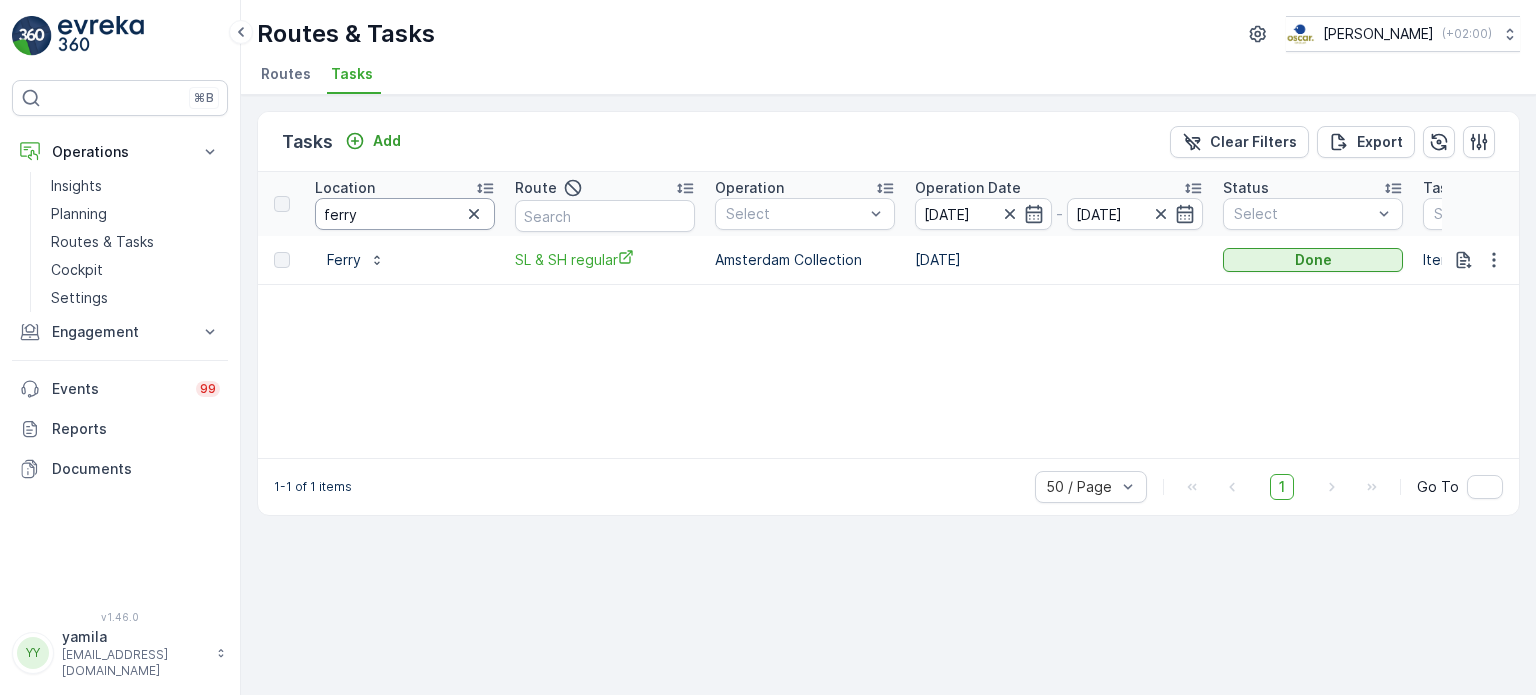 click on "ferry" at bounding box center (405, 214) 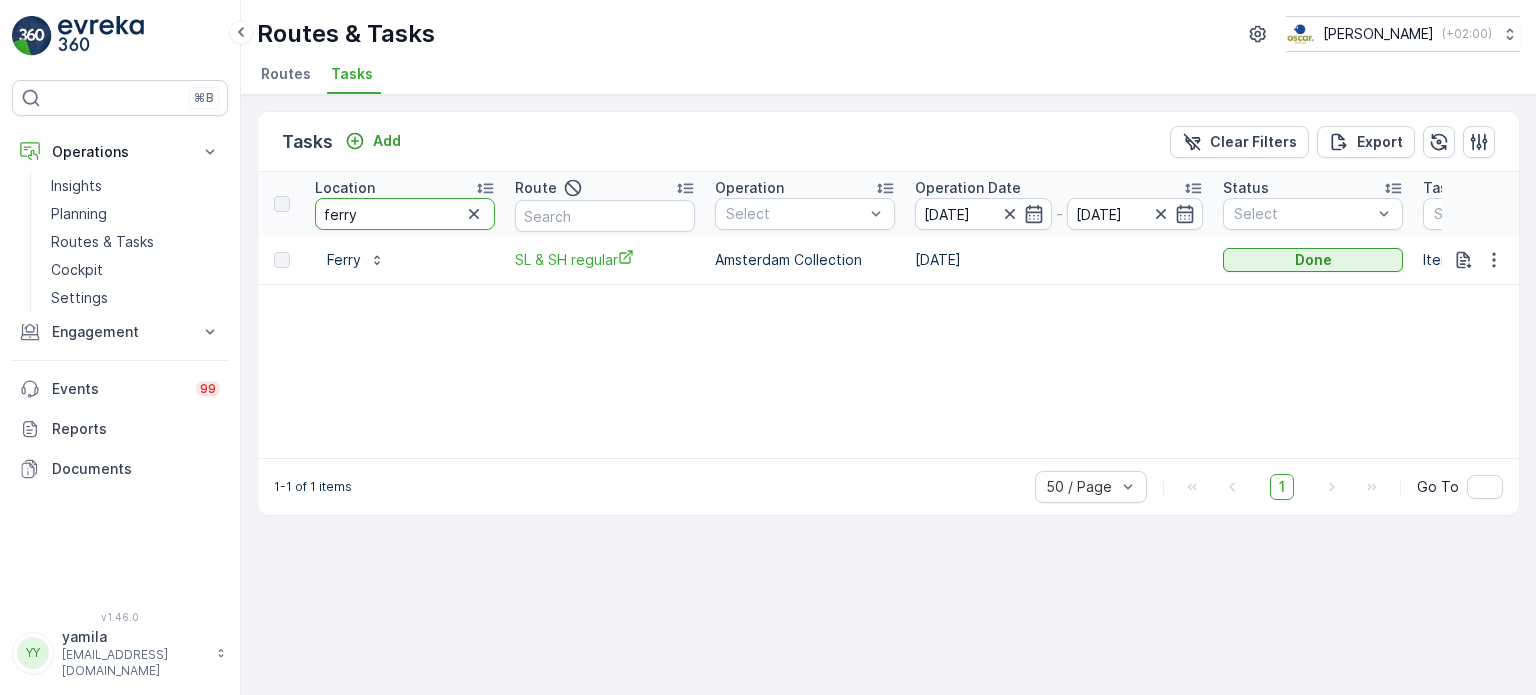 click on "ferry" at bounding box center (405, 214) 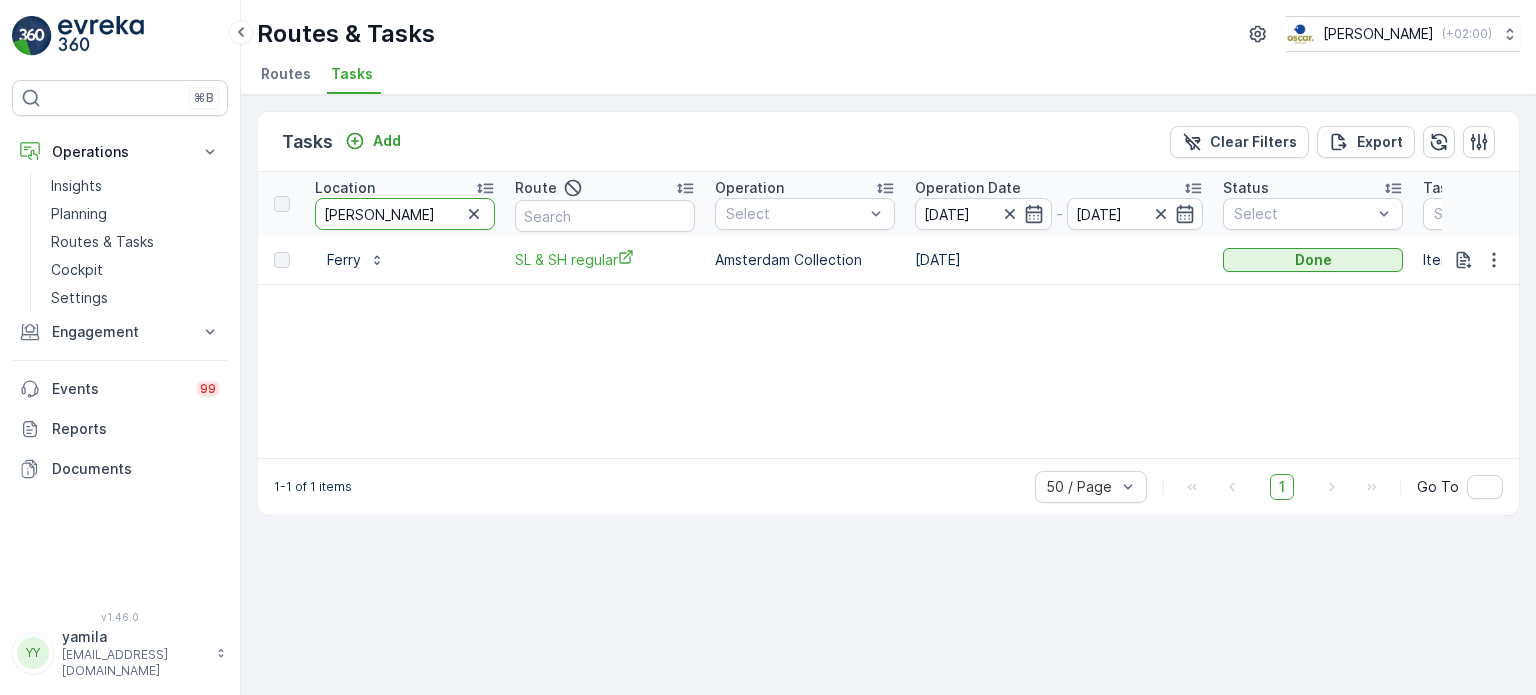 type on "george" 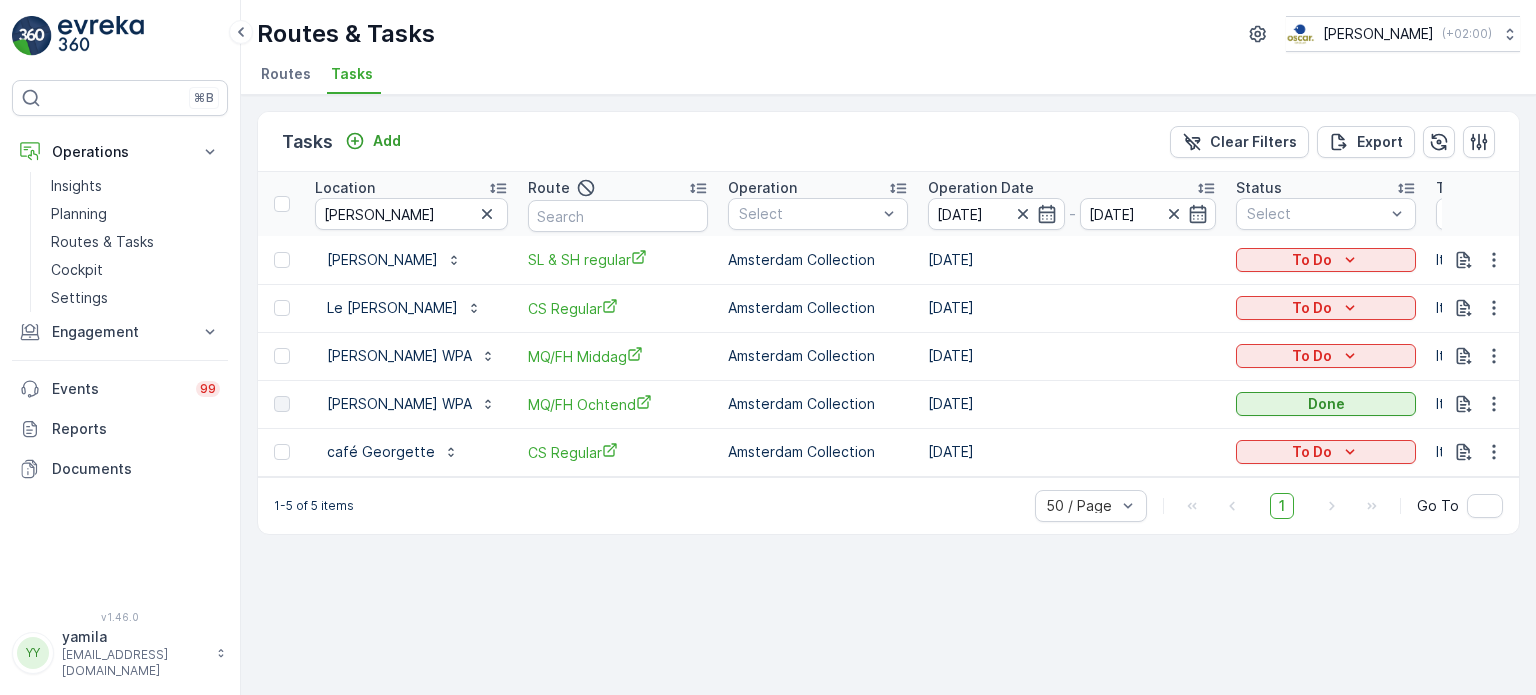 drag, startPoint x: 1311, startPoint y: 263, endPoint x: 1128, endPoint y: 271, distance: 183.17477 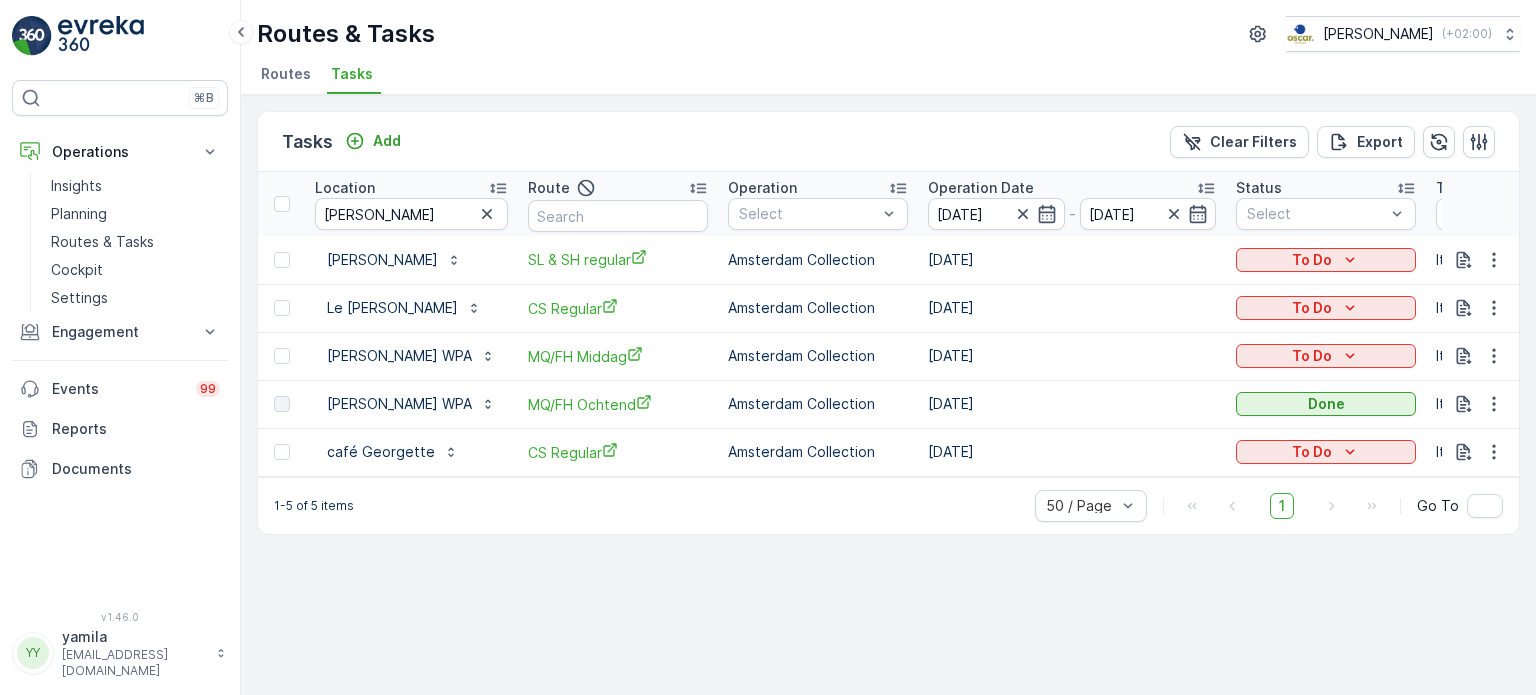 drag, startPoint x: 968, startPoint y: 213, endPoint x: 737, endPoint y: 168, distance: 235.3423 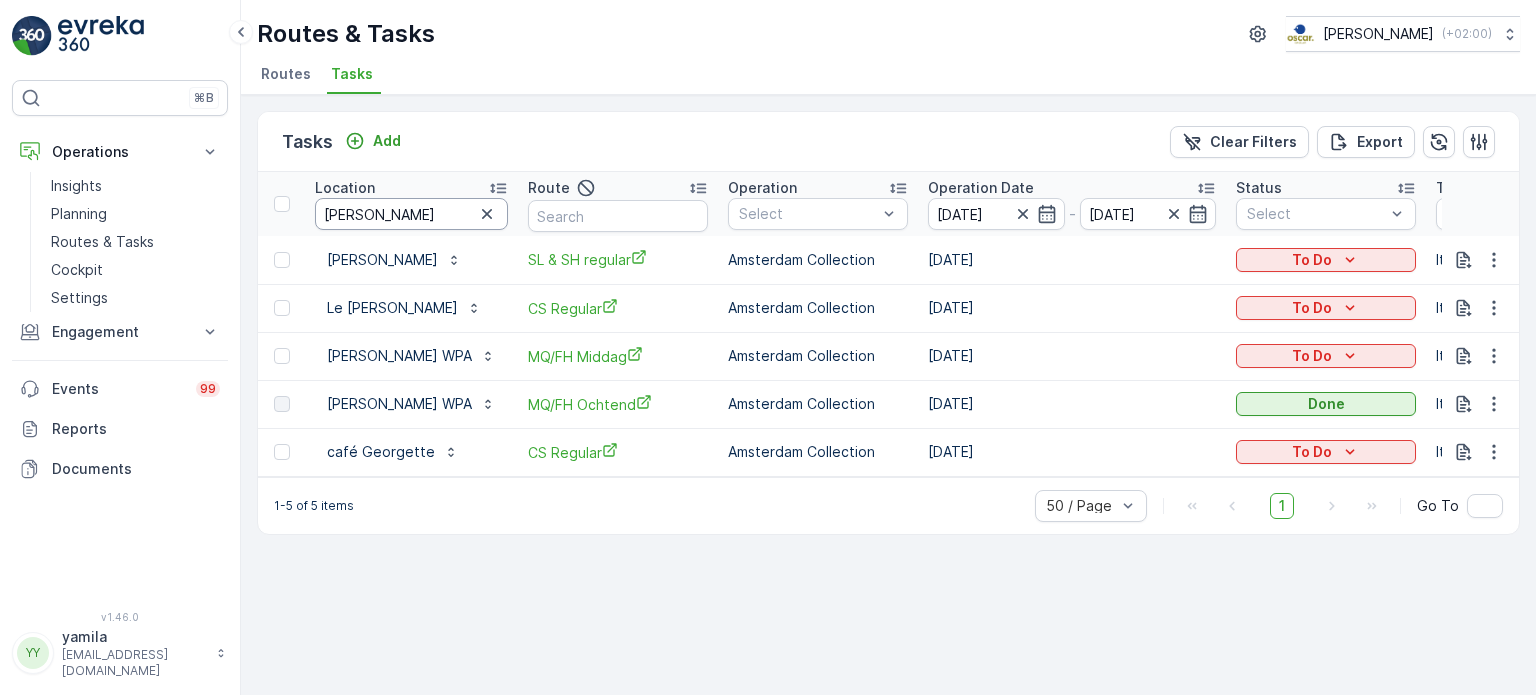 click on "george" at bounding box center (411, 214) 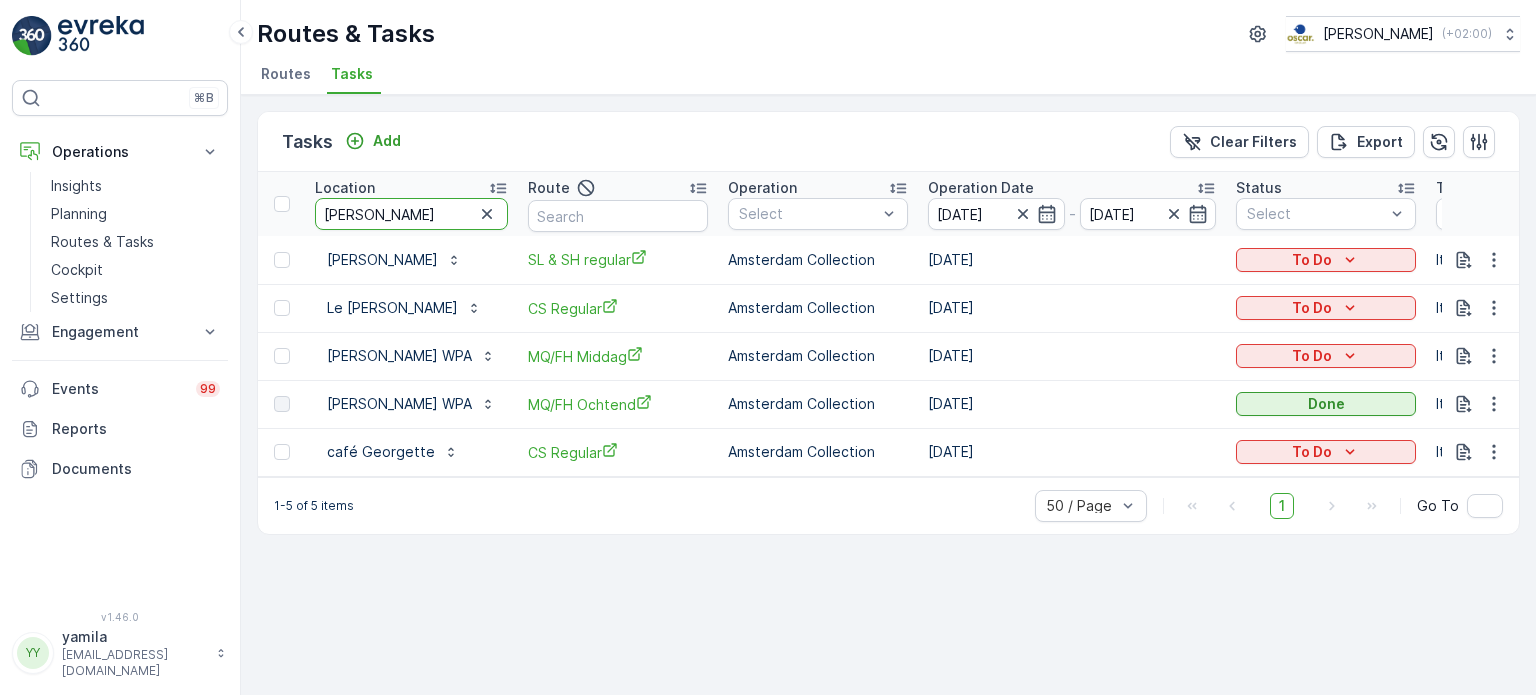 click on "george" at bounding box center (411, 214) 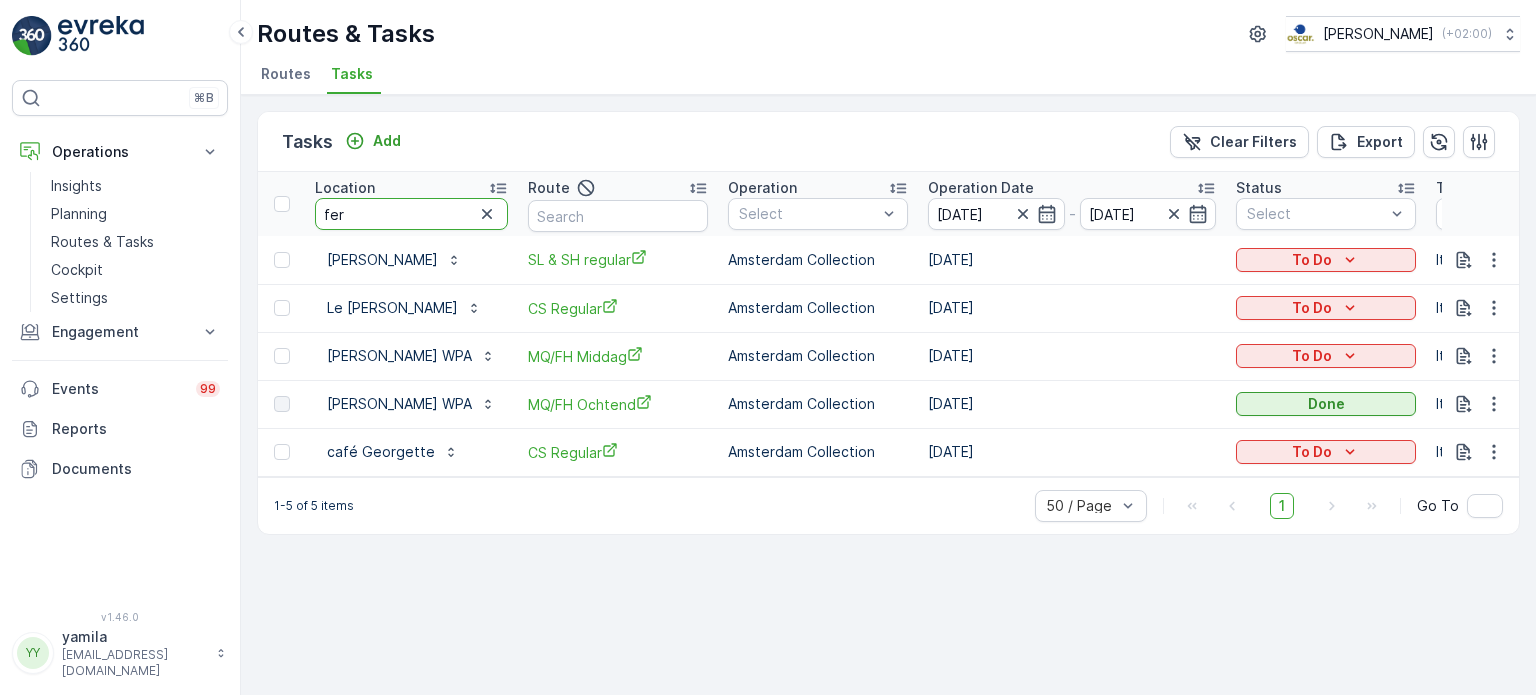 type on "ferr" 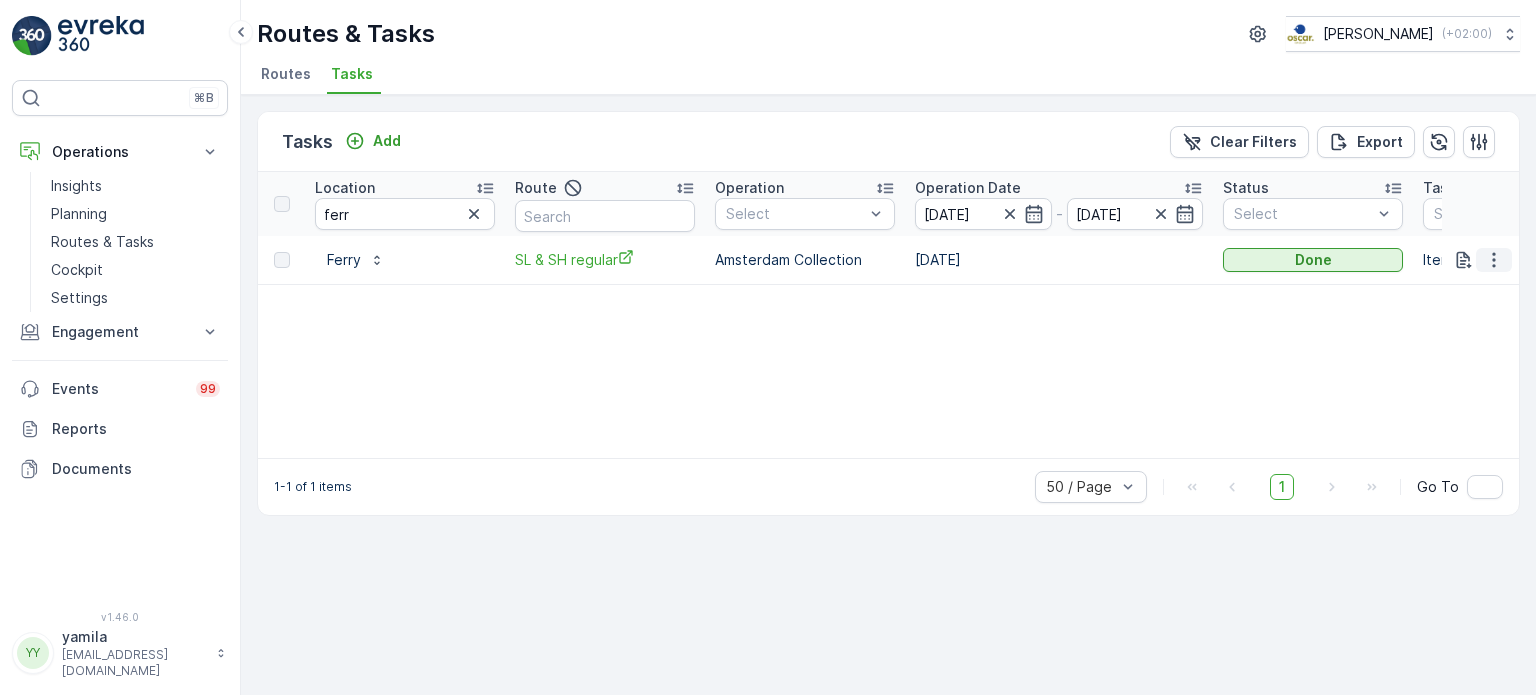 click 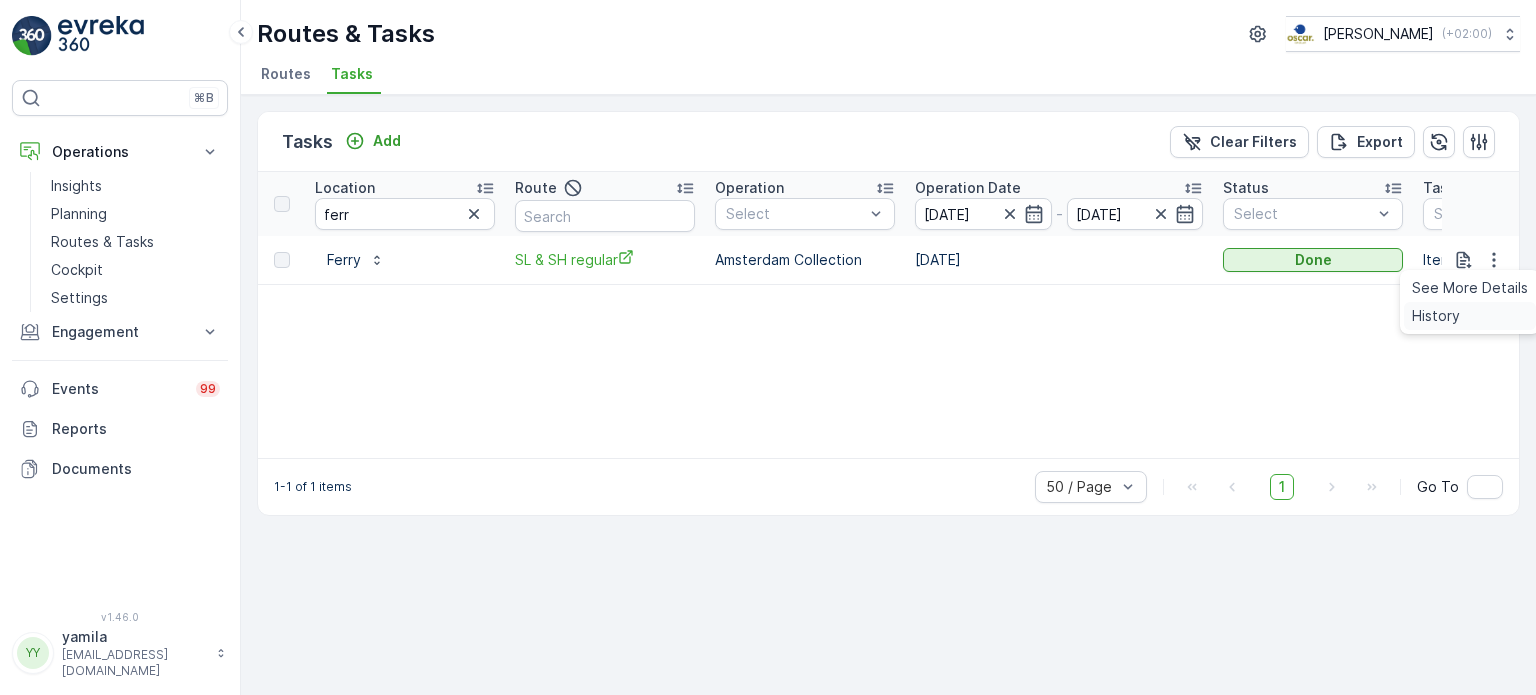click on "History" at bounding box center [1436, 316] 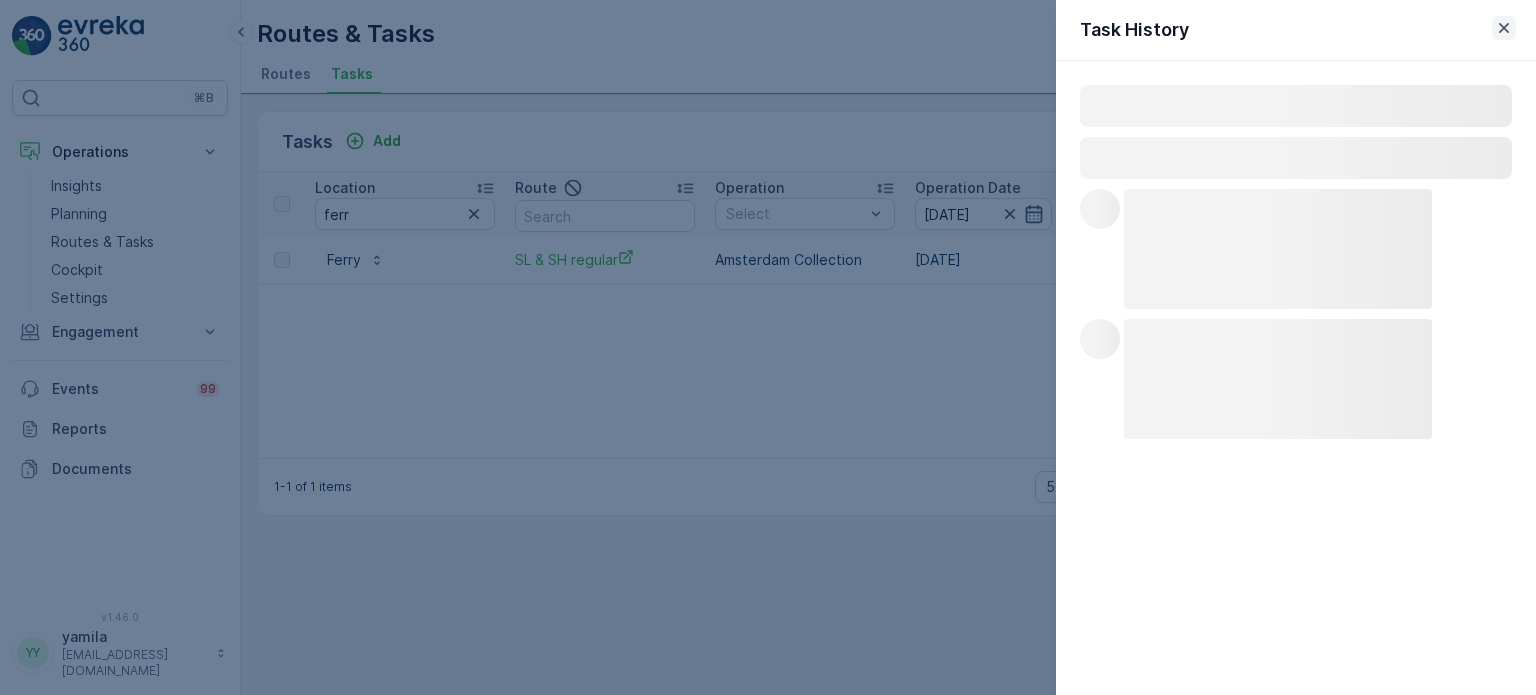 click 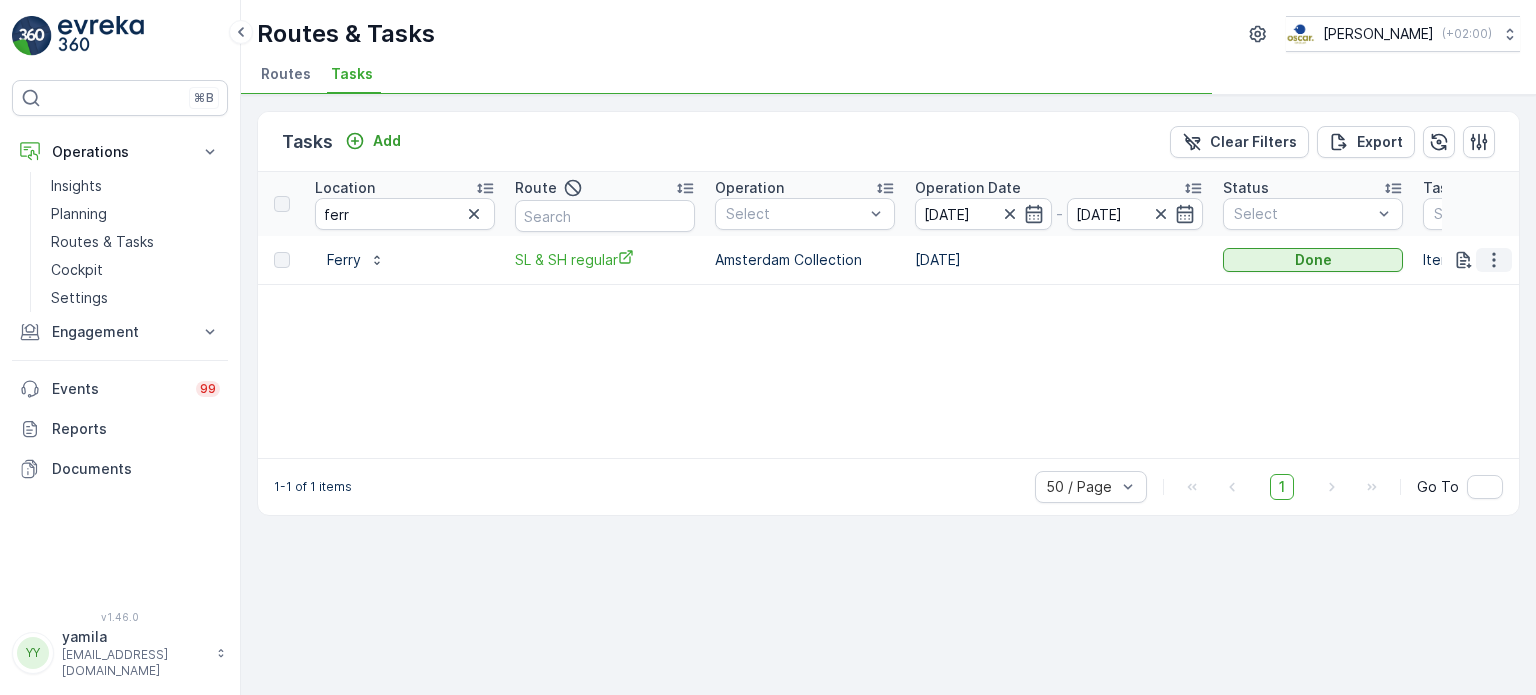 click at bounding box center [1494, 260] 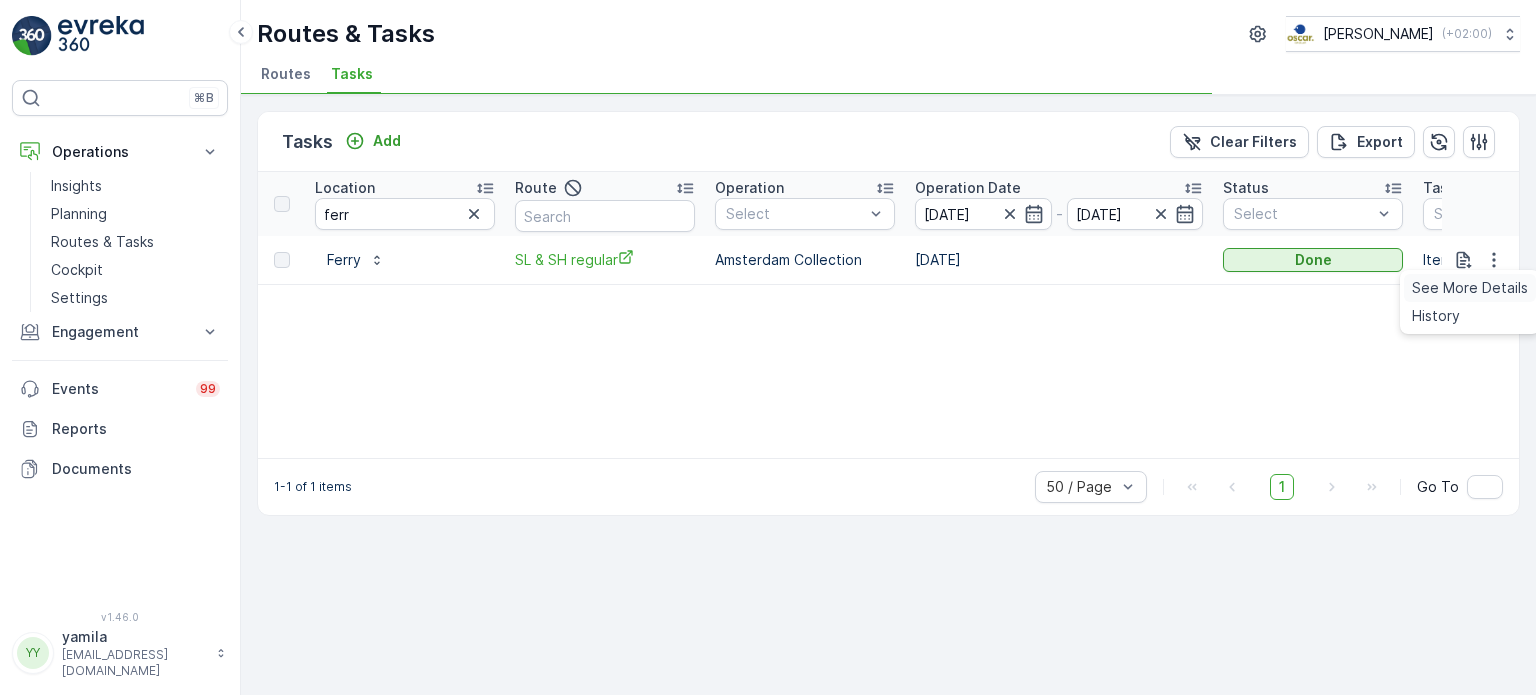 click on "See More Details" at bounding box center [1470, 288] 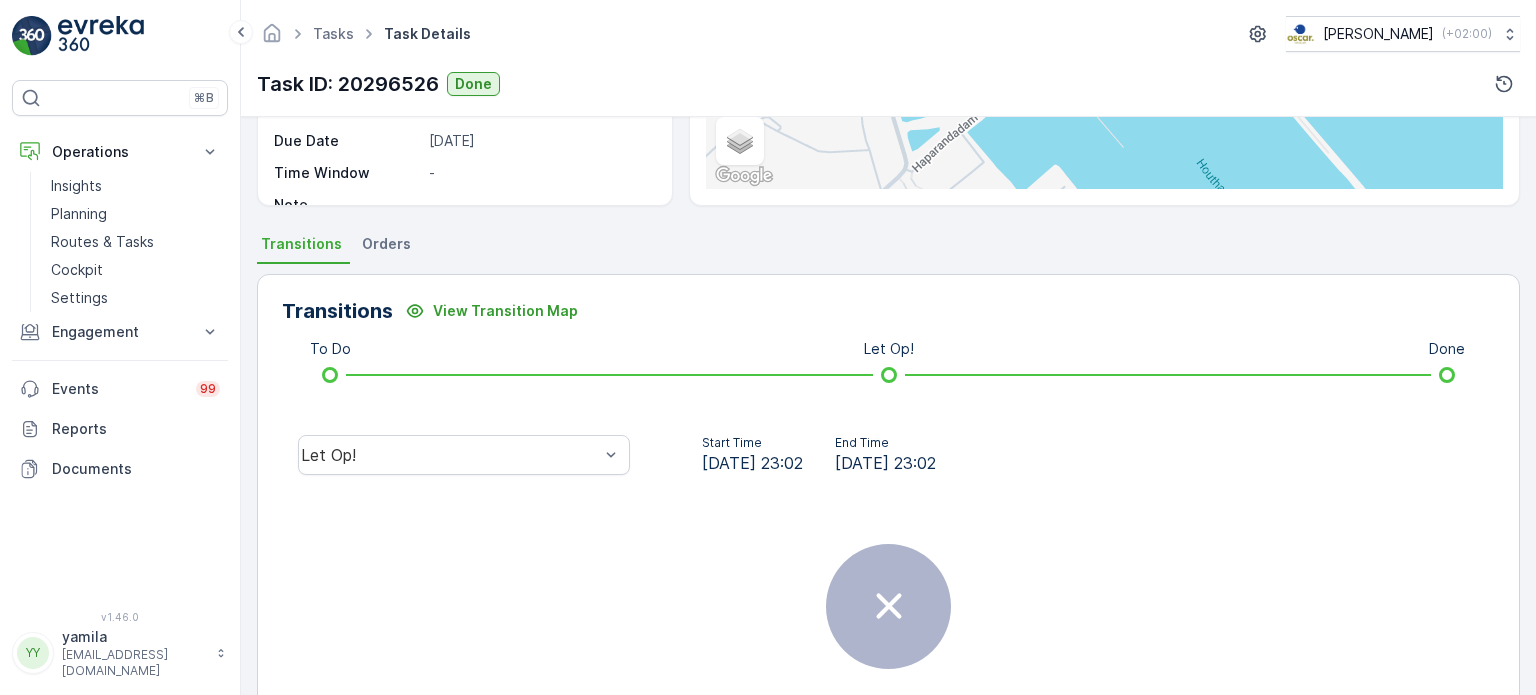 scroll, scrollTop: 464, scrollLeft: 0, axis: vertical 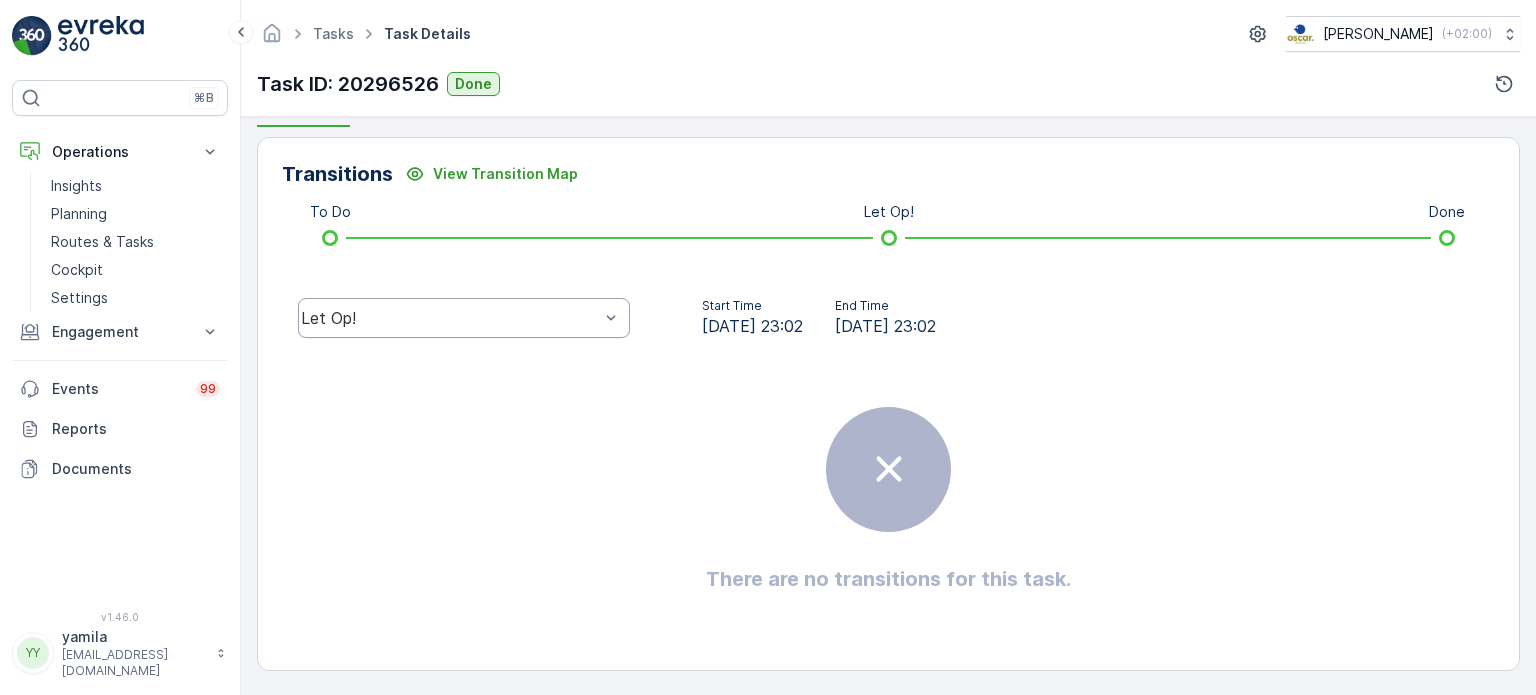 click on "Let Op!" at bounding box center (450, 318) 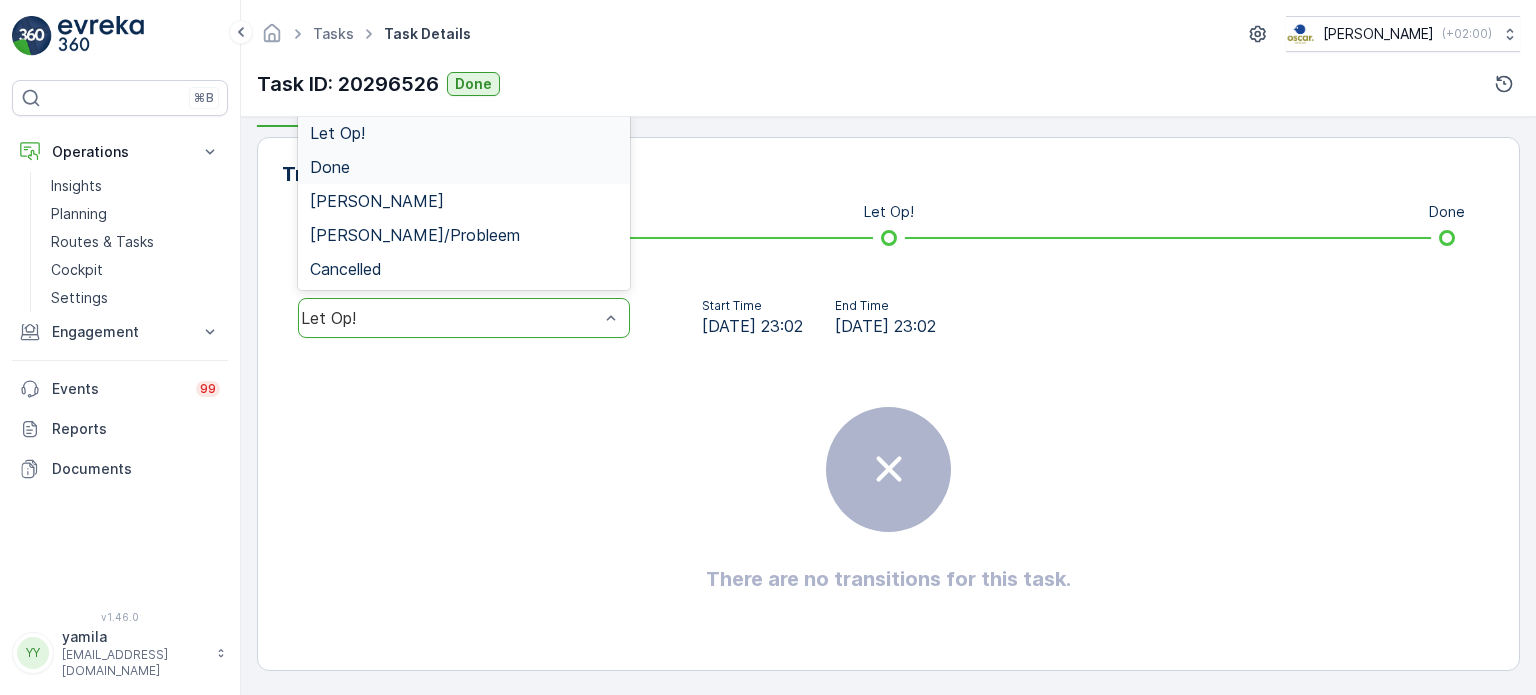 click on "Done" at bounding box center (464, 167) 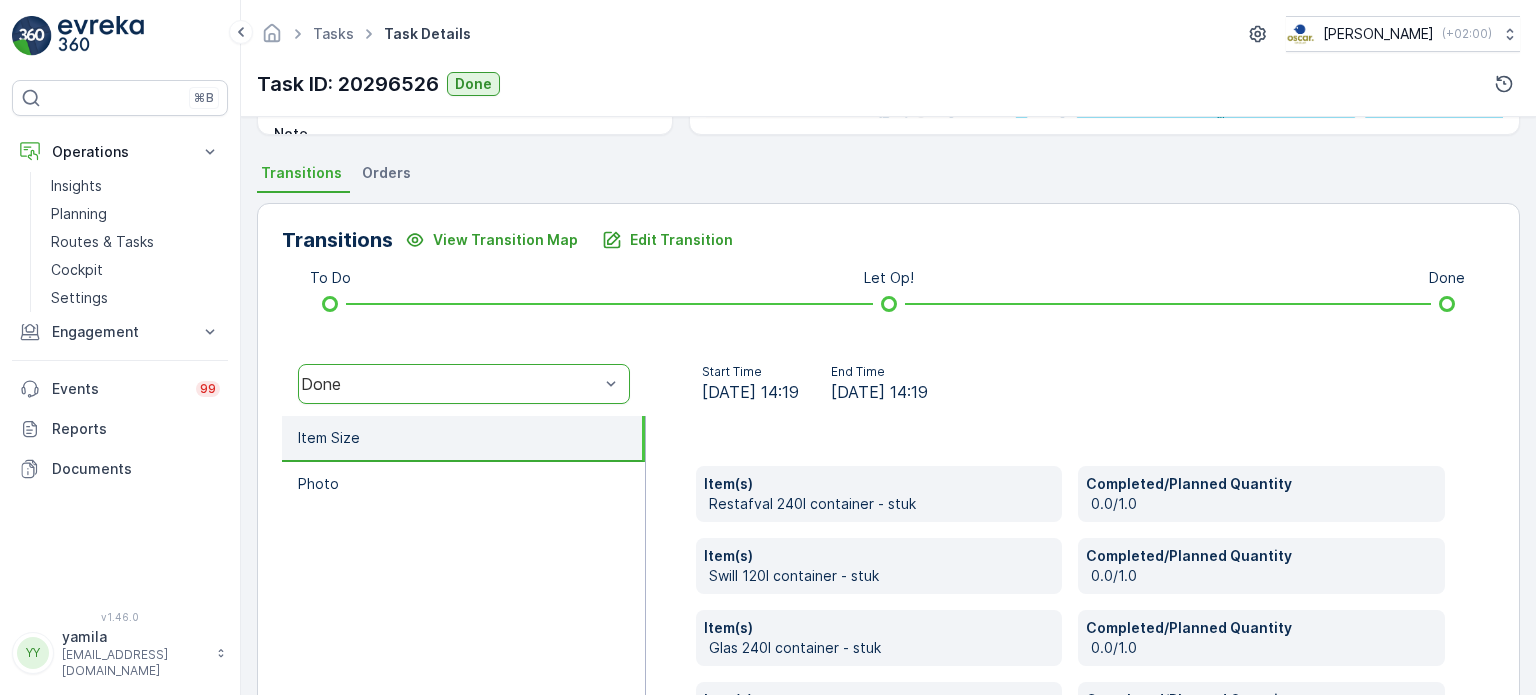 scroll, scrollTop: 364, scrollLeft: 0, axis: vertical 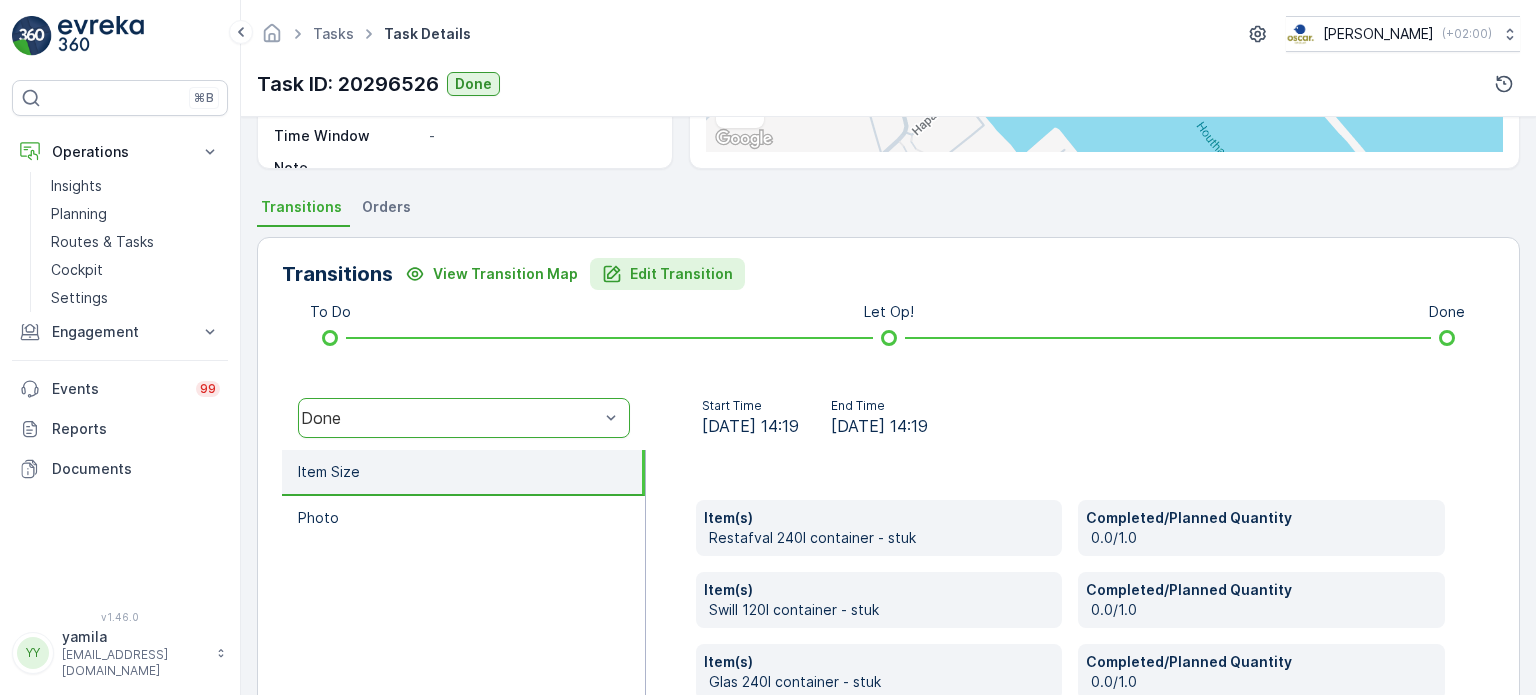 click on "Edit Transition" at bounding box center [681, 274] 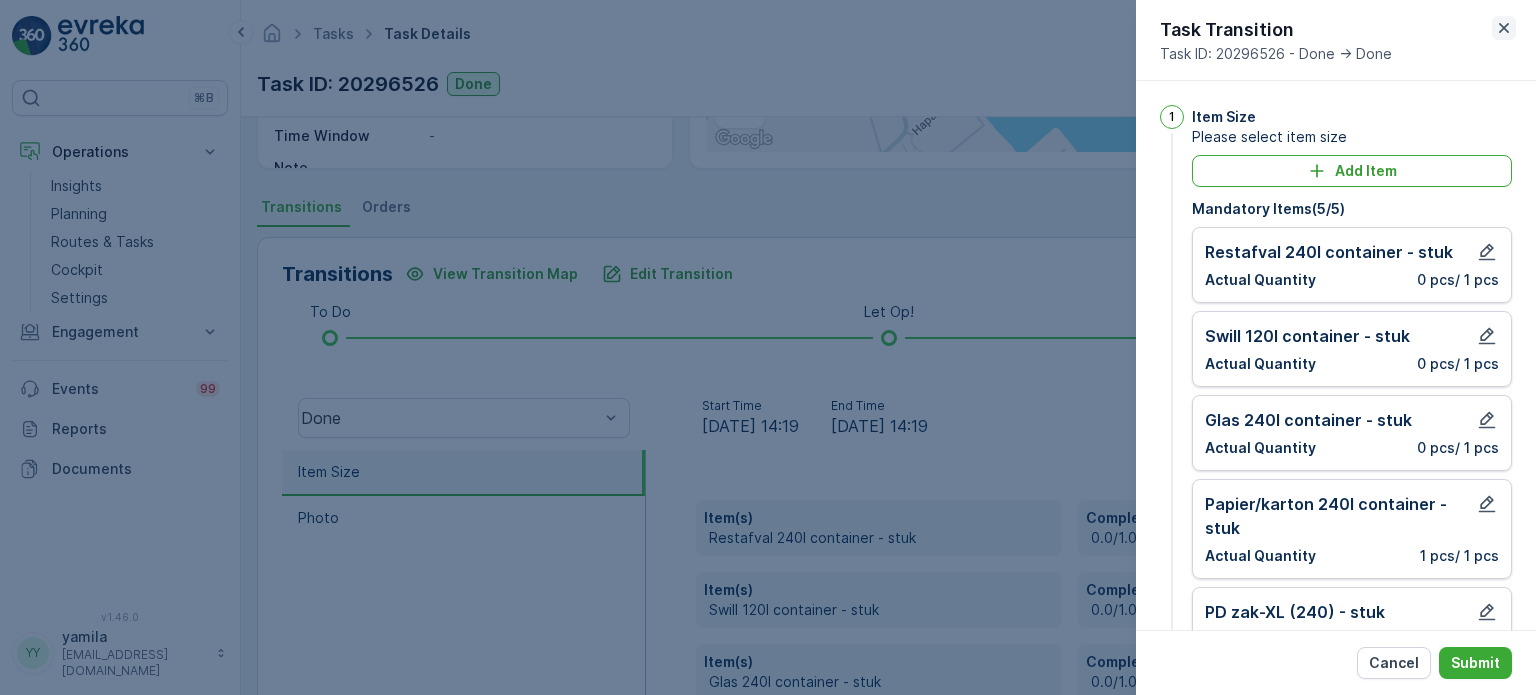 click 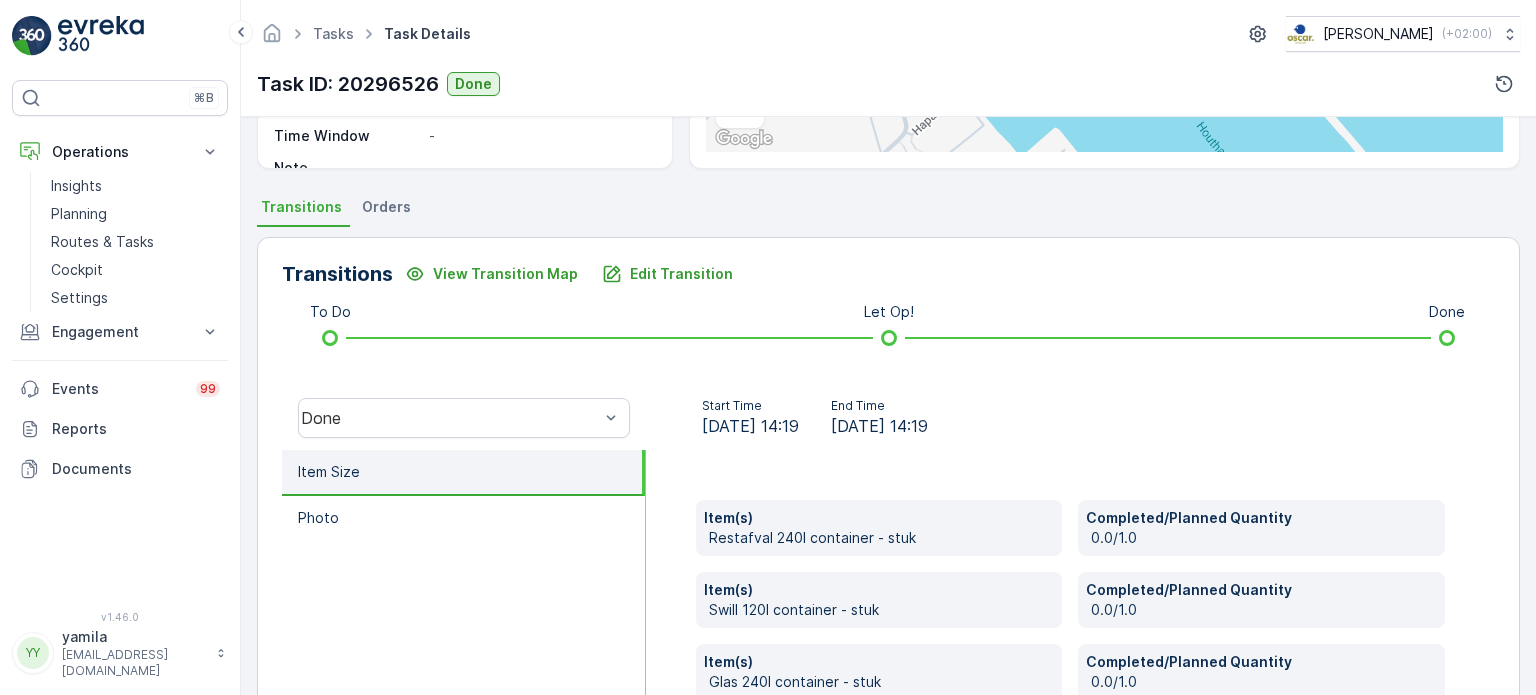 scroll, scrollTop: 0, scrollLeft: 0, axis: both 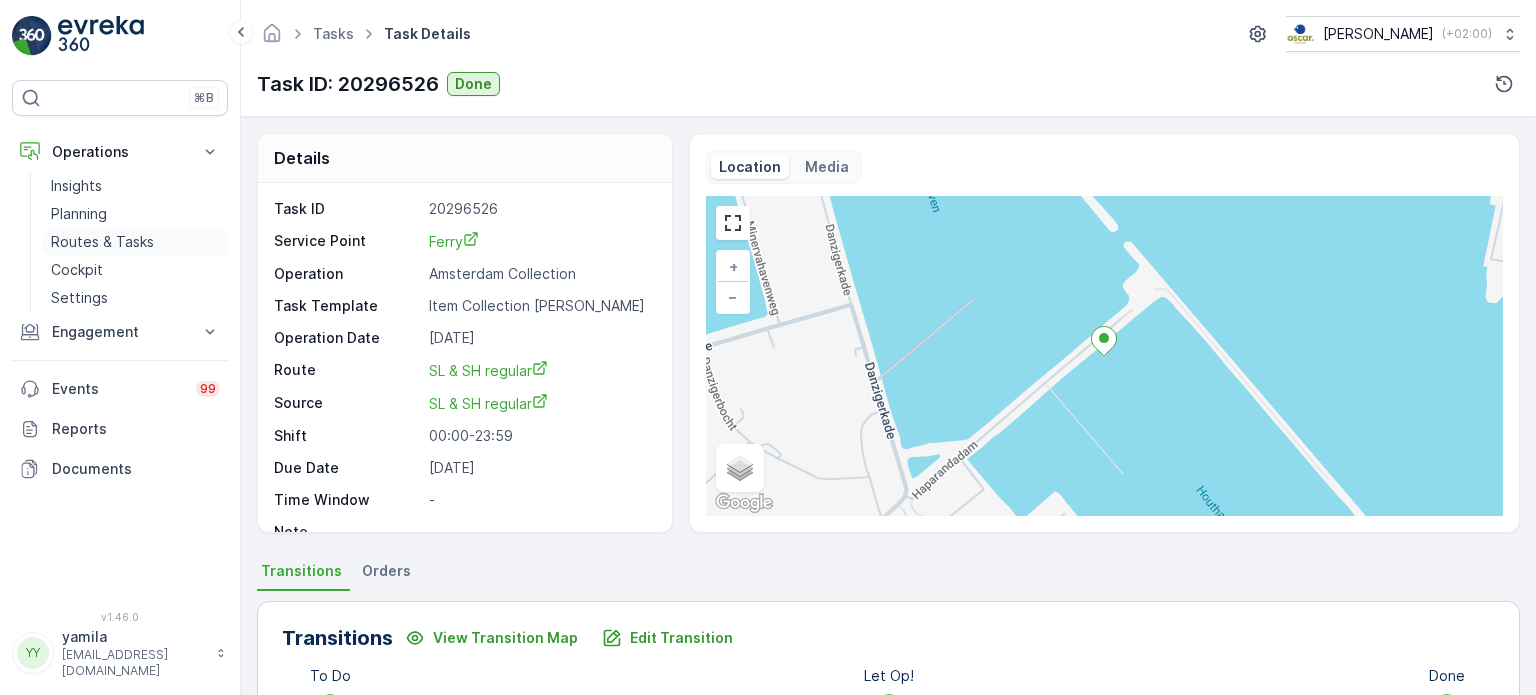 click on "Routes & Tasks" at bounding box center (102, 242) 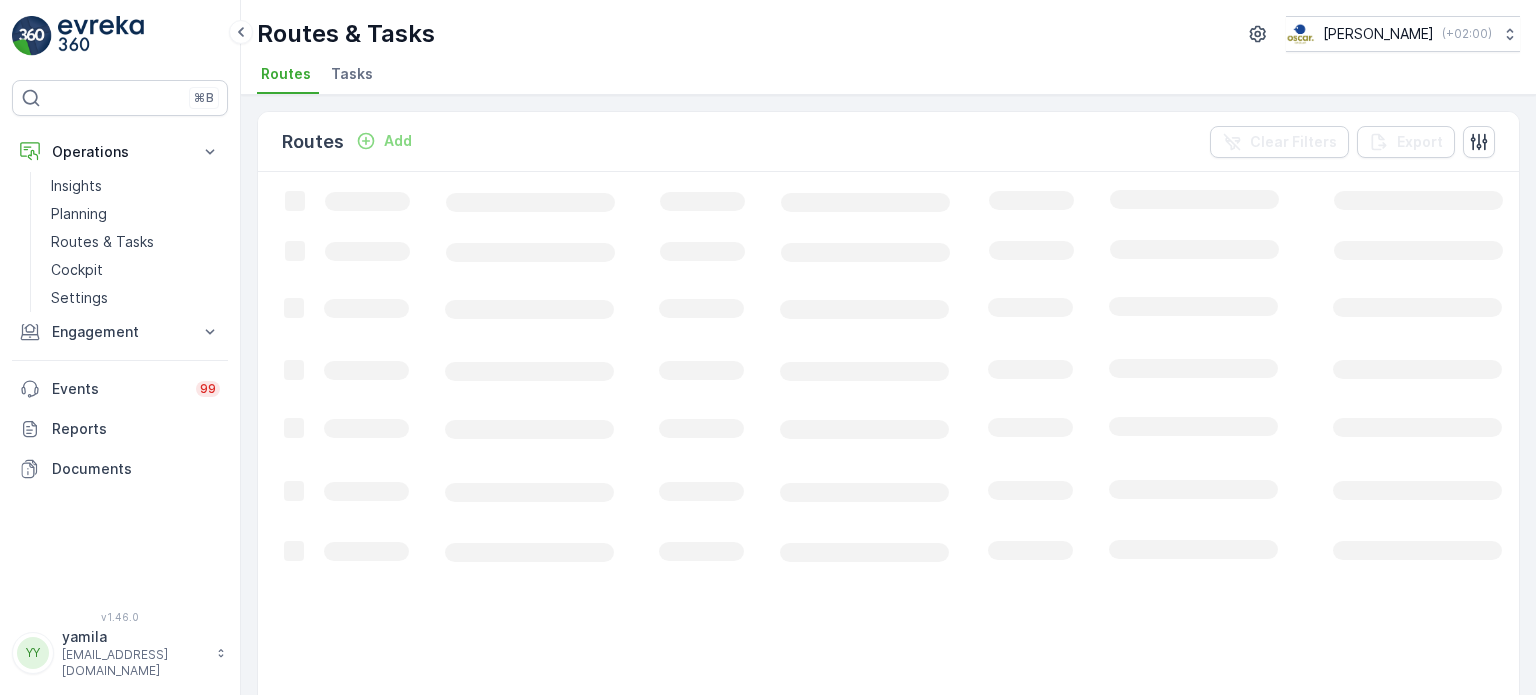 click on "Tasks" at bounding box center (352, 74) 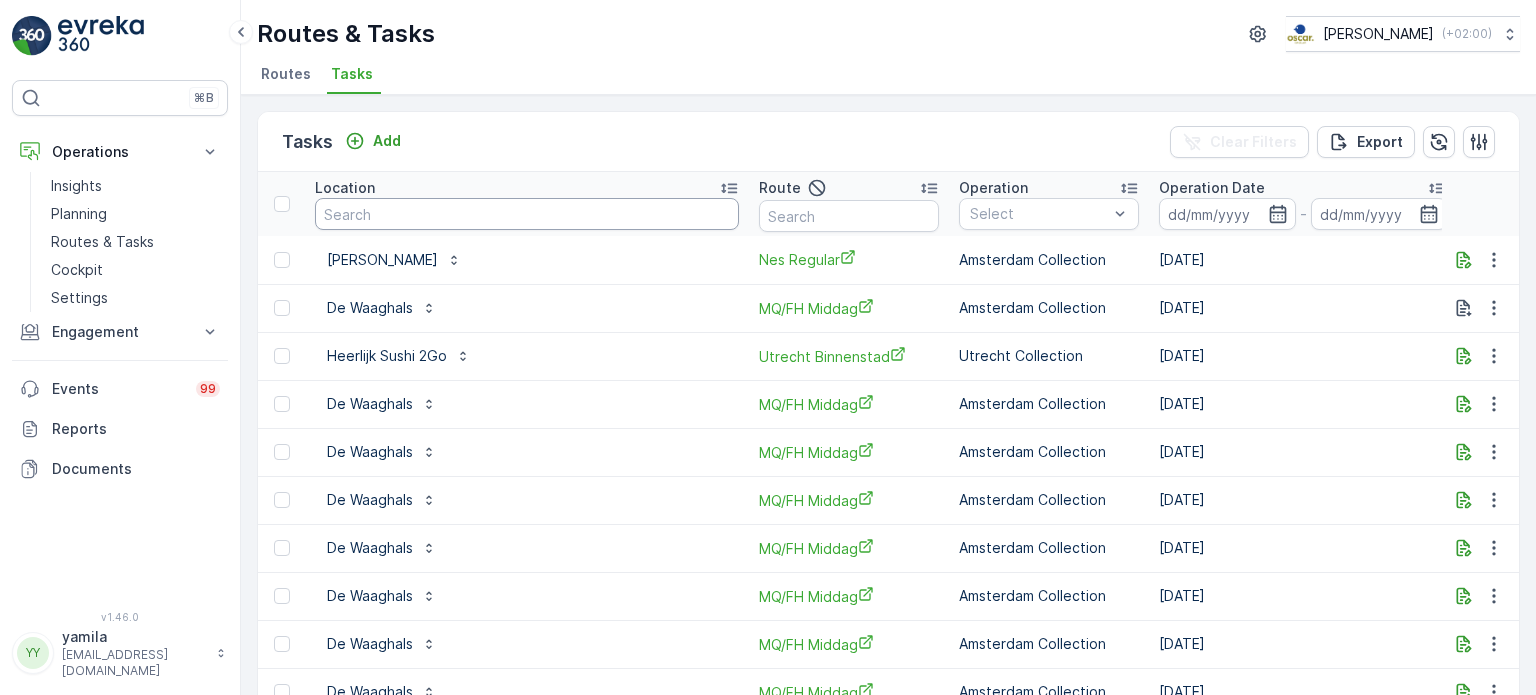 click at bounding box center (527, 214) 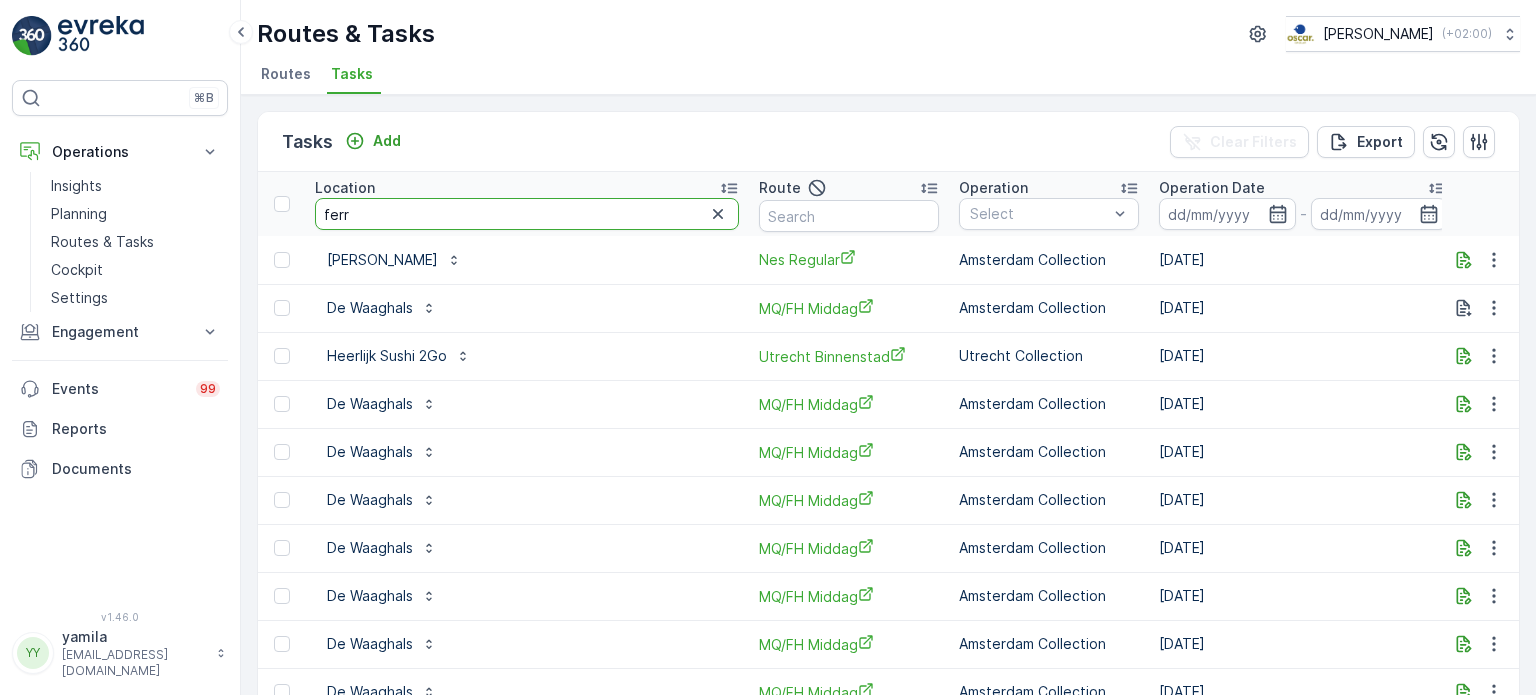 type on "ferry" 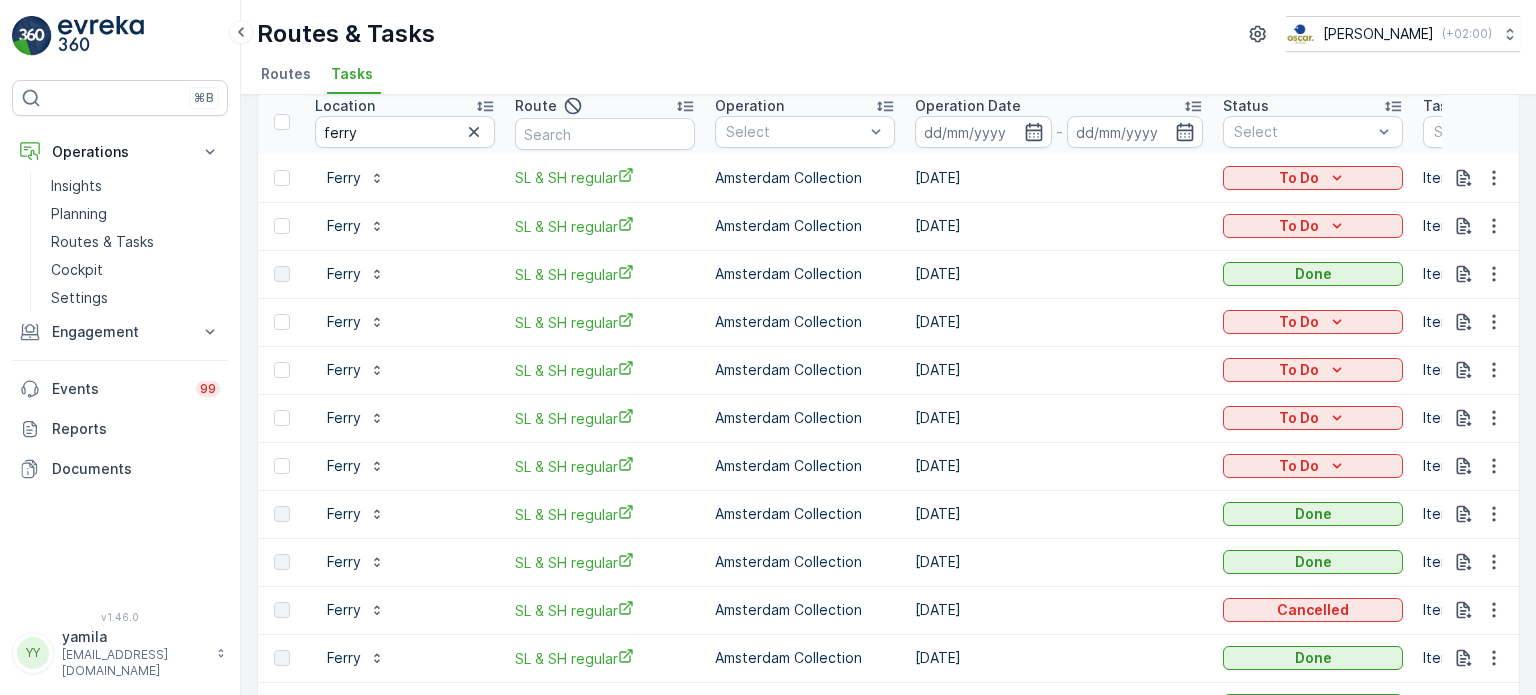 scroll, scrollTop: 200, scrollLeft: 0, axis: vertical 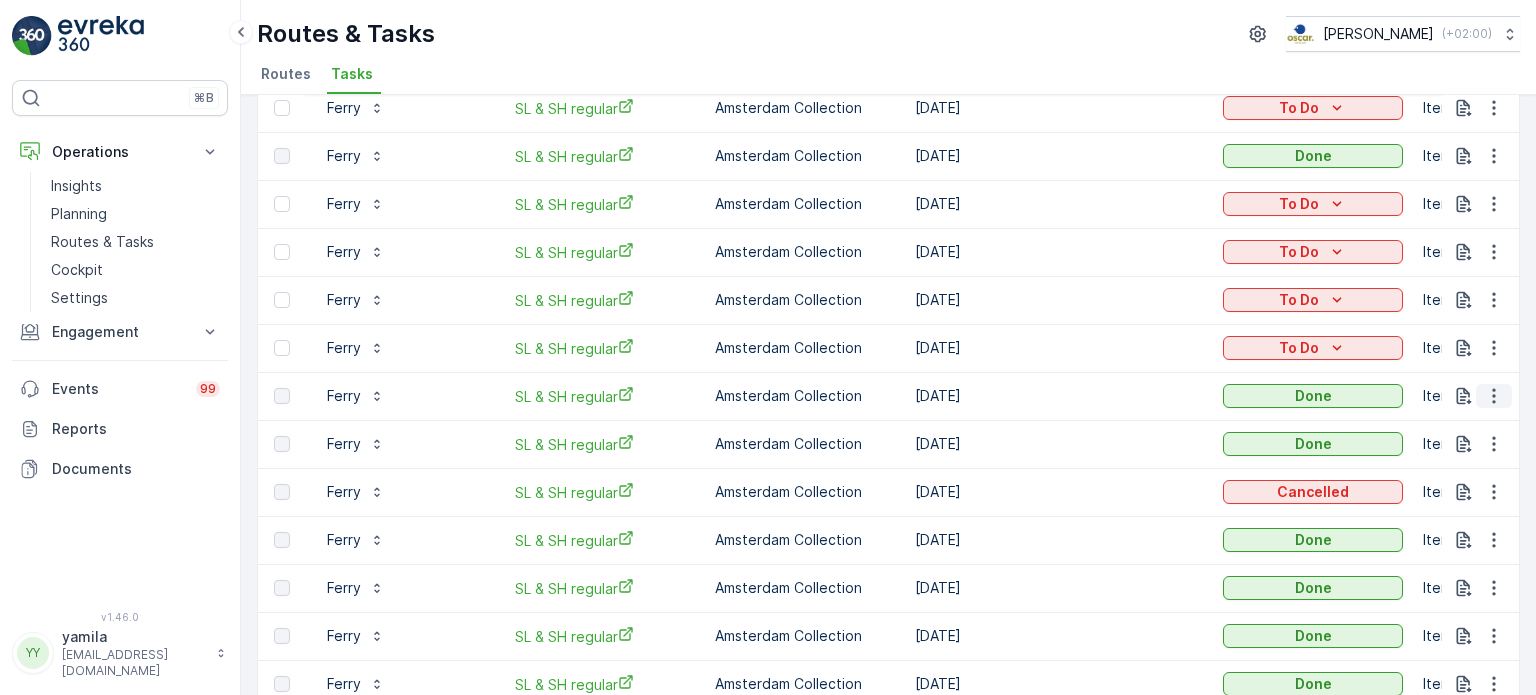 click at bounding box center (1494, 396) 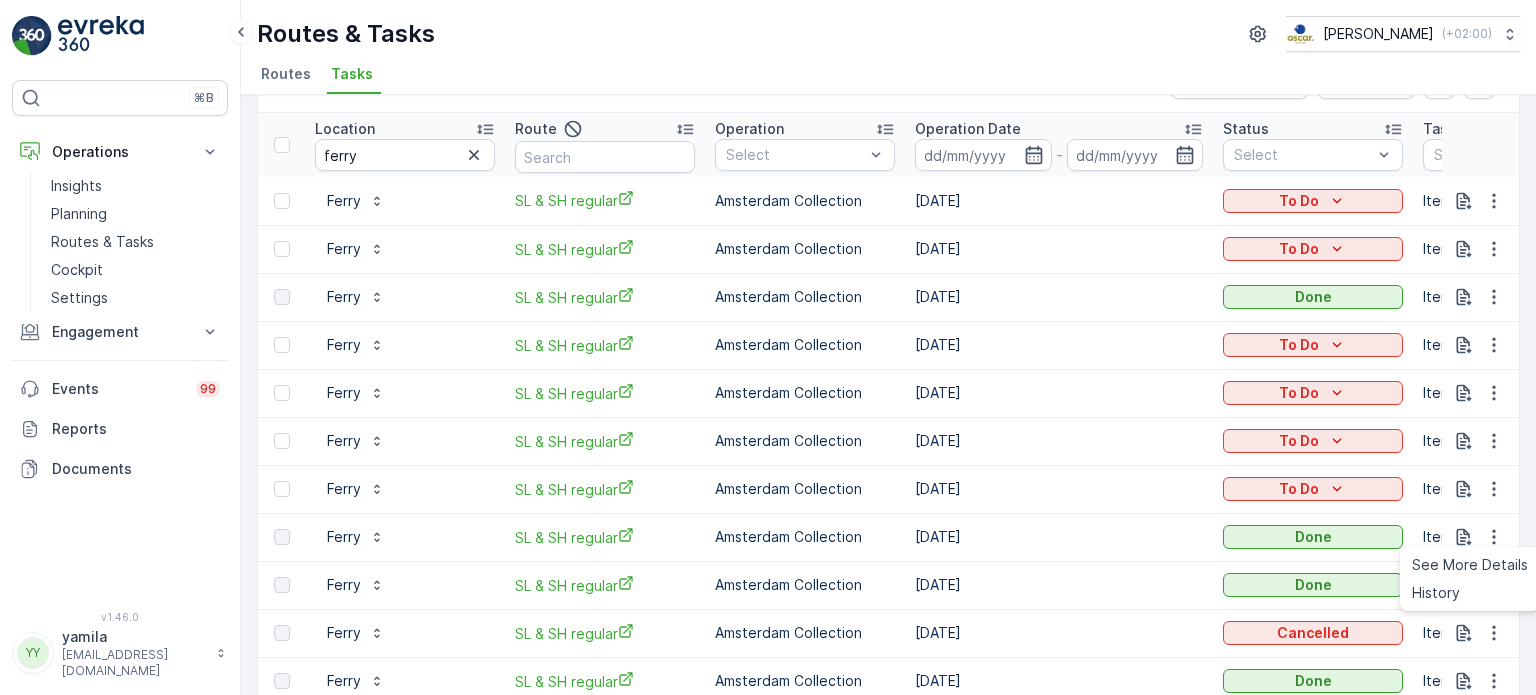 scroll, scrollTop: 0, scrollLeft: 0, axis: both 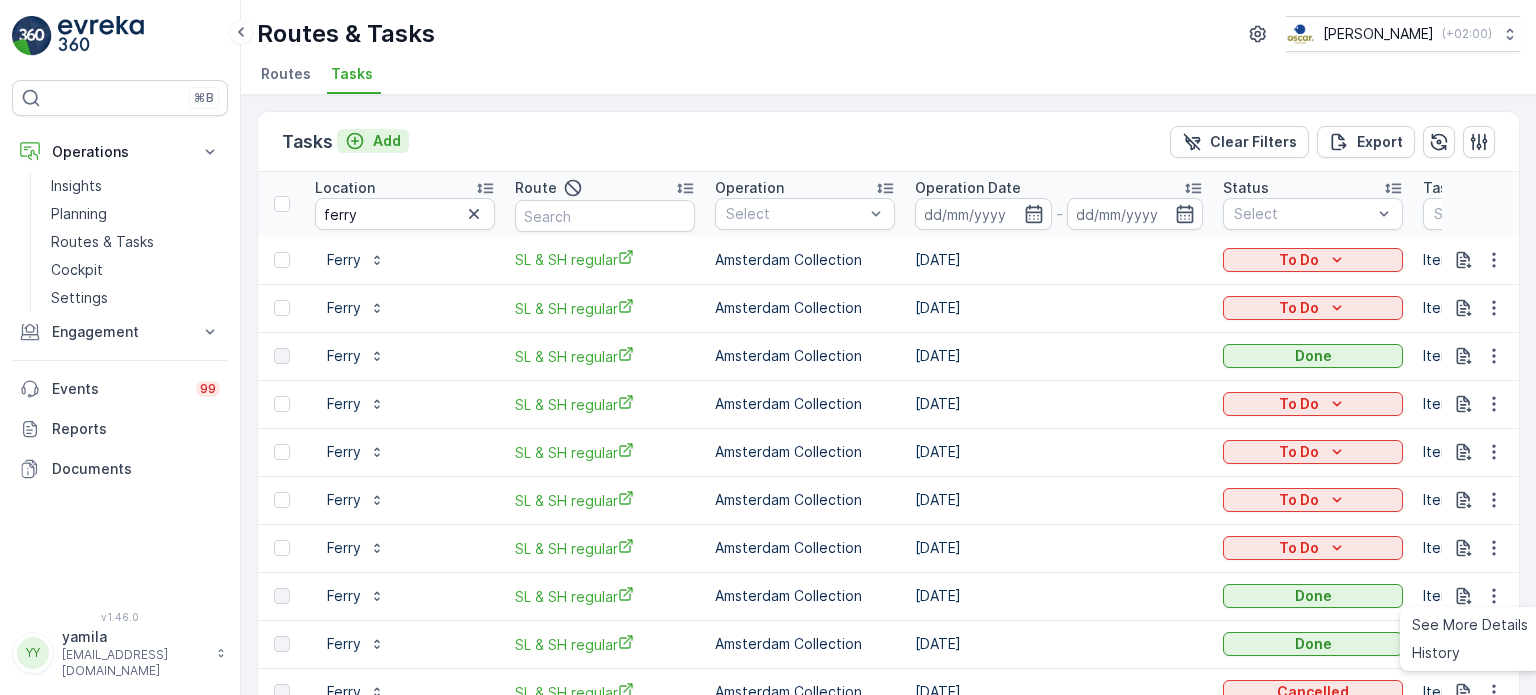 click on "Add" at bounding box center [373, 141] 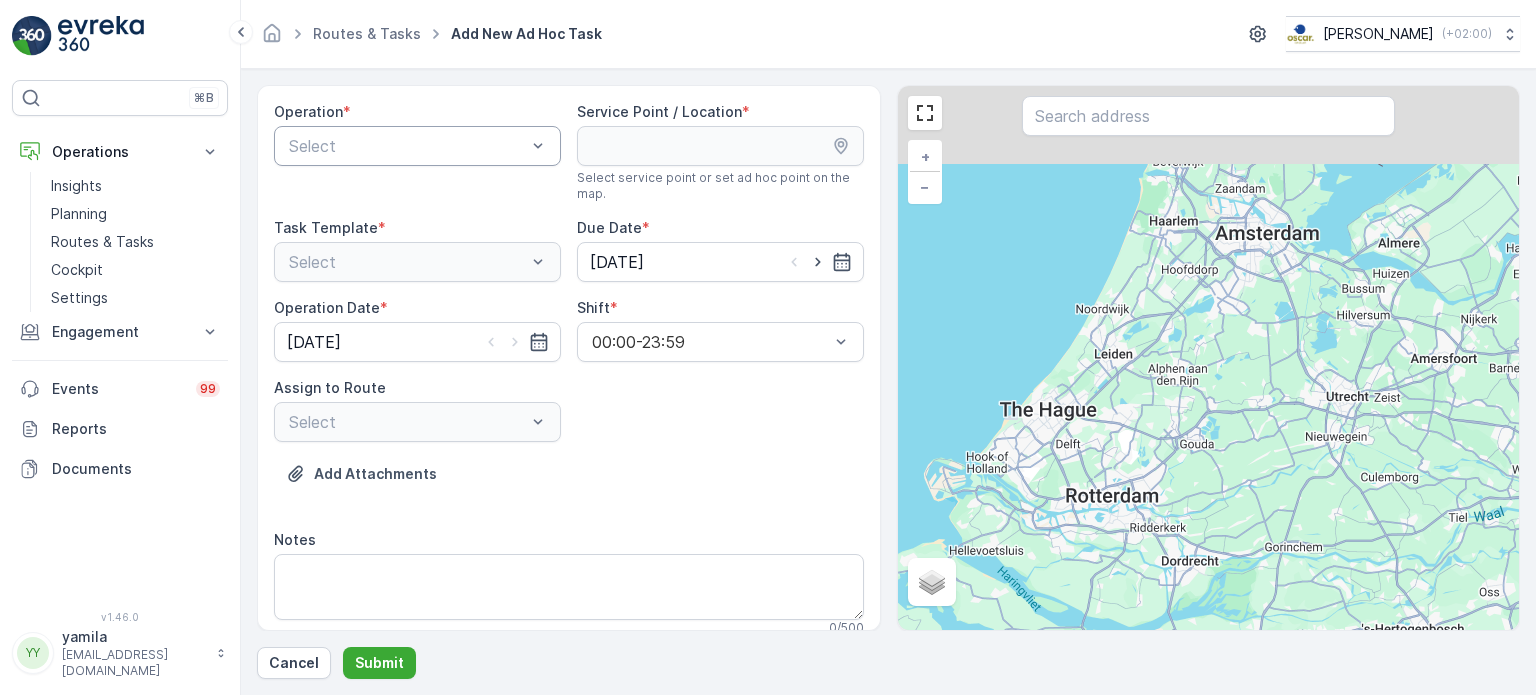 click at bounding box center (407, 146) 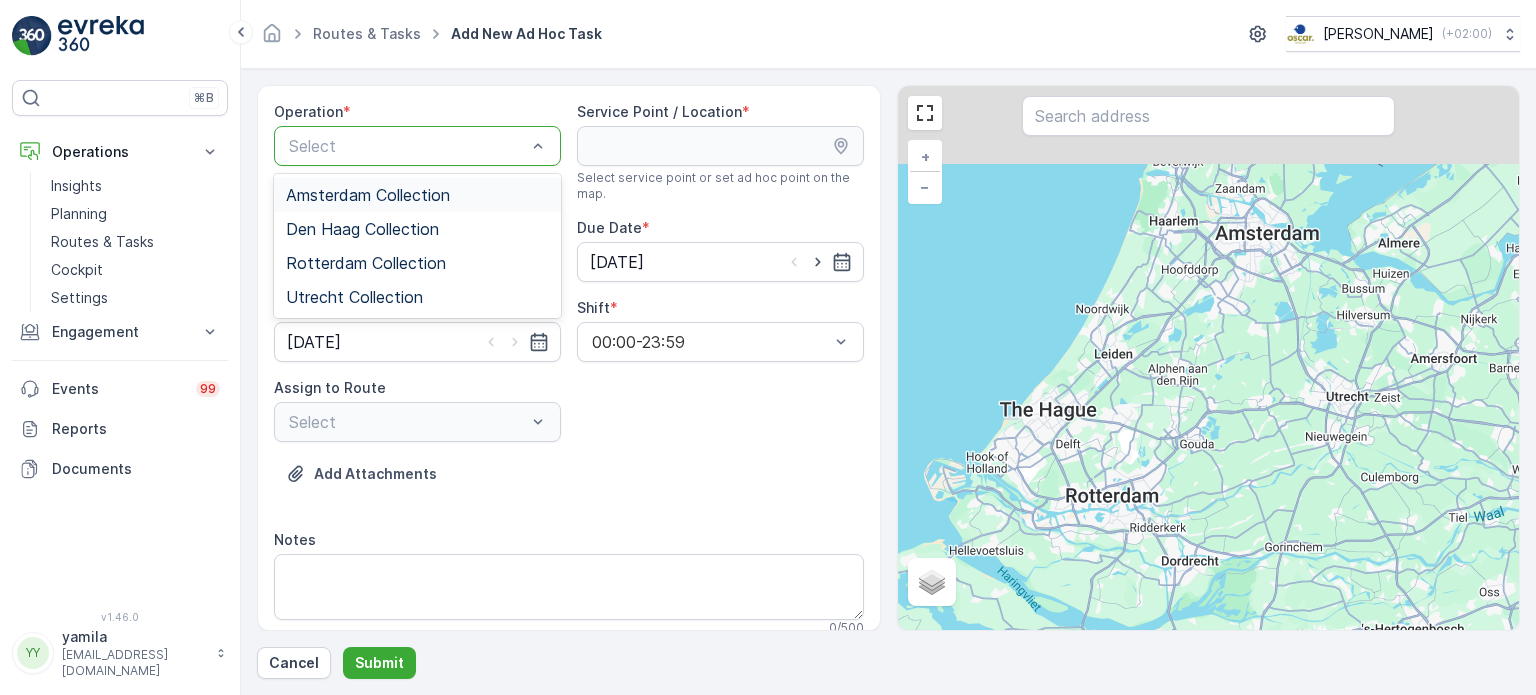 click on "Amsterdam Collection" at bounding box center [368, 195] 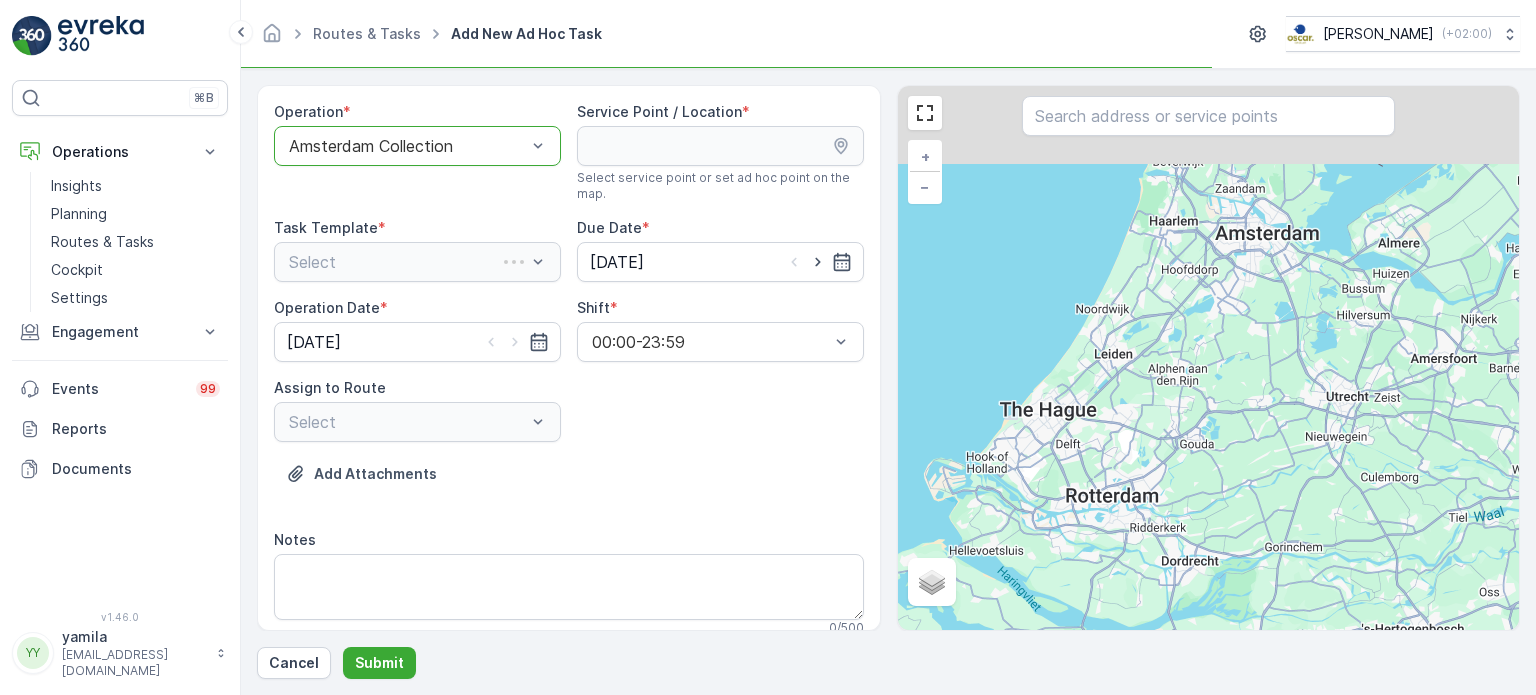 click at bounding box center [1208, 116] 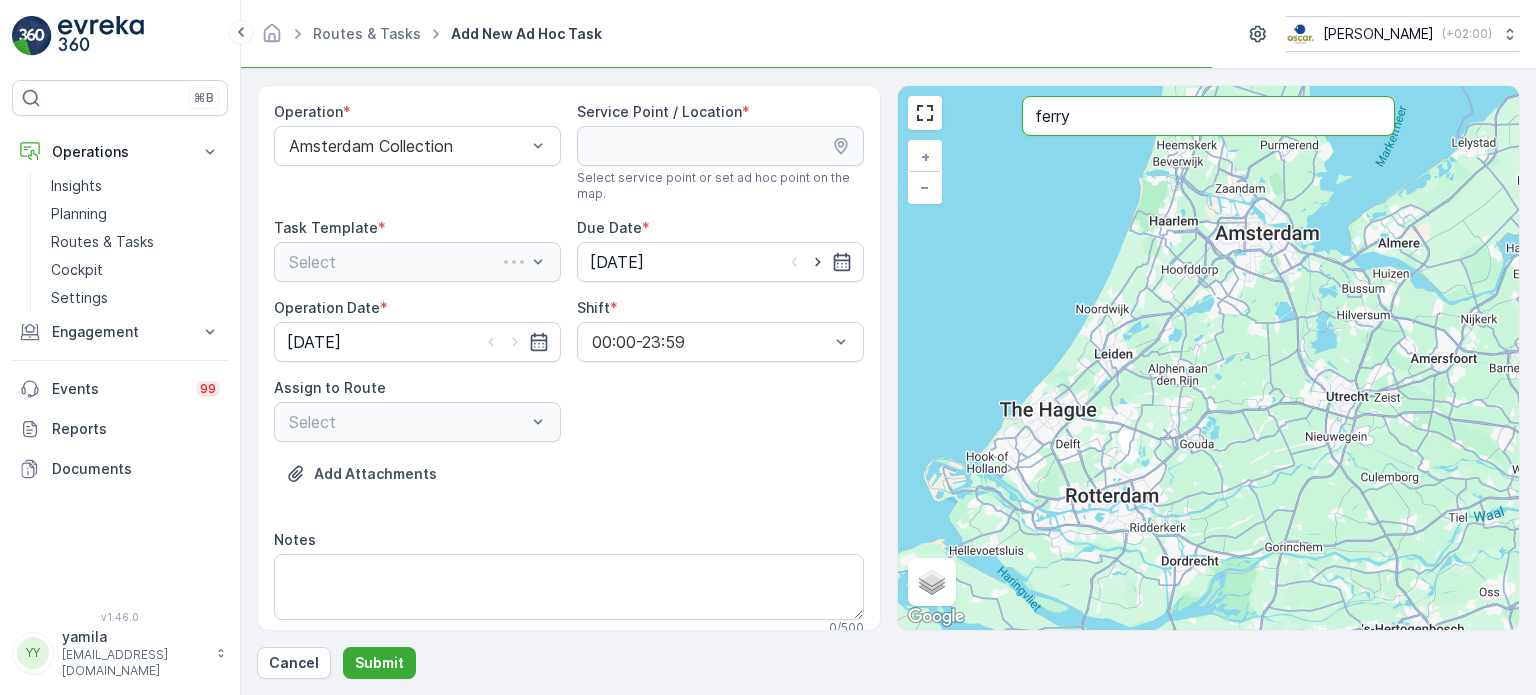 type on "ferry" 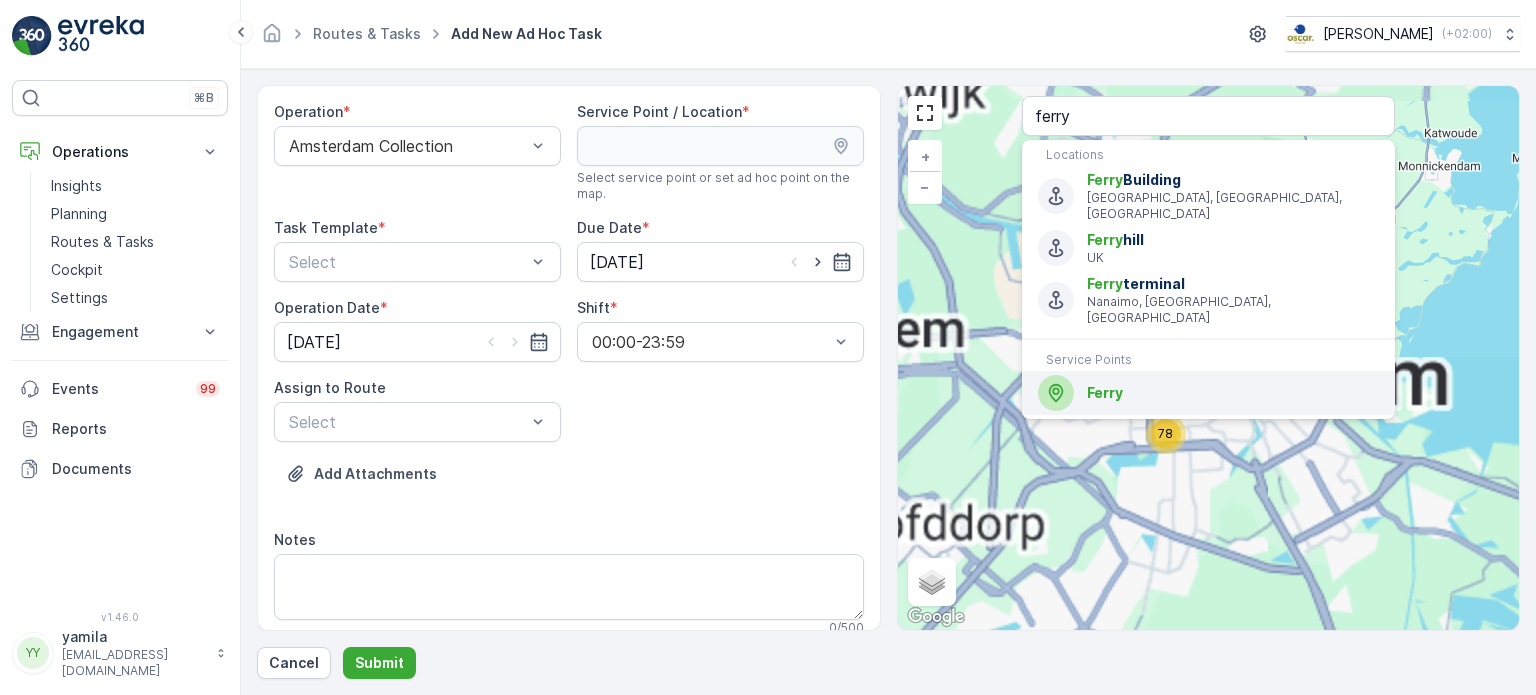 click on "Ferry" at bounding box center [1105, 392] 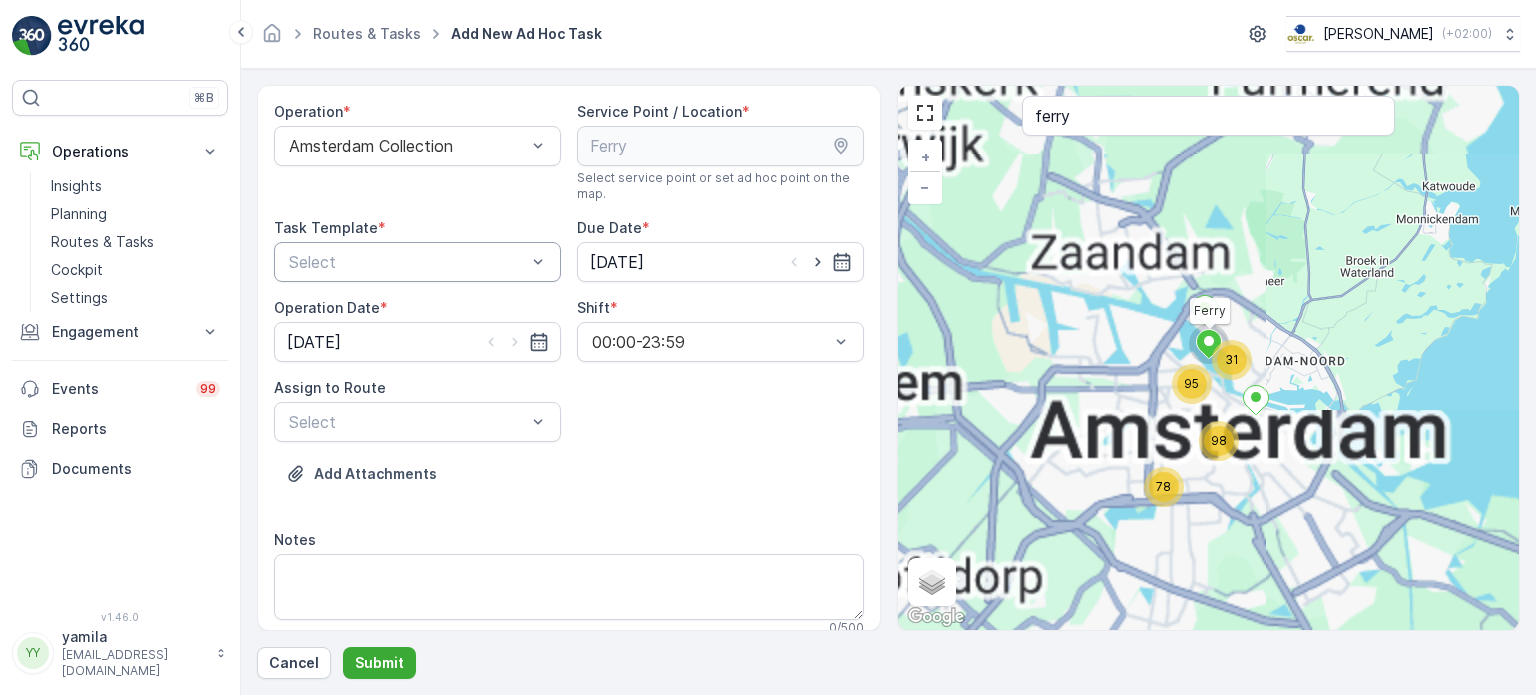 click on "Select" at bounding box center (417, 262) 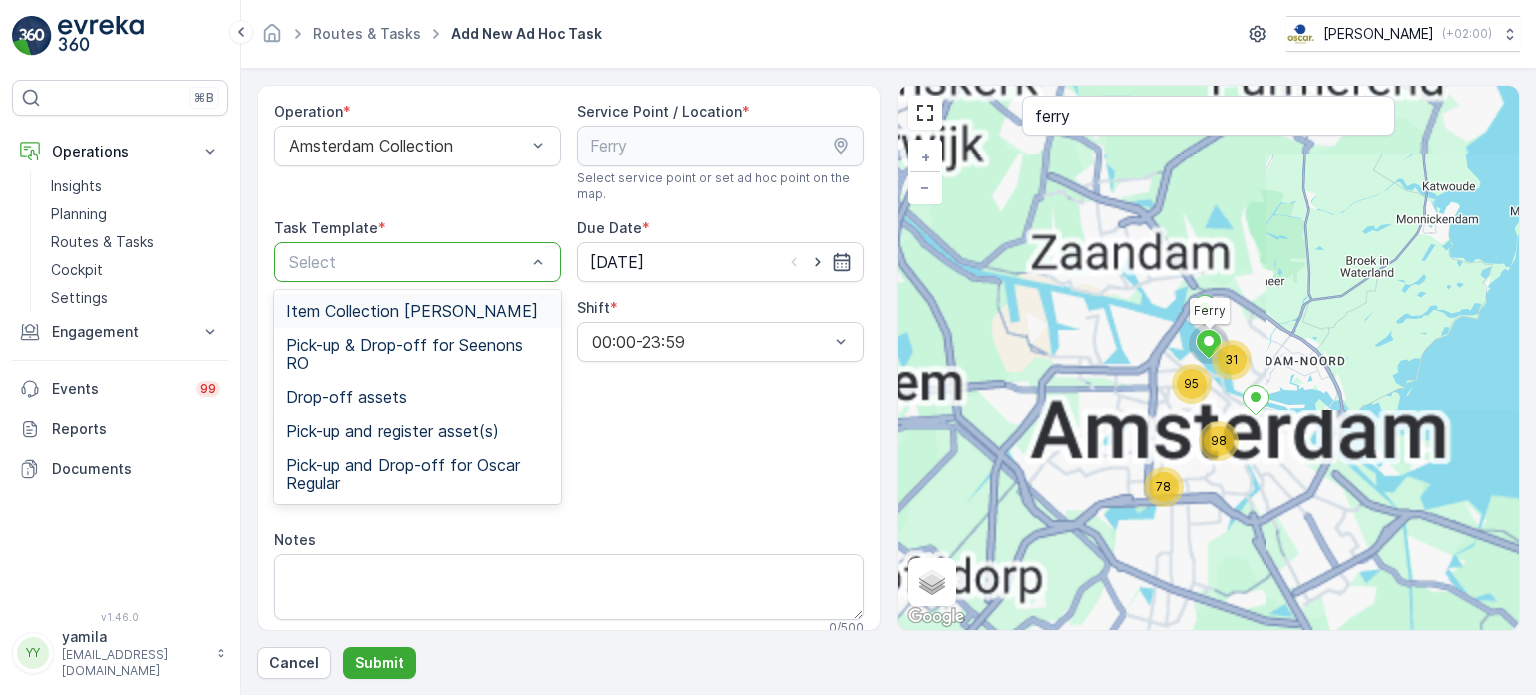 click on "Item Collection Oscar Regulier Pick-up & Drop-off for Seenons RO Drop-off assets Pick-up and register asset(s) Pick-up and Drop-off for Oscar Regular" at bounding box center (417, 397) 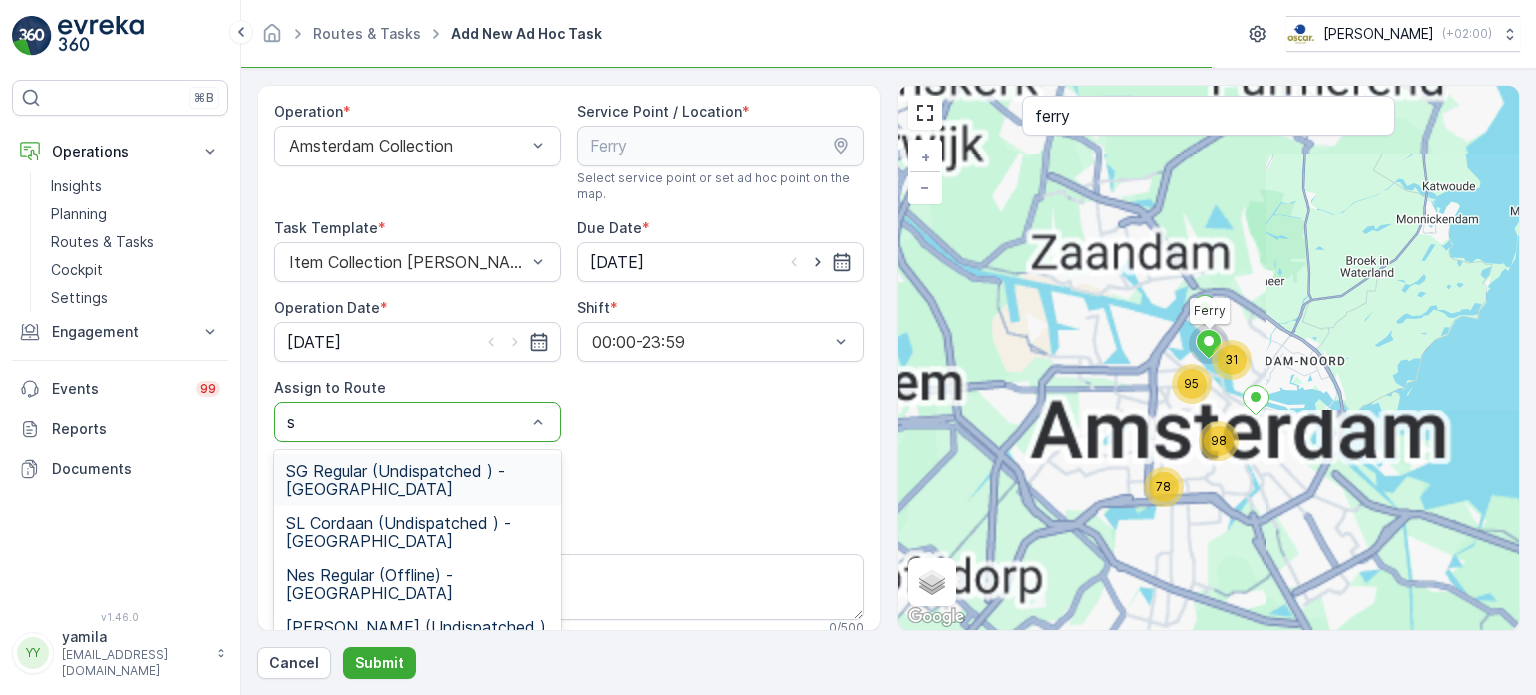 type on "sl" 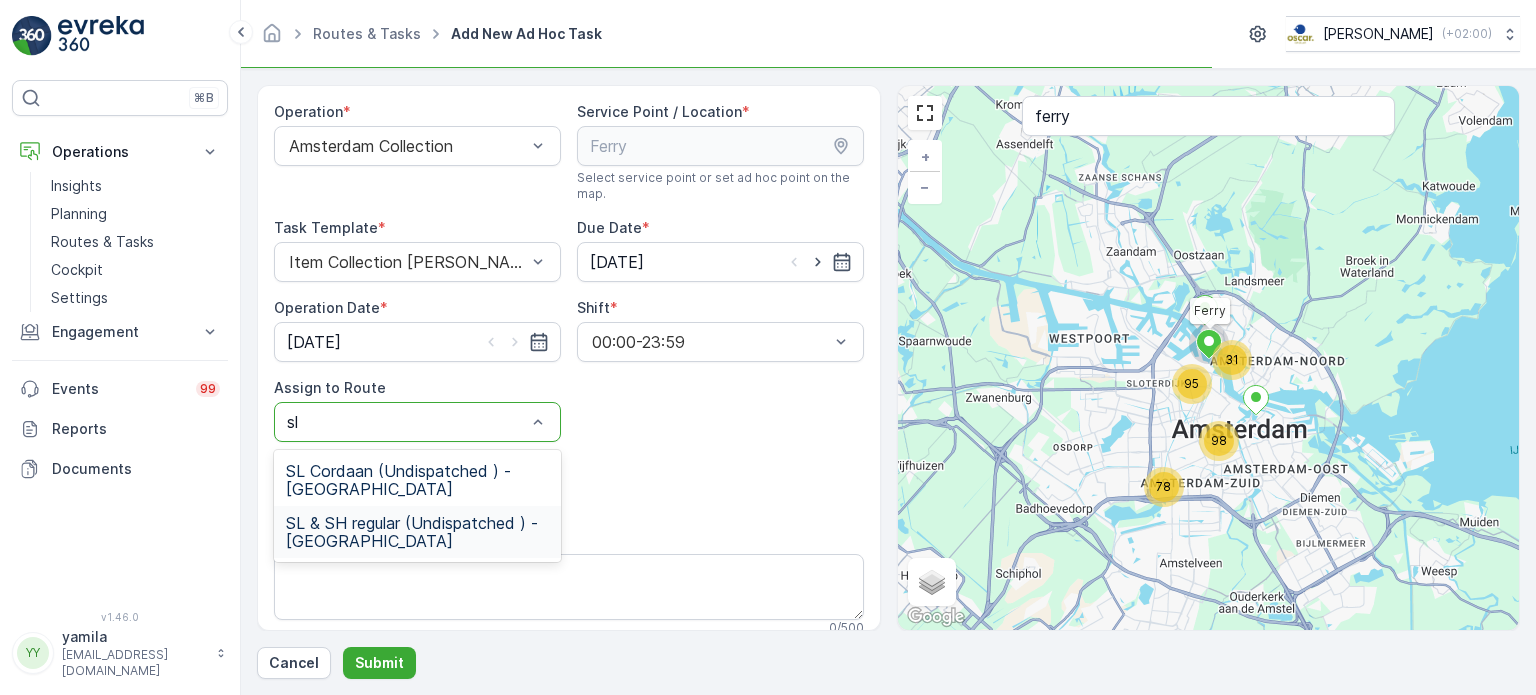 click on "SL & SH regular (Undispatched ) - Amsterdam" at bounding box center (417, 532) 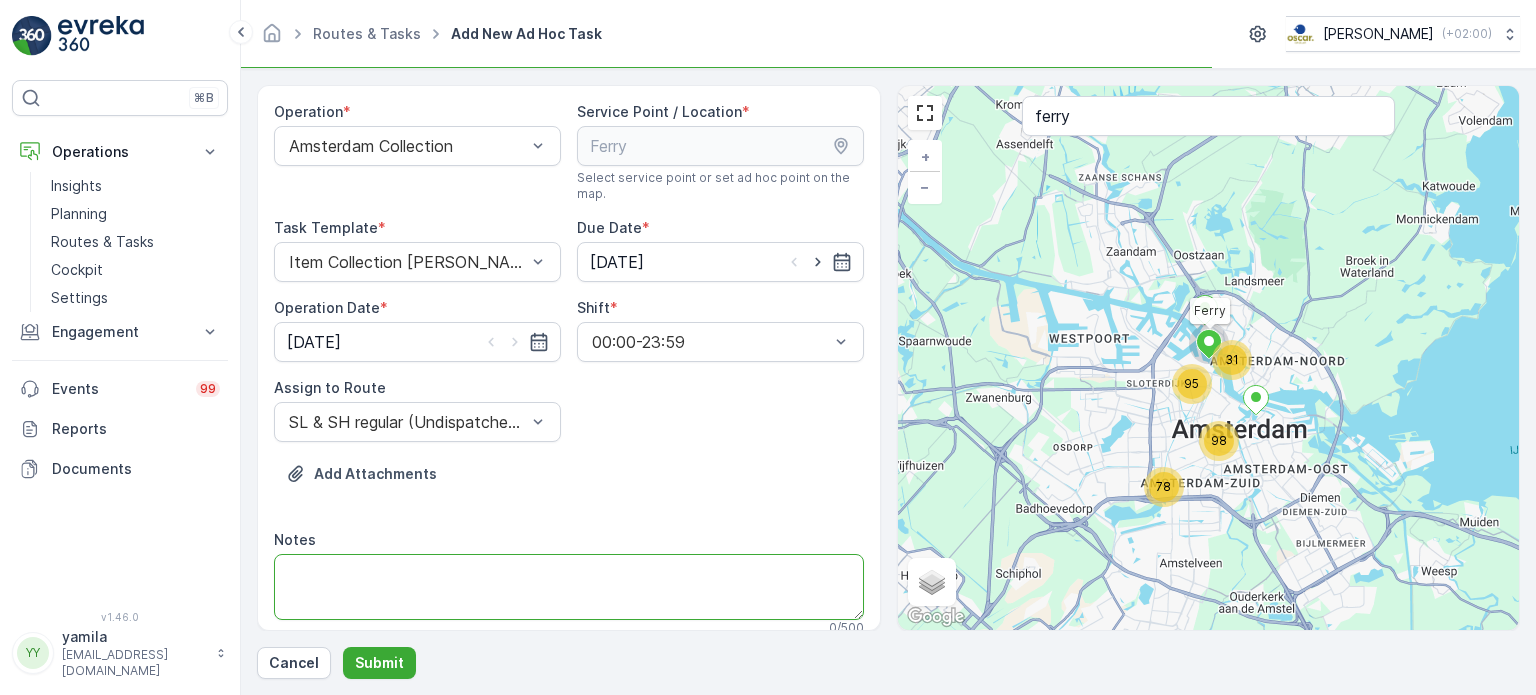 click on "Notes" at bounding box center [569, 587] 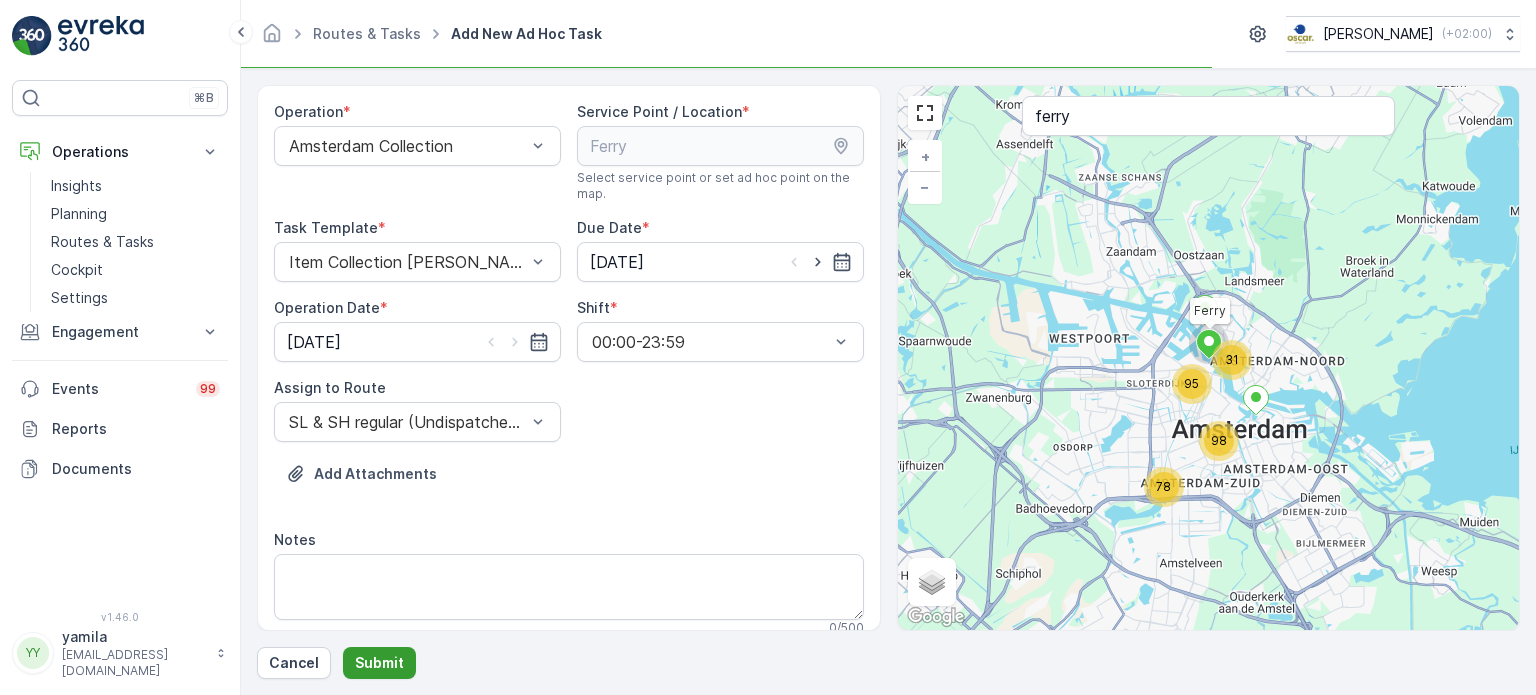 click on "Submit" at bounding box center (379, 663) 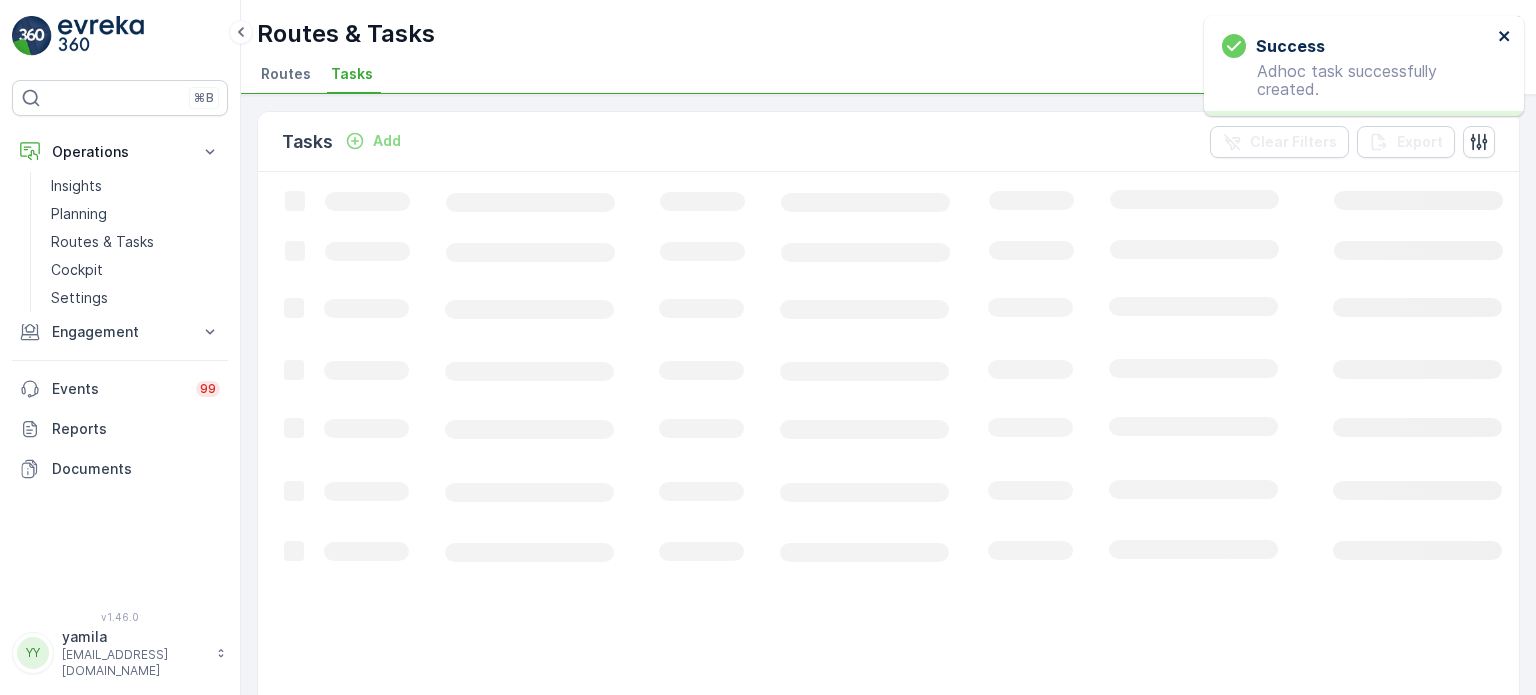 click 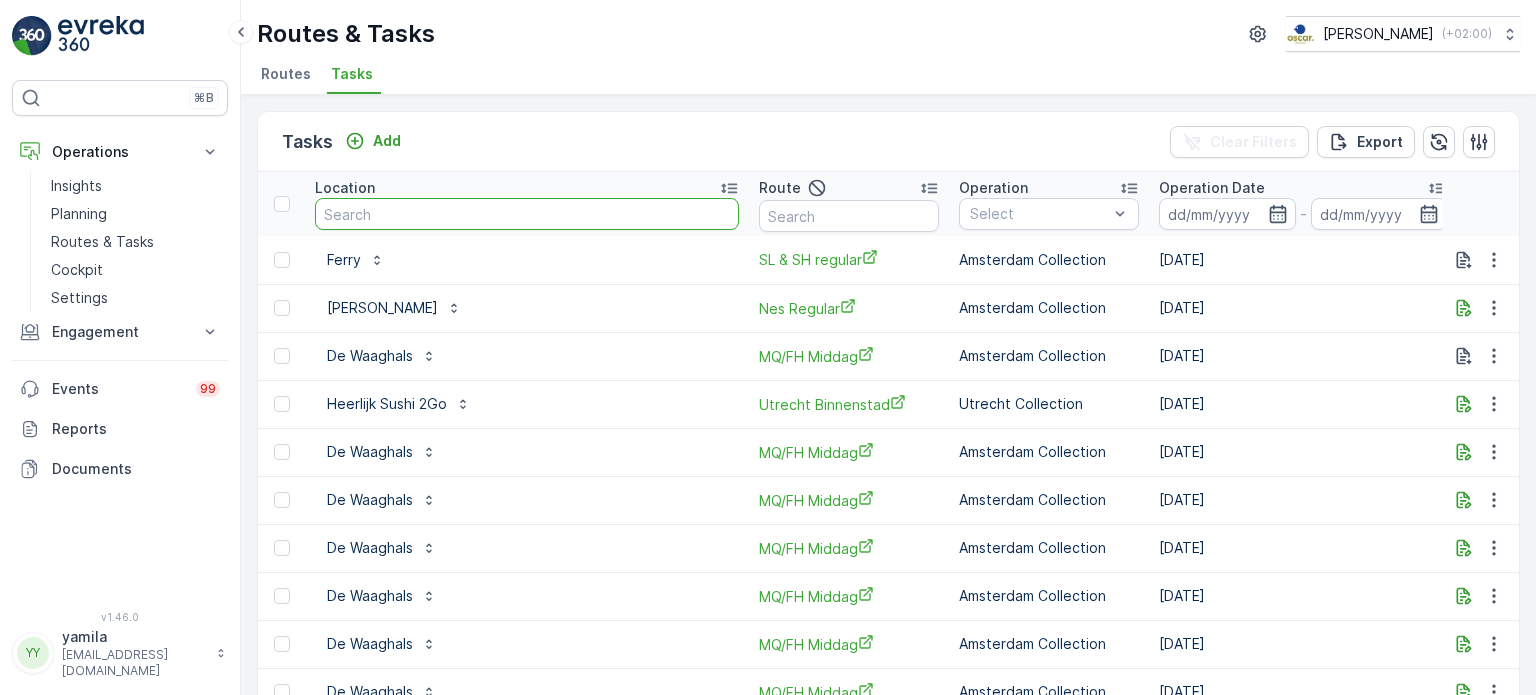 click at bounding box center (527, 214) 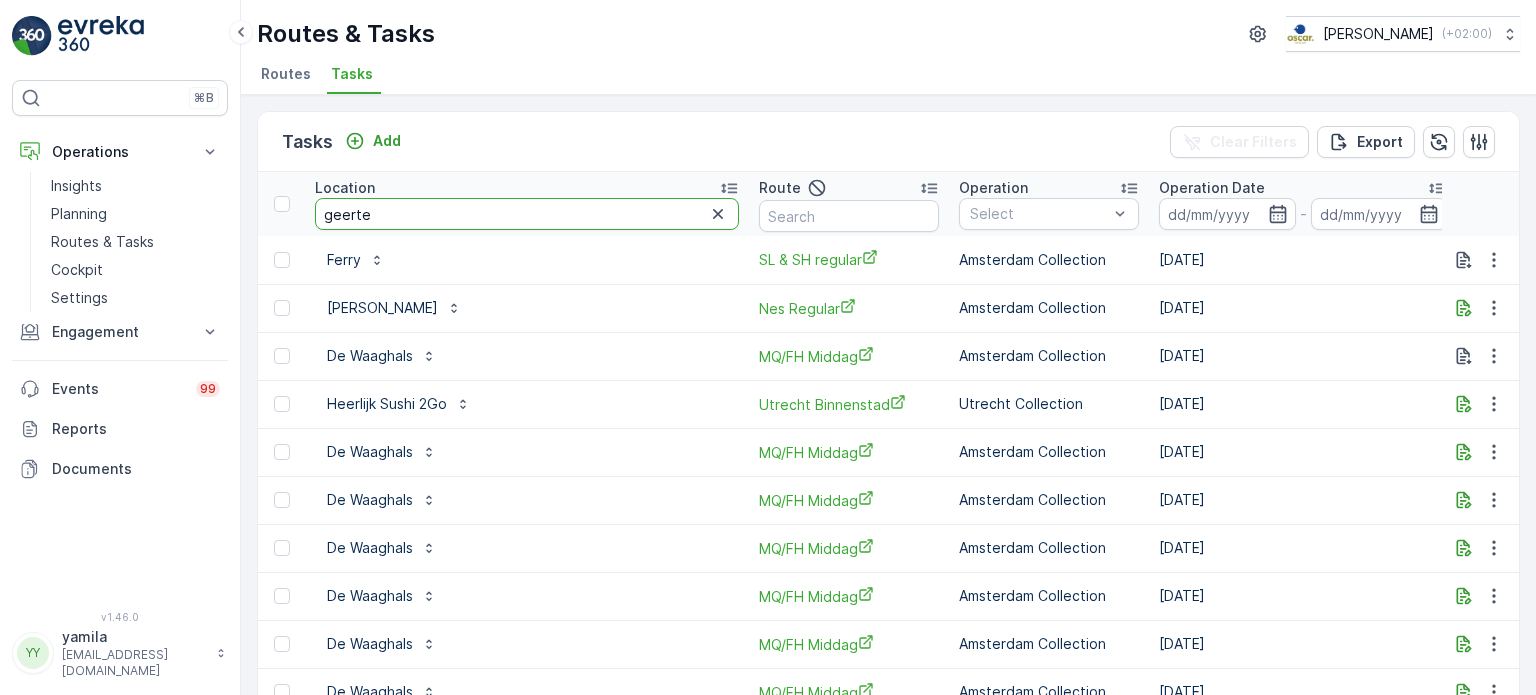 type on "geerten" 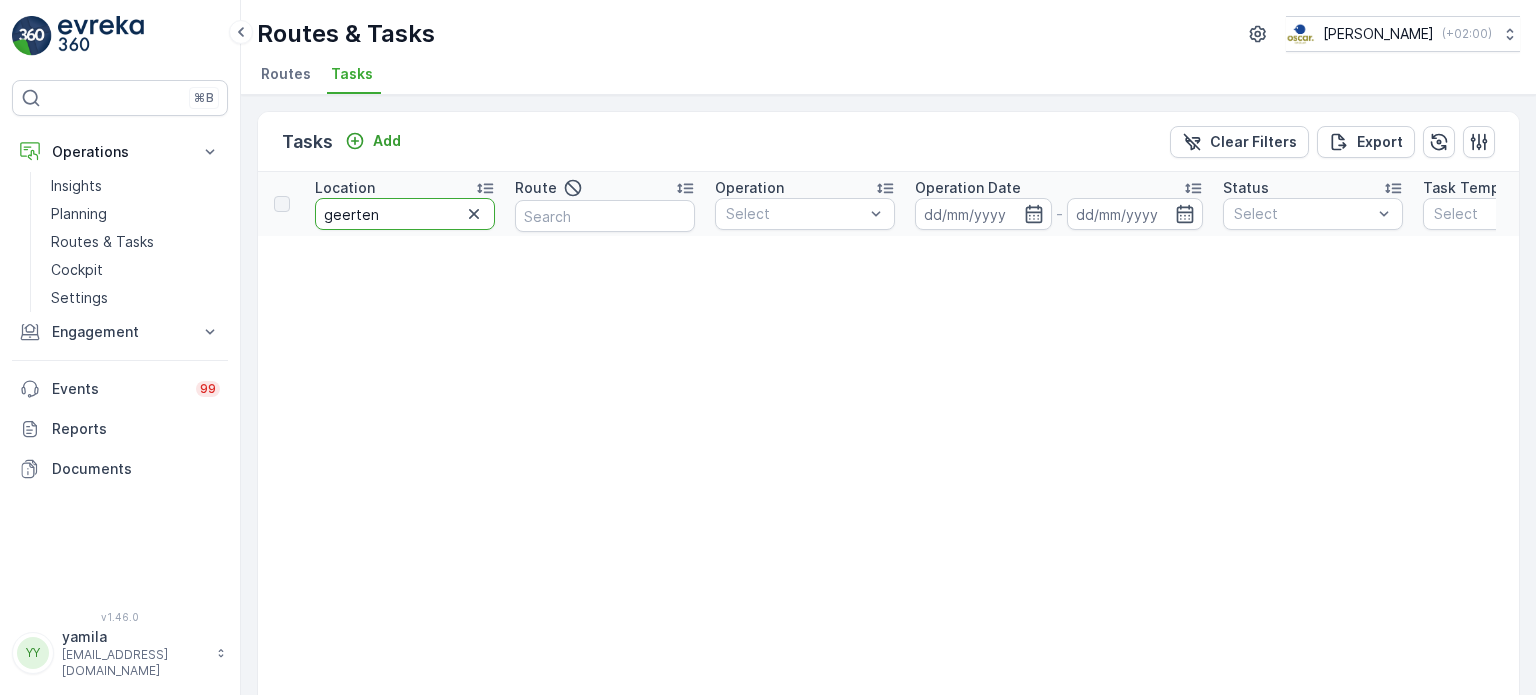 drag, startPoint x: 370, startPoint y: 215, endPoint x: 241, endPoint y: 215, distance: 129 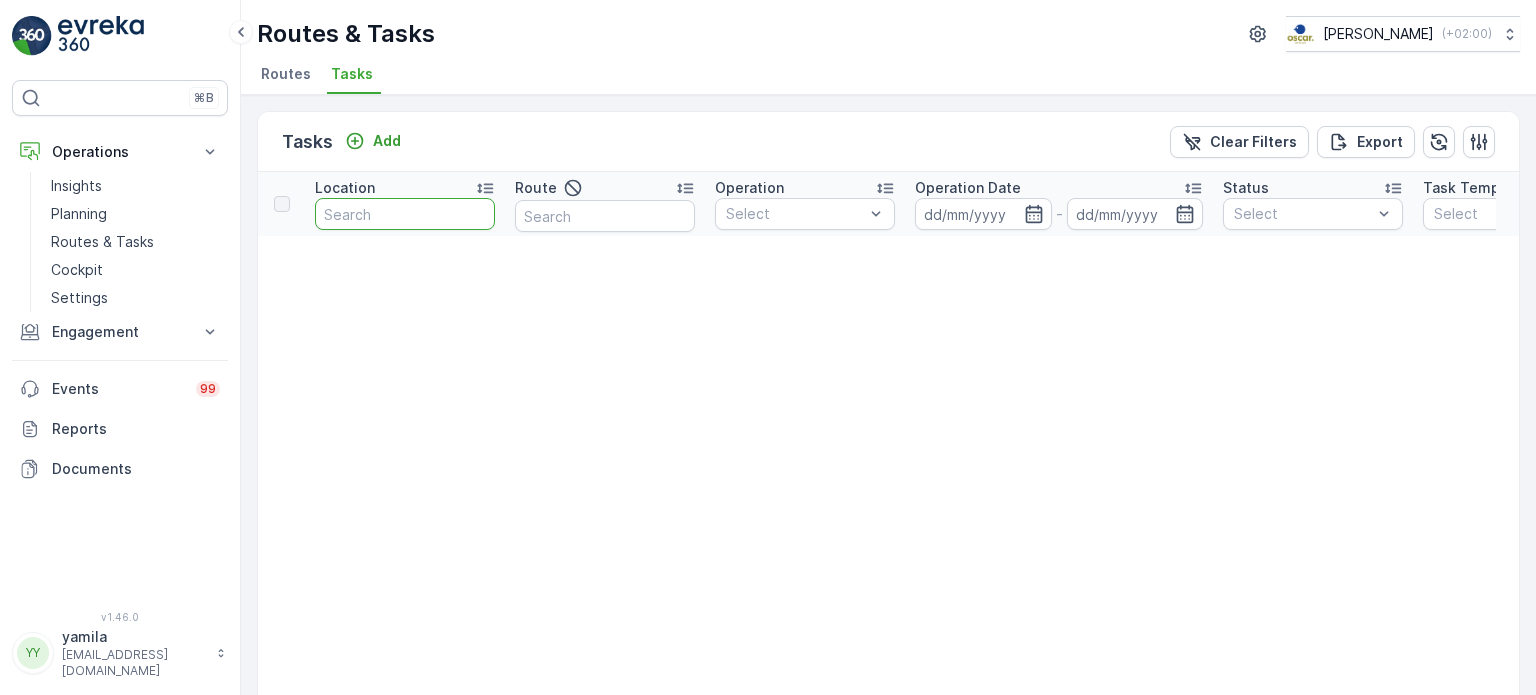 type 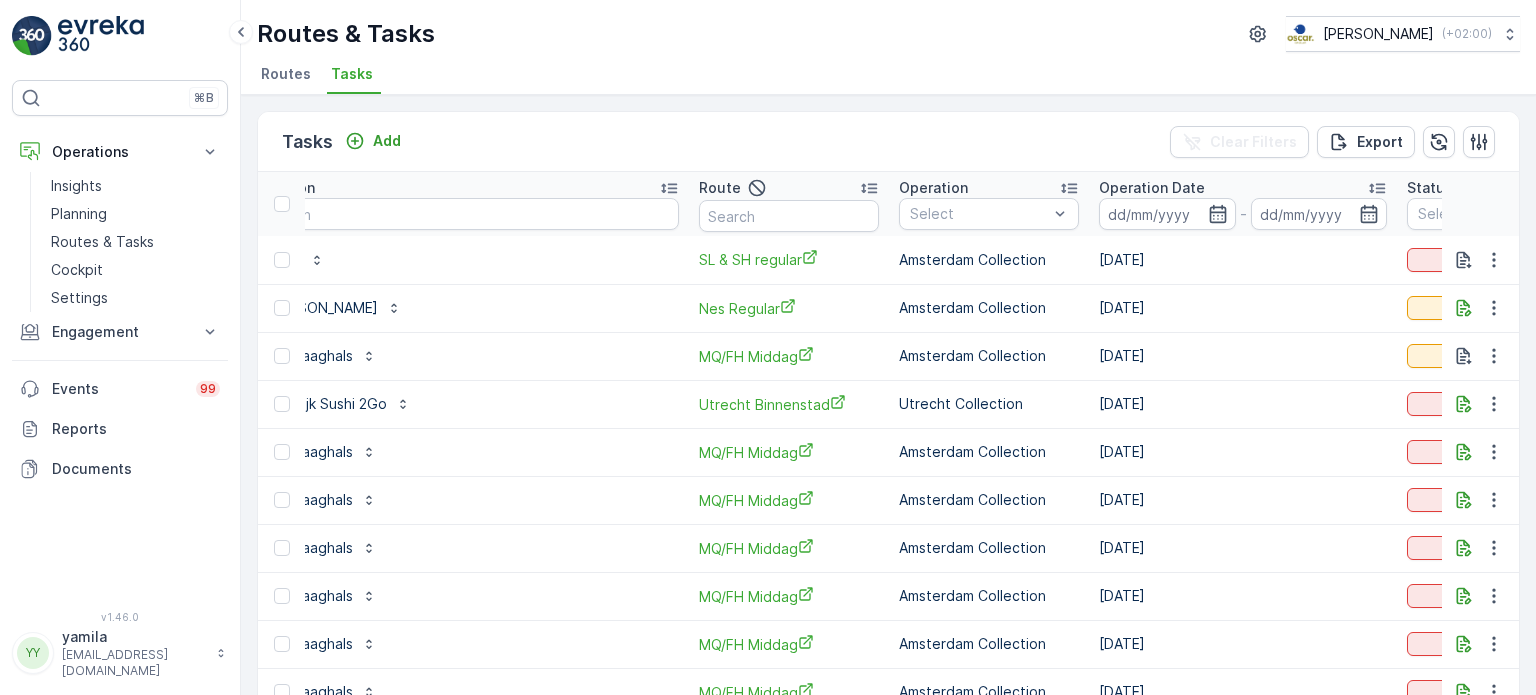 scroll, scrollTop: 0, scrollLeft: 59, axis: horizontal 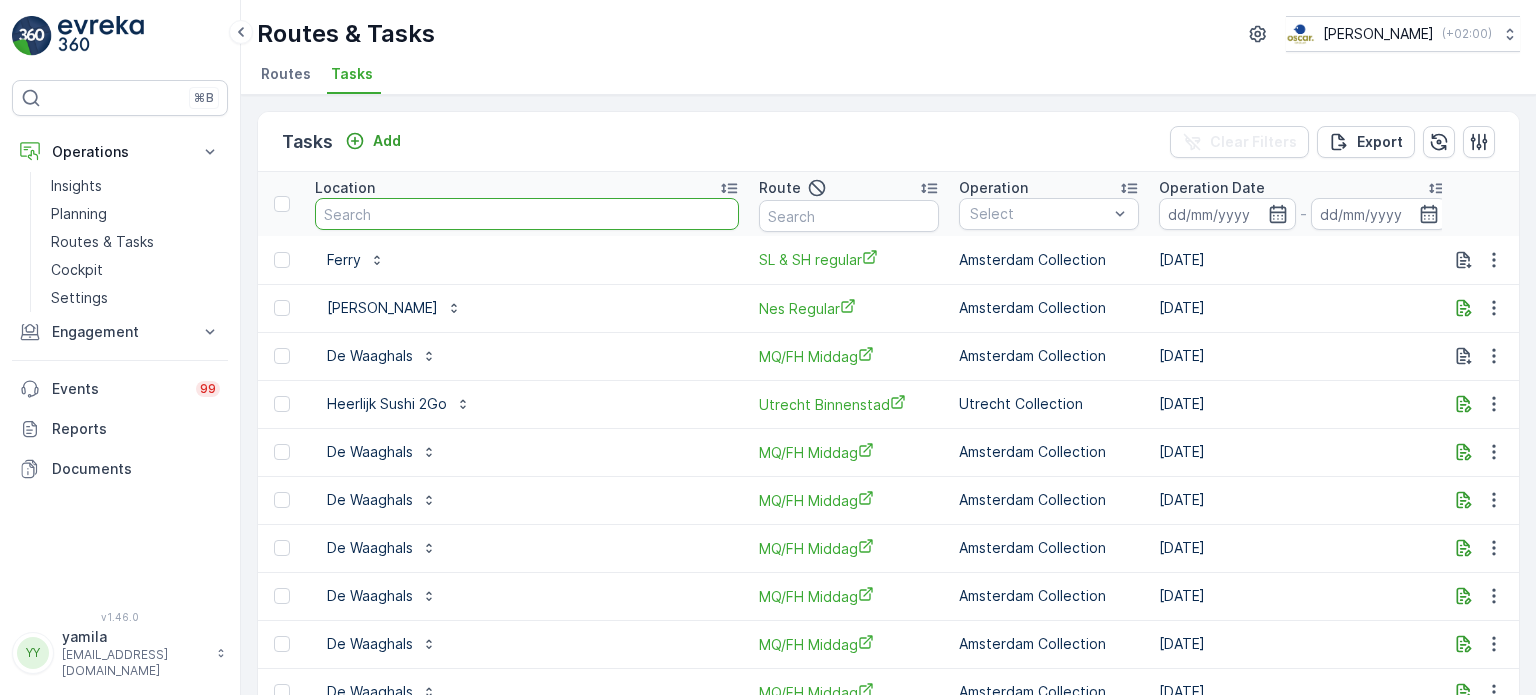 click at bounding box center (527, 214) 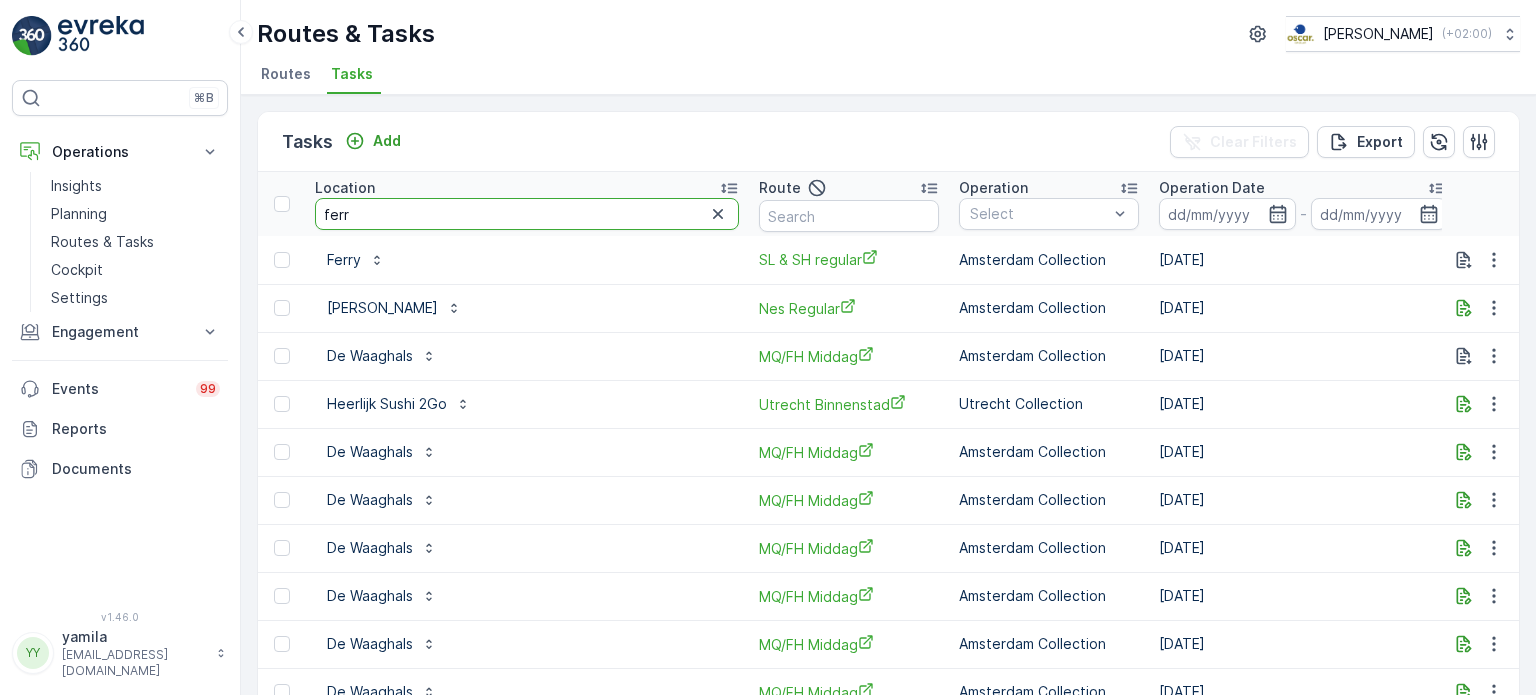 type on "ferry" 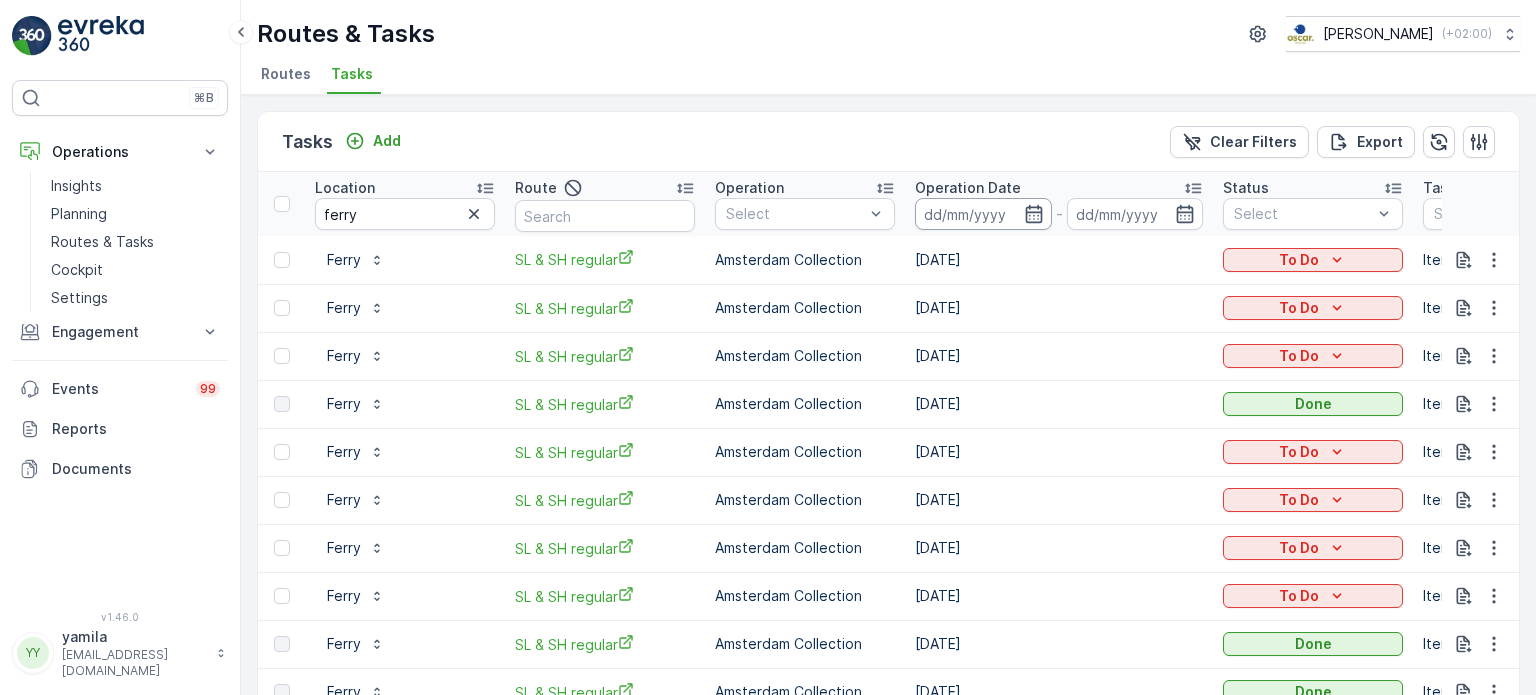 click at bounding box center [983, 214] 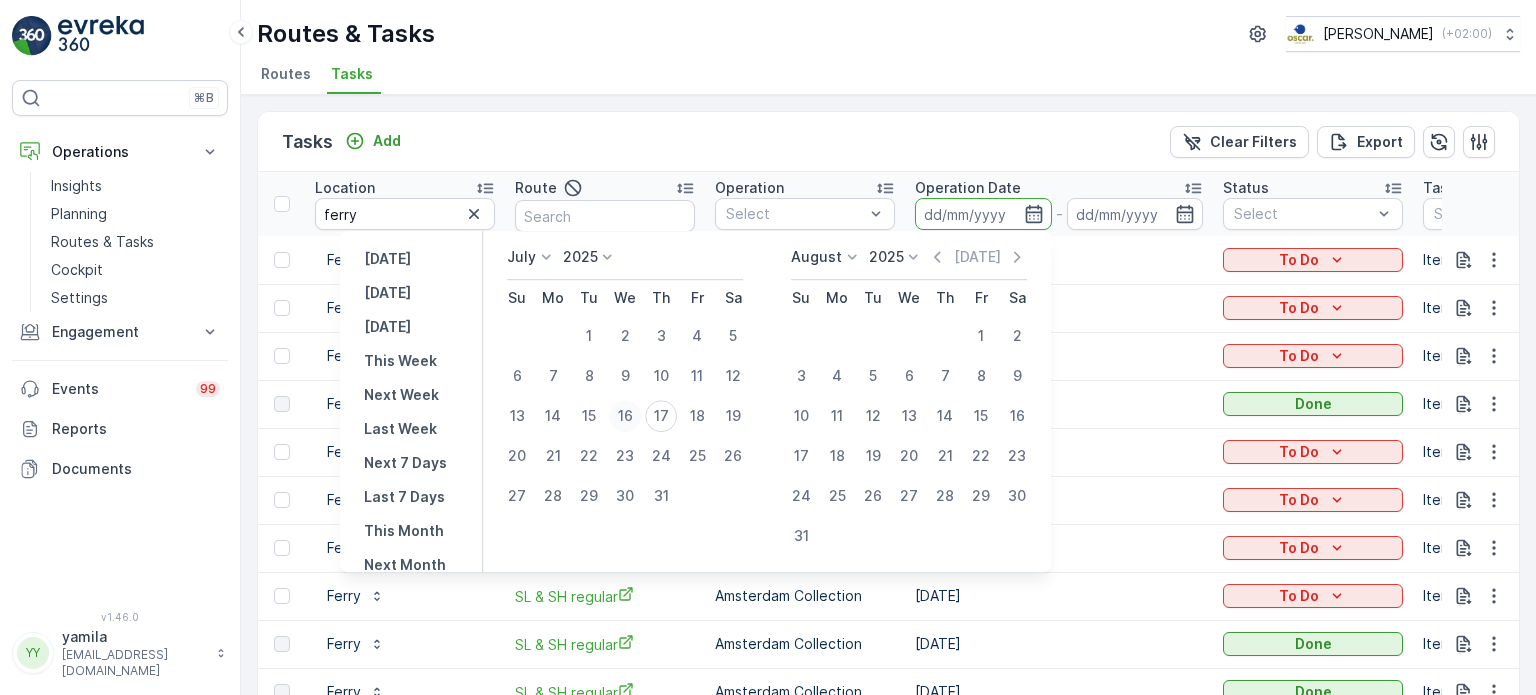 click on "16" at bounding box center (625, 416) 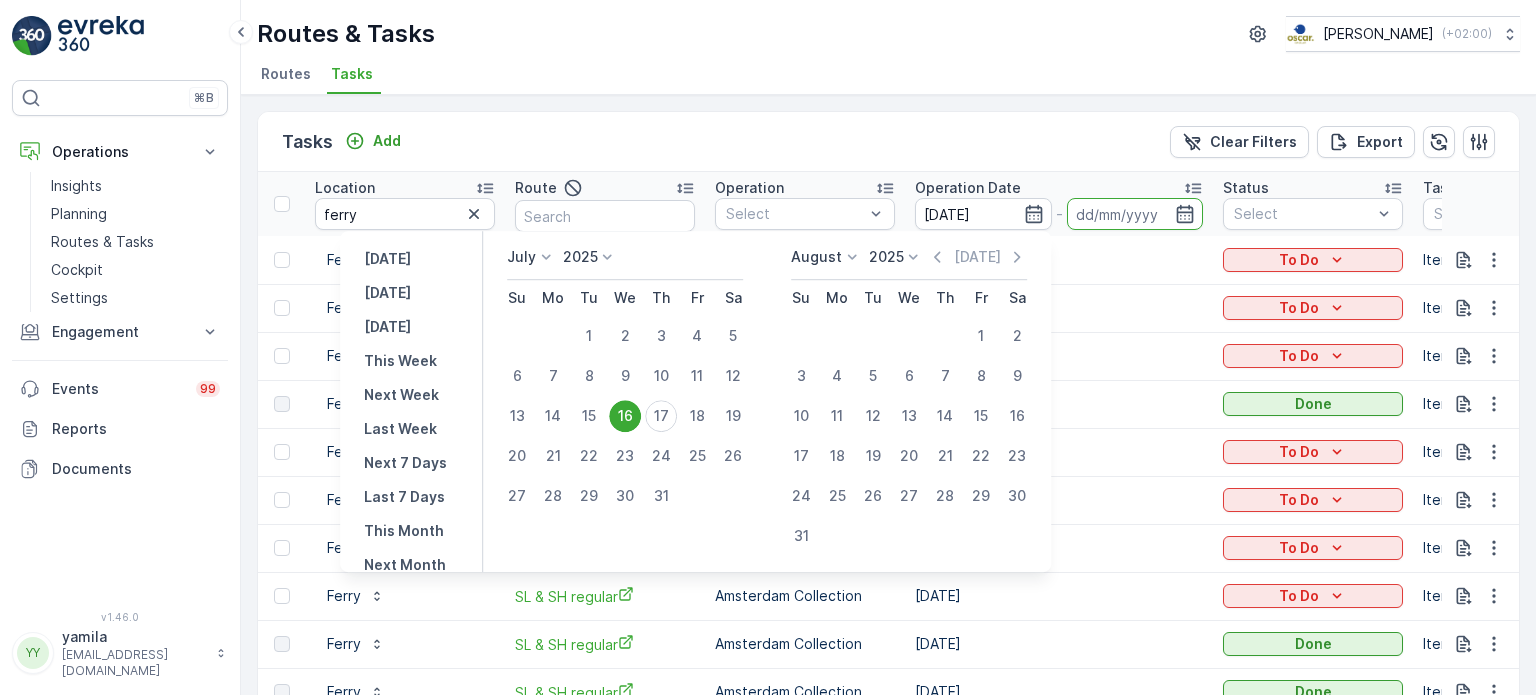 click on "16" at bounding box center [625, 416] 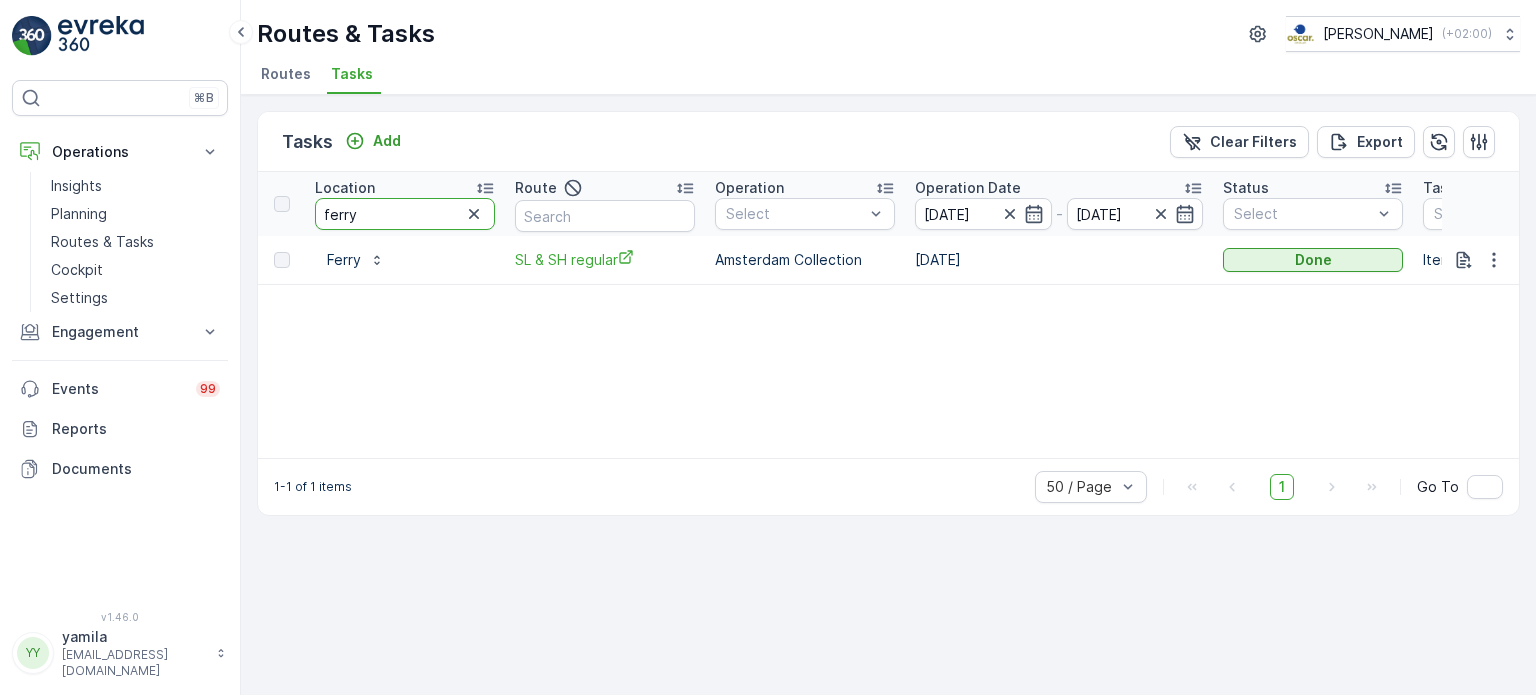 click on "ferry" at bounding box center (405, 214) 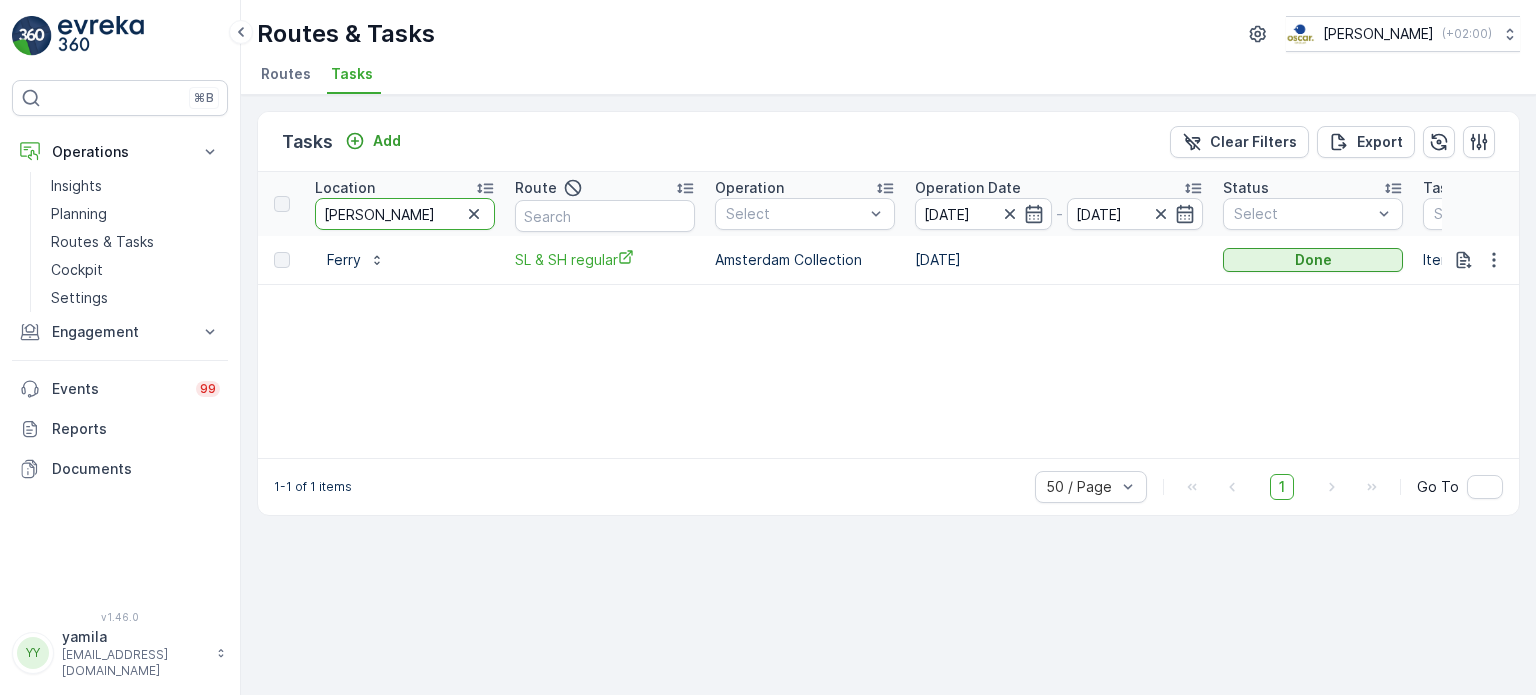 type on "george" 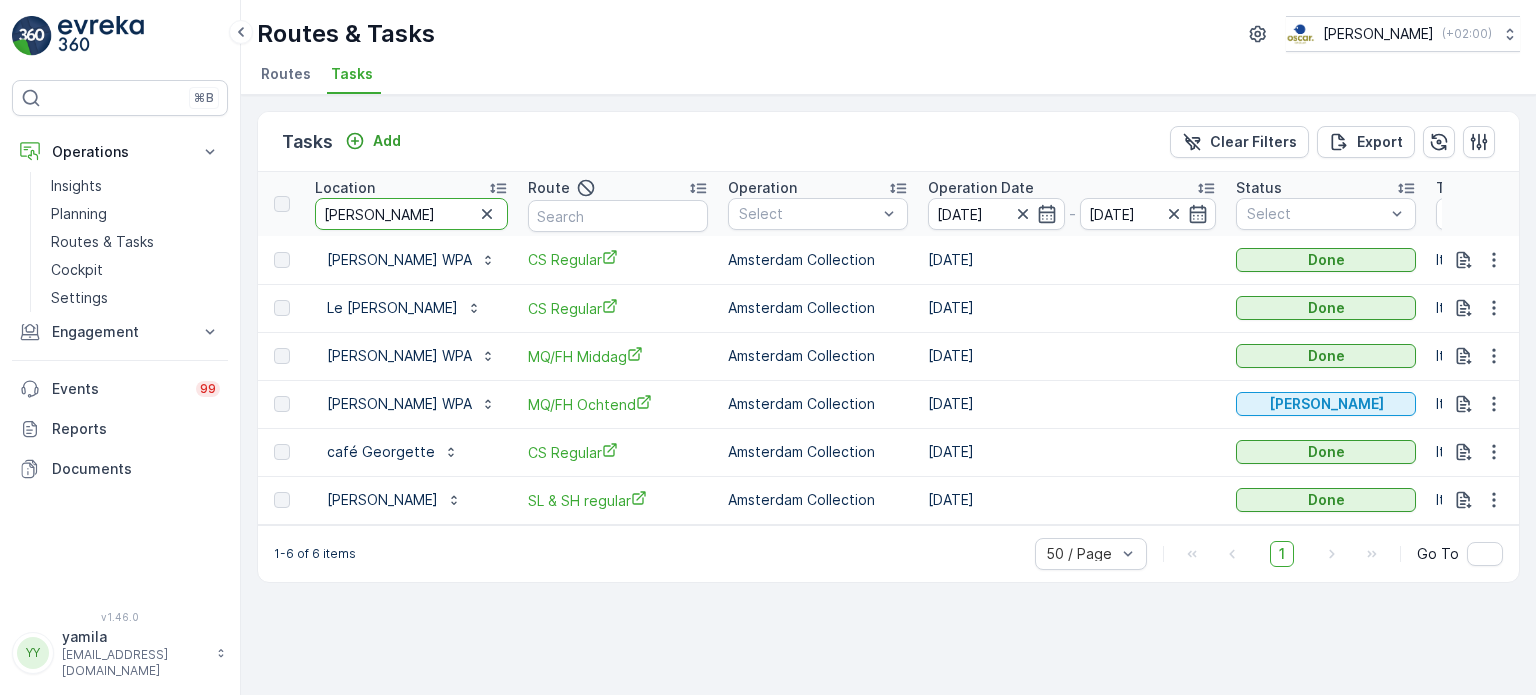 click on "george" at bounding box center [411, 214] 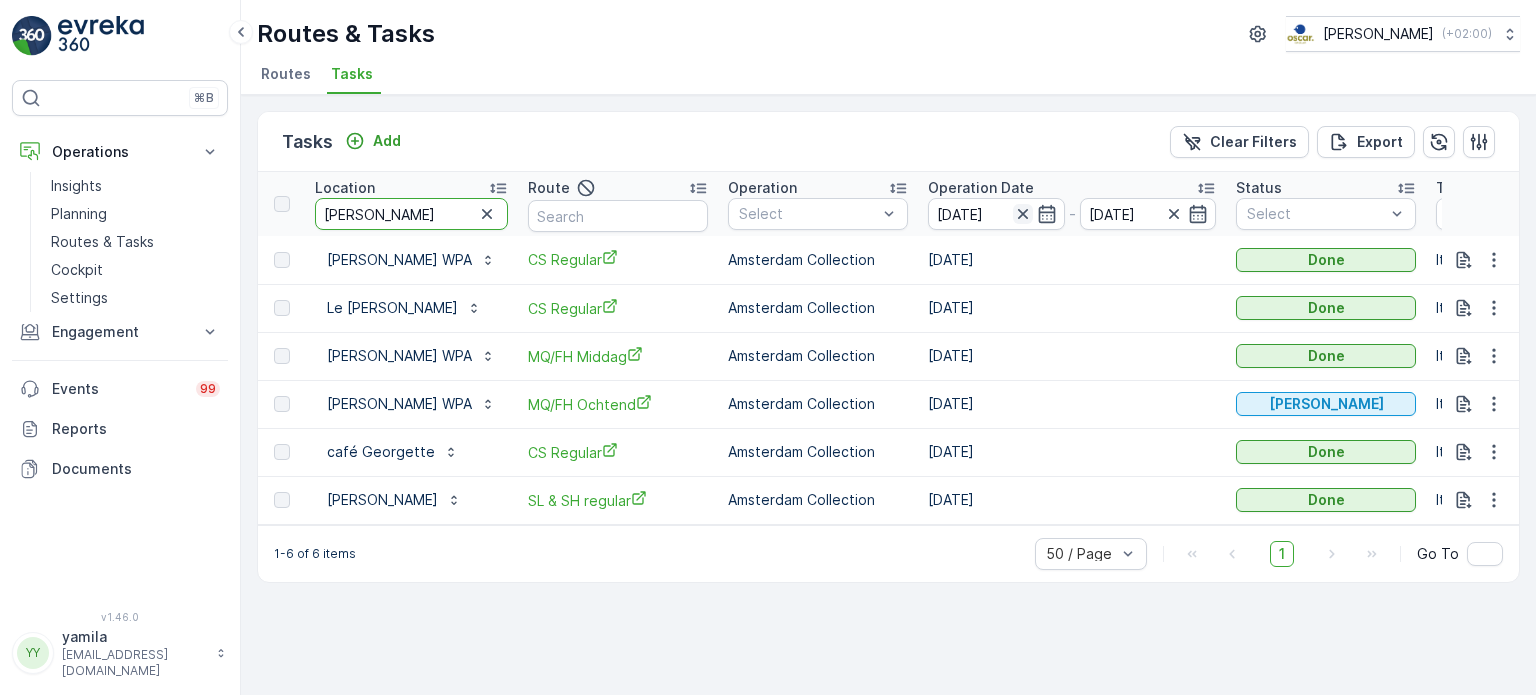 click 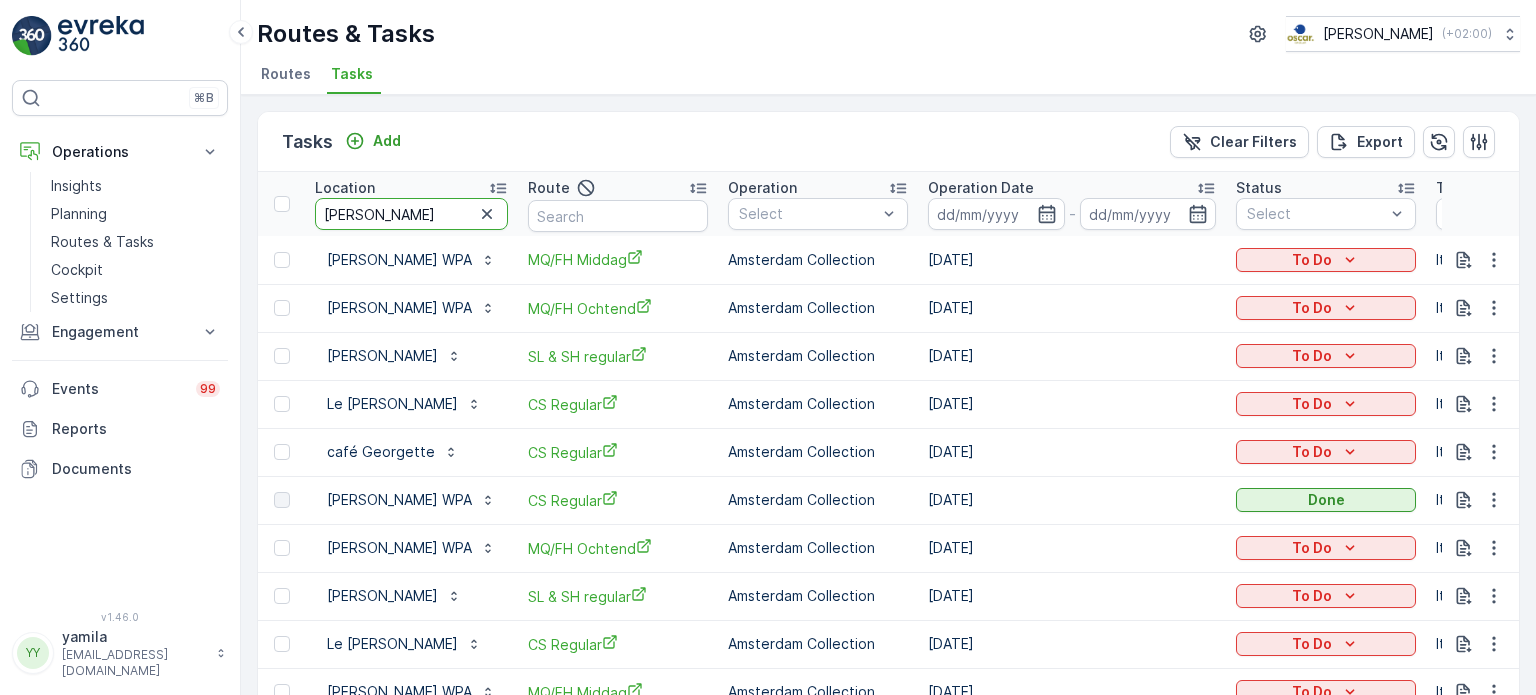click on "george" at bounding box center (411, 214) 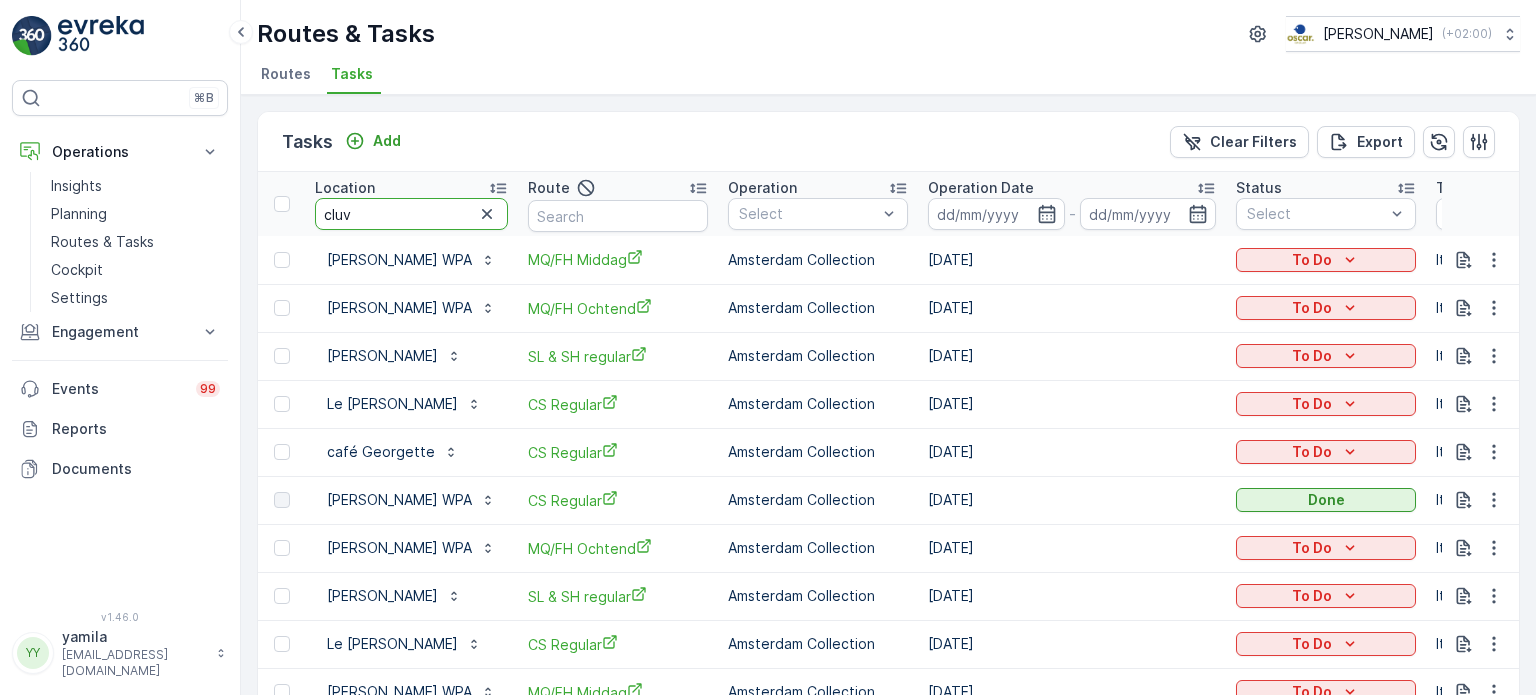 type on "clu" 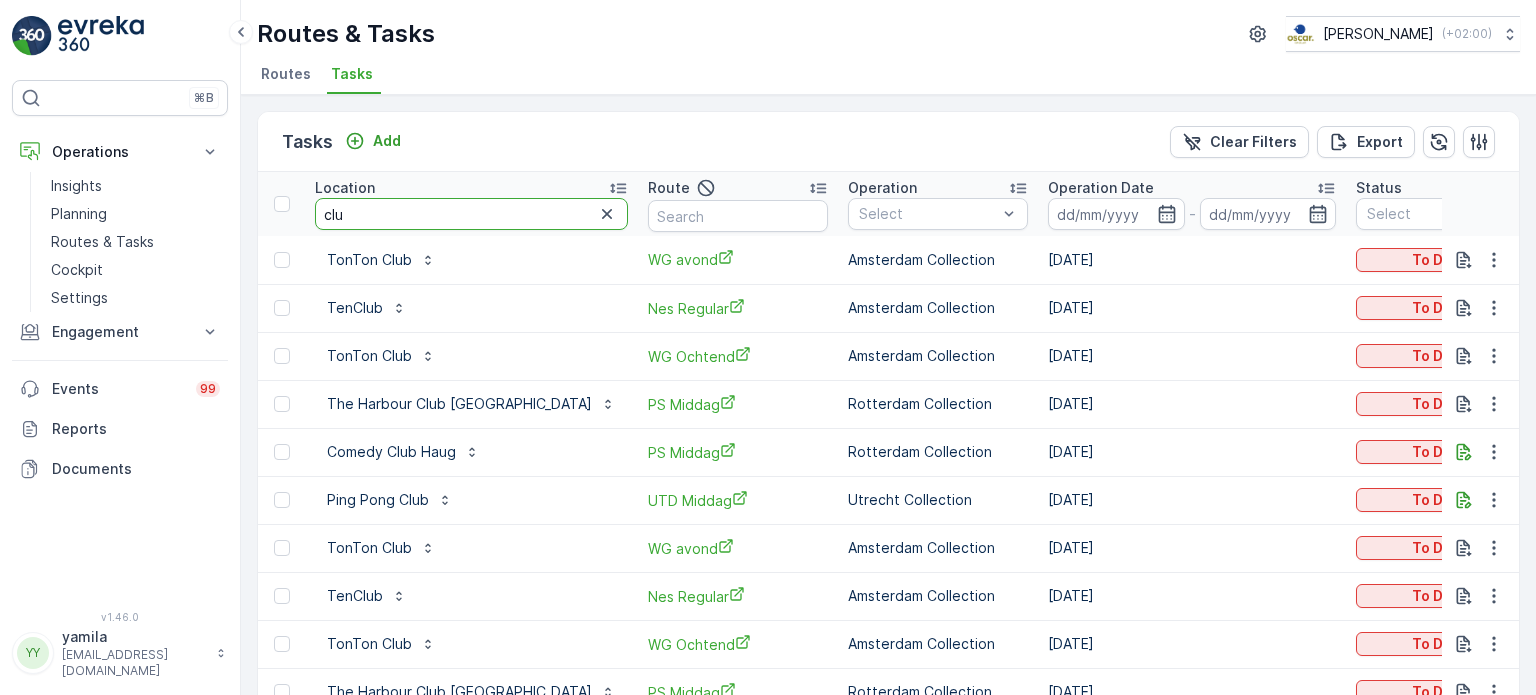 click on "clu" at bounding box center (471, 214) 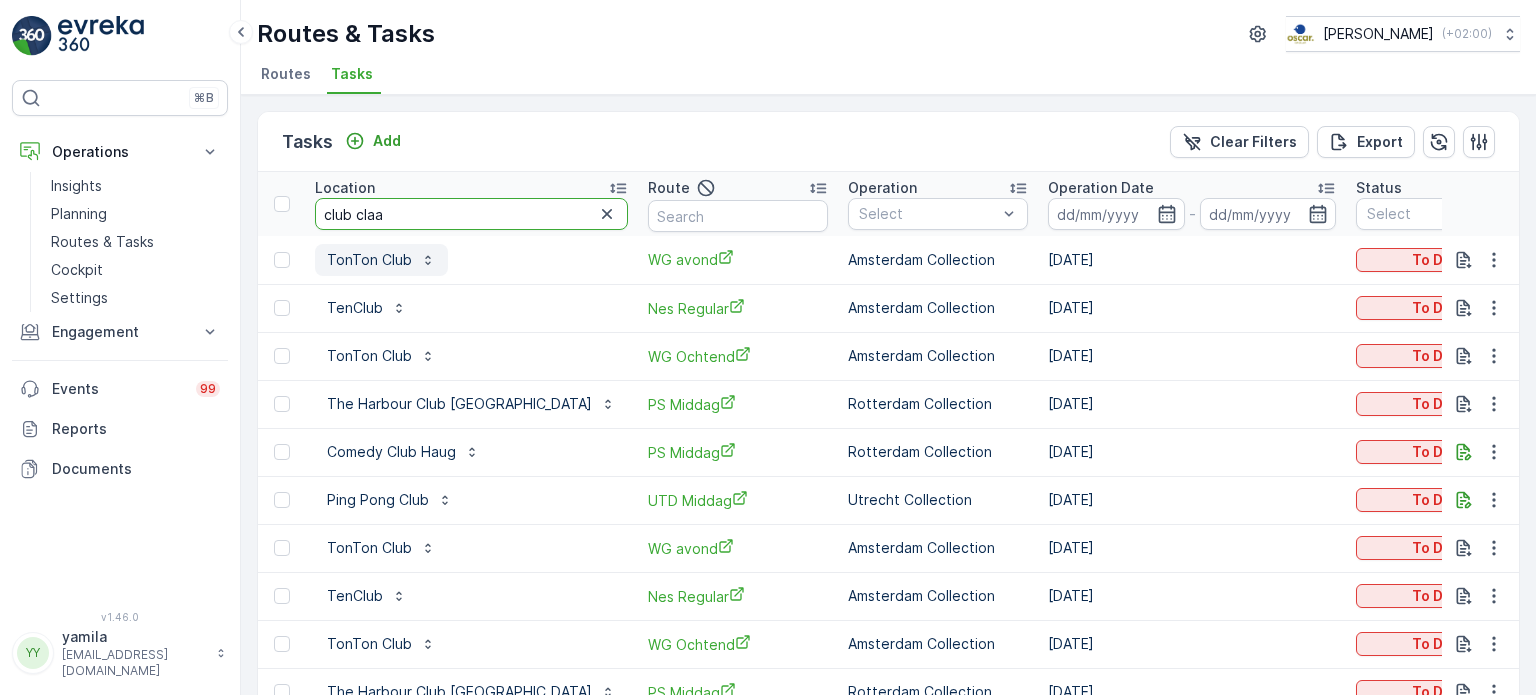 type on "club claar" 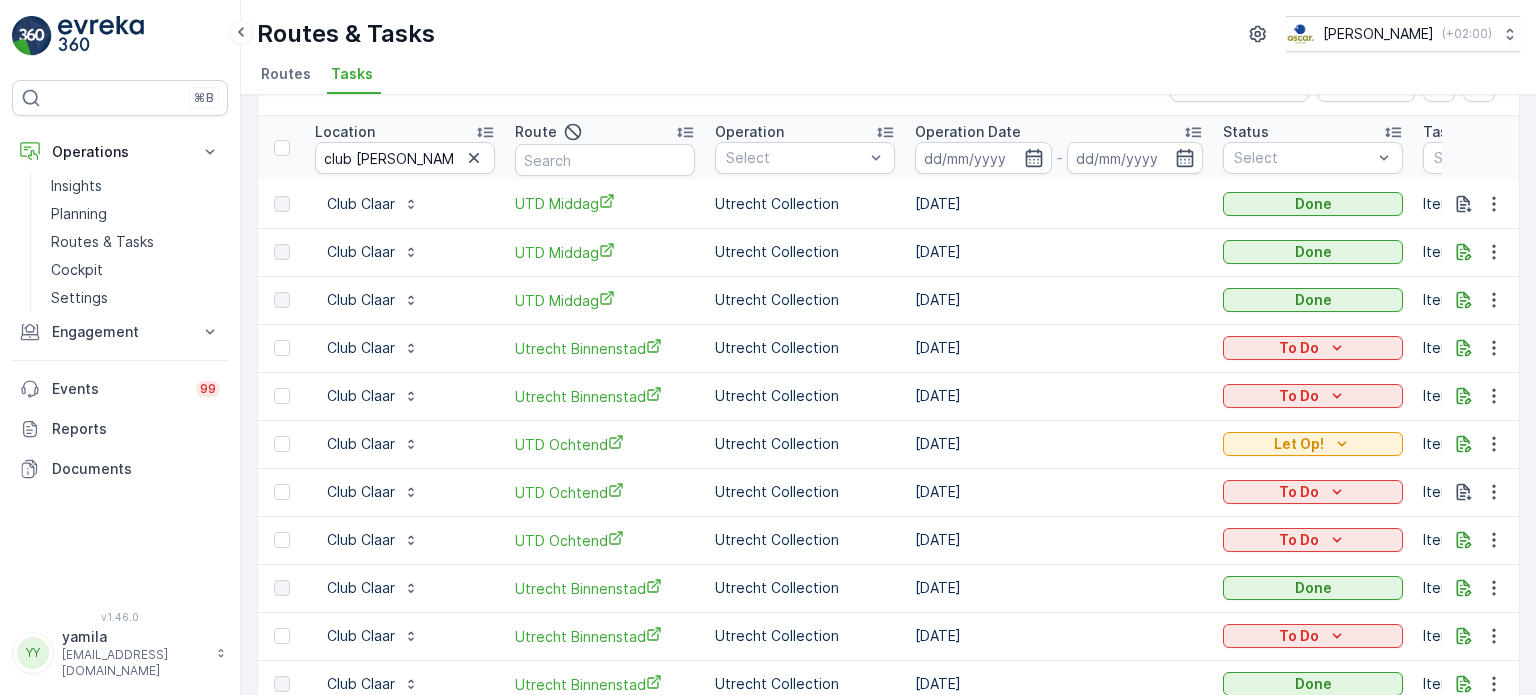 scroll, scrollTop: 52, scrollLeft: 0, axis: vertical 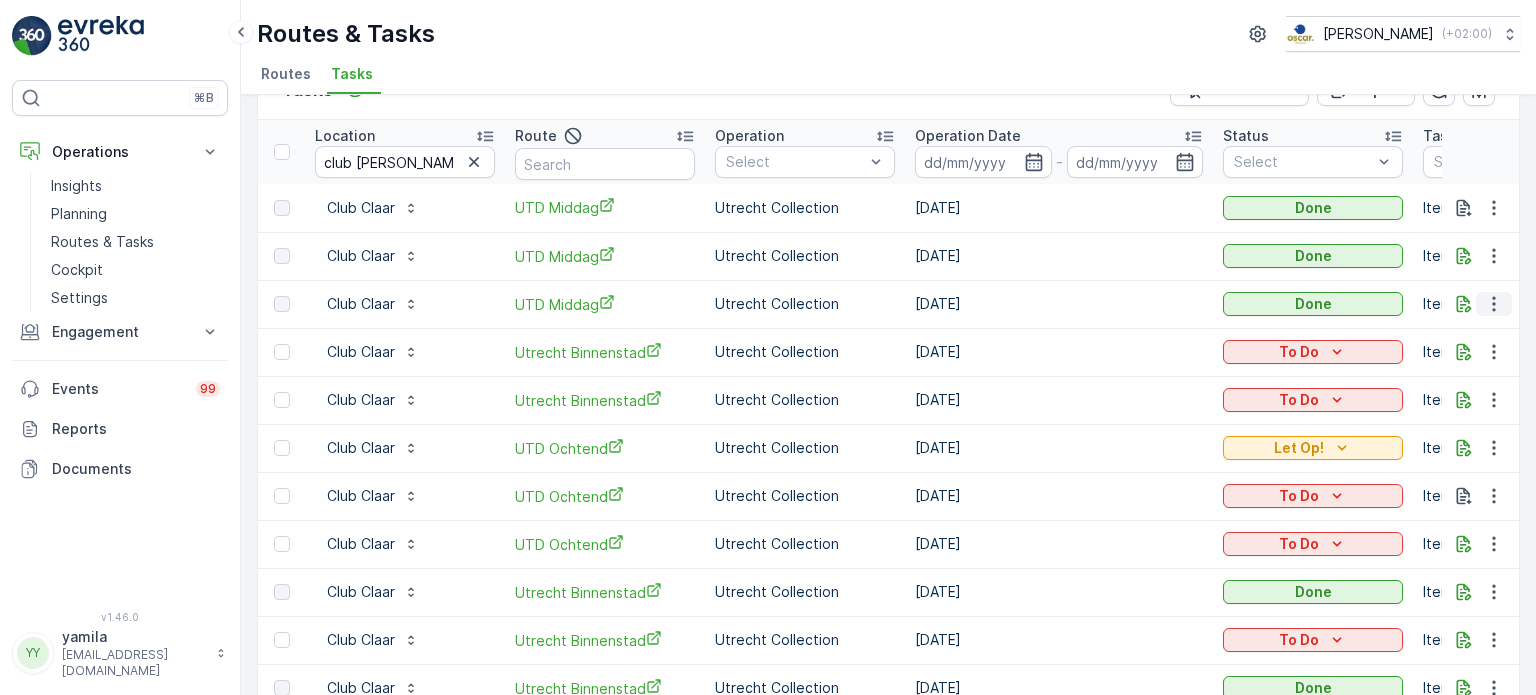 click 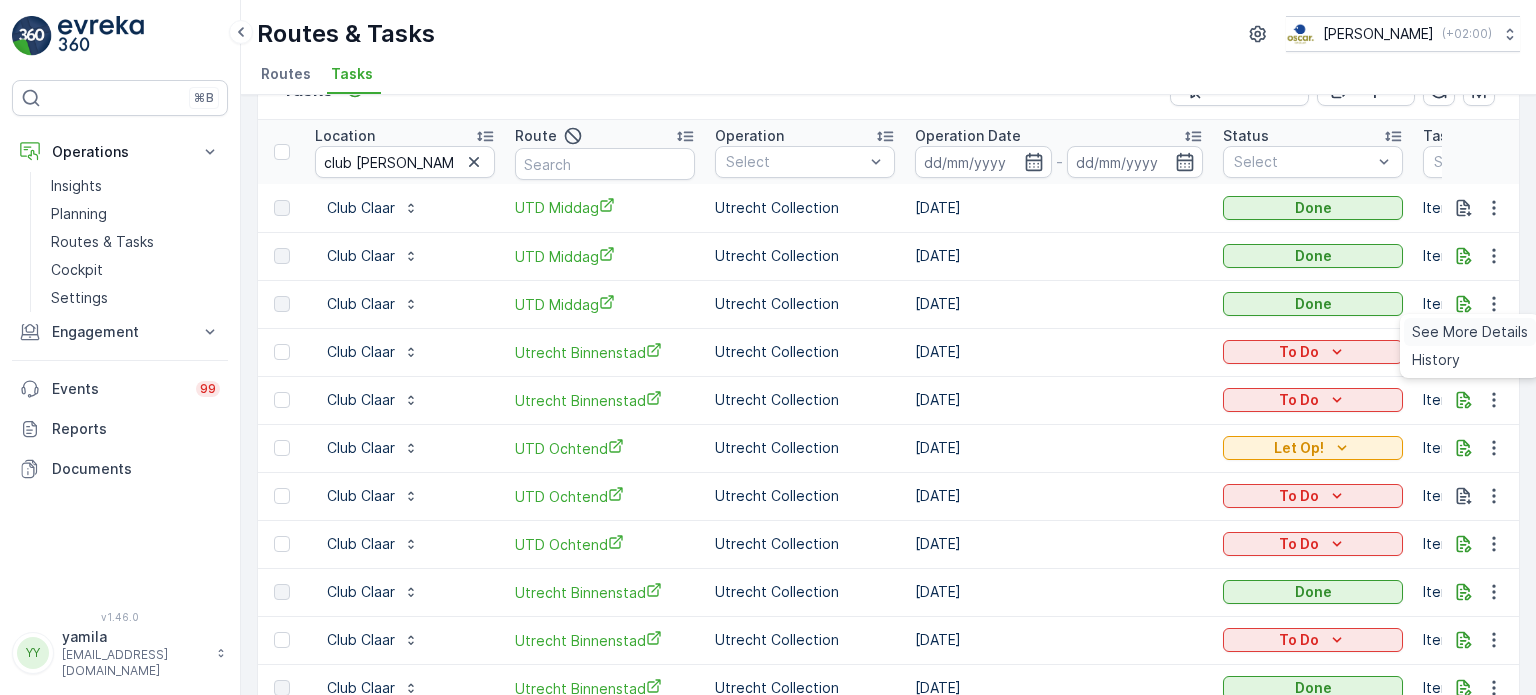 click on "See More Details" at bounding box center [1470, 332] 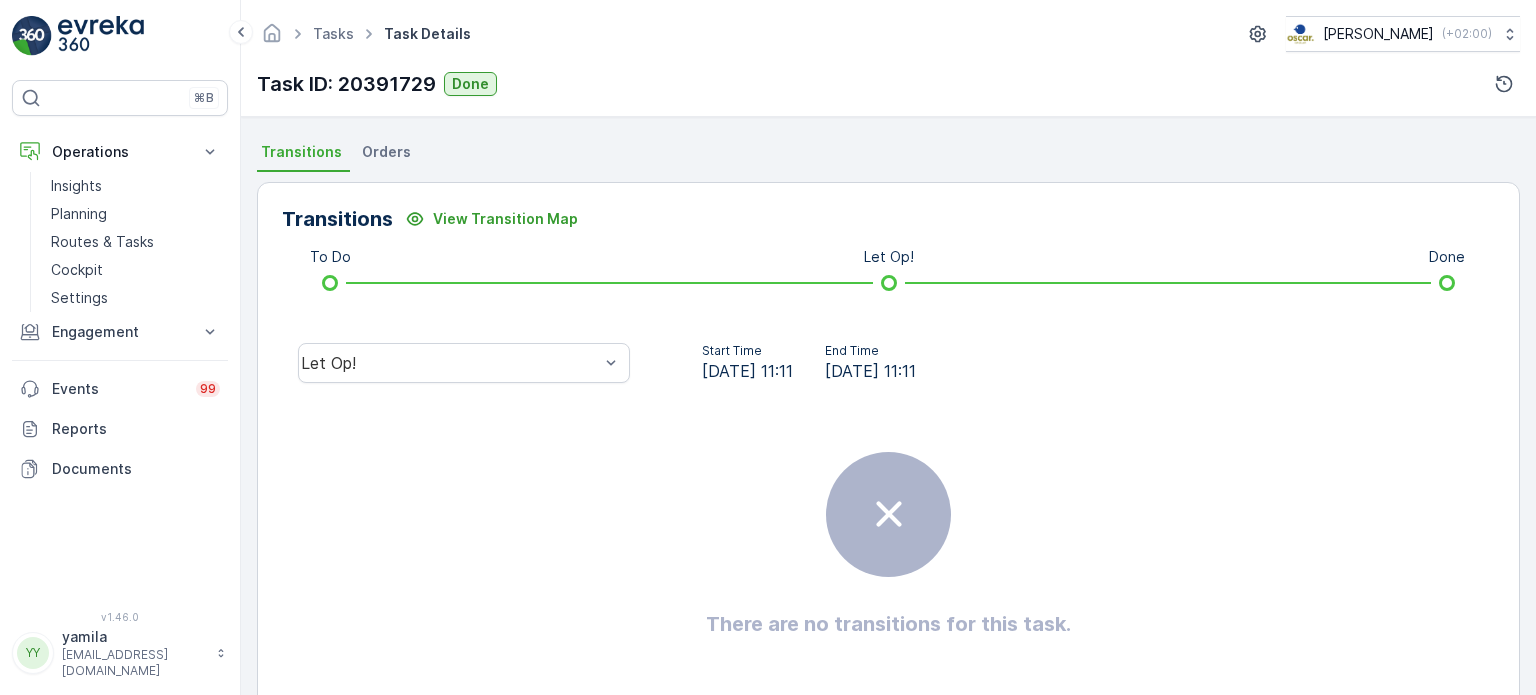 scroll, scrollTop: 420, scrollLeft: 0, axis: vertical 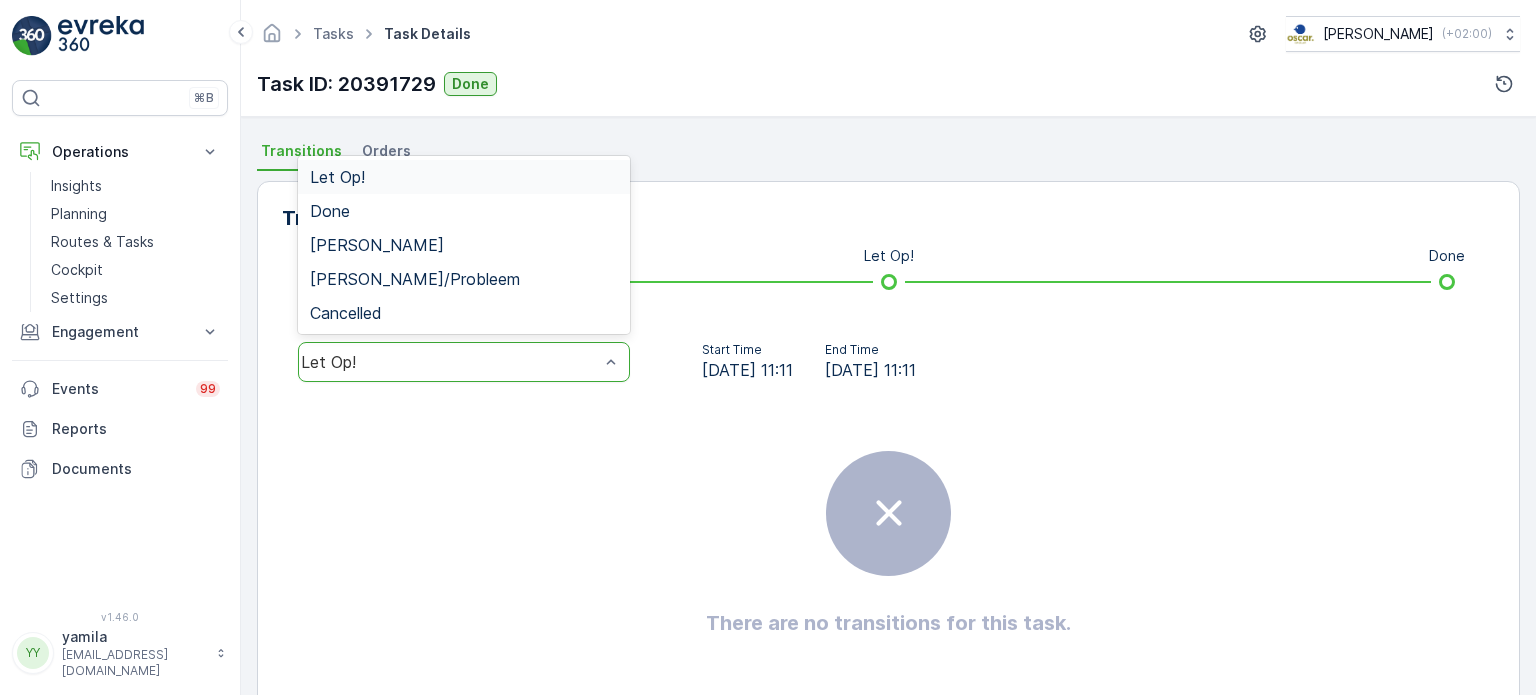 click on "Let Op!" at bounding box center (450, 362) 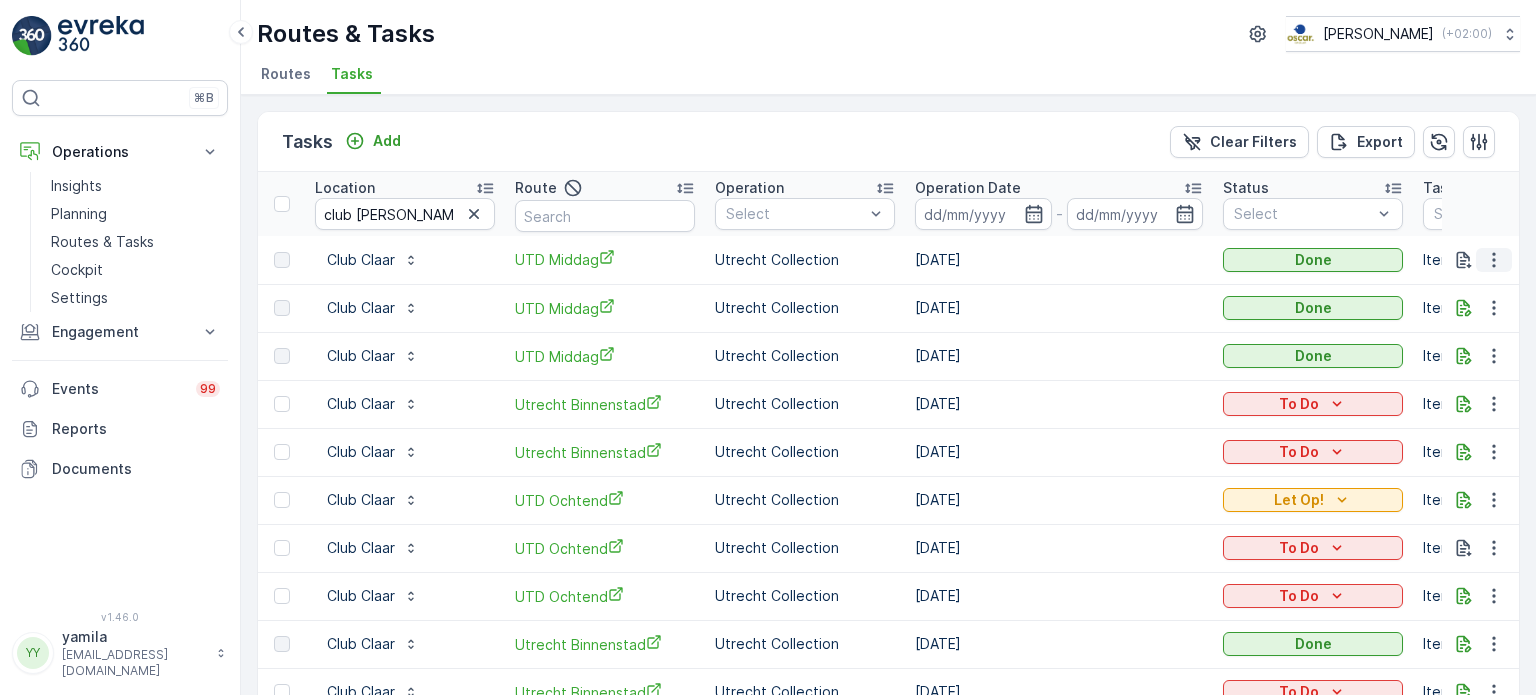 click 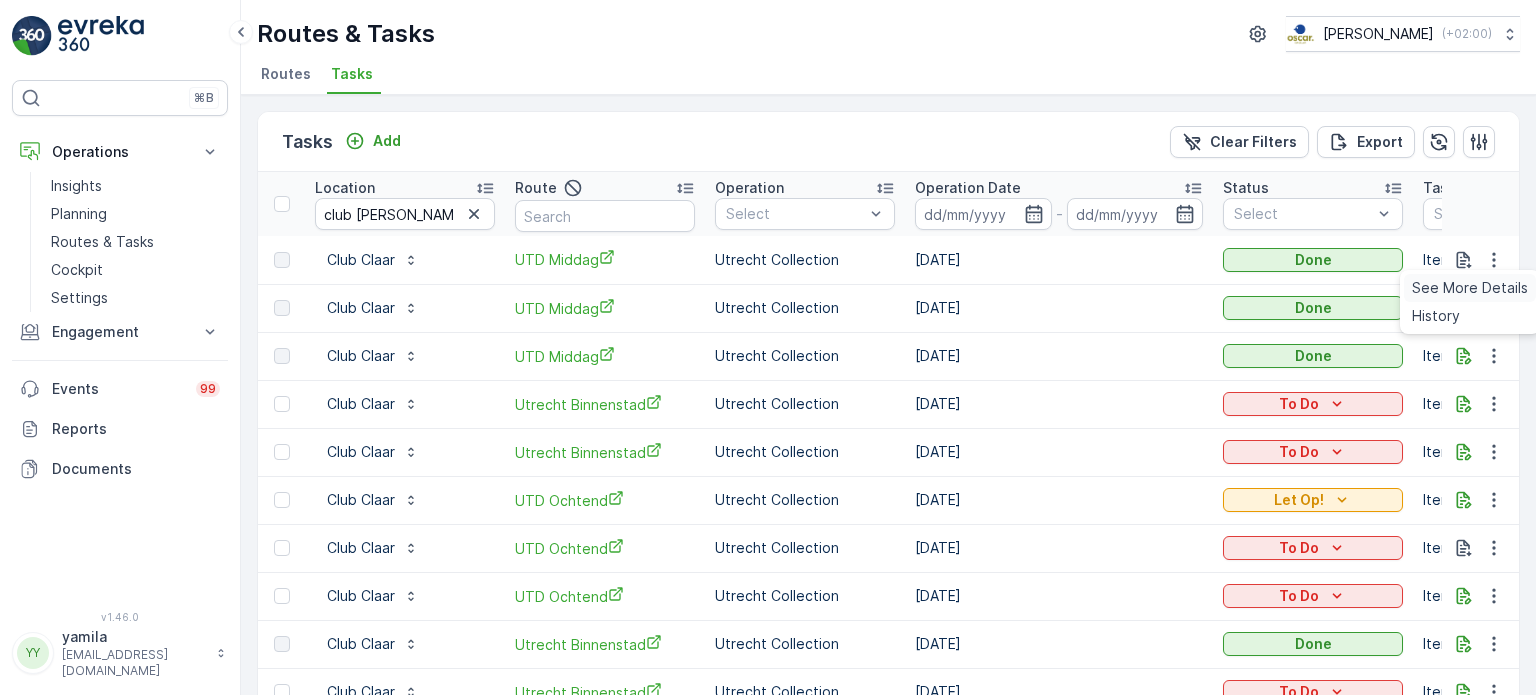 click on "See More Details" at bounding box center (1470, 288) 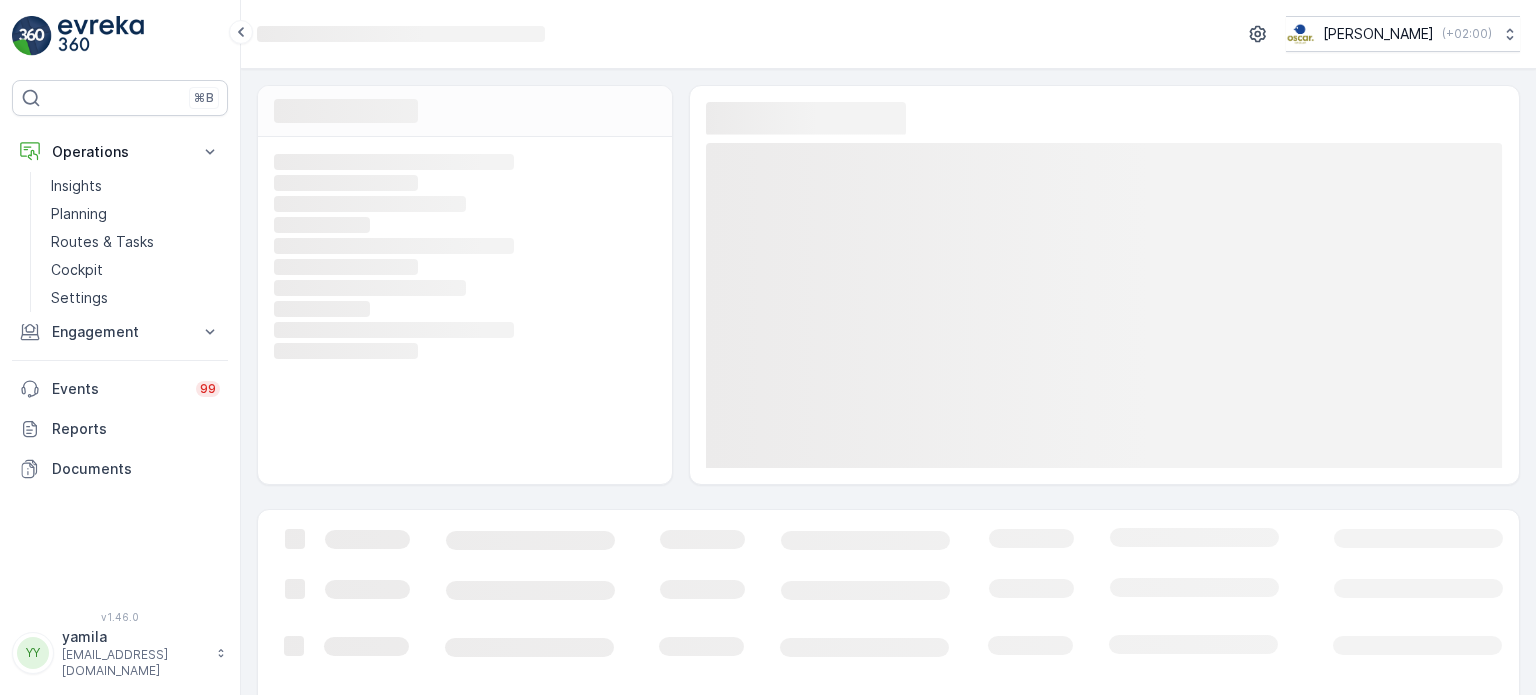 scroll, scrollTop: 0, scrollLeft: 0, axis: both 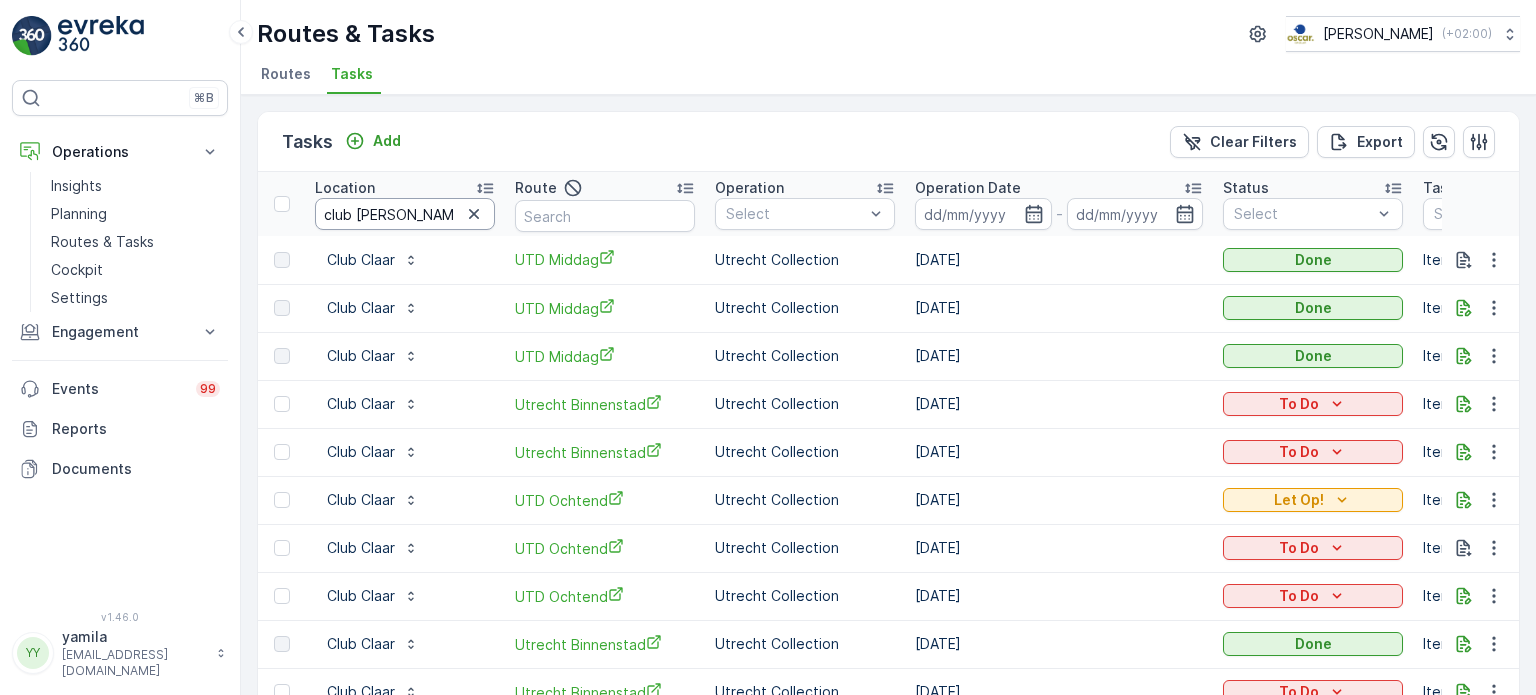 click on "club claar" at bounding box center (405, 214) 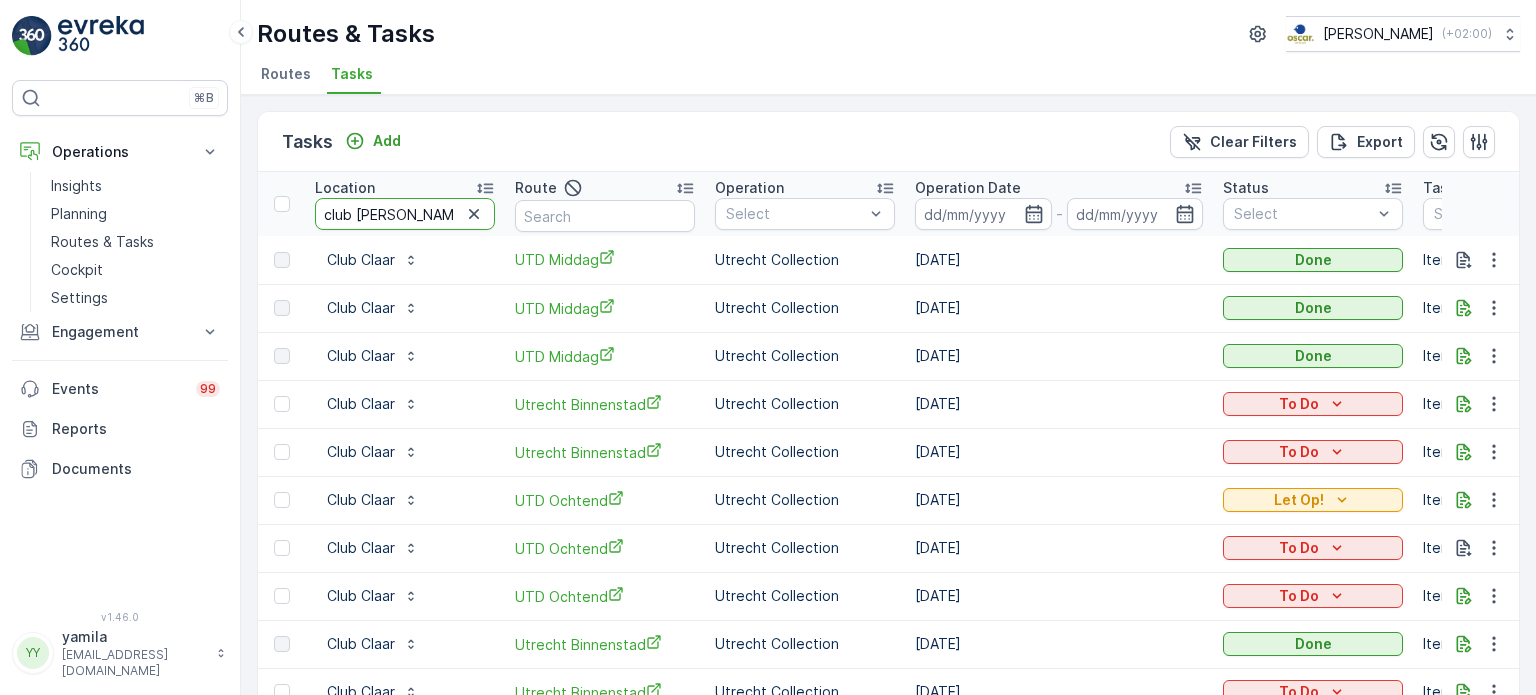 click on "club claar" at bounding box center [405, 214] 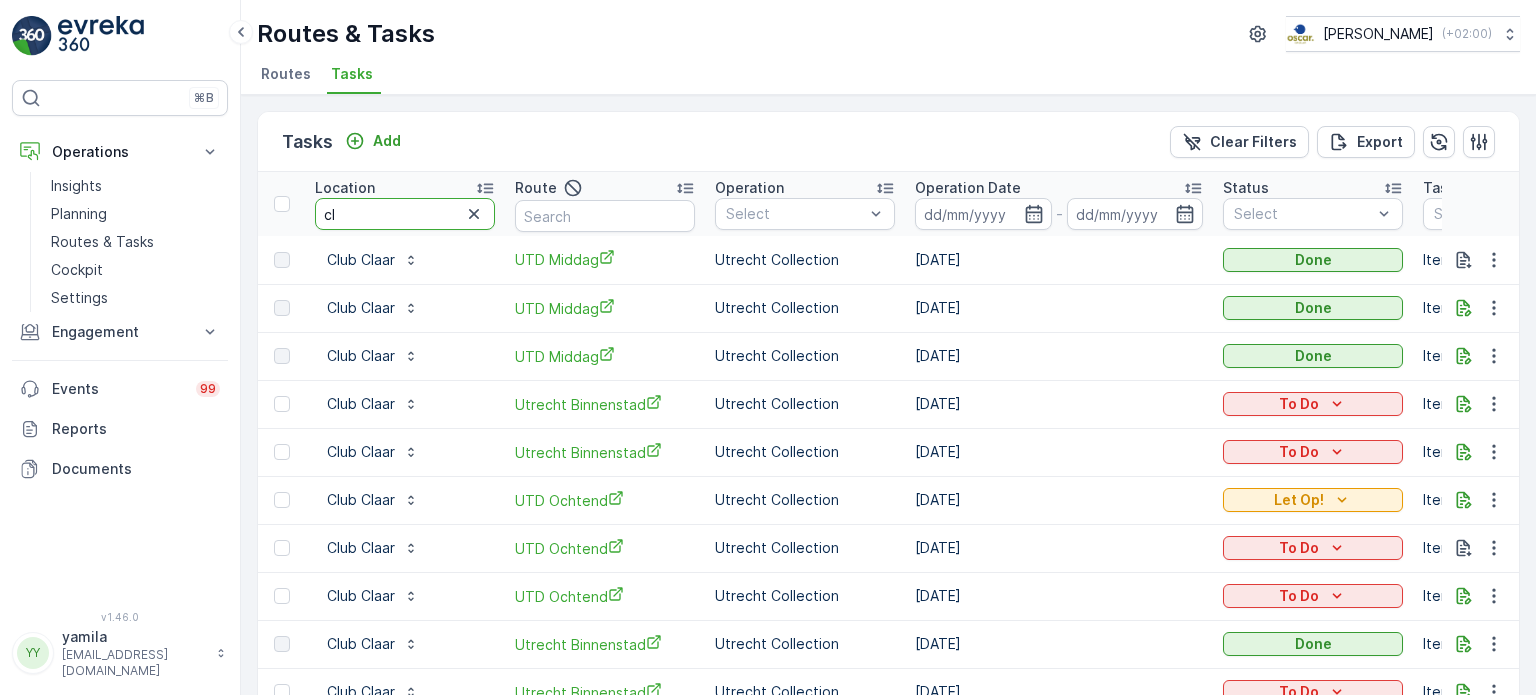 type on "c" 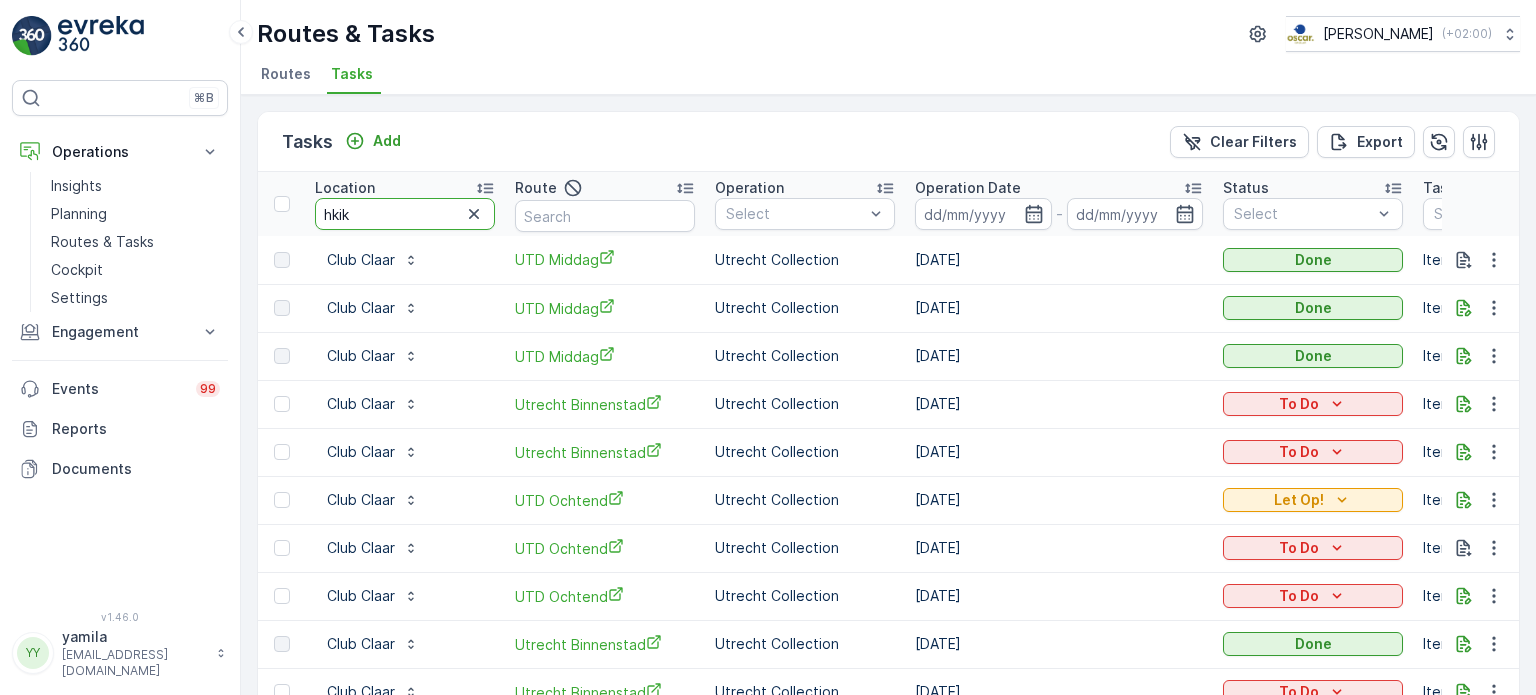 type on "hkiki" 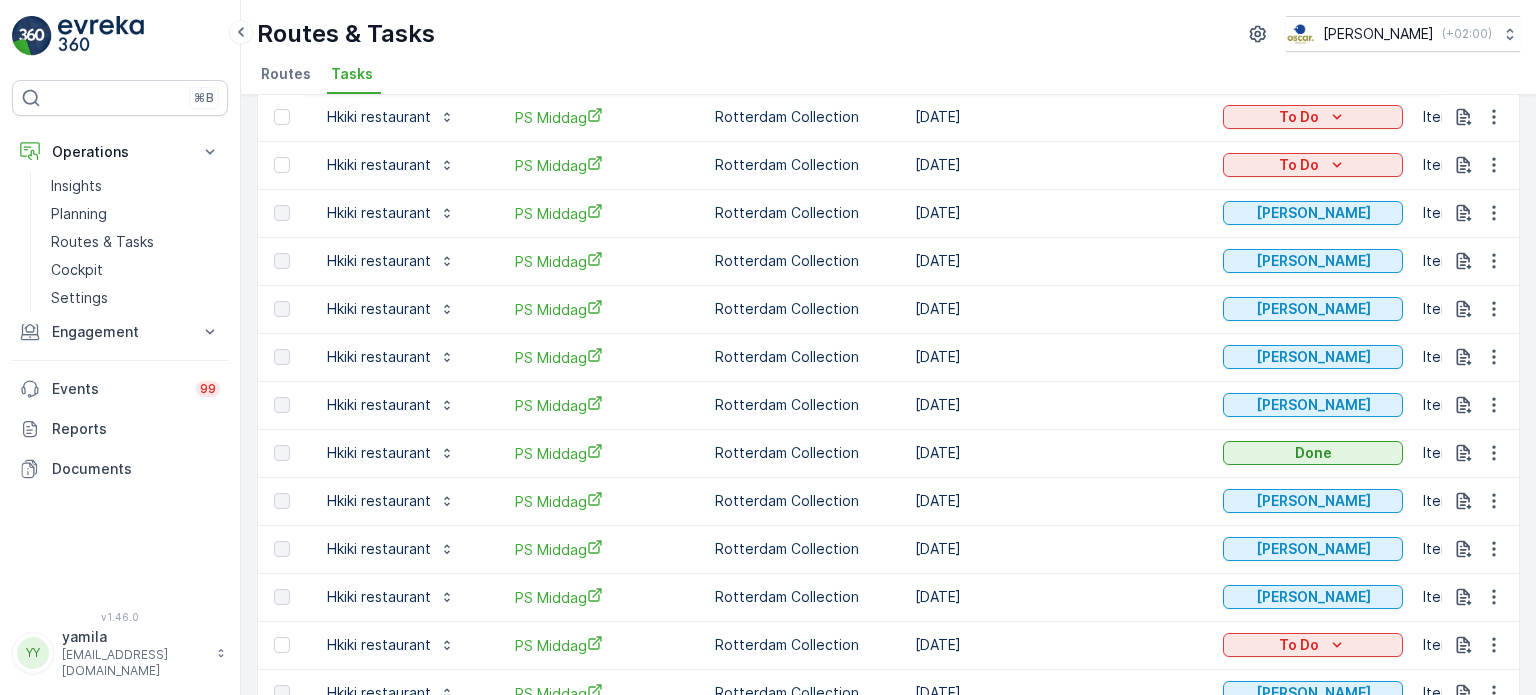 scroll, scrollTop: 378, scrollLeft: 0, axis: vertical 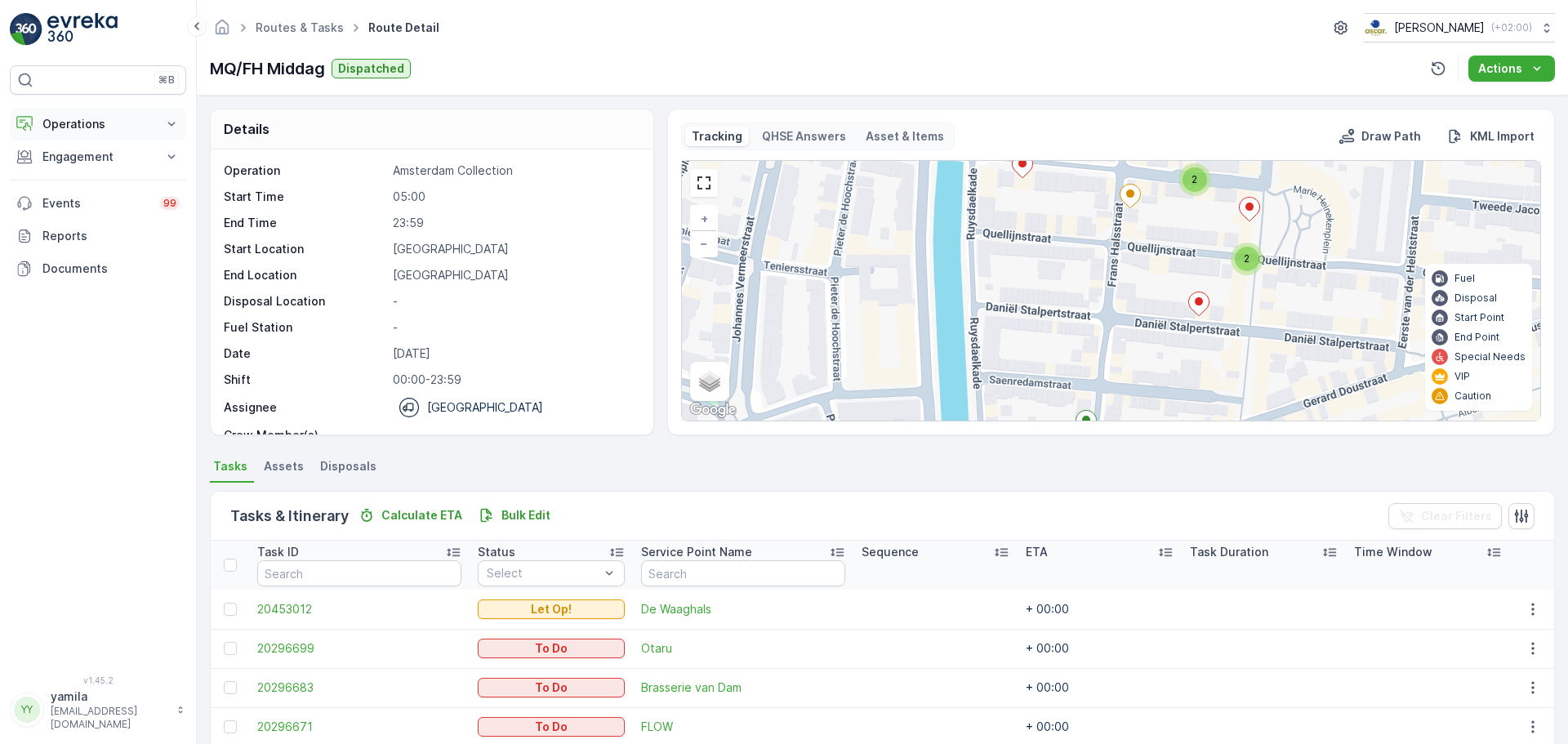 click on "Operations" at bounding box center [98, 124] 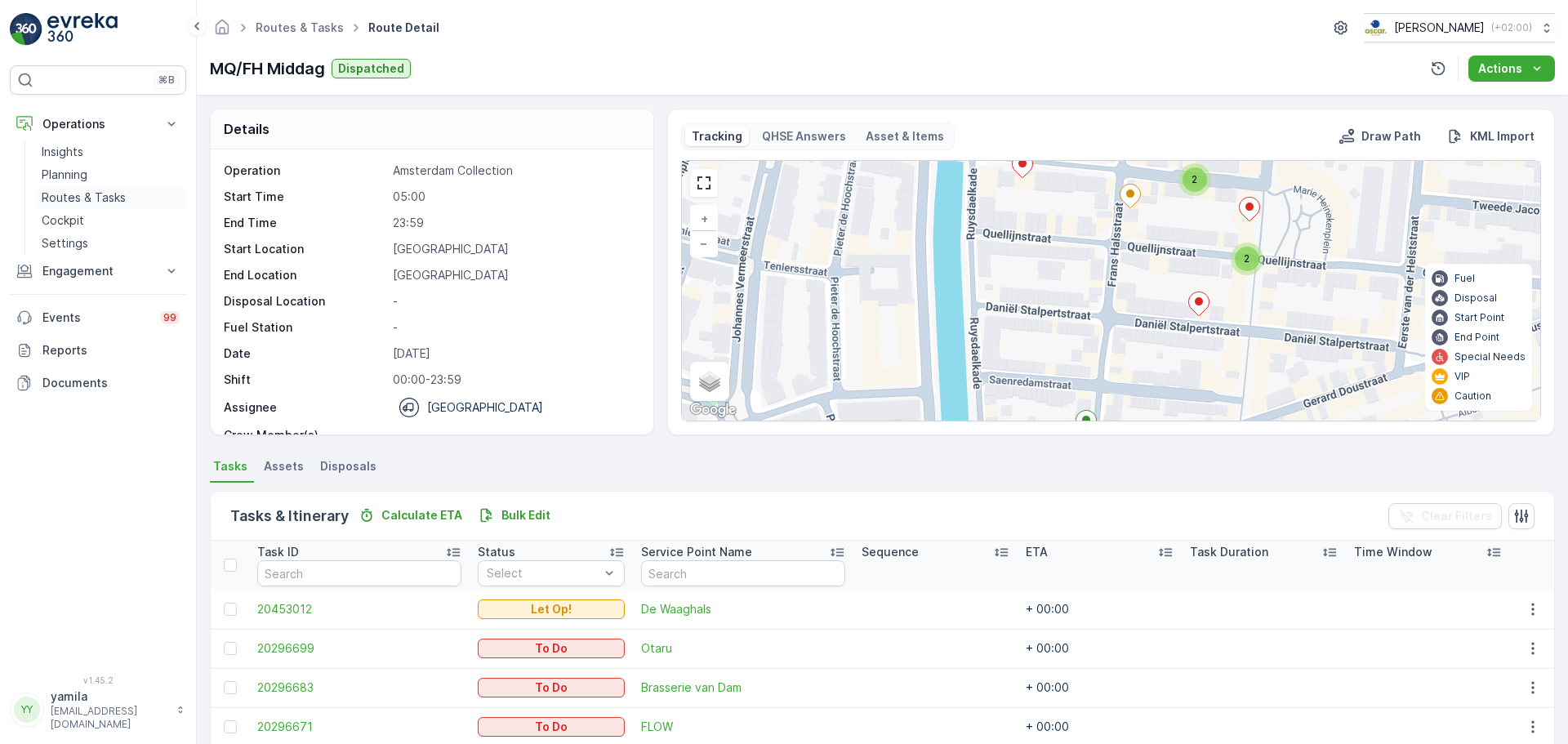 click on "Routes & Tasks" at bounding box center [110, 198] 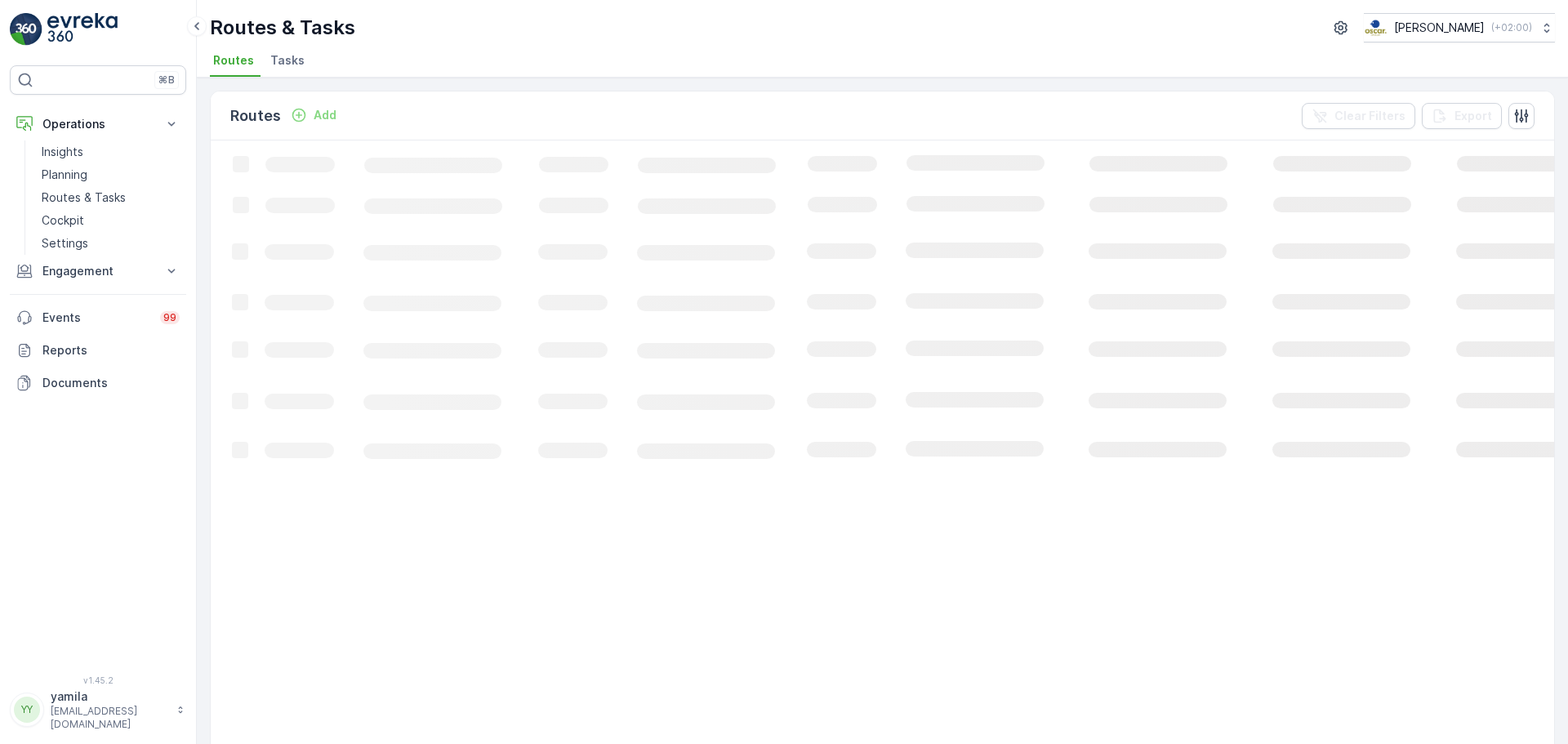 click on "Tasks" at bounding box center [287, 60] 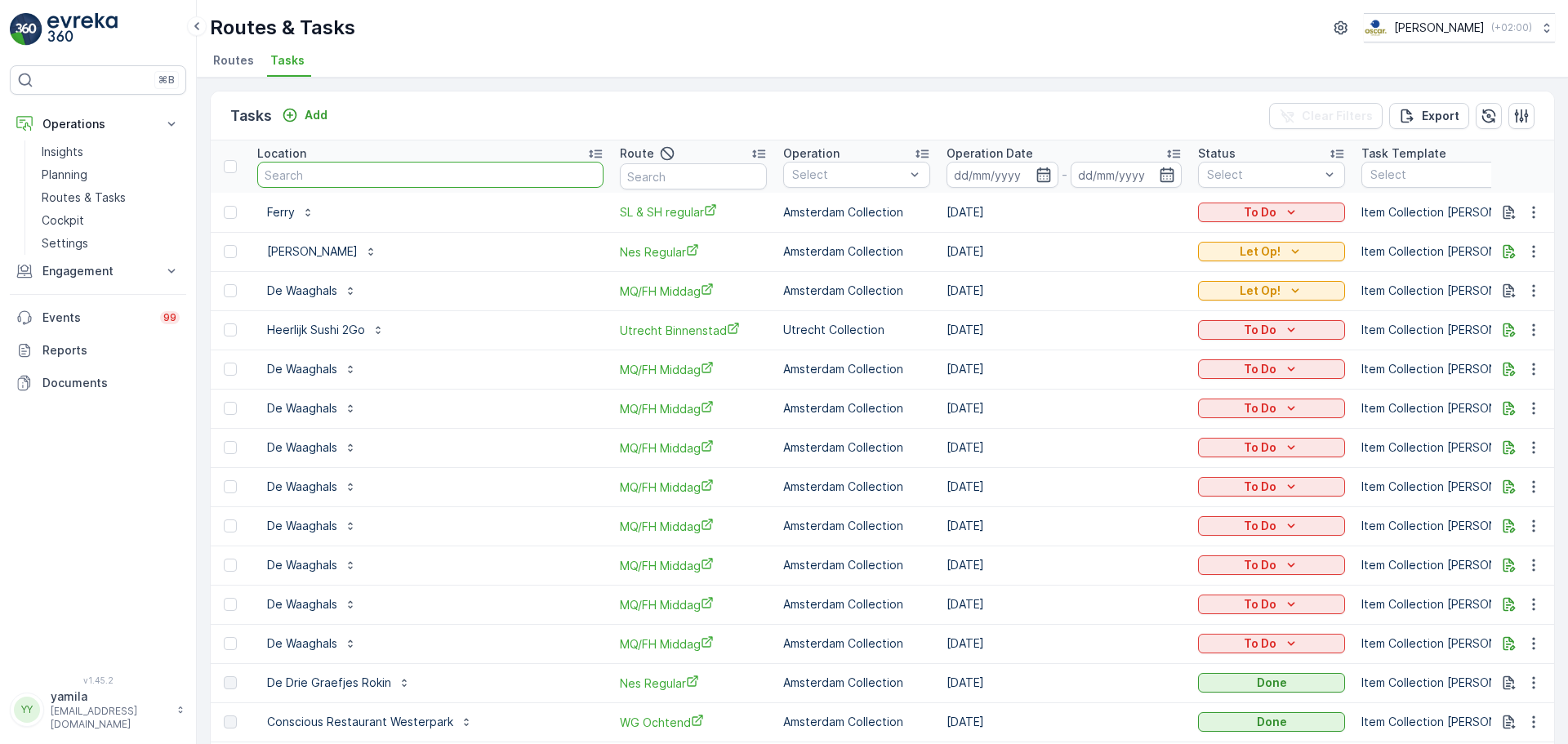 click at bounding box center [430, 175] 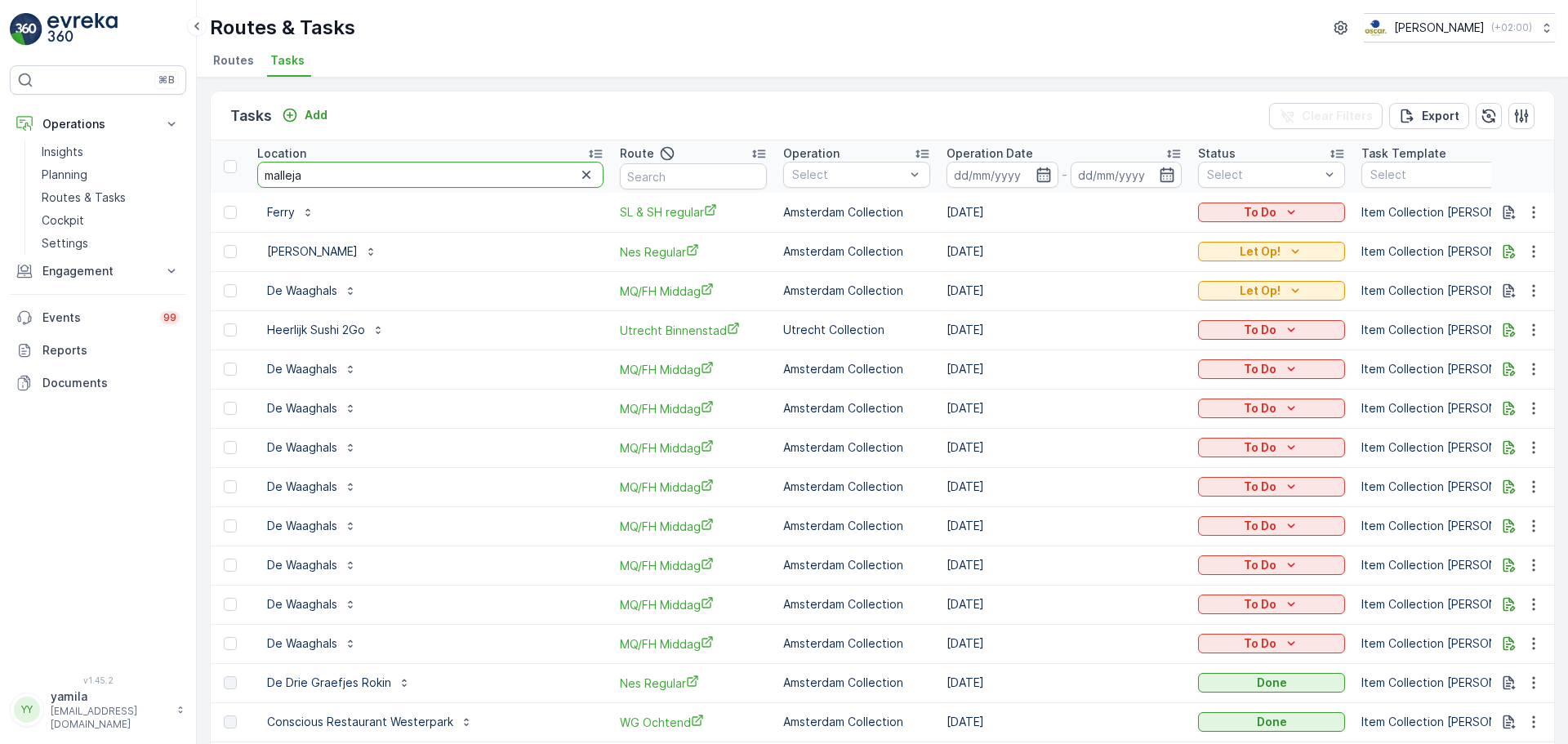 type on "mallejan" 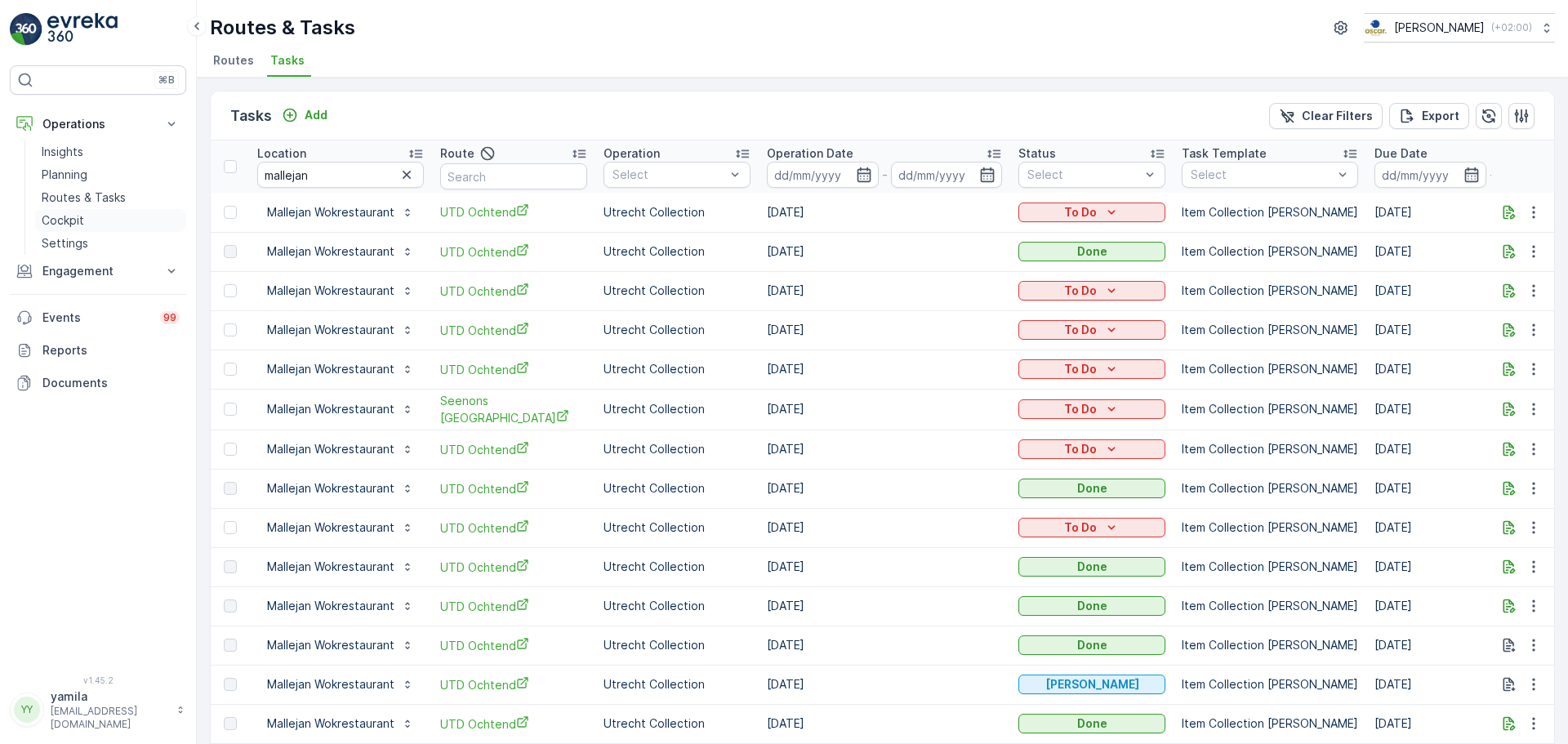 click on "Cockpit" at bounding box center [63, 221] 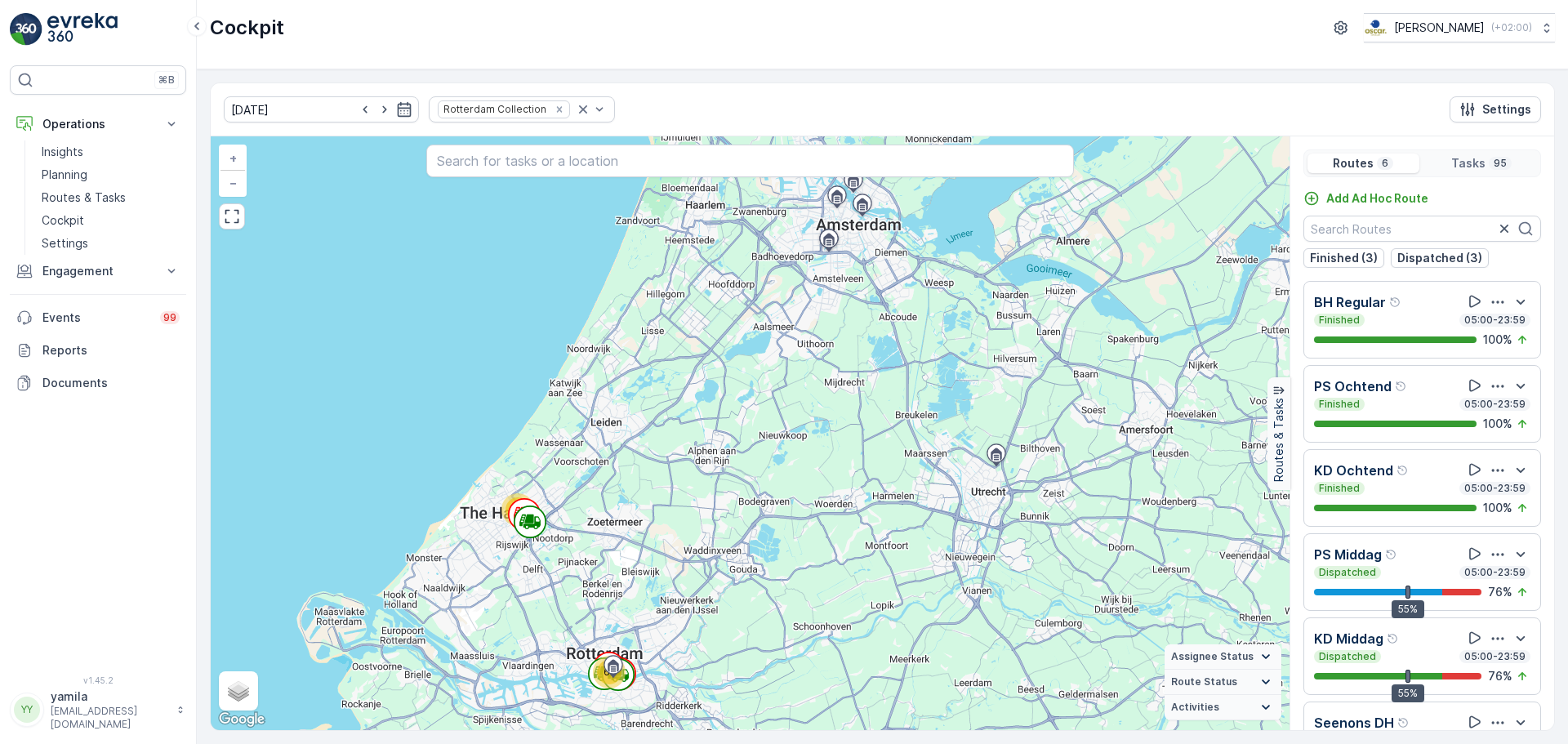 scroll, scrollTop: 21, scrollLeft: 0, axis: vertical 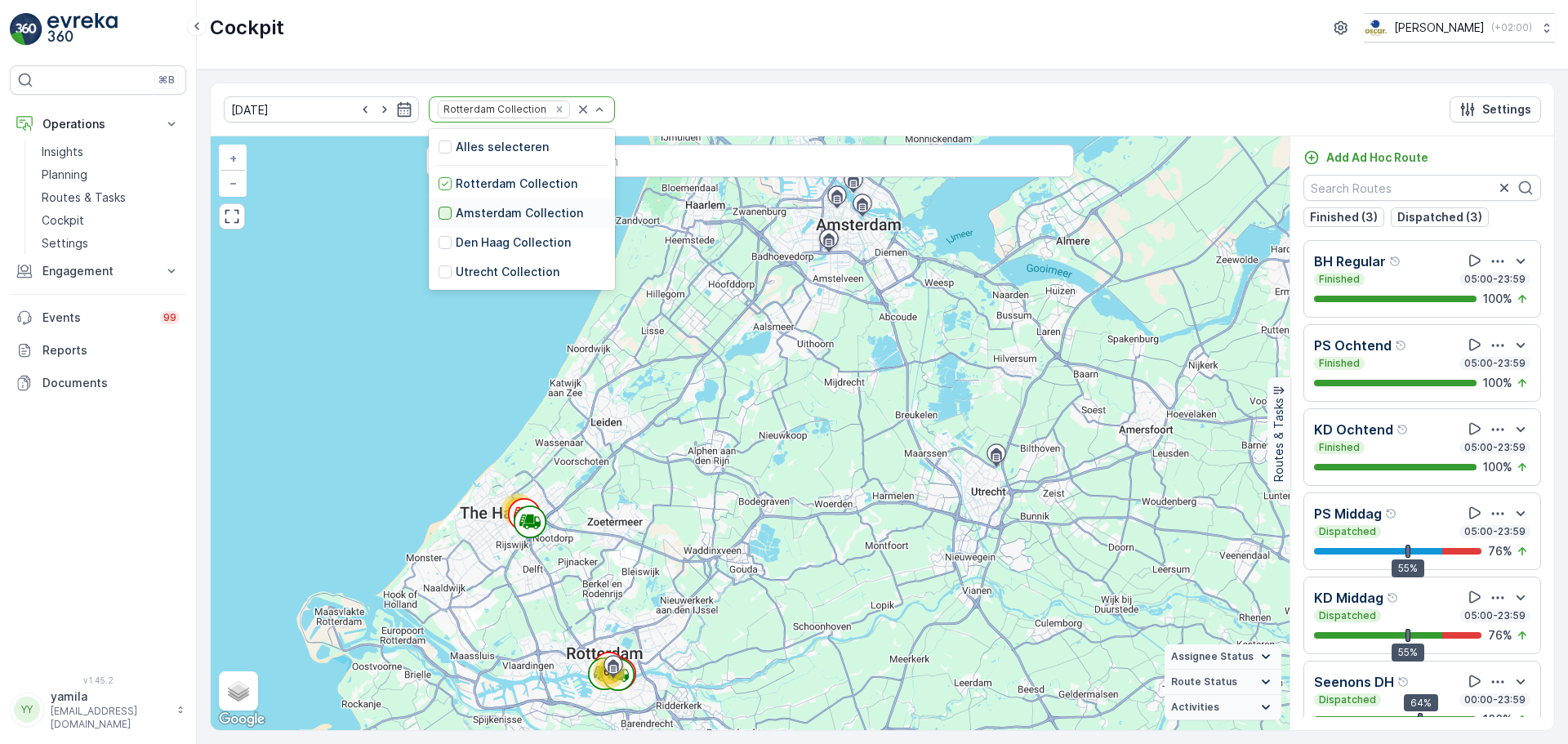 click at bounding box center (445, 213) 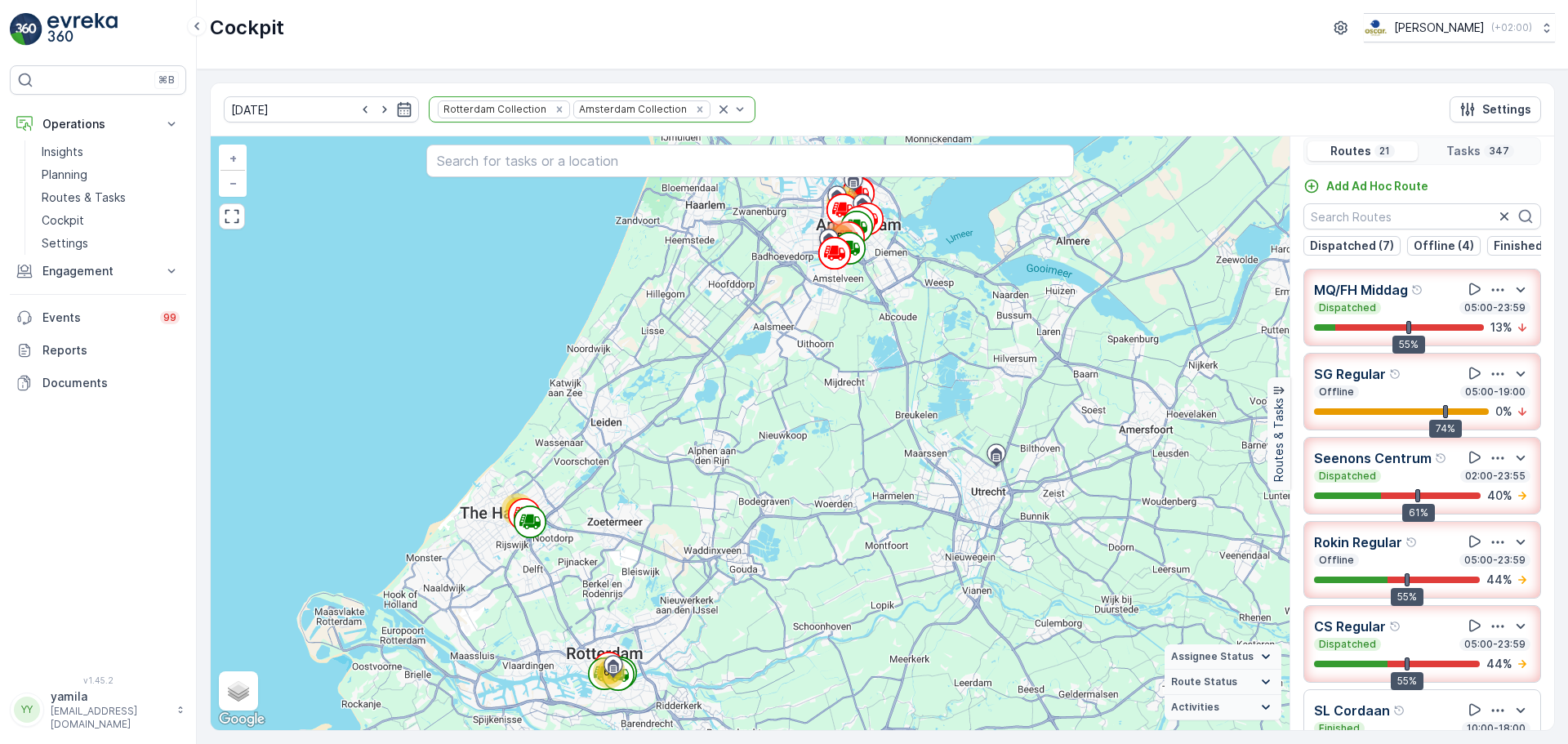 scroll, scrollTop: 0, scrollLeft: 0, axis: both 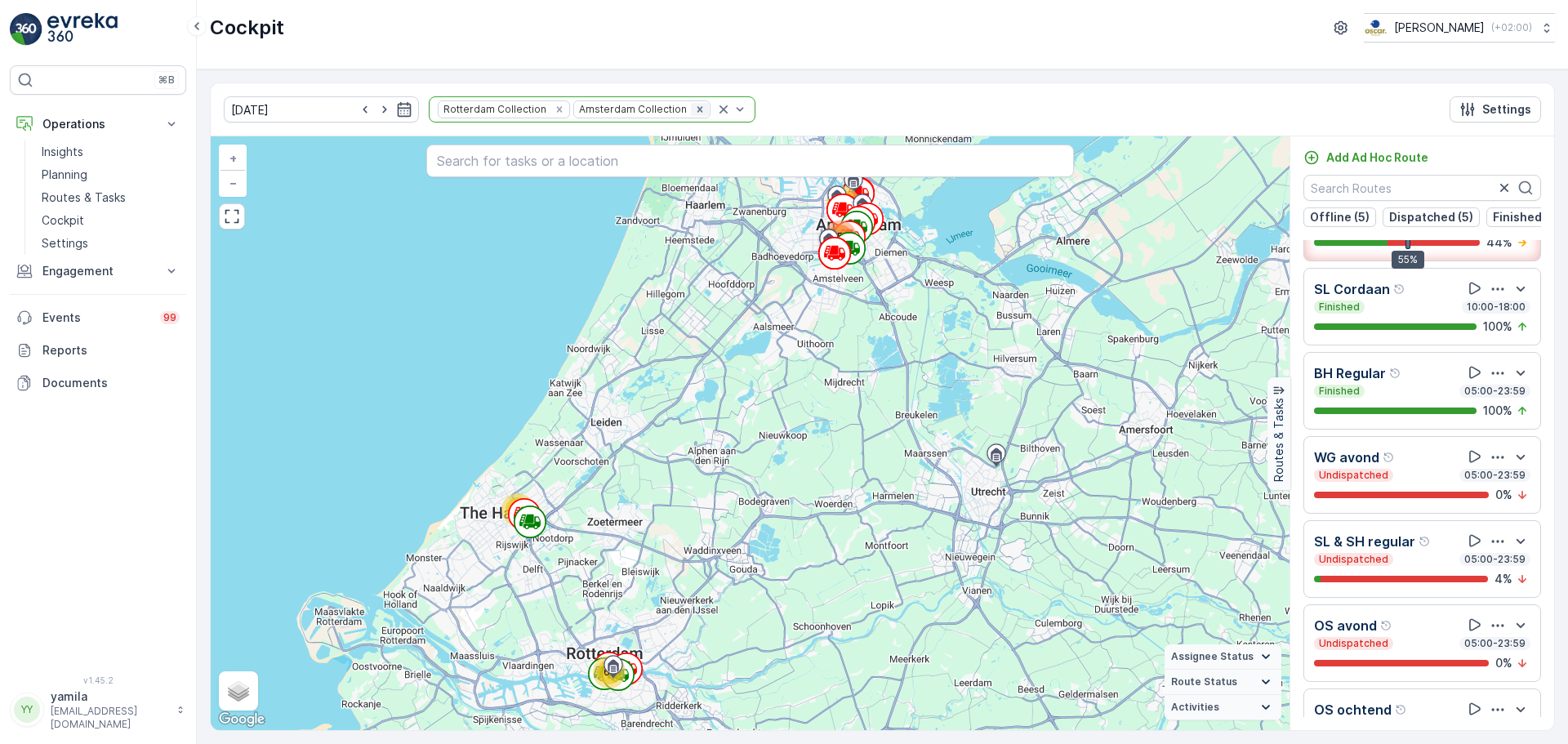 click 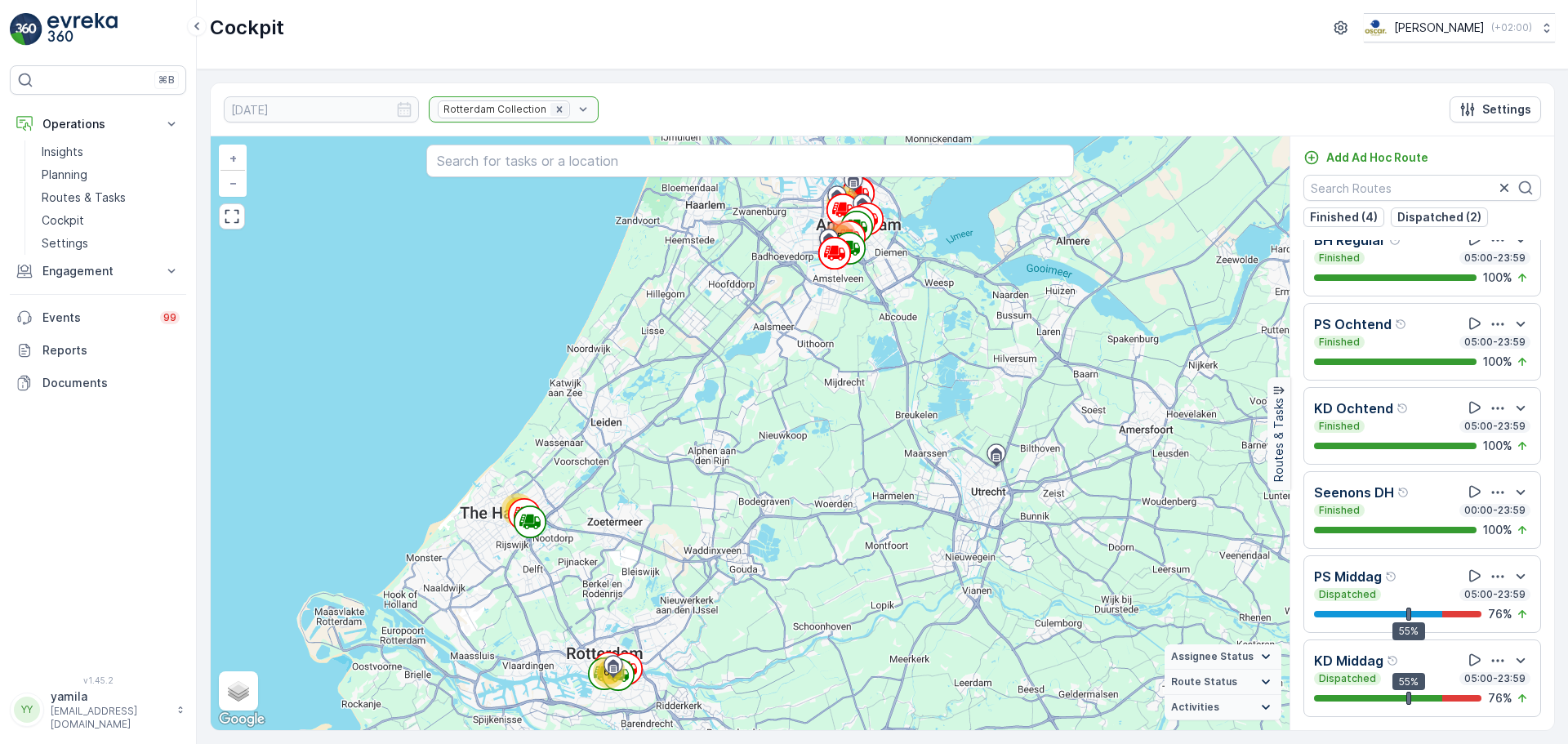 scroll, scrollTop: 0, scrollLeft: 0, axis: both 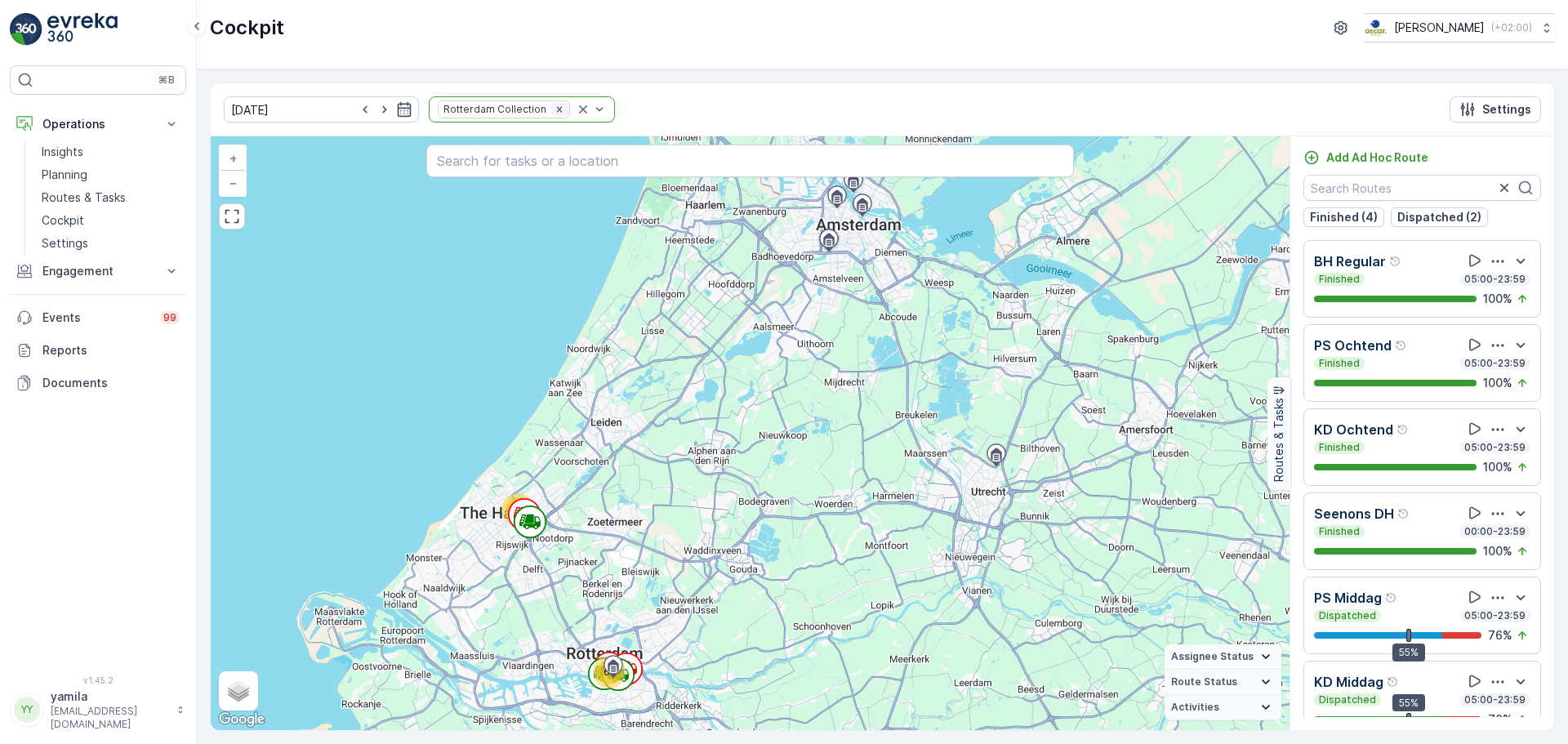 click 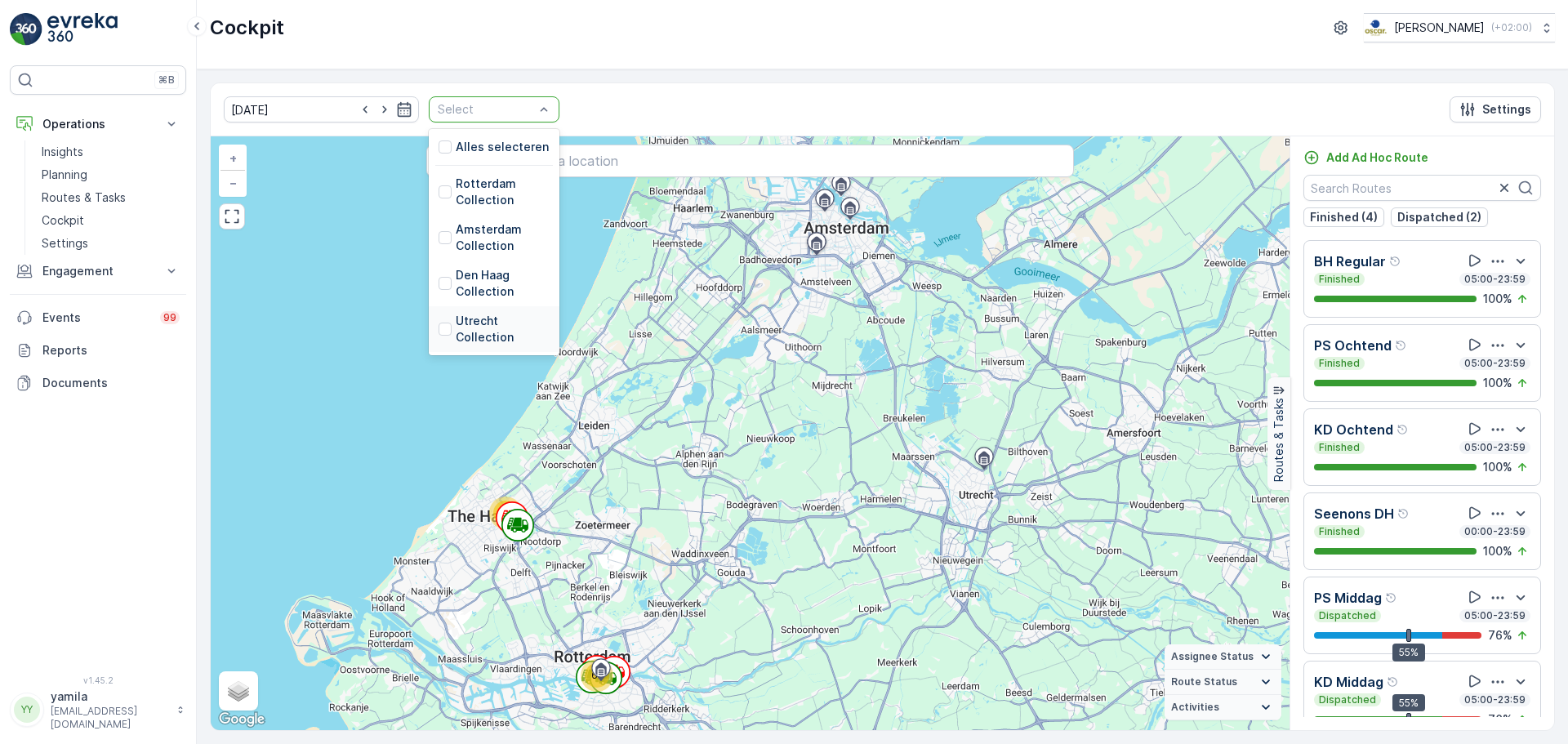 click on "Utrecht Collection" at bounding box center [494, 329] 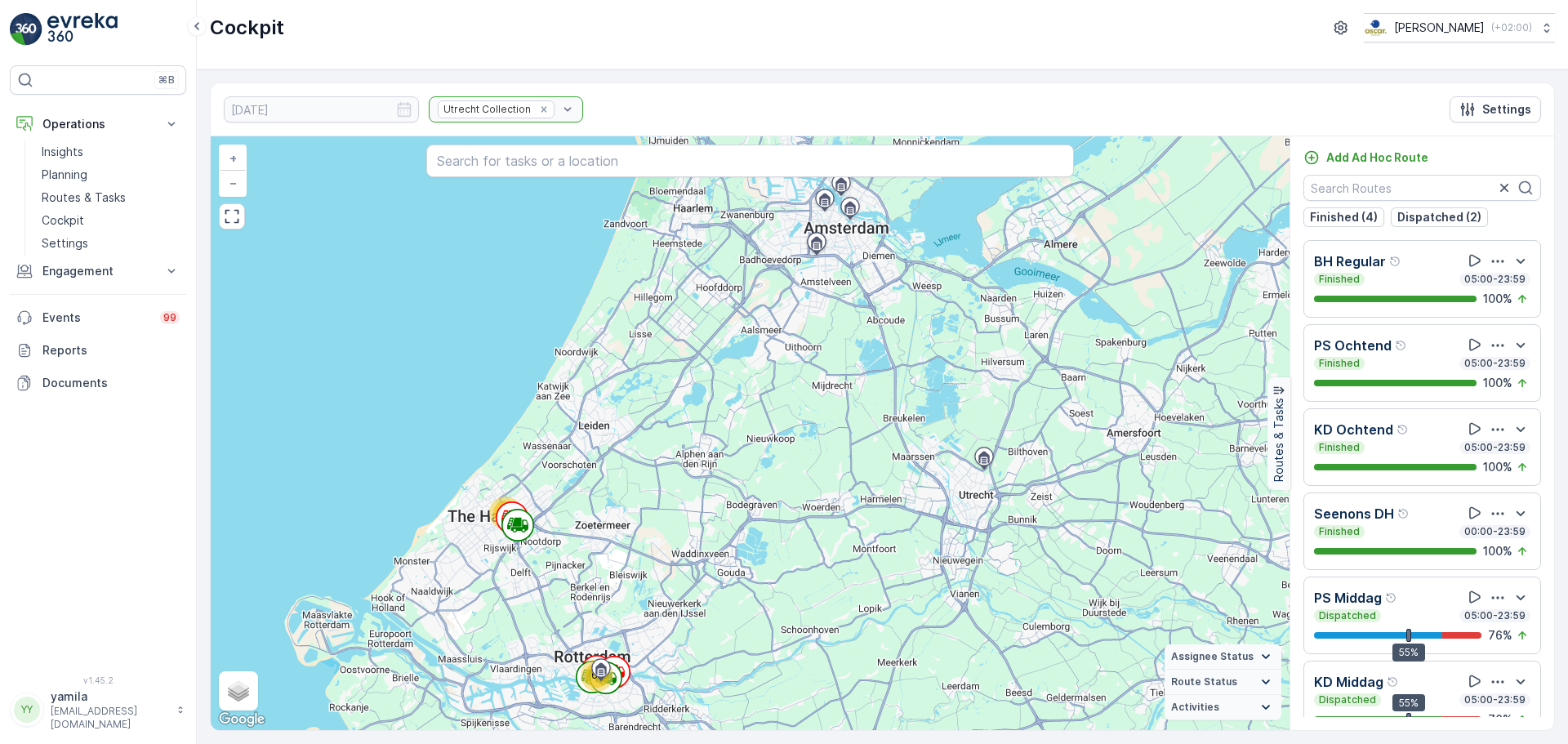 scroll, scrollTop: 0, scrollLeft: 0, axis: both 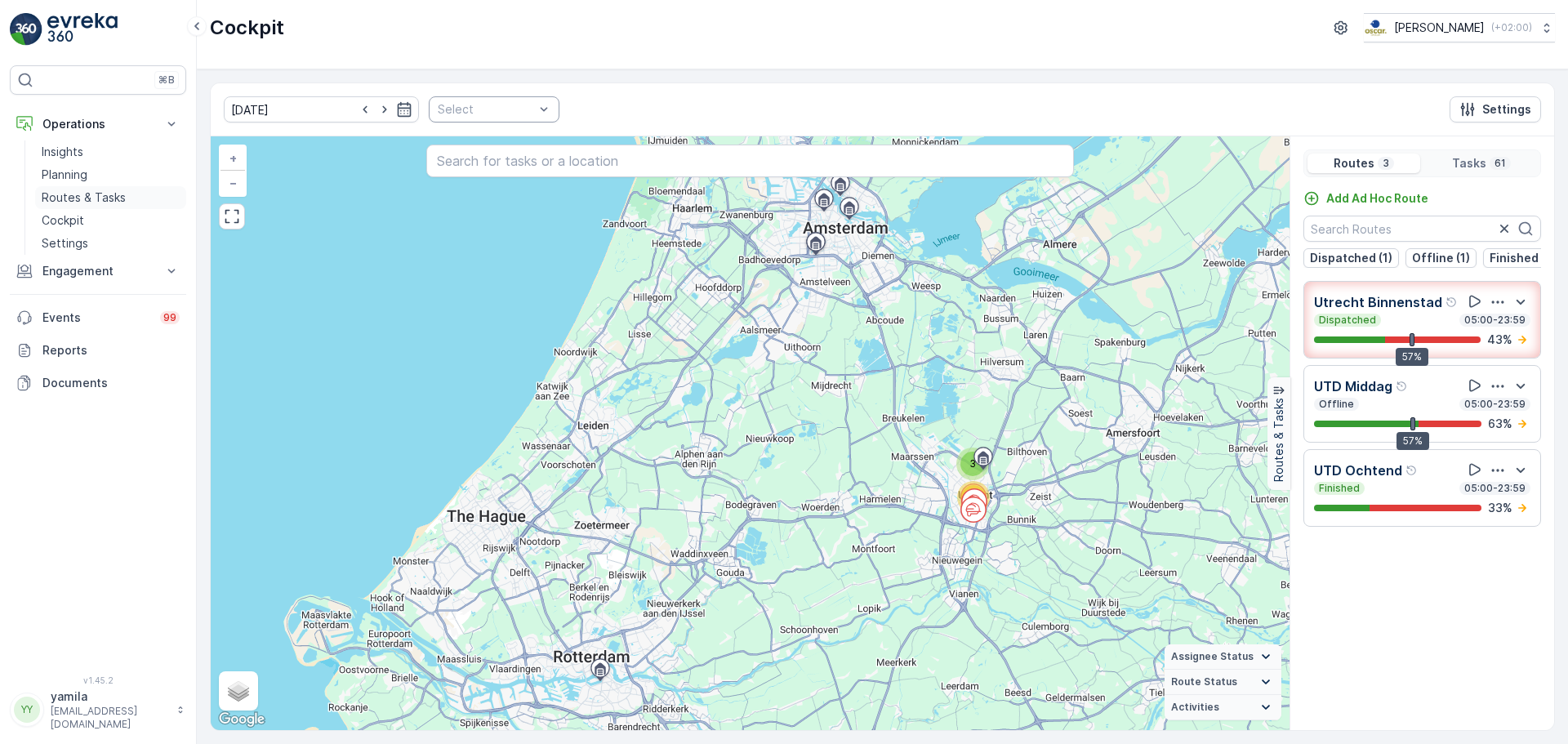 click on "Routes & Tasks" at bounding box center (110, 198) 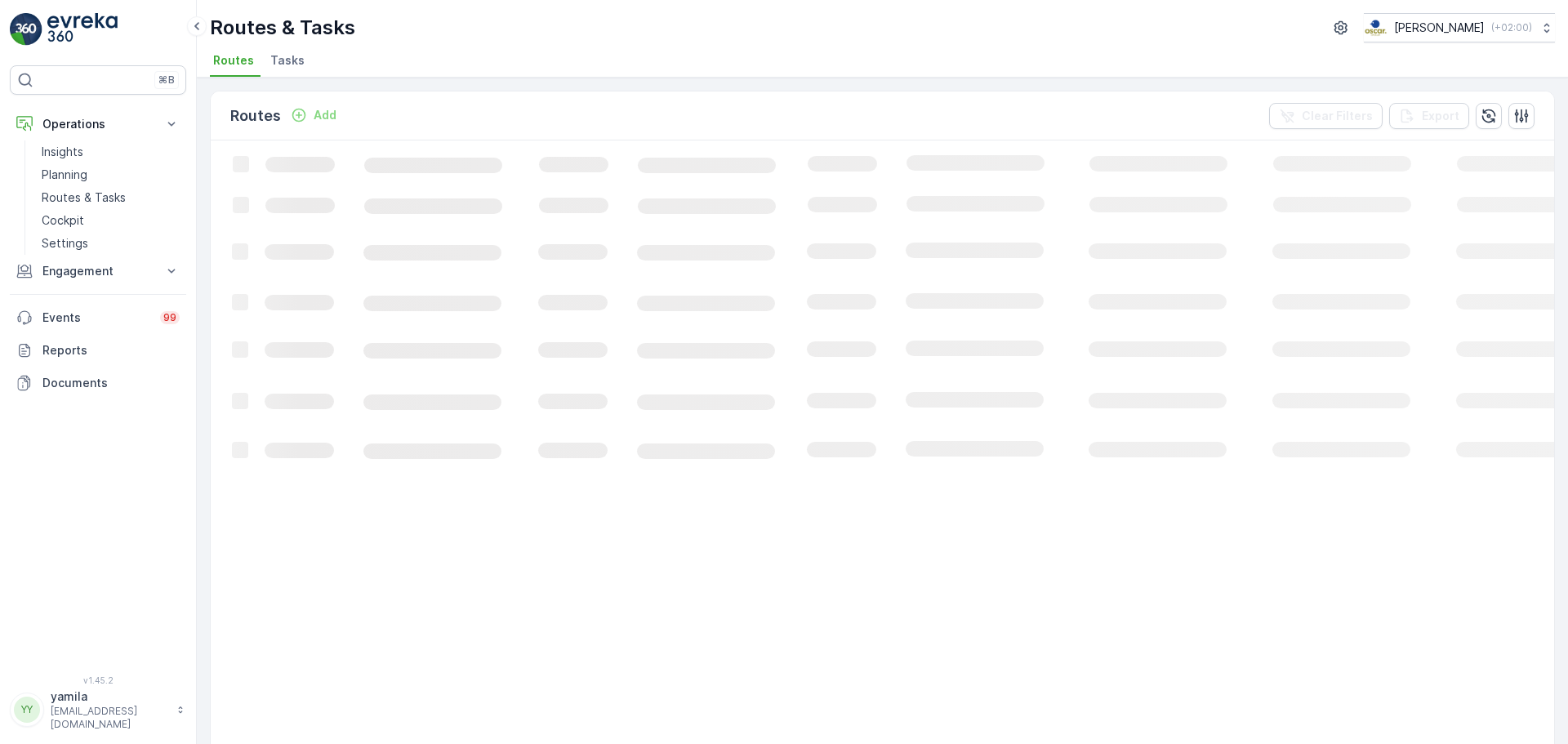 click on "Routes Tasks" at bounding box center [875, 63] 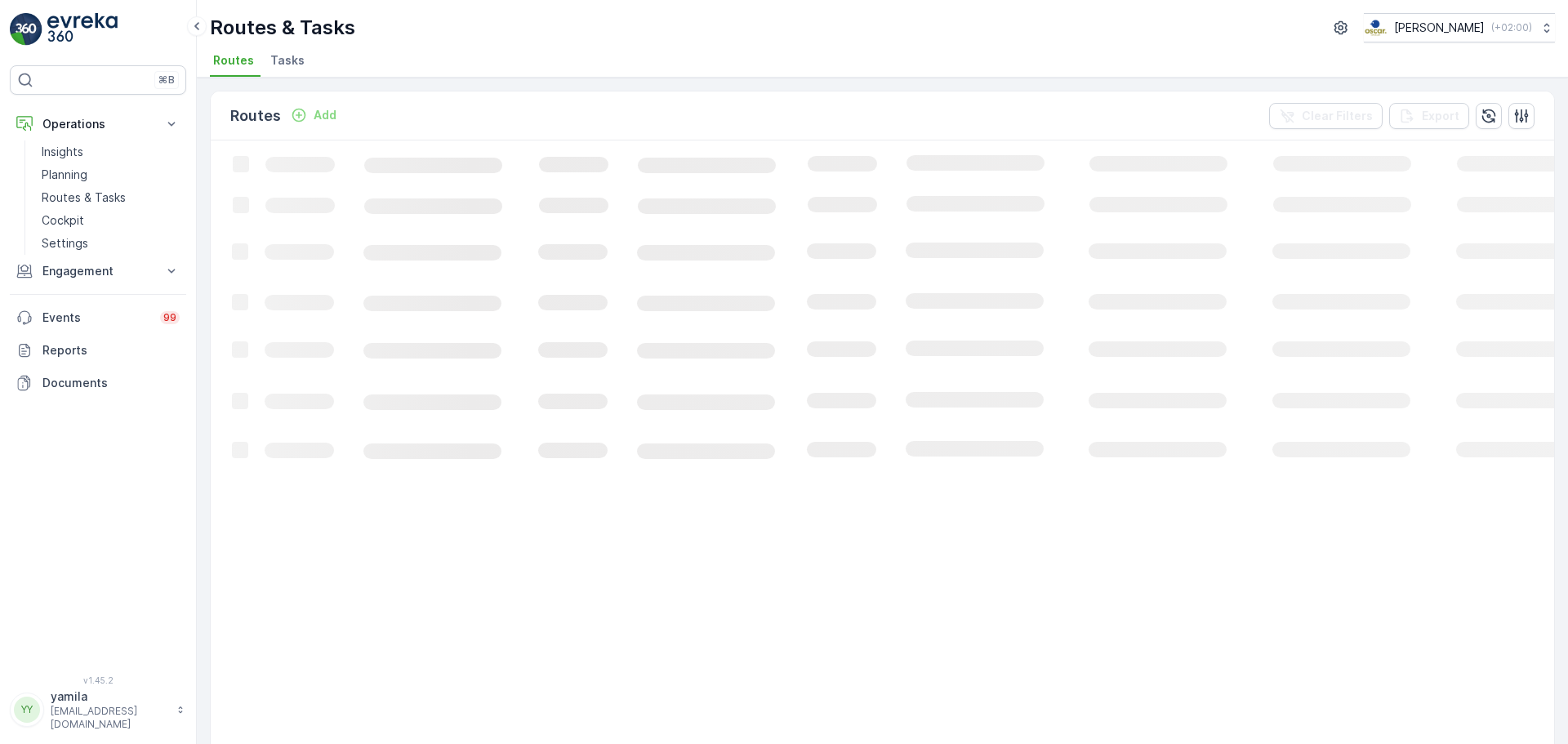 click on "Tasks" at bounding box center [287, 60] 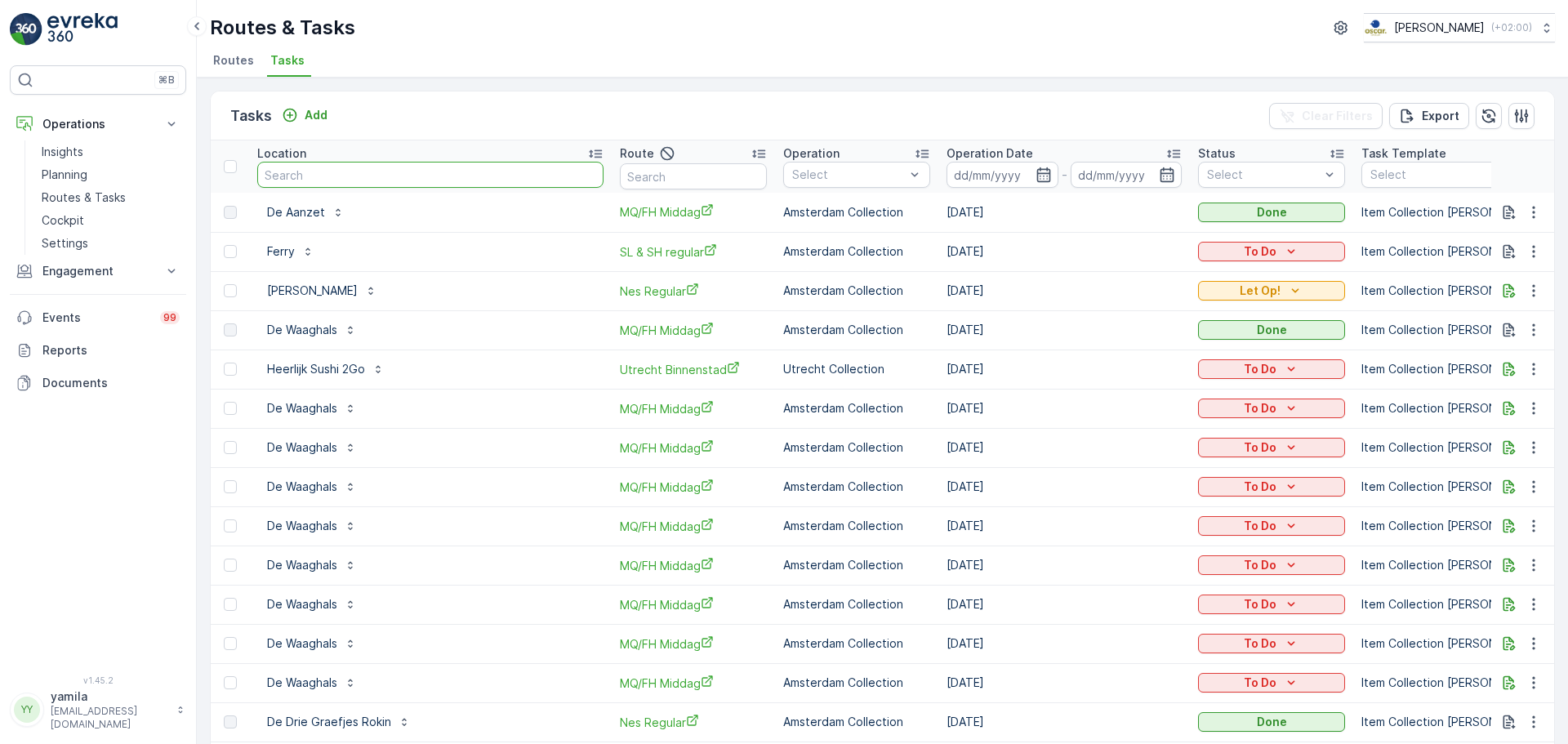 click at bounding box center [430, 175] 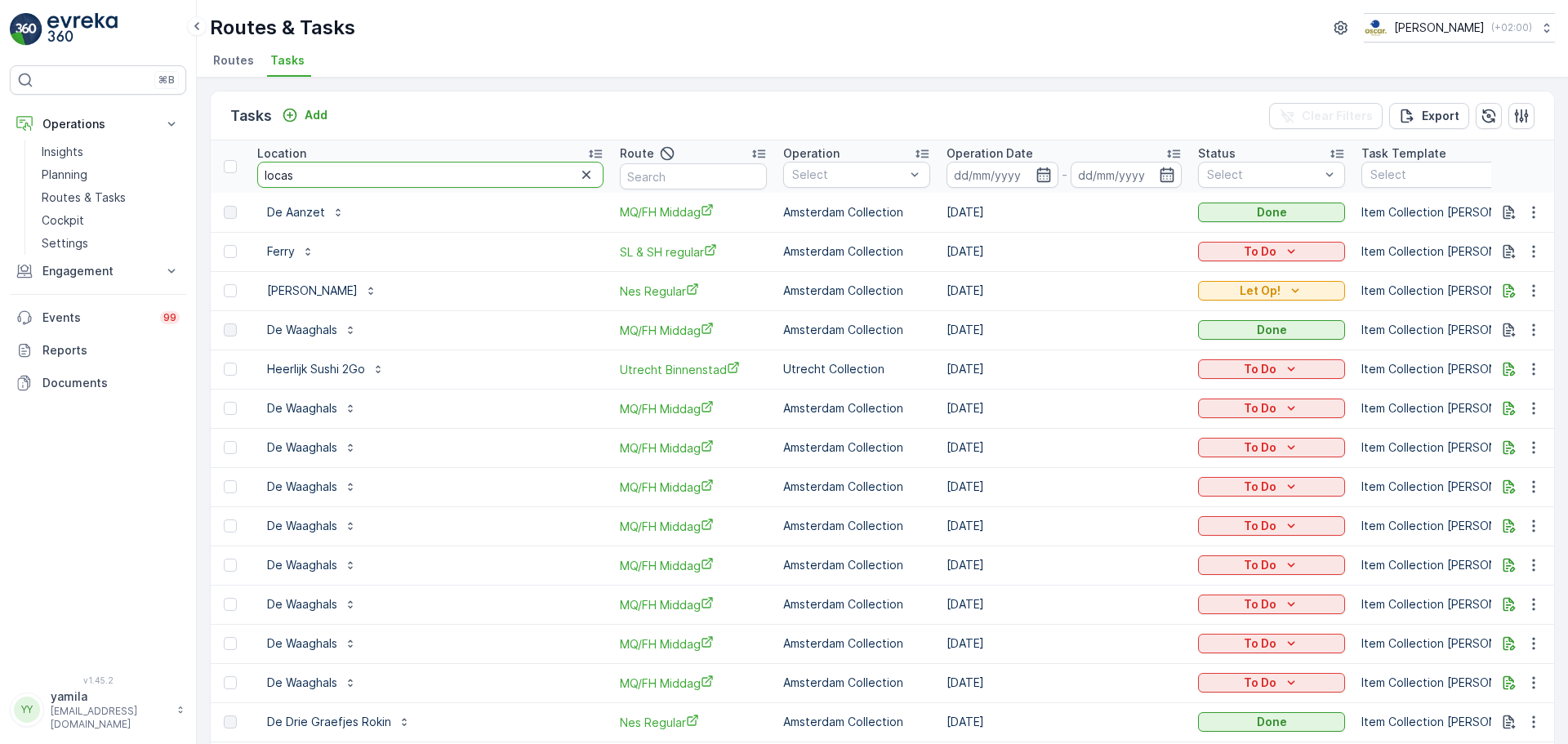 type on "locasl" 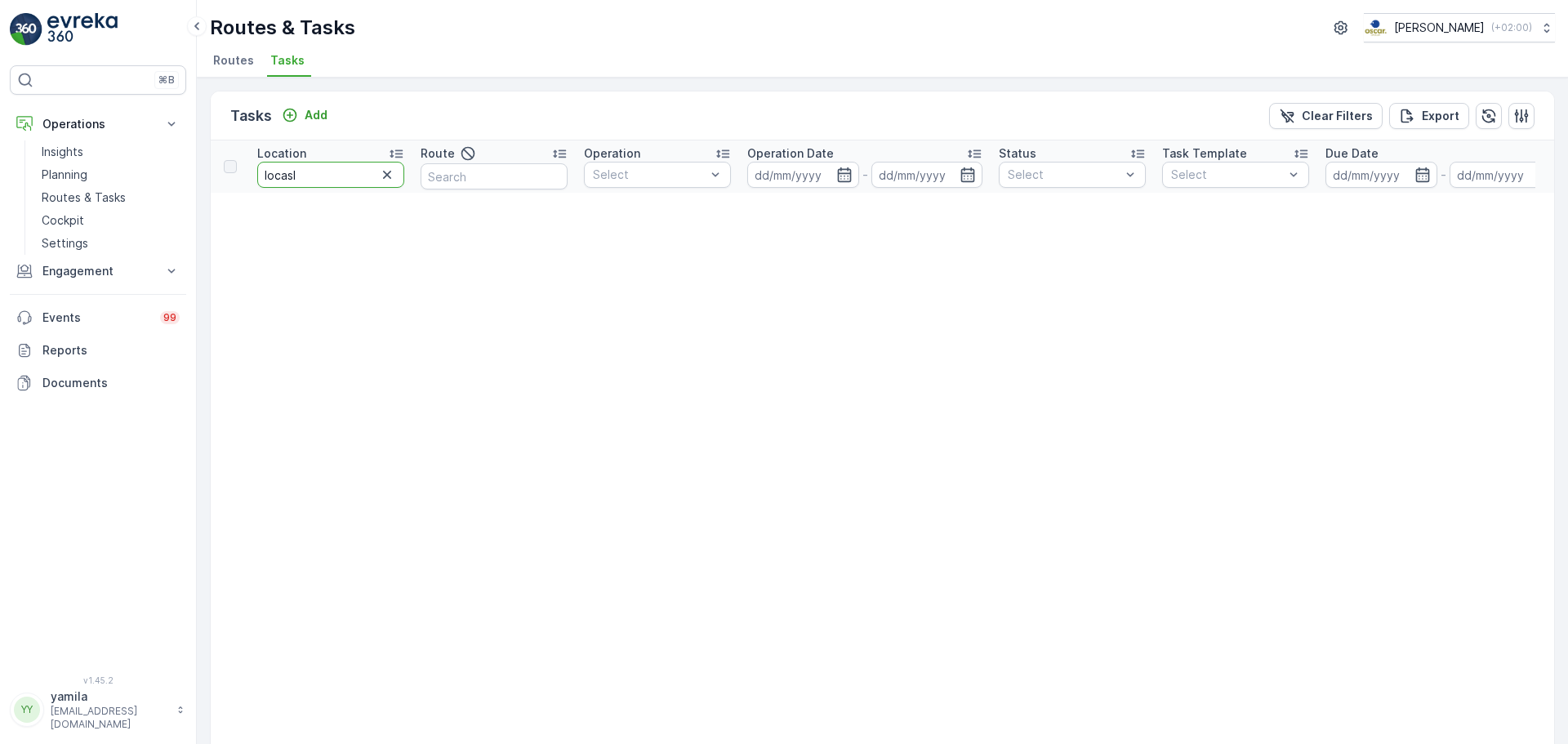 click on "locasl" at bounding box center [331, 175] 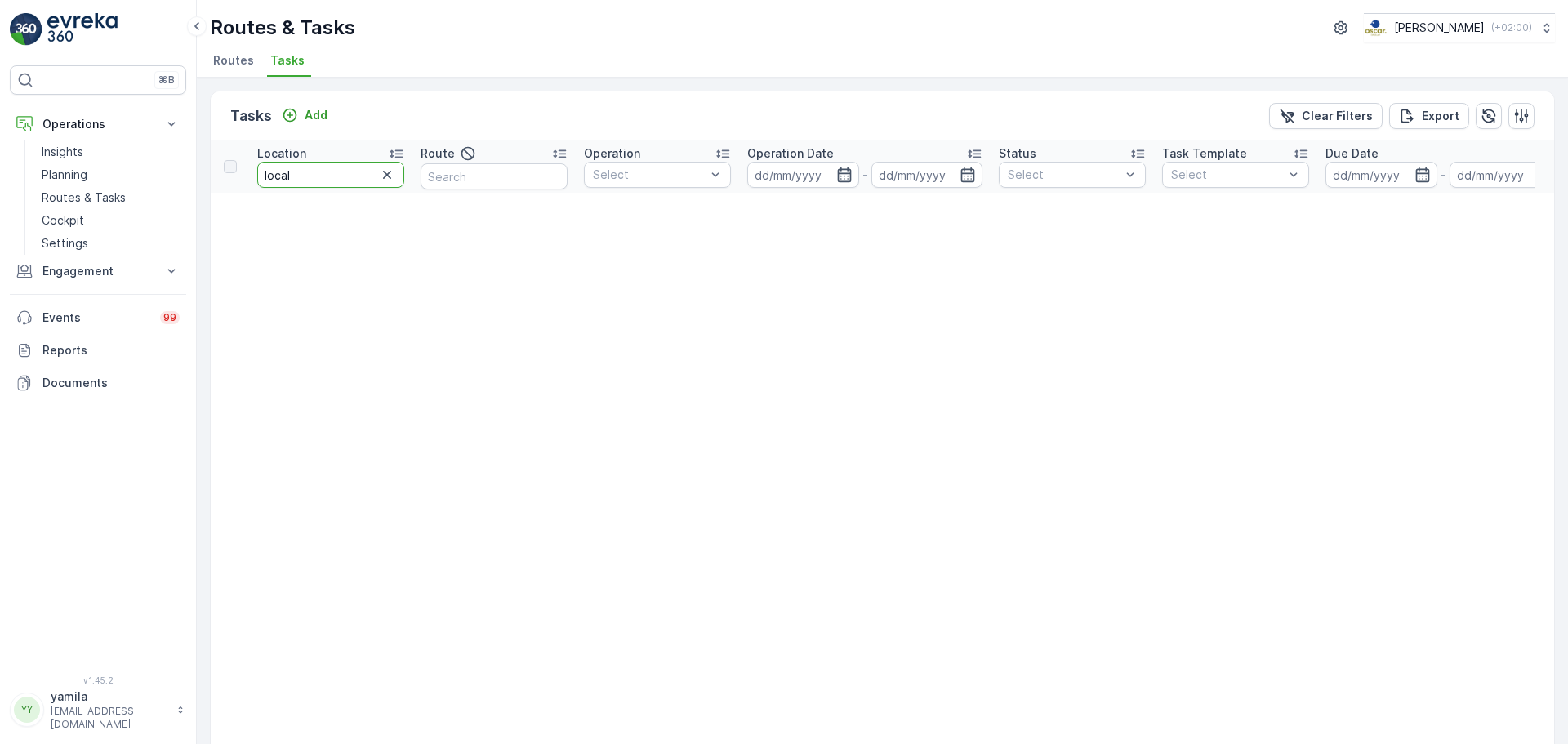 type on "locals" 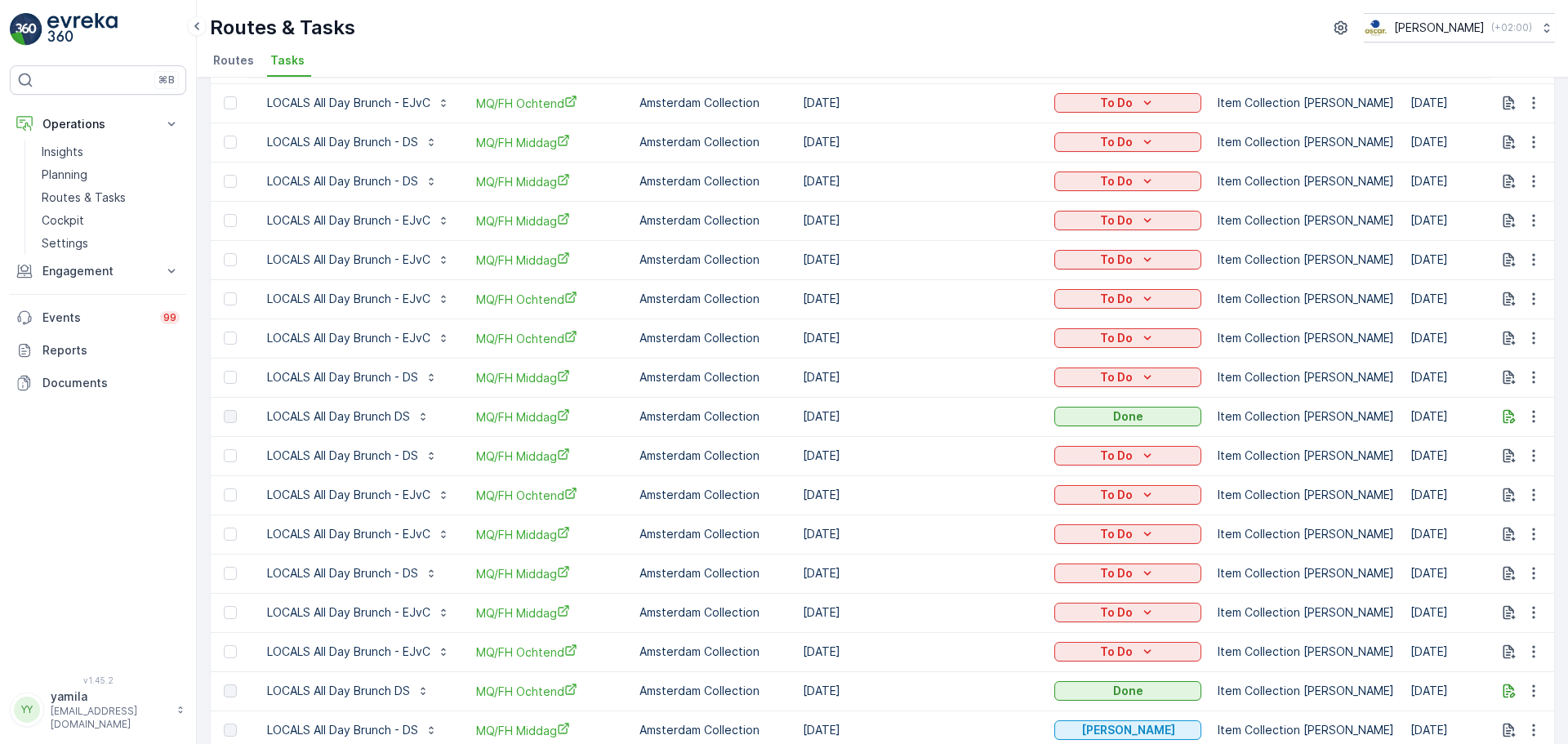 scroll, scrollTop: 502, scrollLeft: 0, axis: vertical 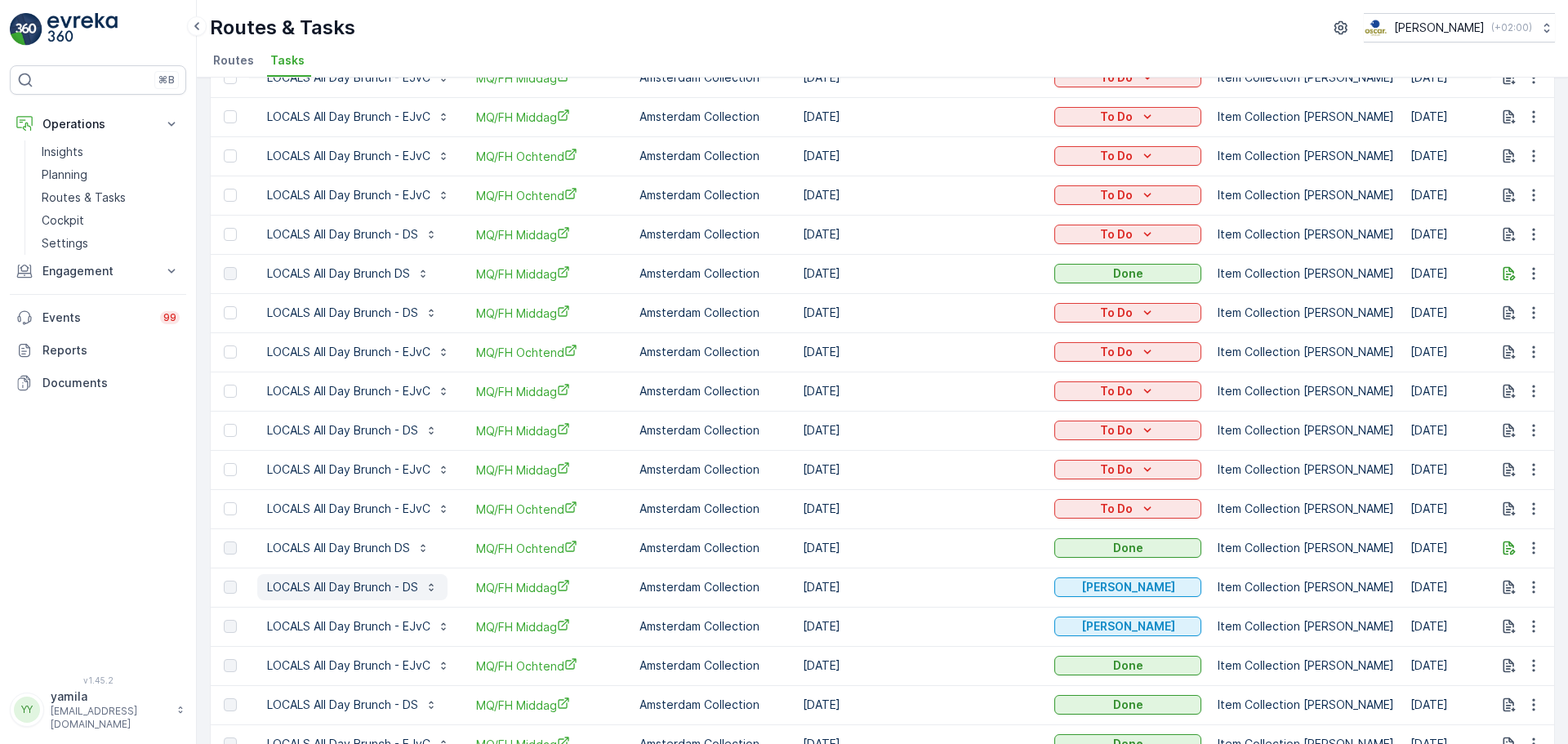 click on "LOCALS All Day Brunch - DS" at bounding box center (352, 587) 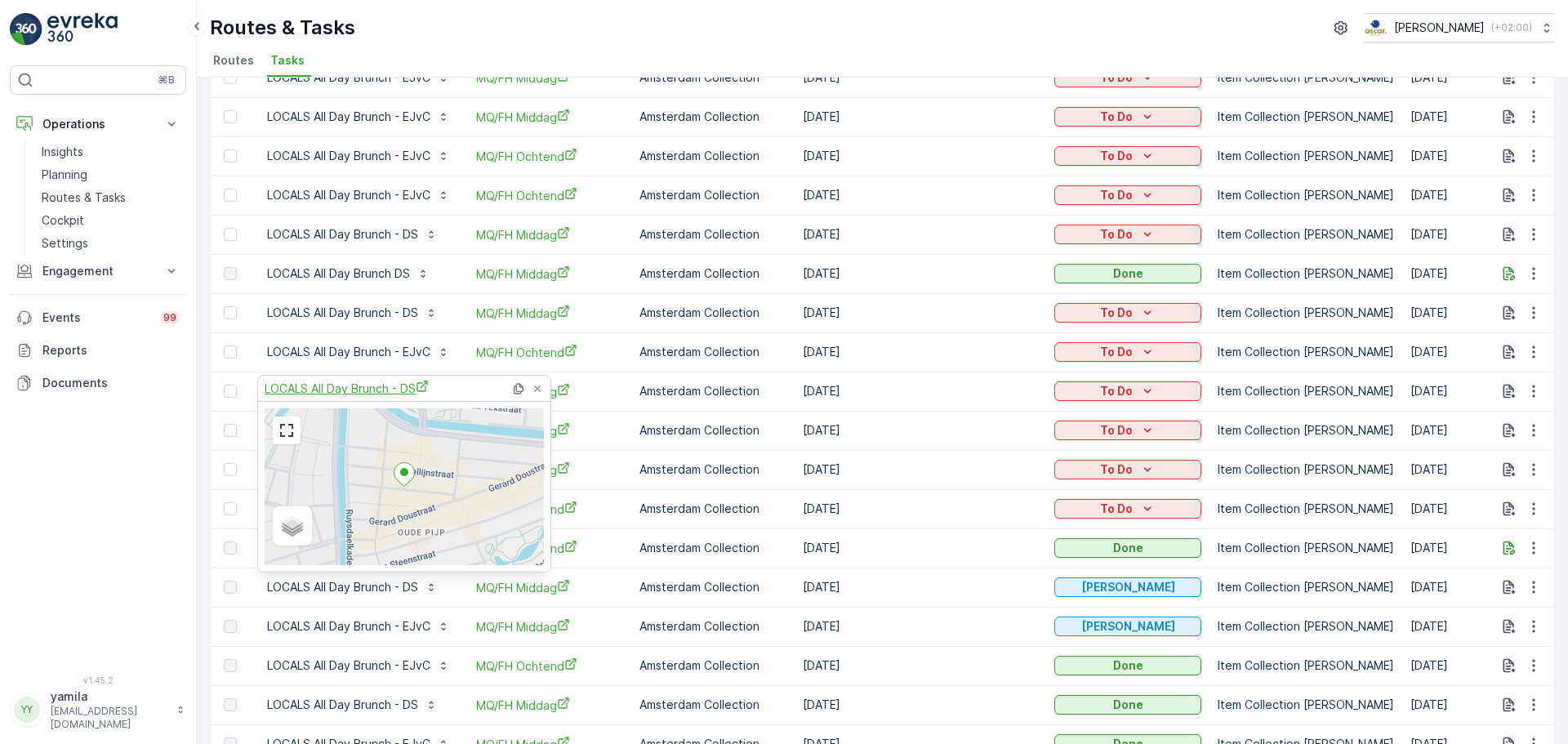 click on "LOCALS All Day Brunch - DS" at bounding box center [346, 388] 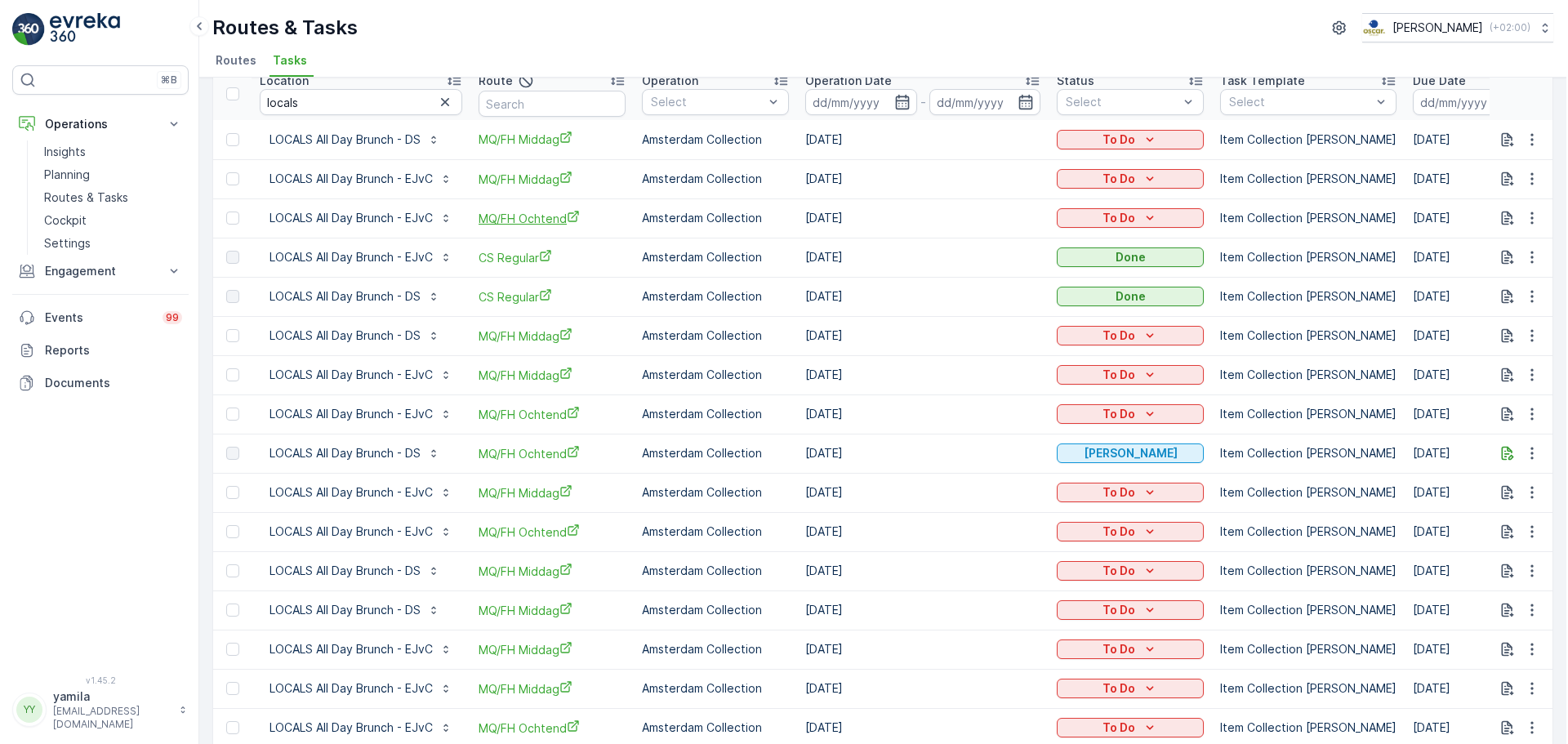 scroll, scrollTop: 0, scrollLeft: 0, axis: both 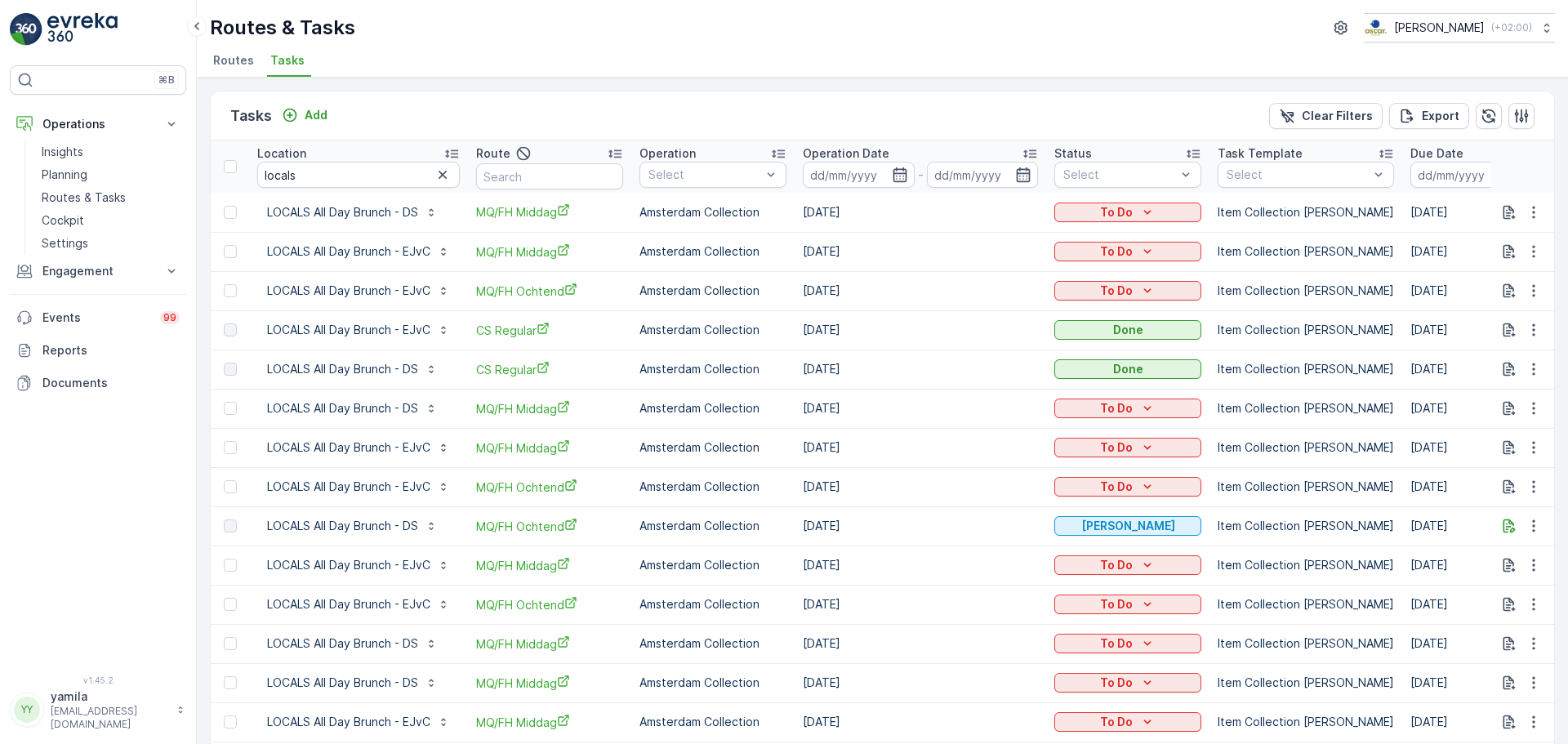 click on "Tasks Add Clear Filters Export" at bounding box center [882, 116] 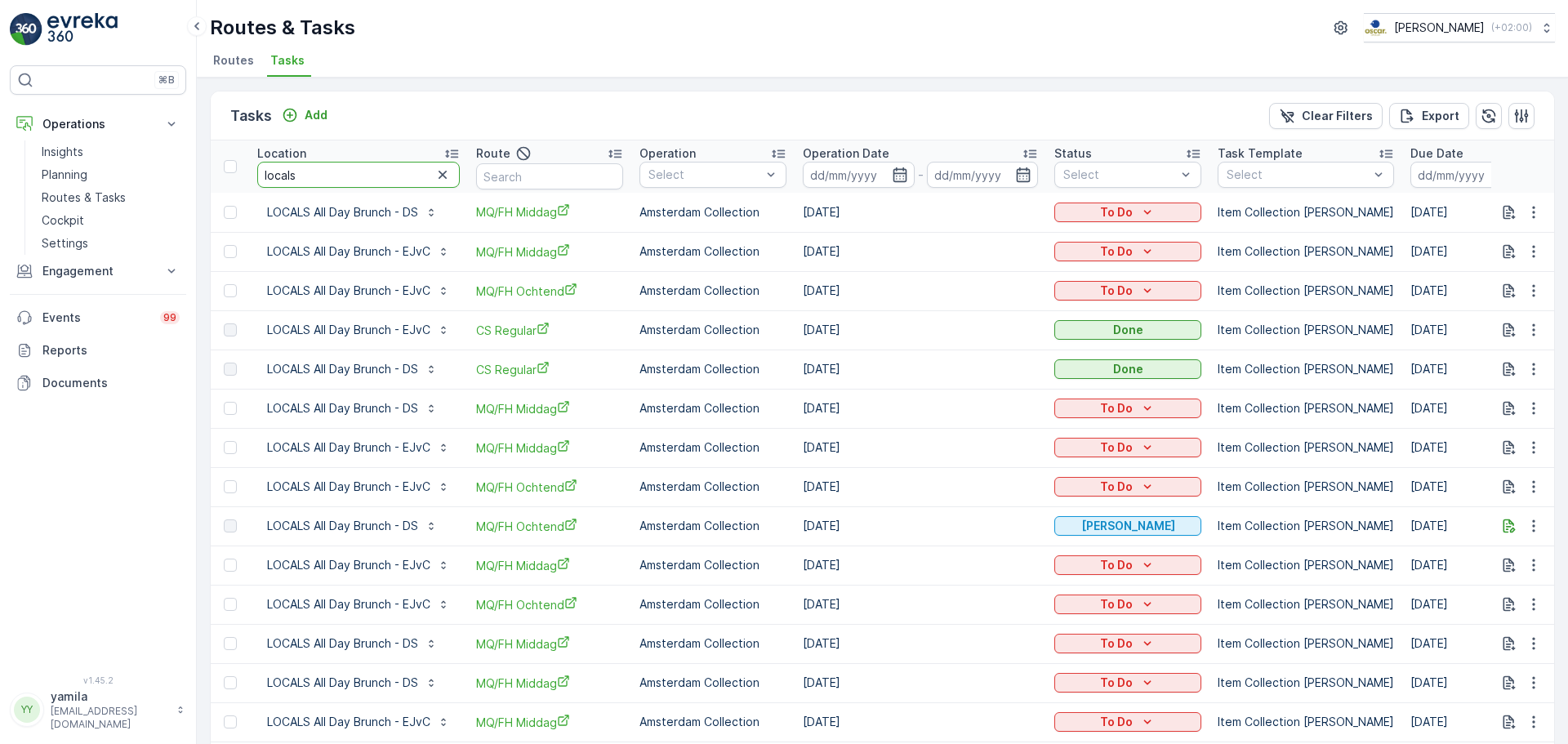 click on "locals" at bounding box center (359, 175) 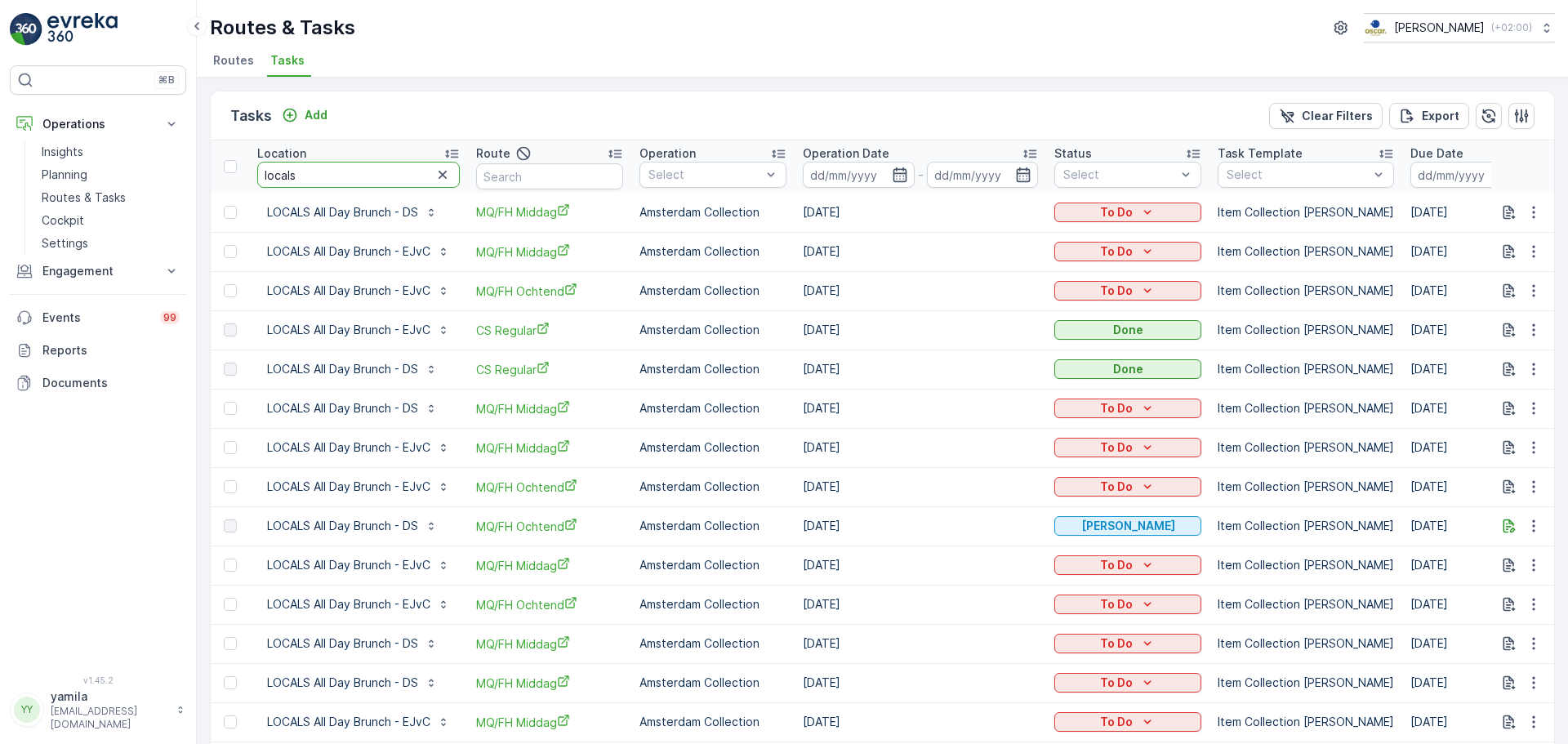 click on "locals" at bounding box center [359, 175] 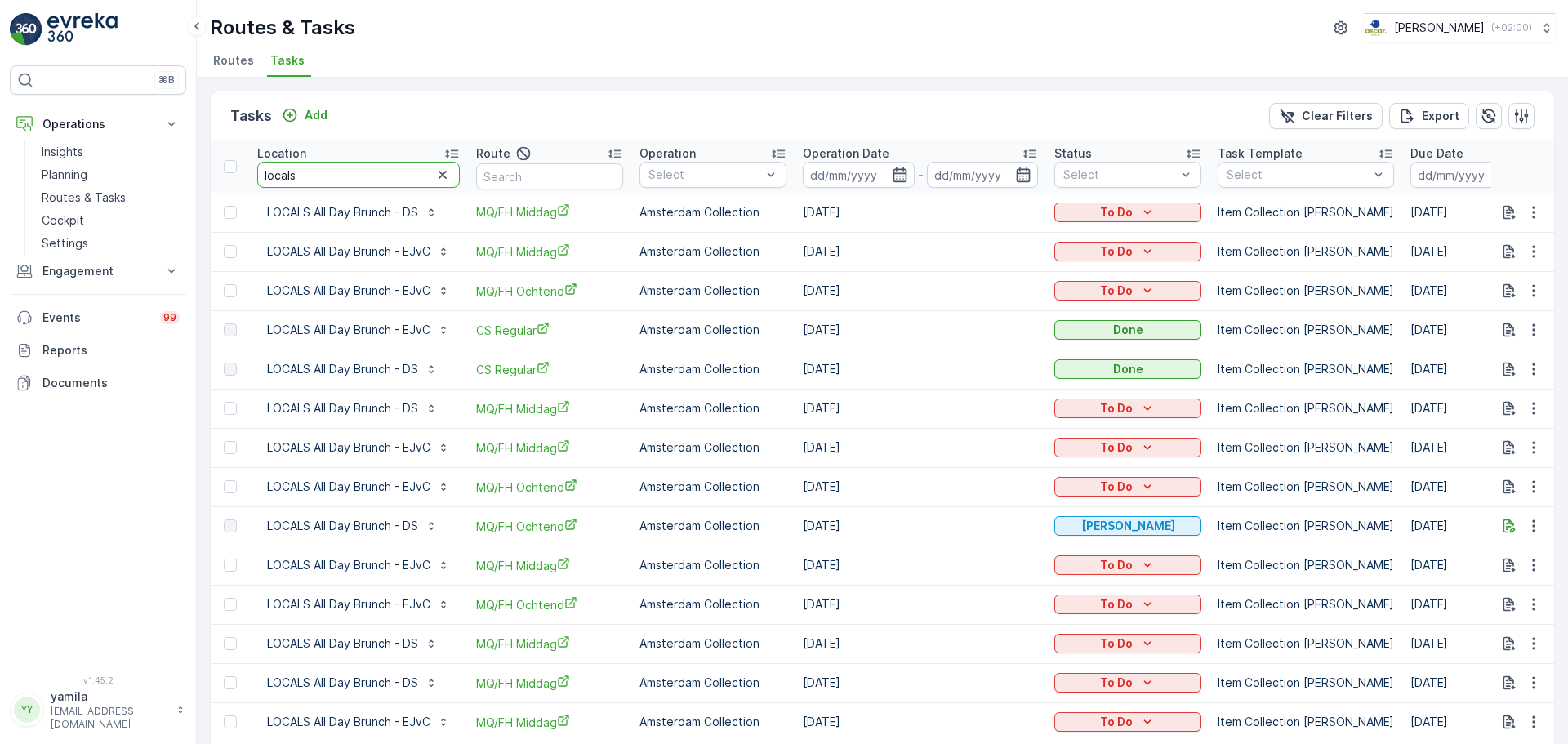type on "s" 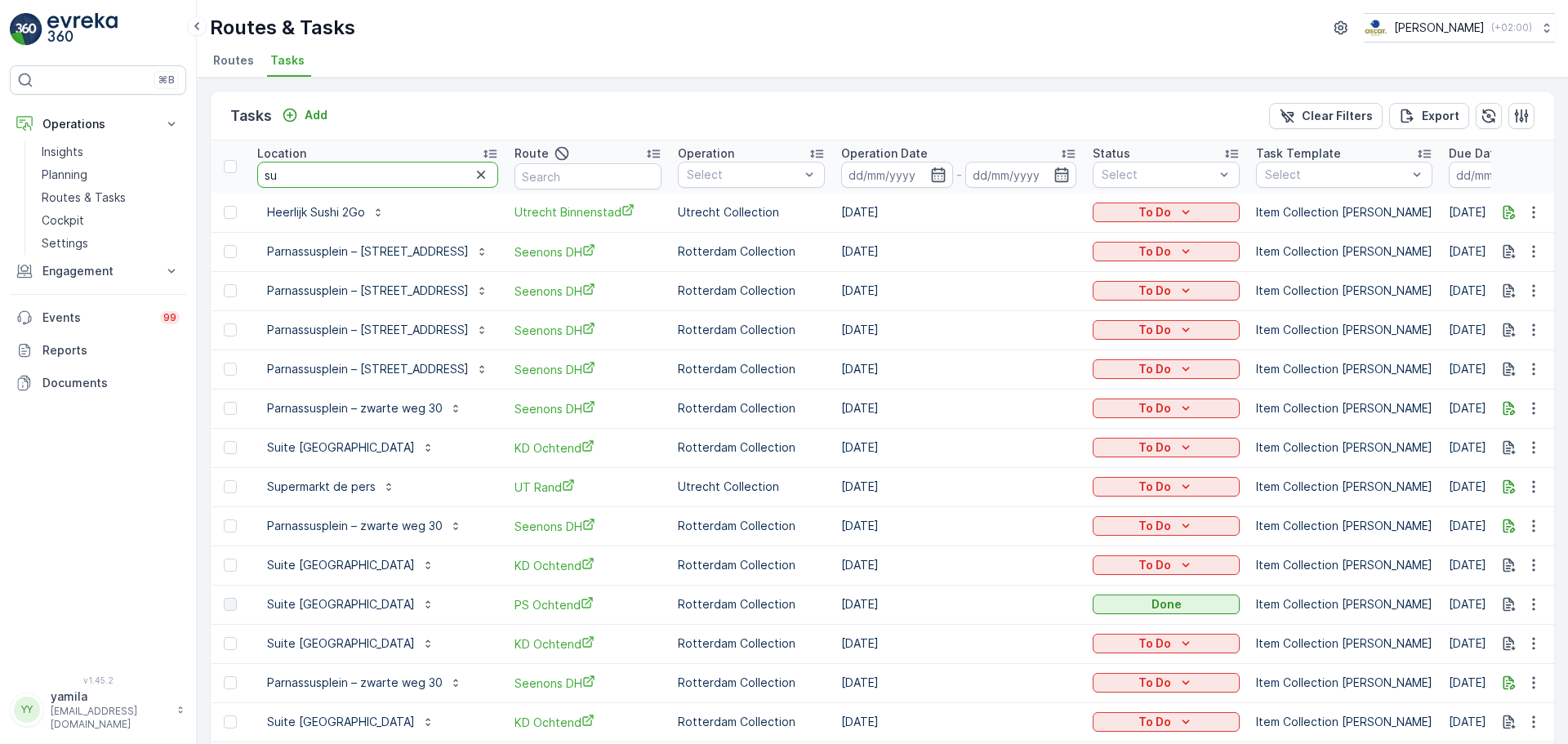 click on "su" at bounding box center [377, 175] 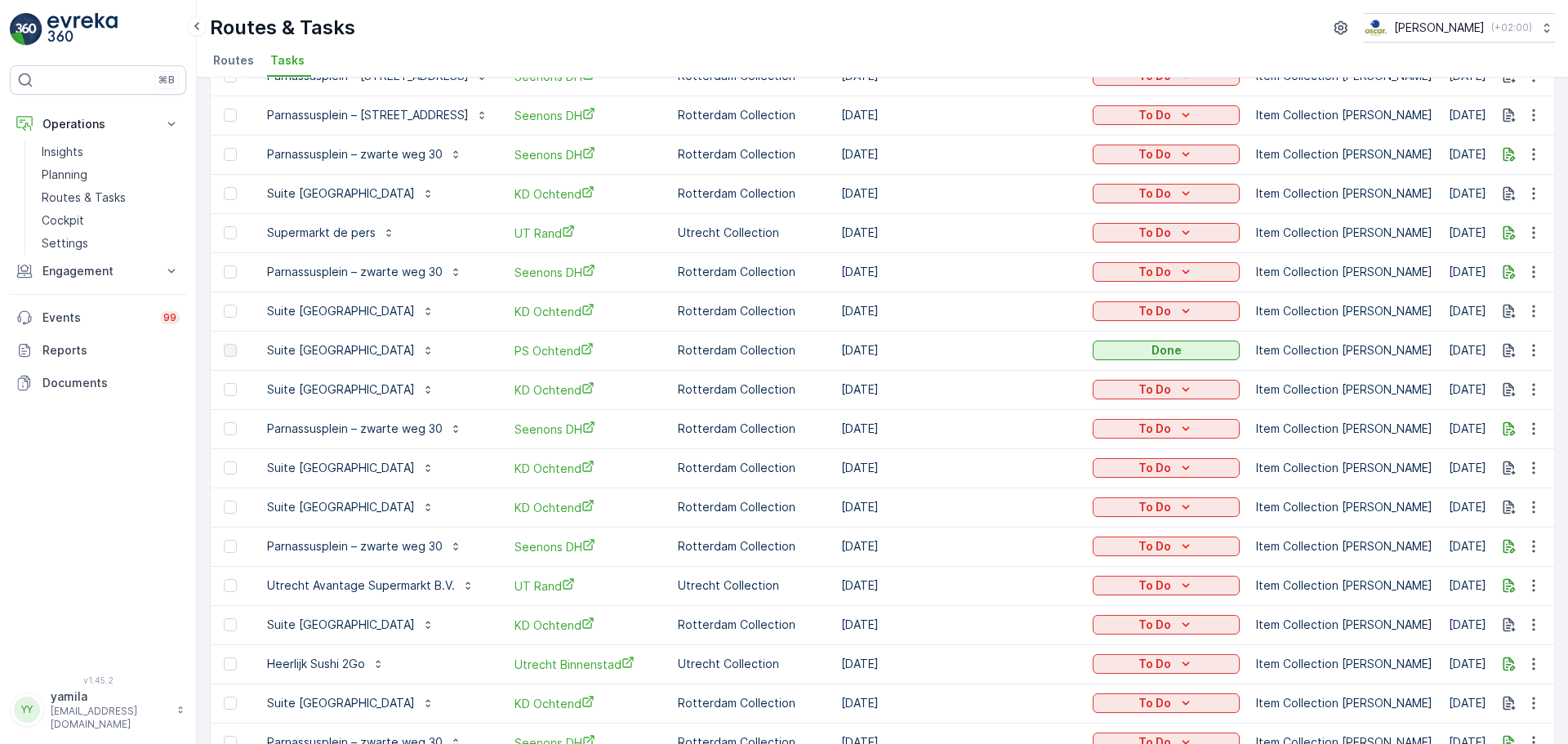 scroll, scrollTop: 0, scrollLeft: 0, axis: both 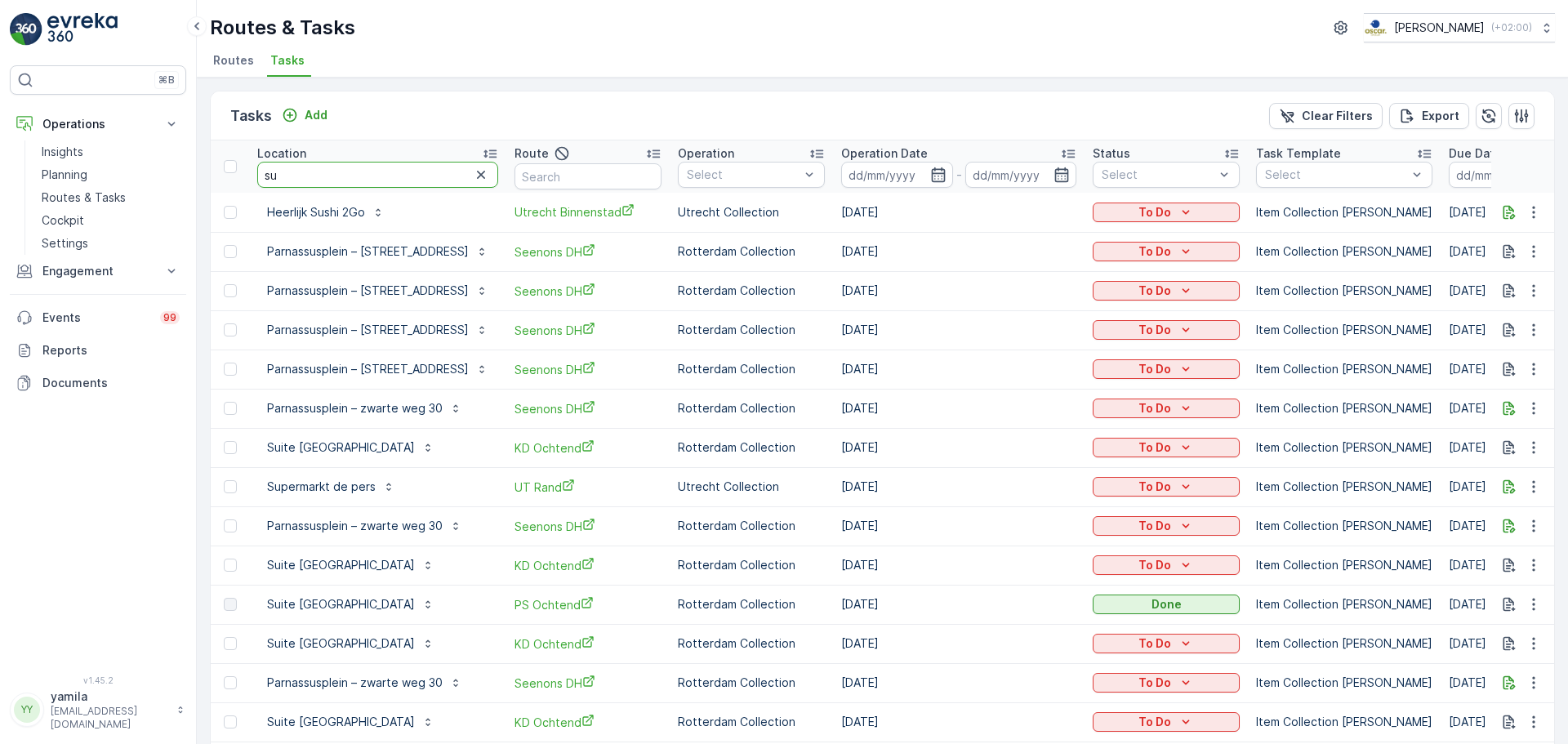 click on "su" at bounding box center (377, 175) 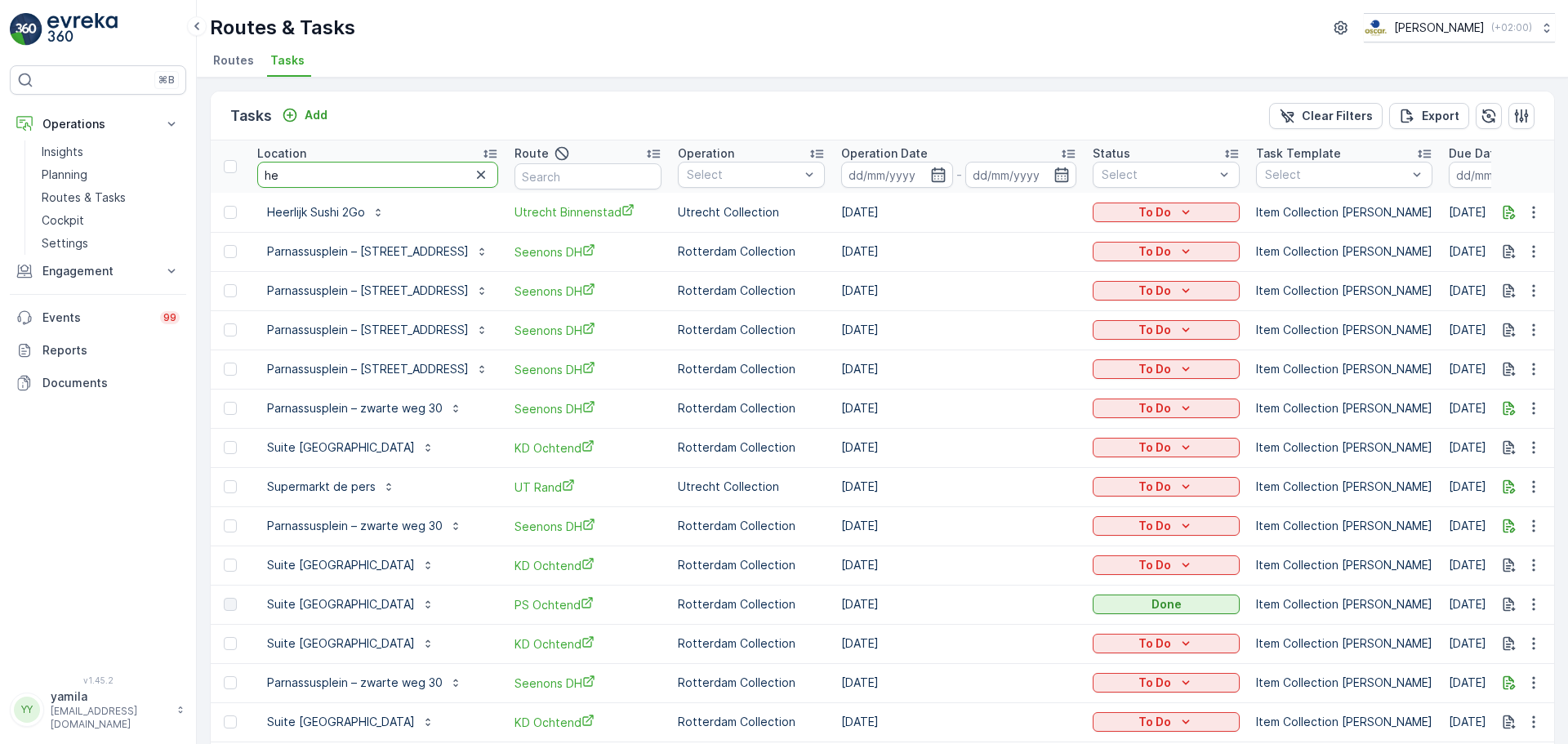type on "her" 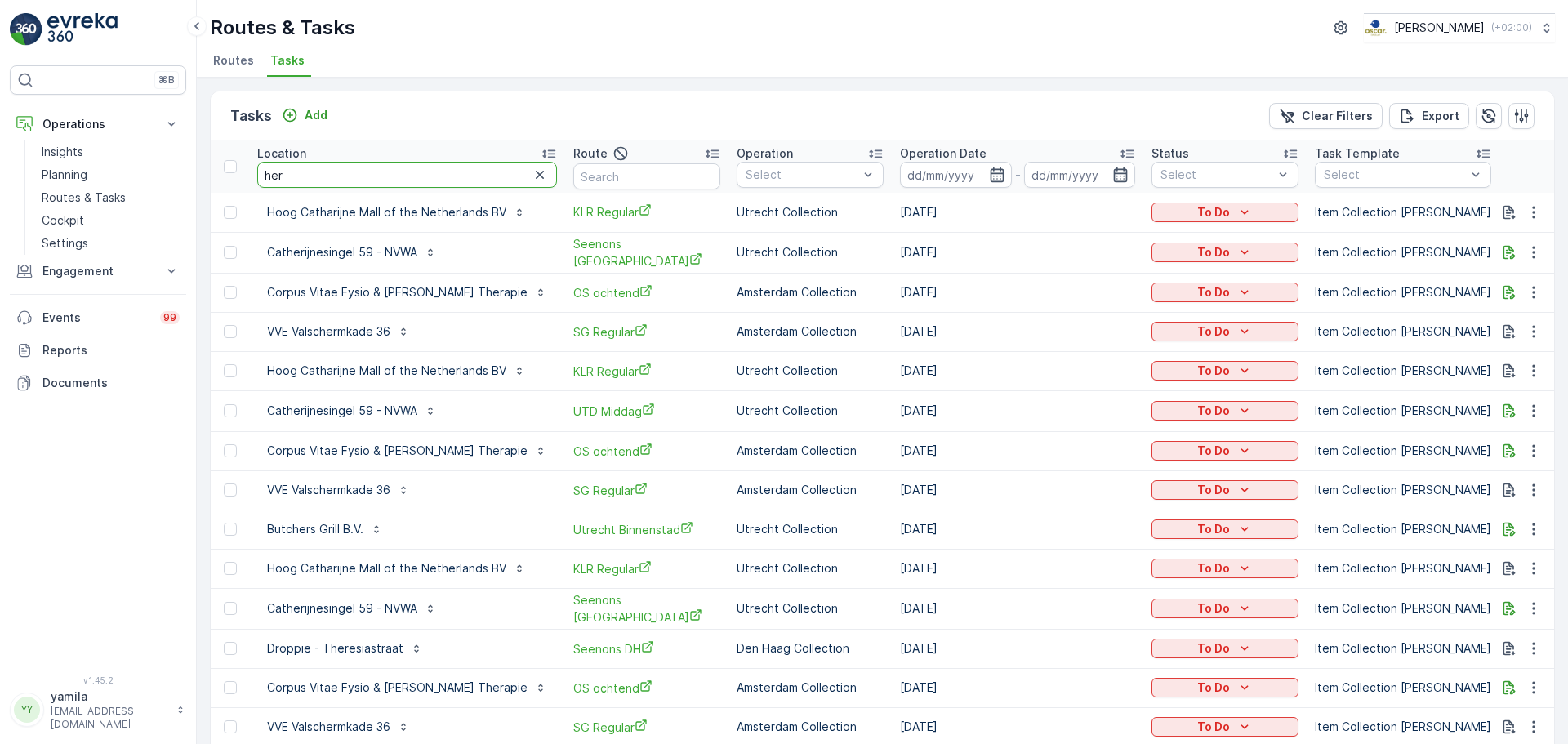 click on "her" at bounding box center [407, 175] 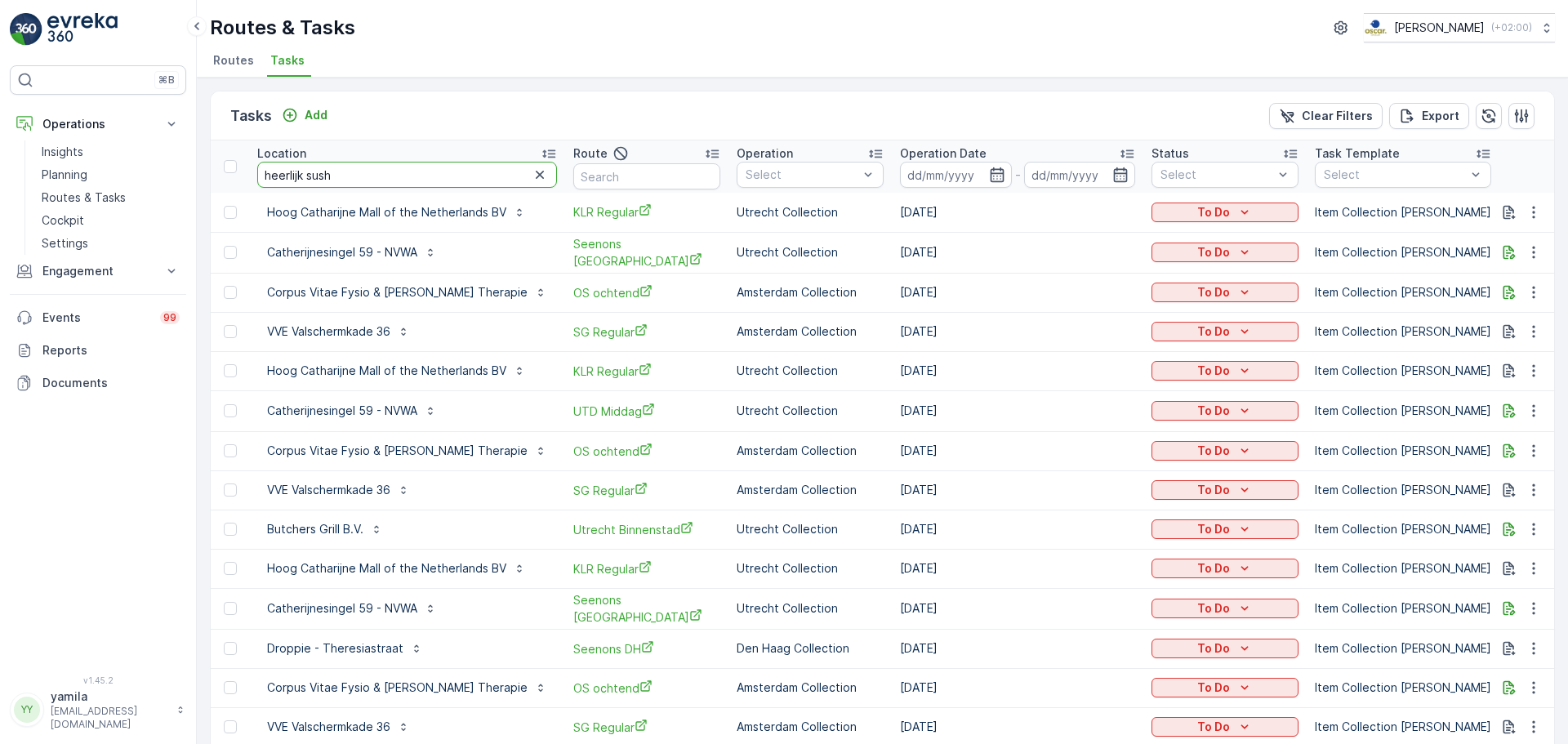 type on "heerlijk sushi" 